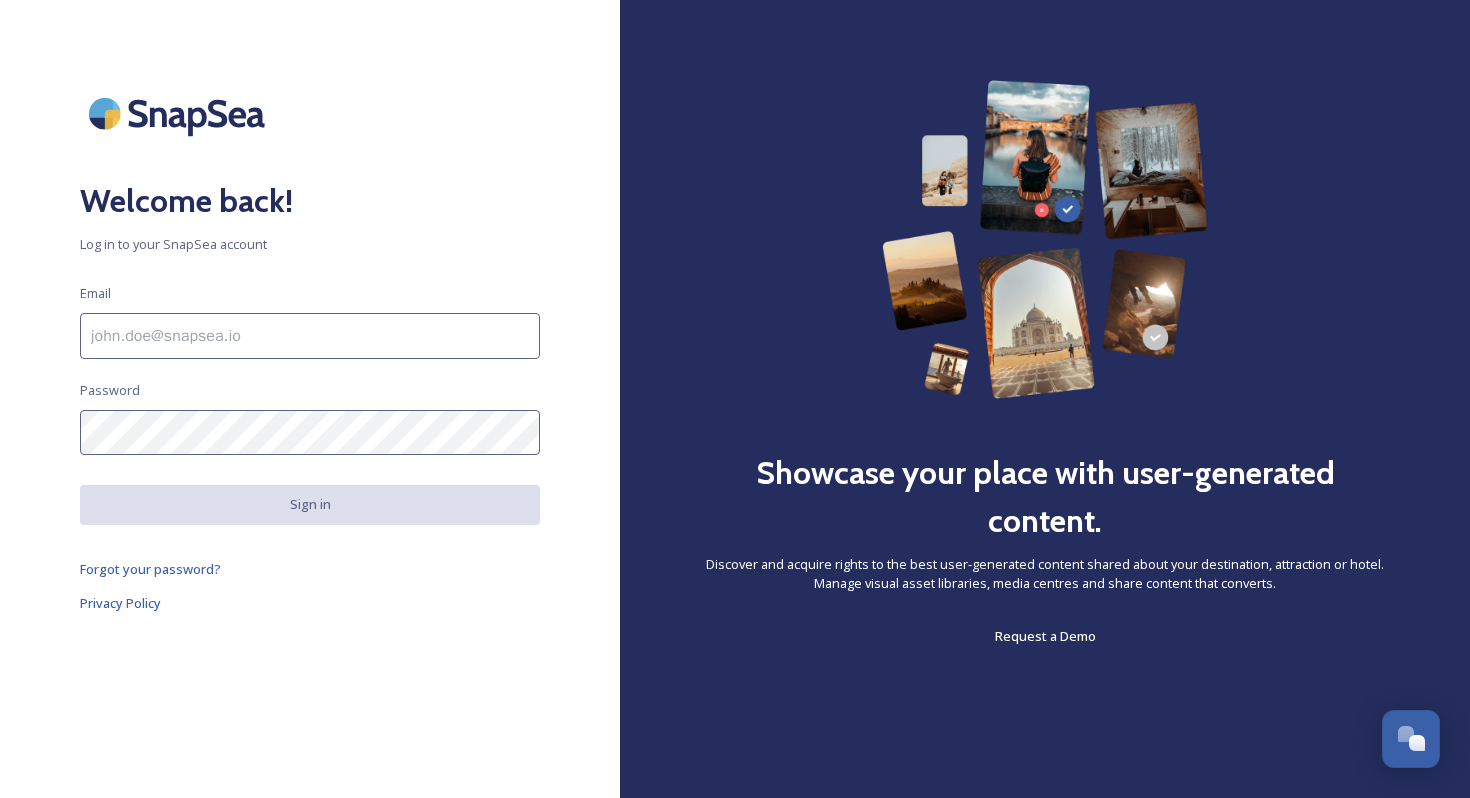 scroll, scrollTop: 0, scrollLeft: 0, axis: both 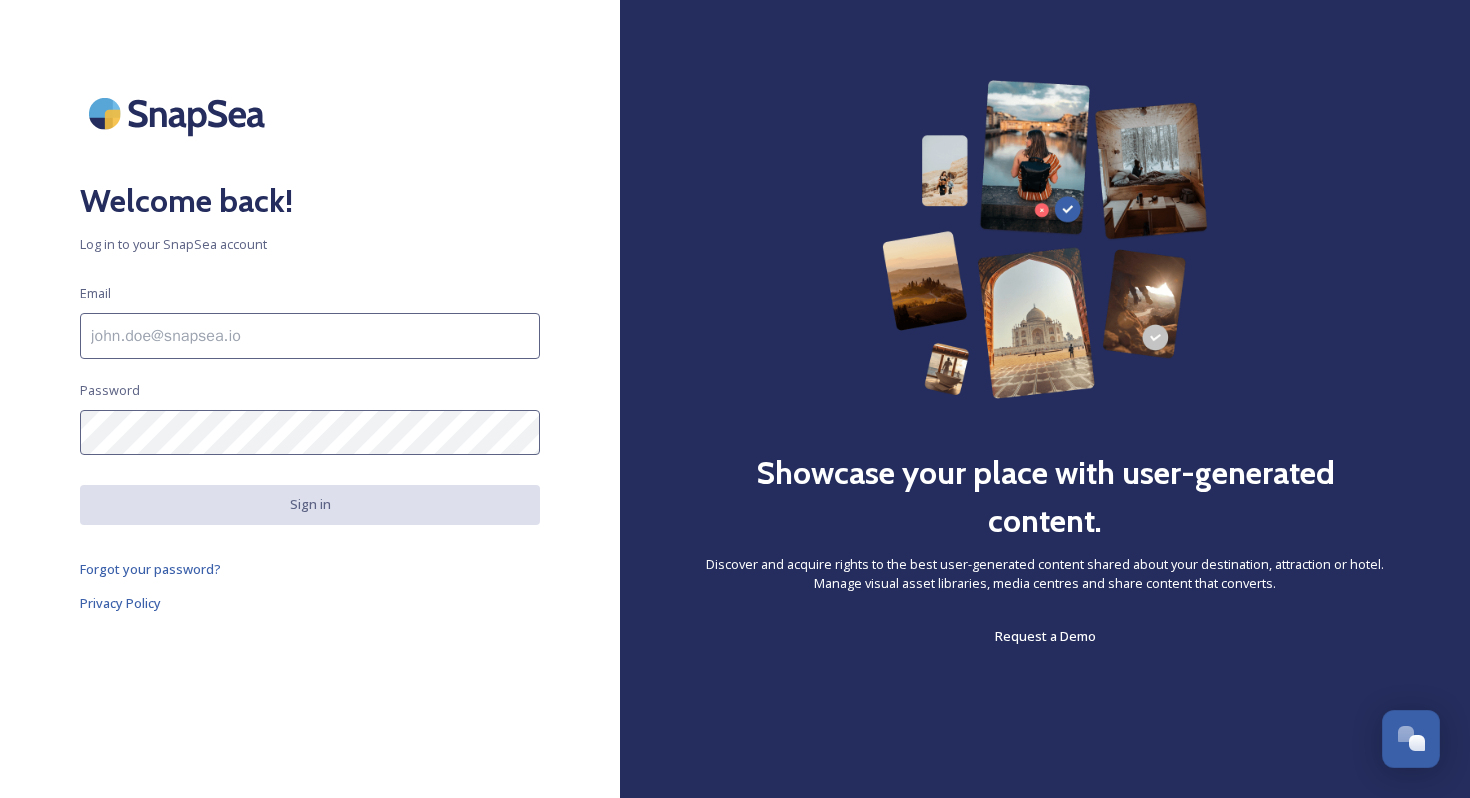 click at bounding box center [310, 336] 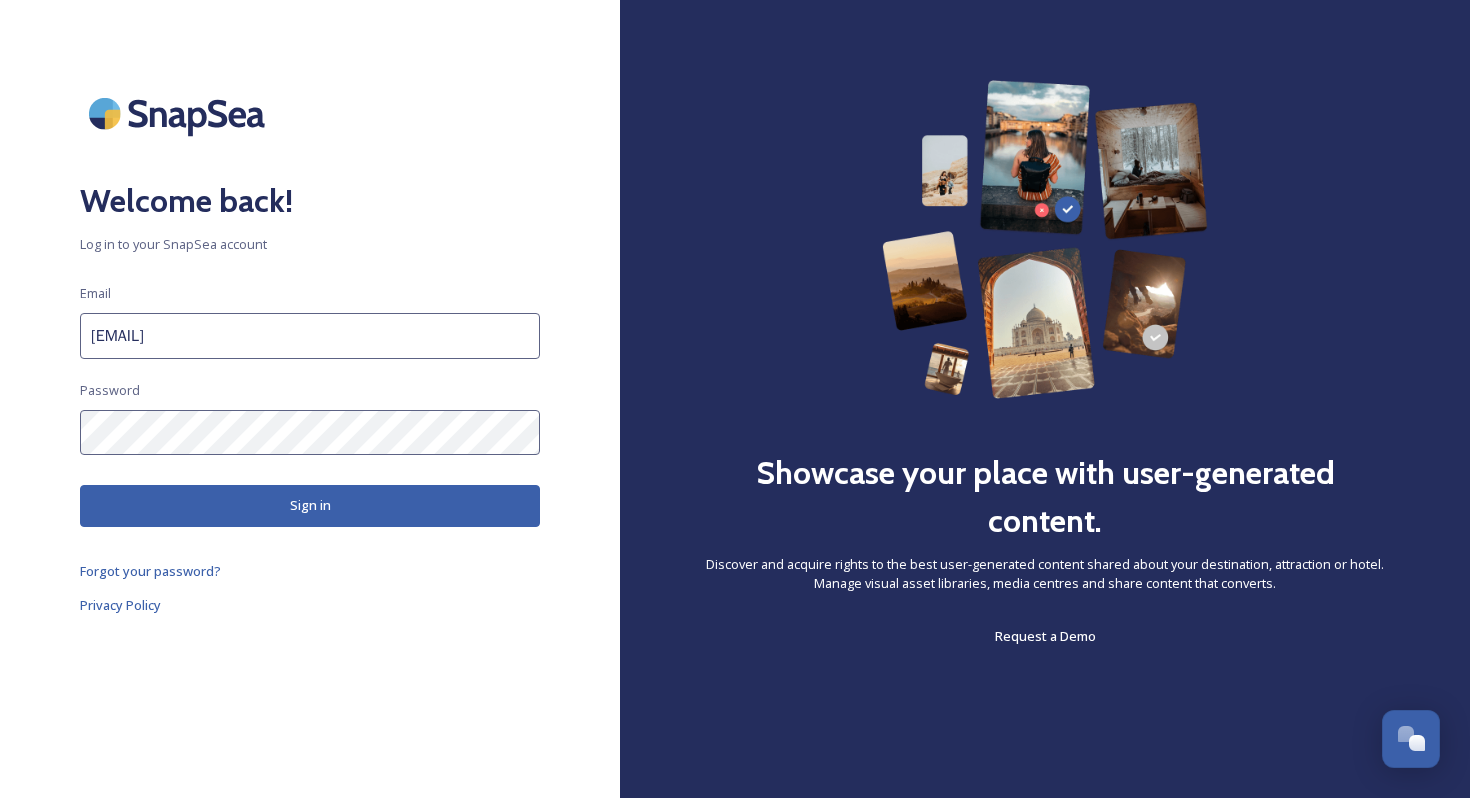 click on "Sign in" at bounding box center [310, 505] 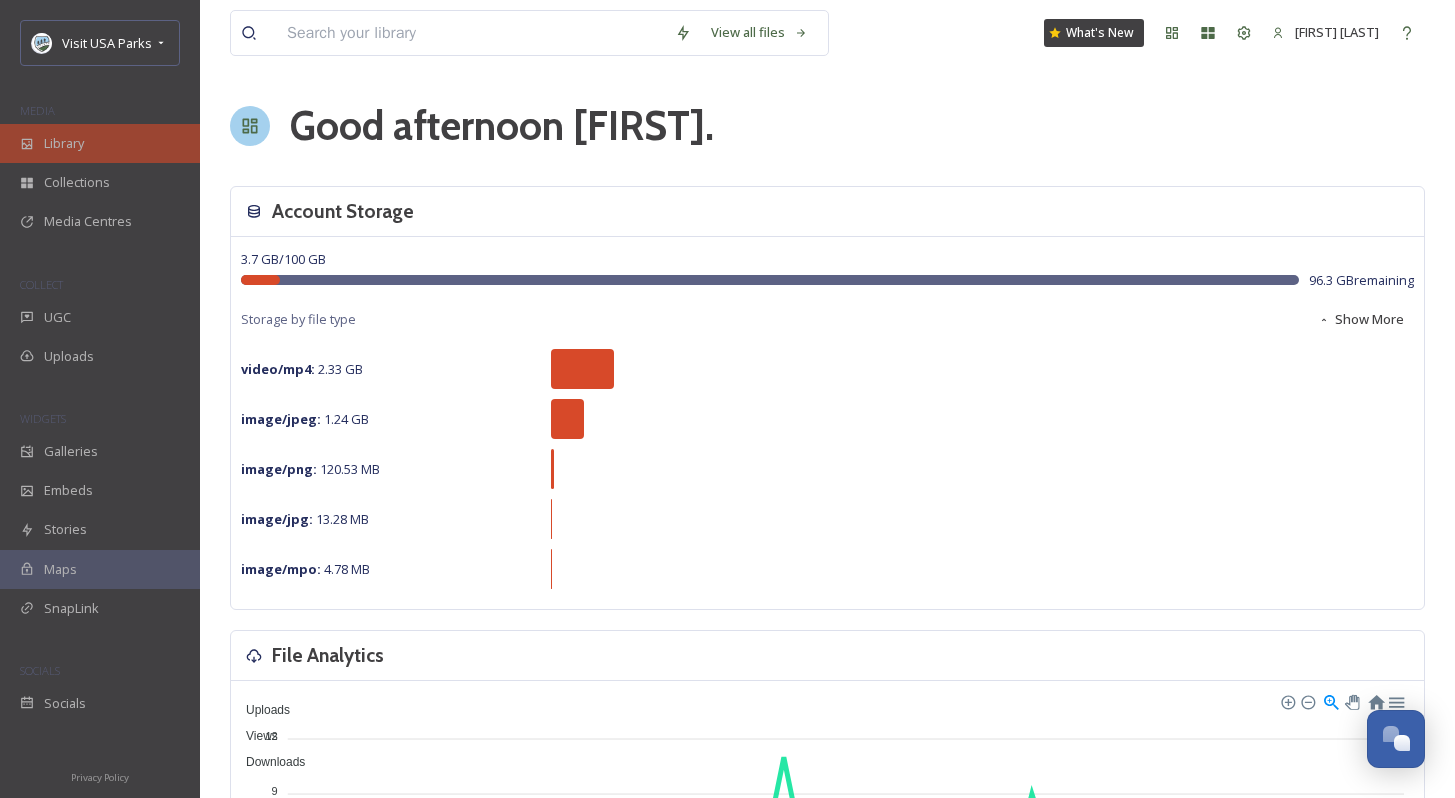 click on "Library" at bounding box center (100, 143) 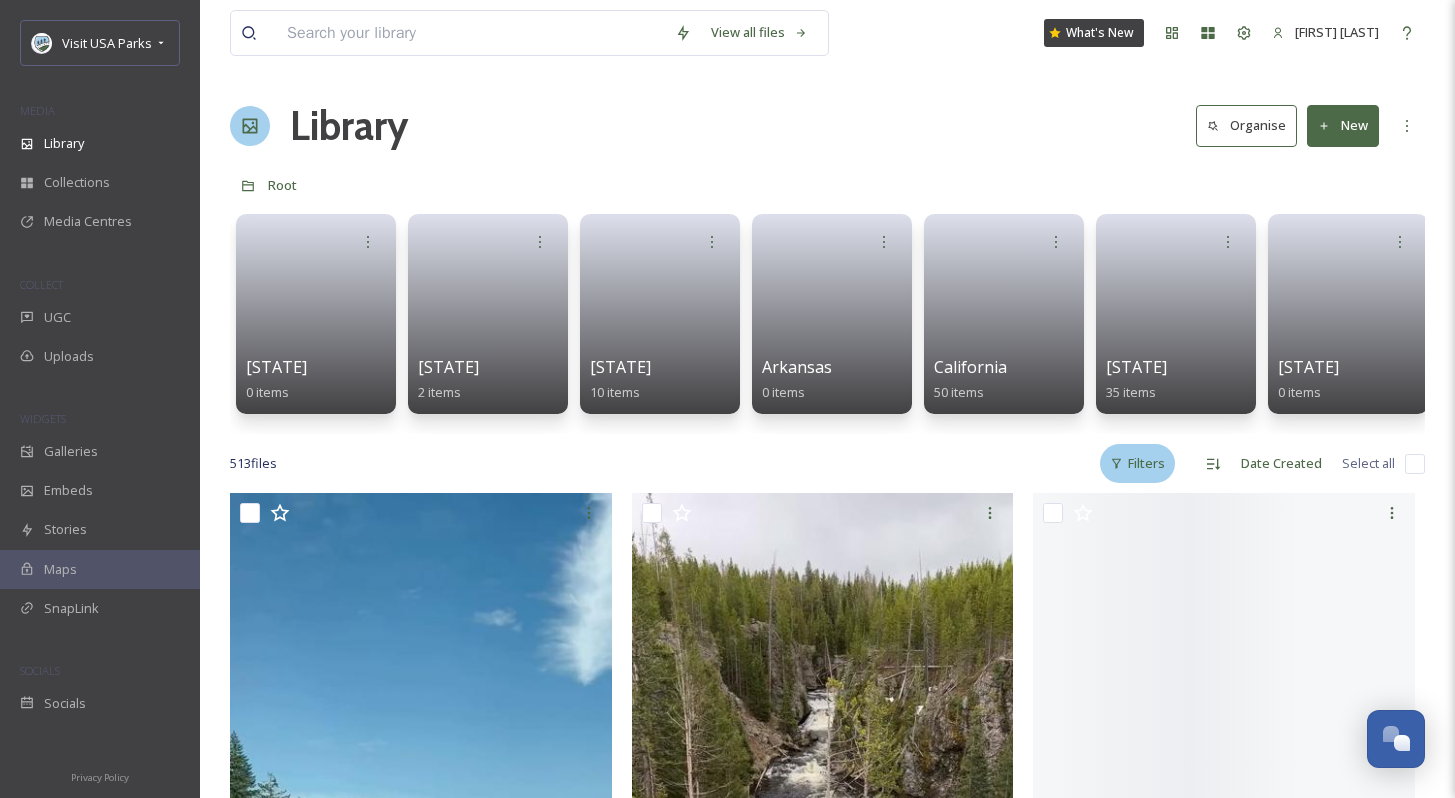 click on "Filters" at bounding box center (1137, 463) 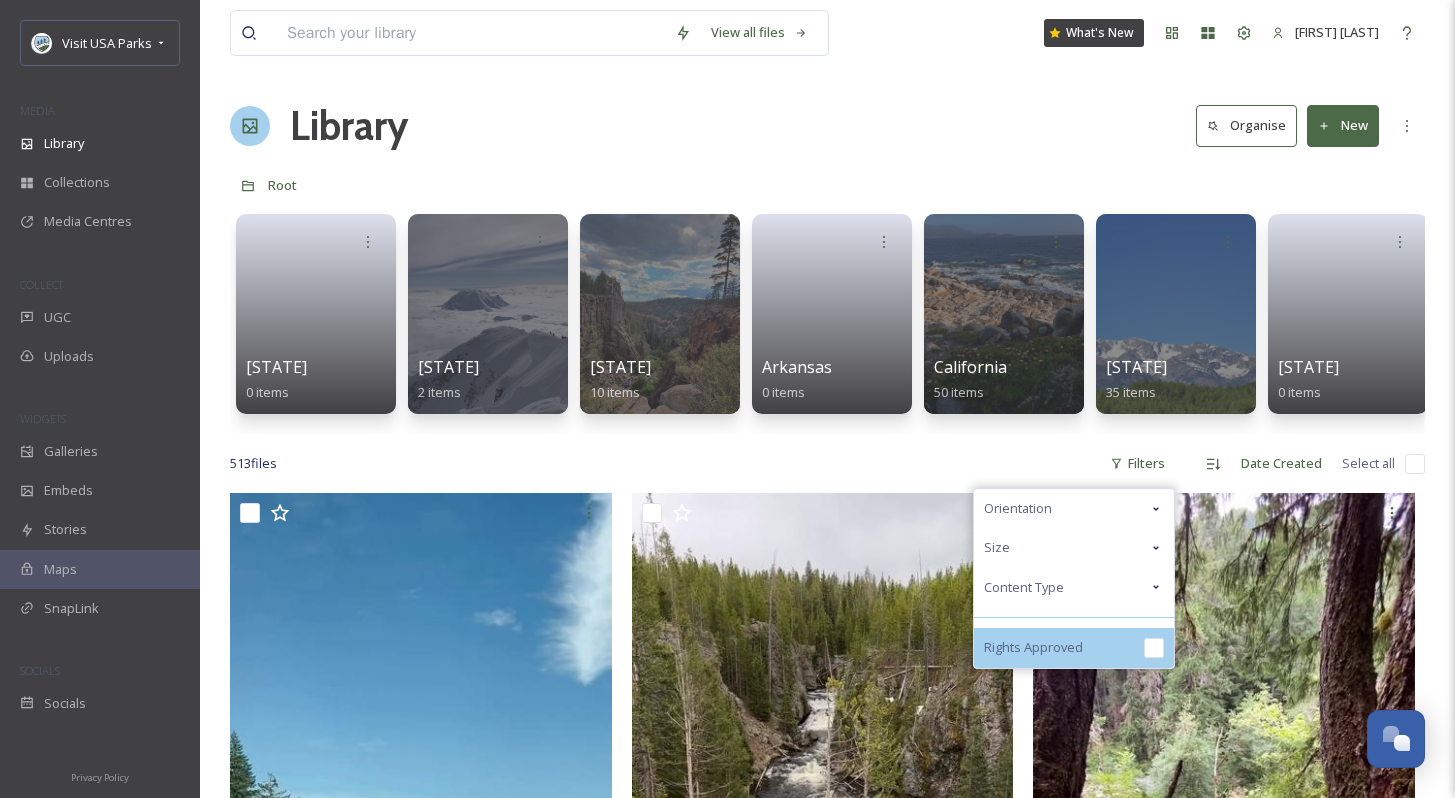 click on "Rights Approved" at bounding box center (1033, 647) 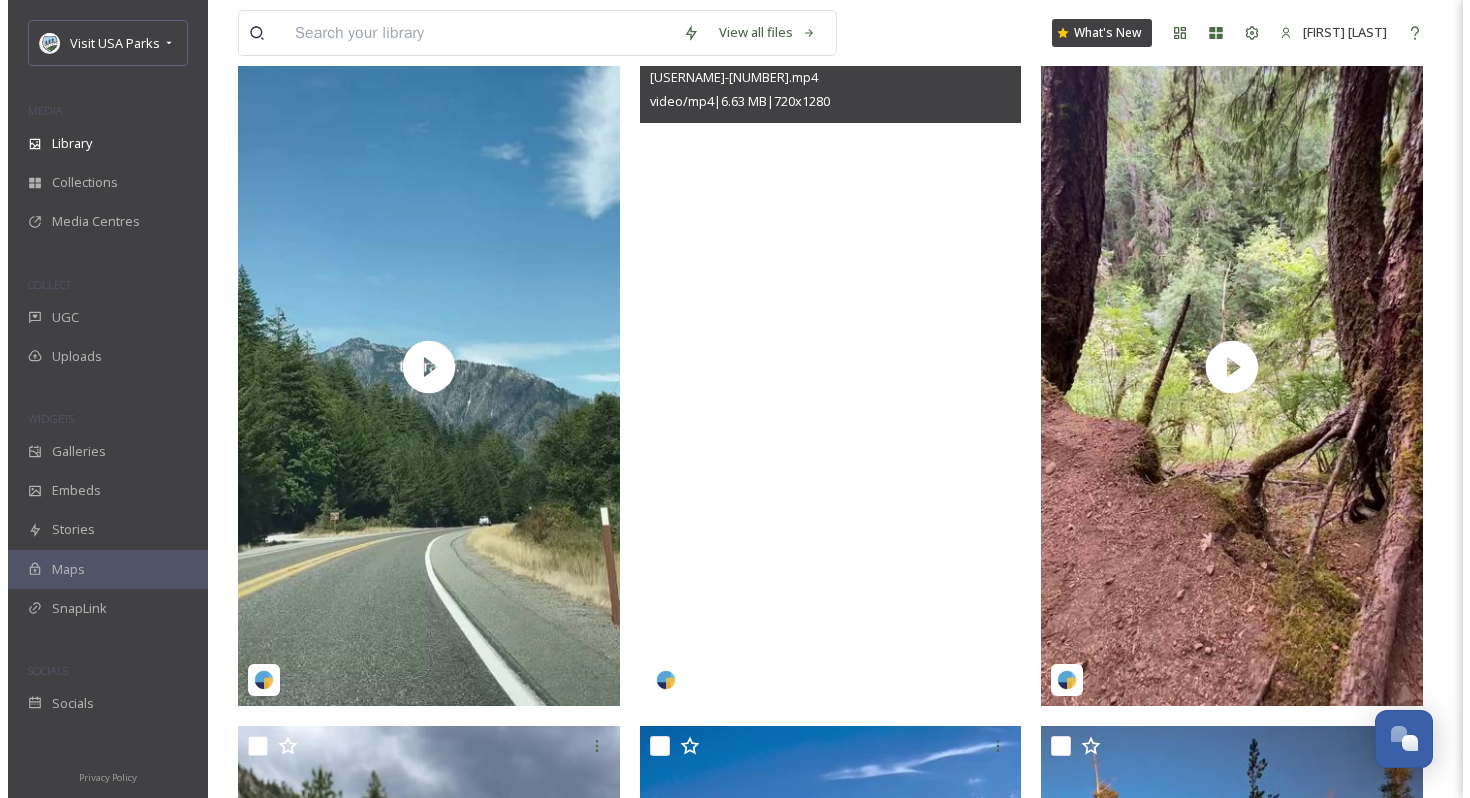 scroll, scrollTop: 372, scrollLeft: 0, axis: vertical 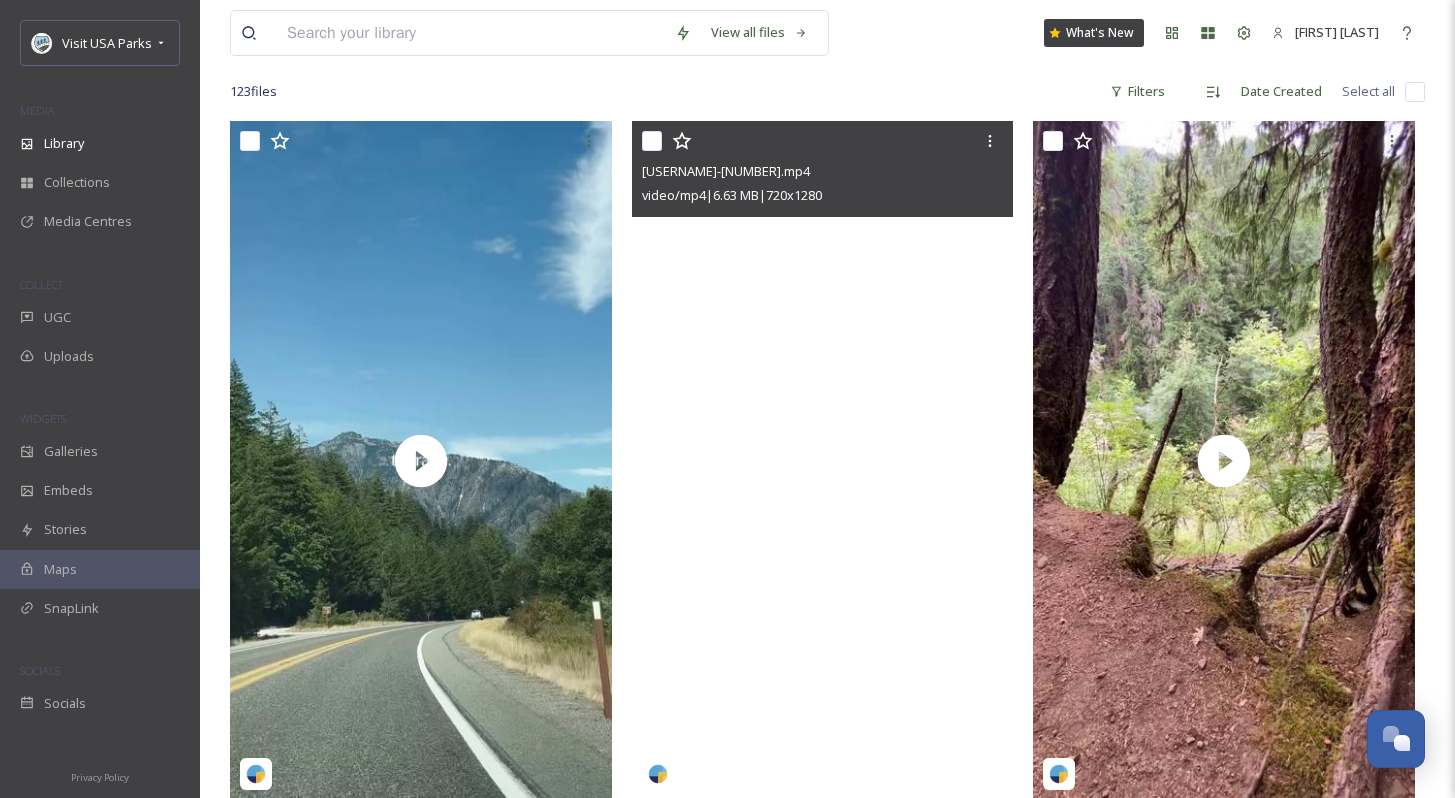 click at bounding box center (823, 460) 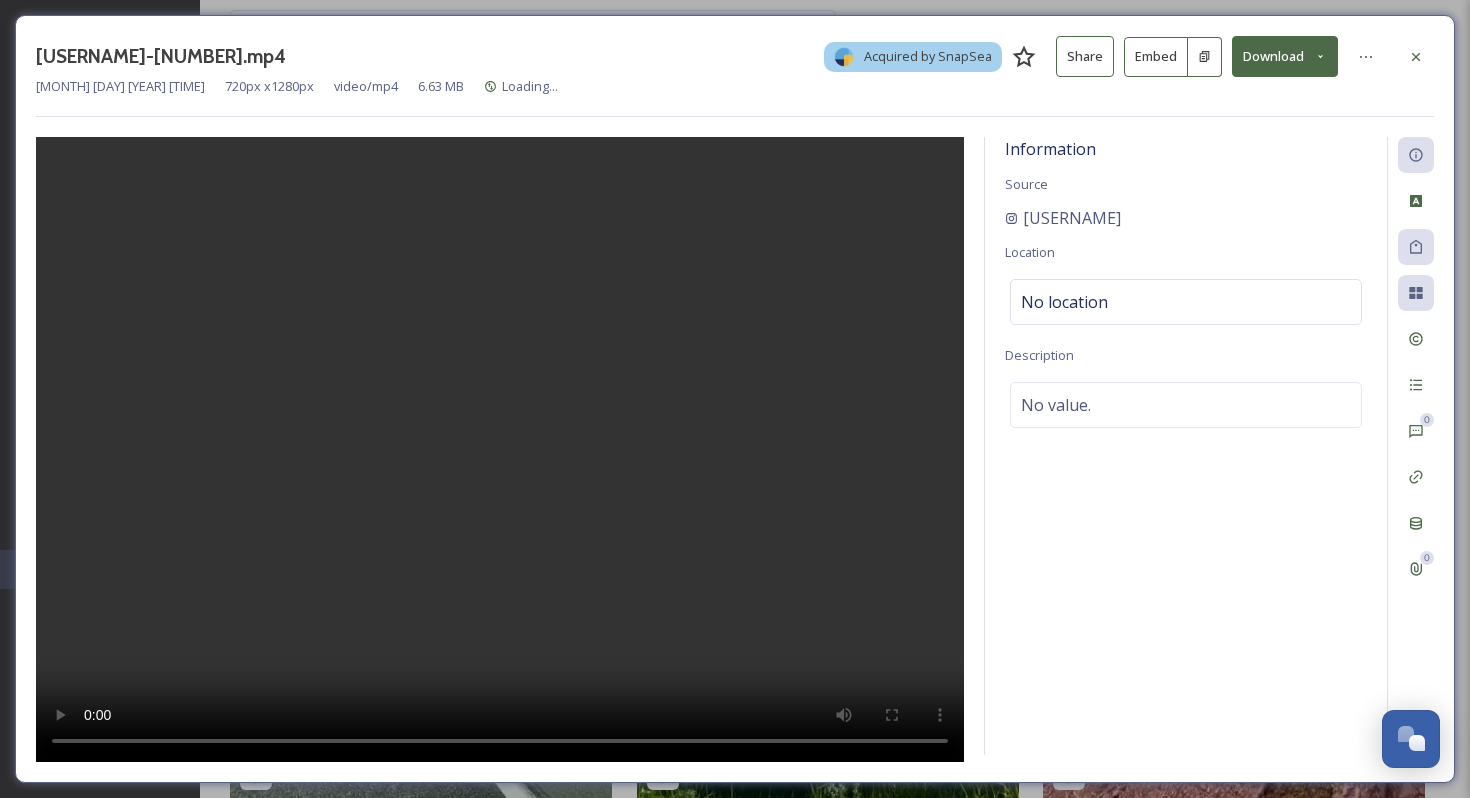 click on "0 0" at bounding box center [1410, 446] 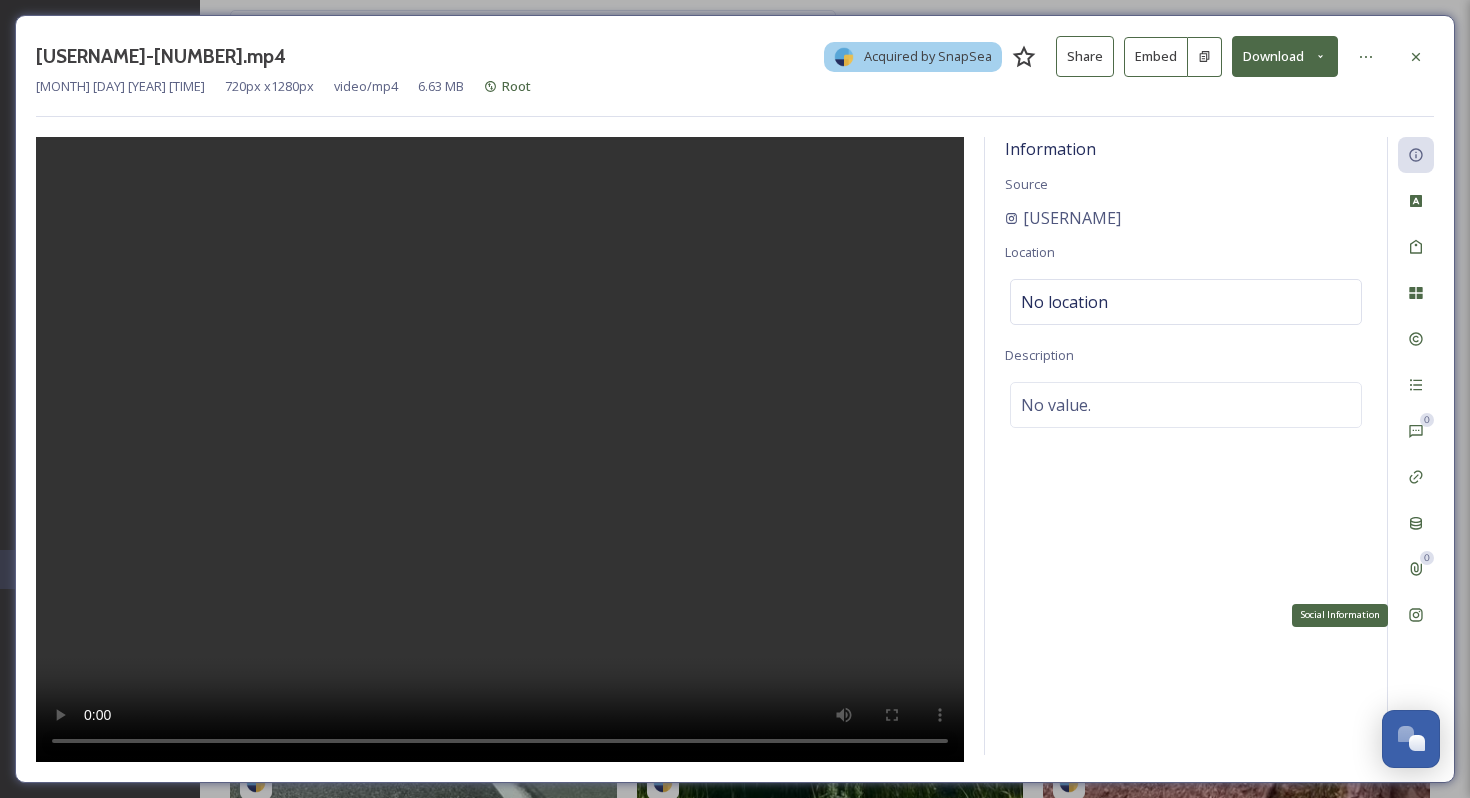 click 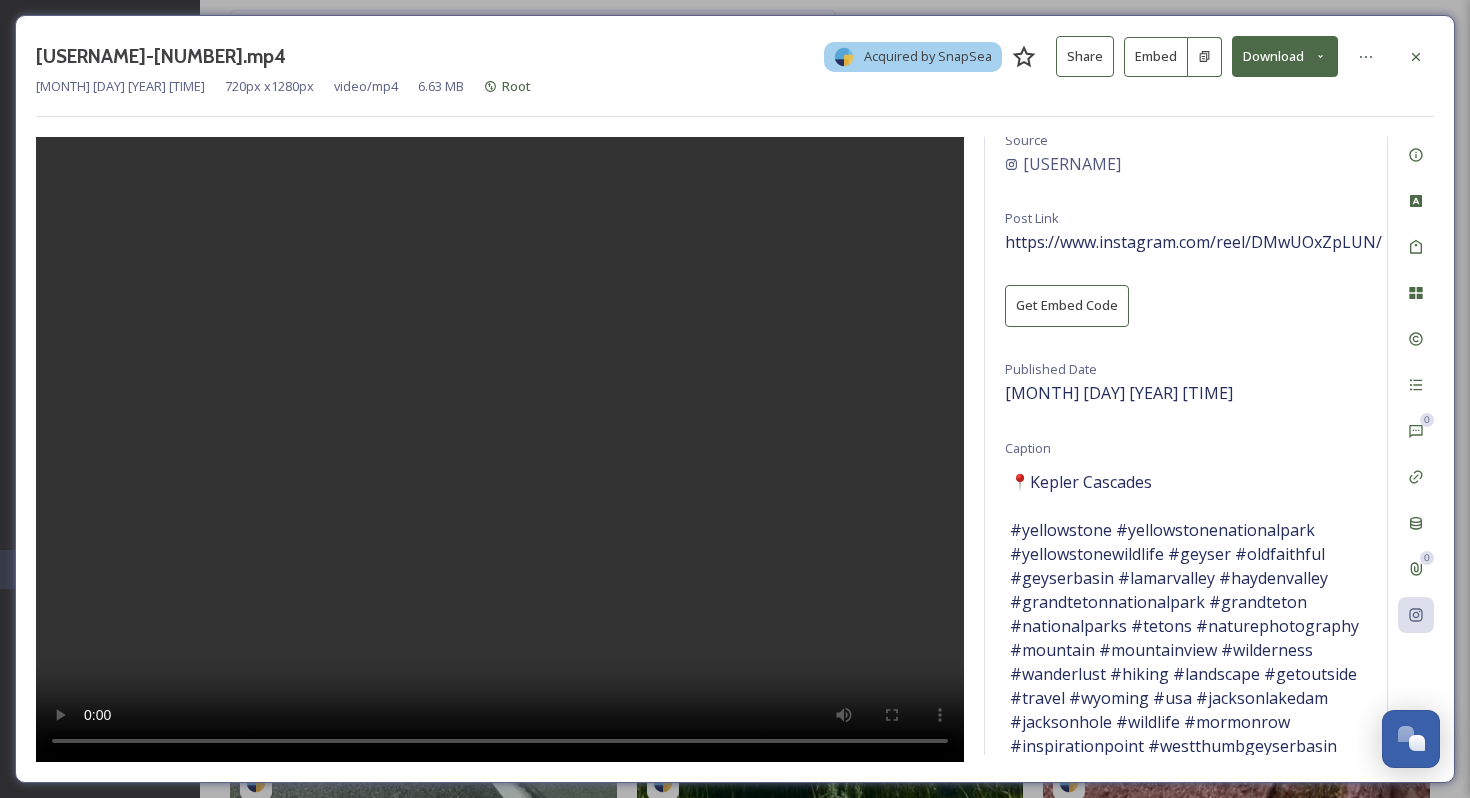 scroll, scrollTop: 0, scrollLeft: 0, axis: both 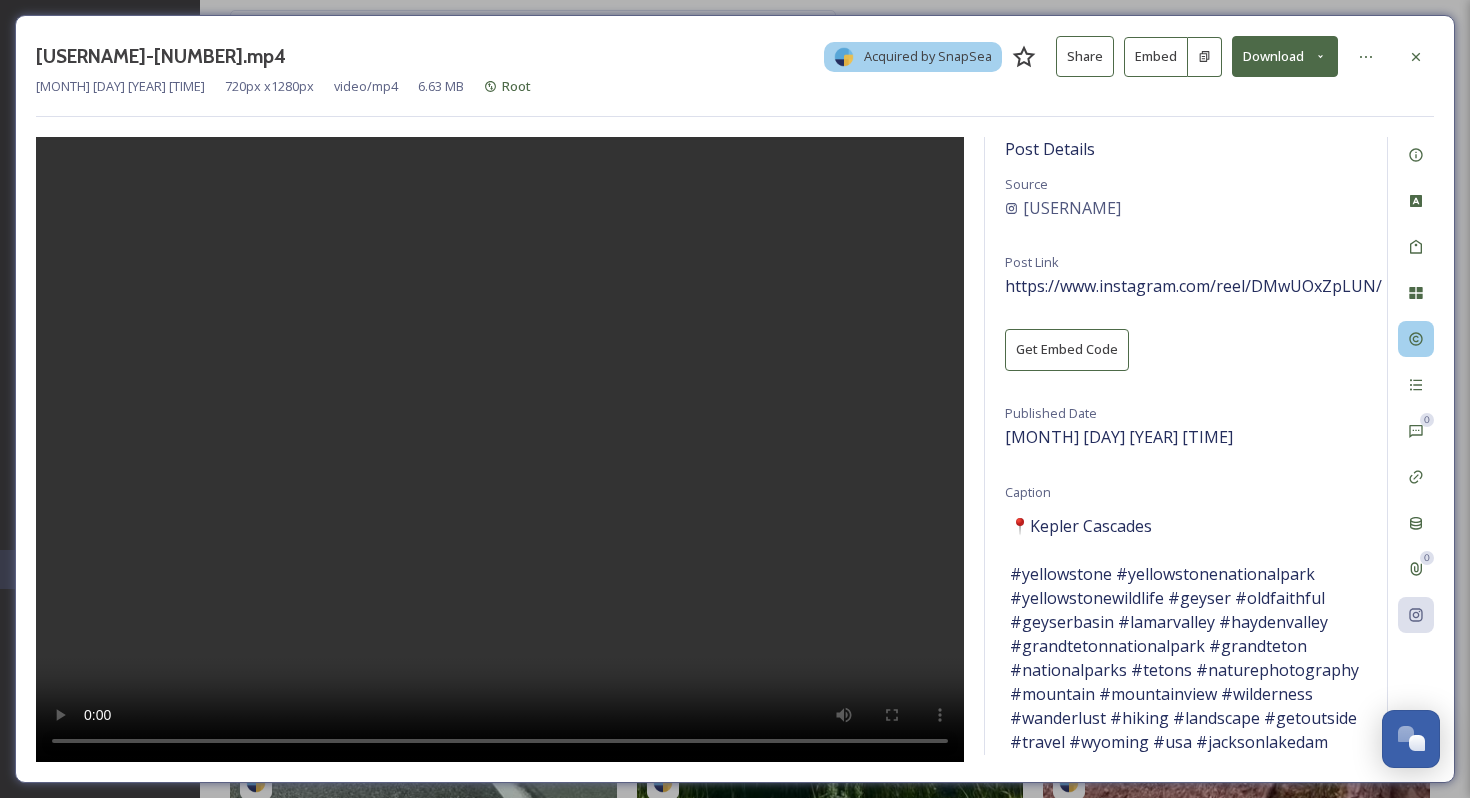 click at bounding box center (1416, 339) 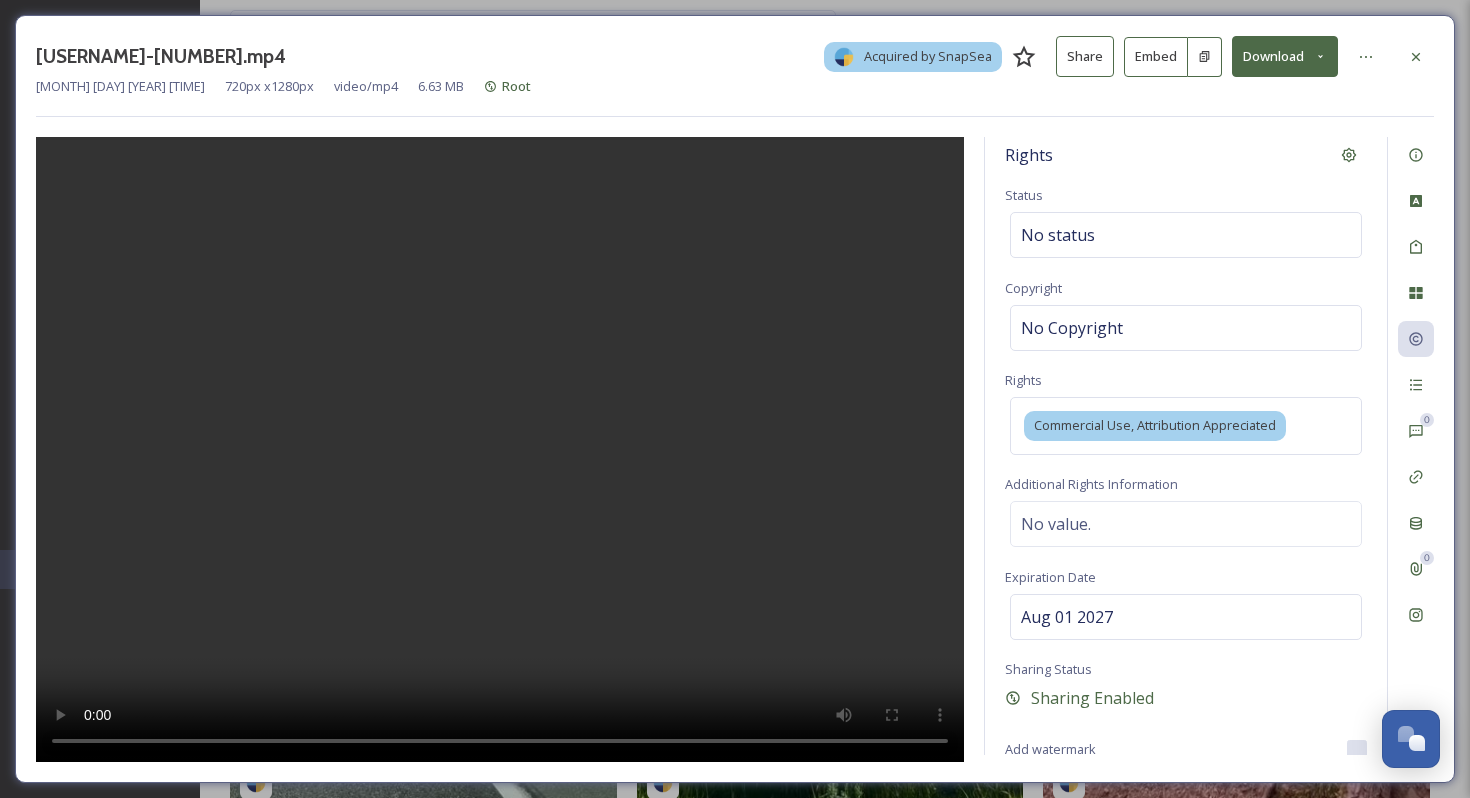 click on "Rights Status No status Copyright No Copyright Rights Commercial Use, Attribution Appreciated Additional Rights Information No value. Expiration Date [MONTH] [DAY] [YEAR] Sharing Status Sharing Enabled Add watermark" at bounding box center [1186, 446] 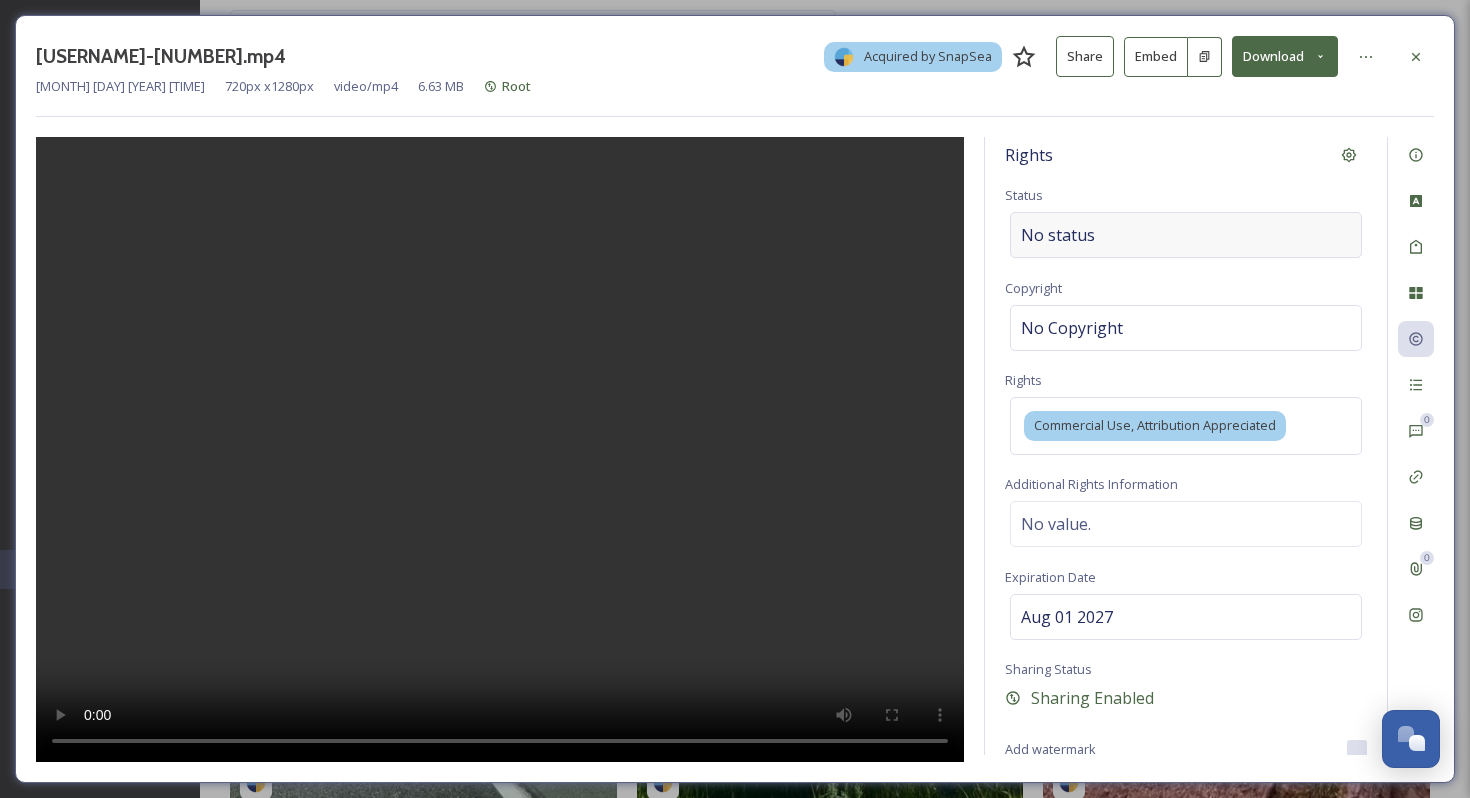click on "No status" at bounding box center (1186, 235) 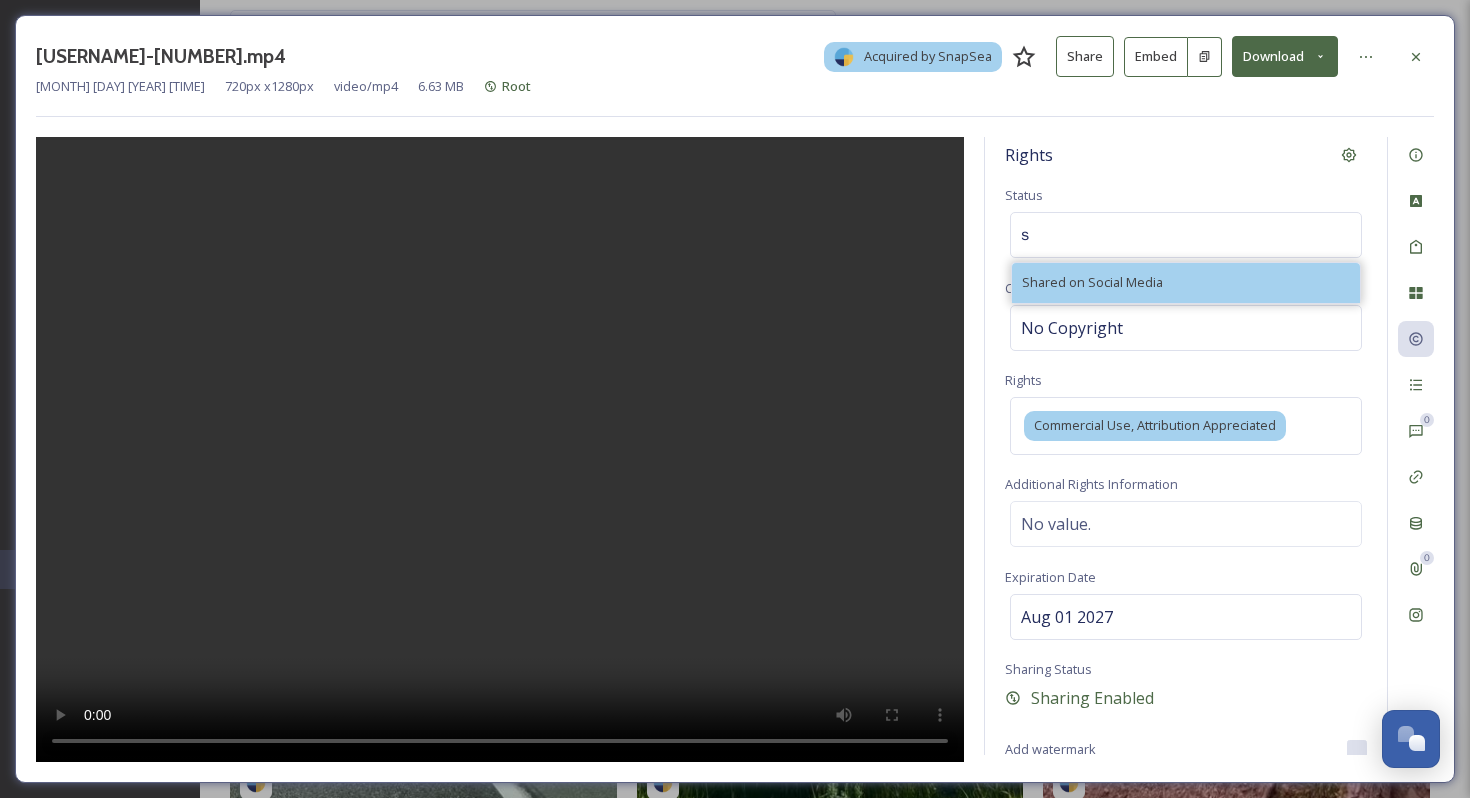type on "s" 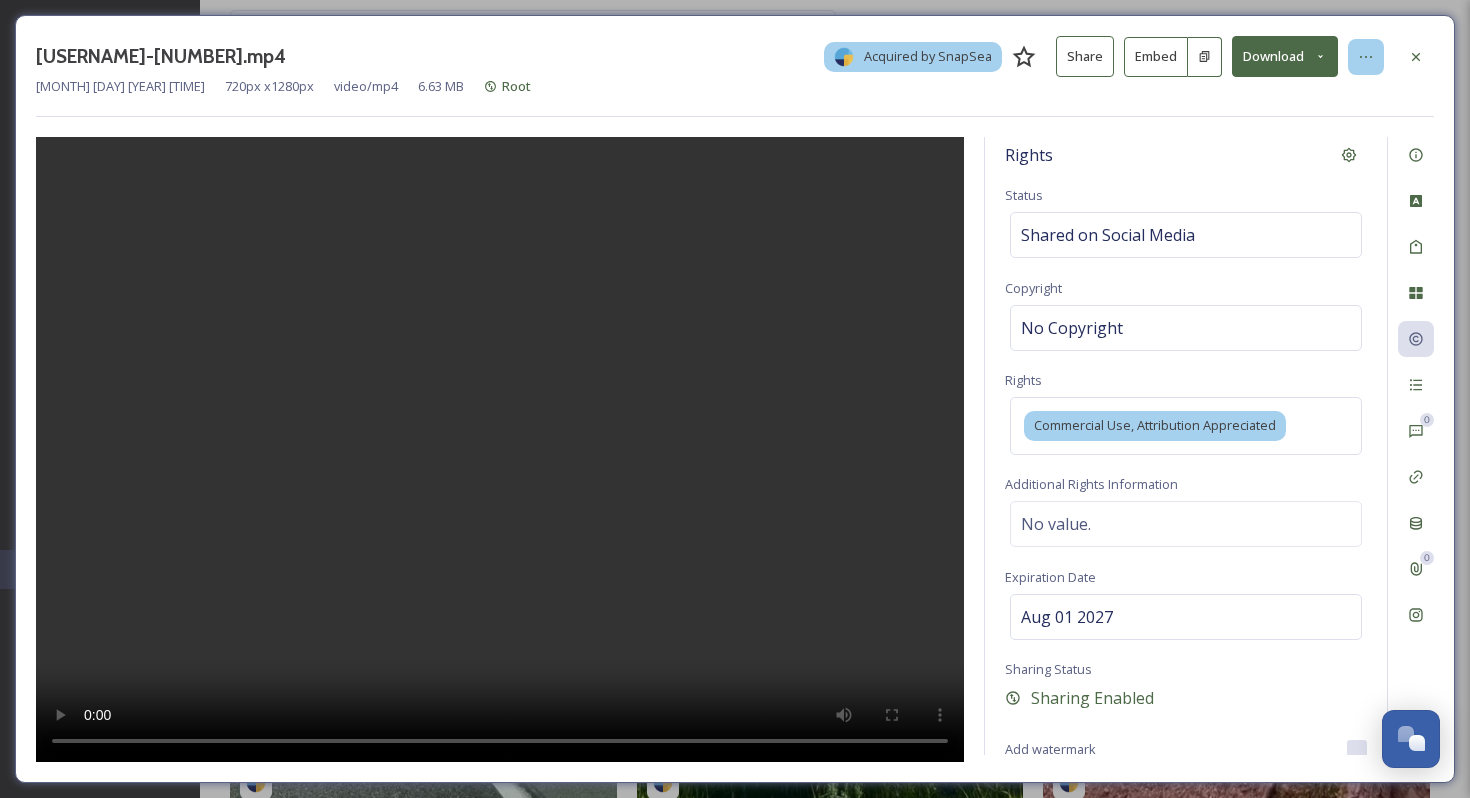 click 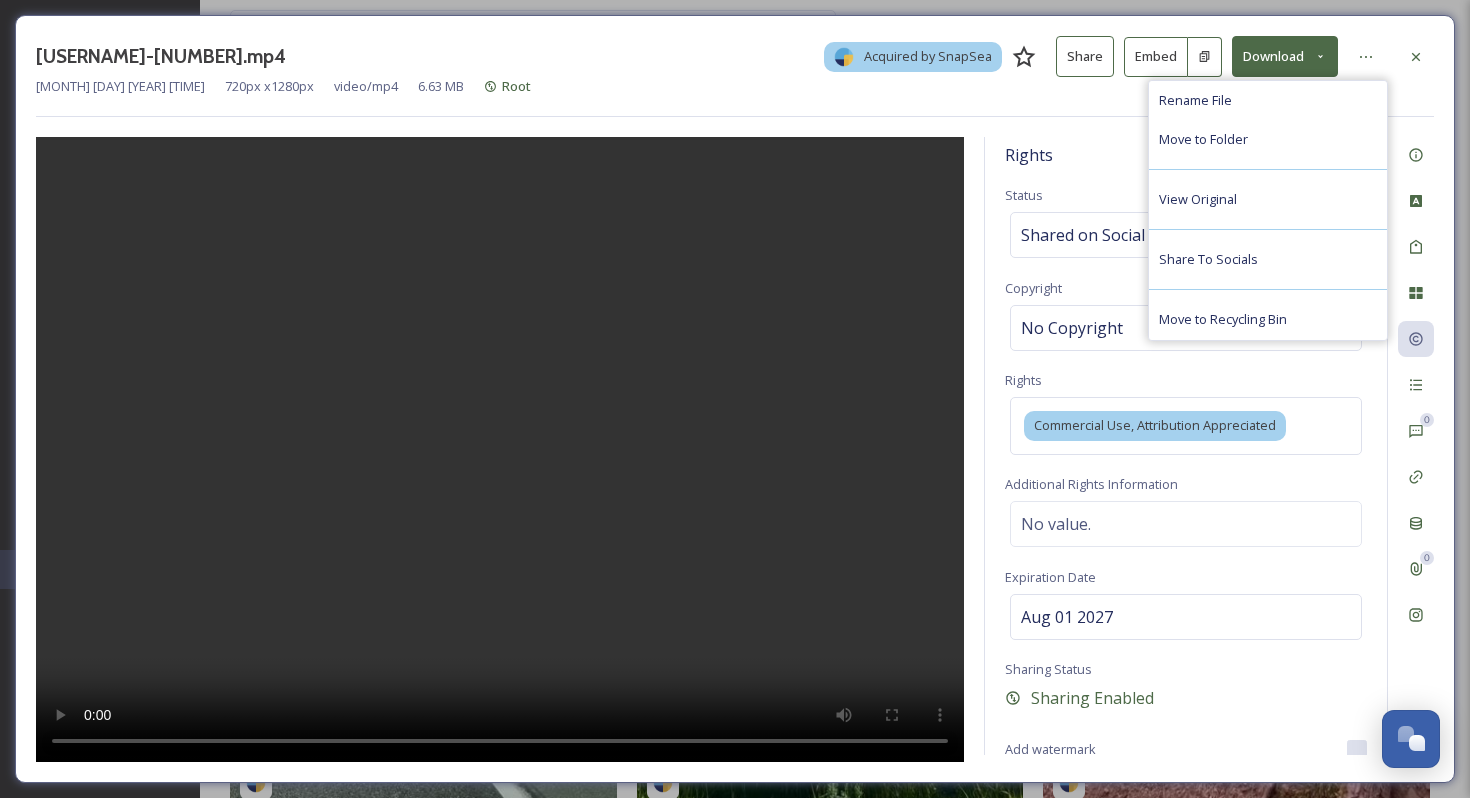 click on "Rename File Move to Folder View Original Share To Socials Move to Recycling Bin" at bounding box center (1268, 210) 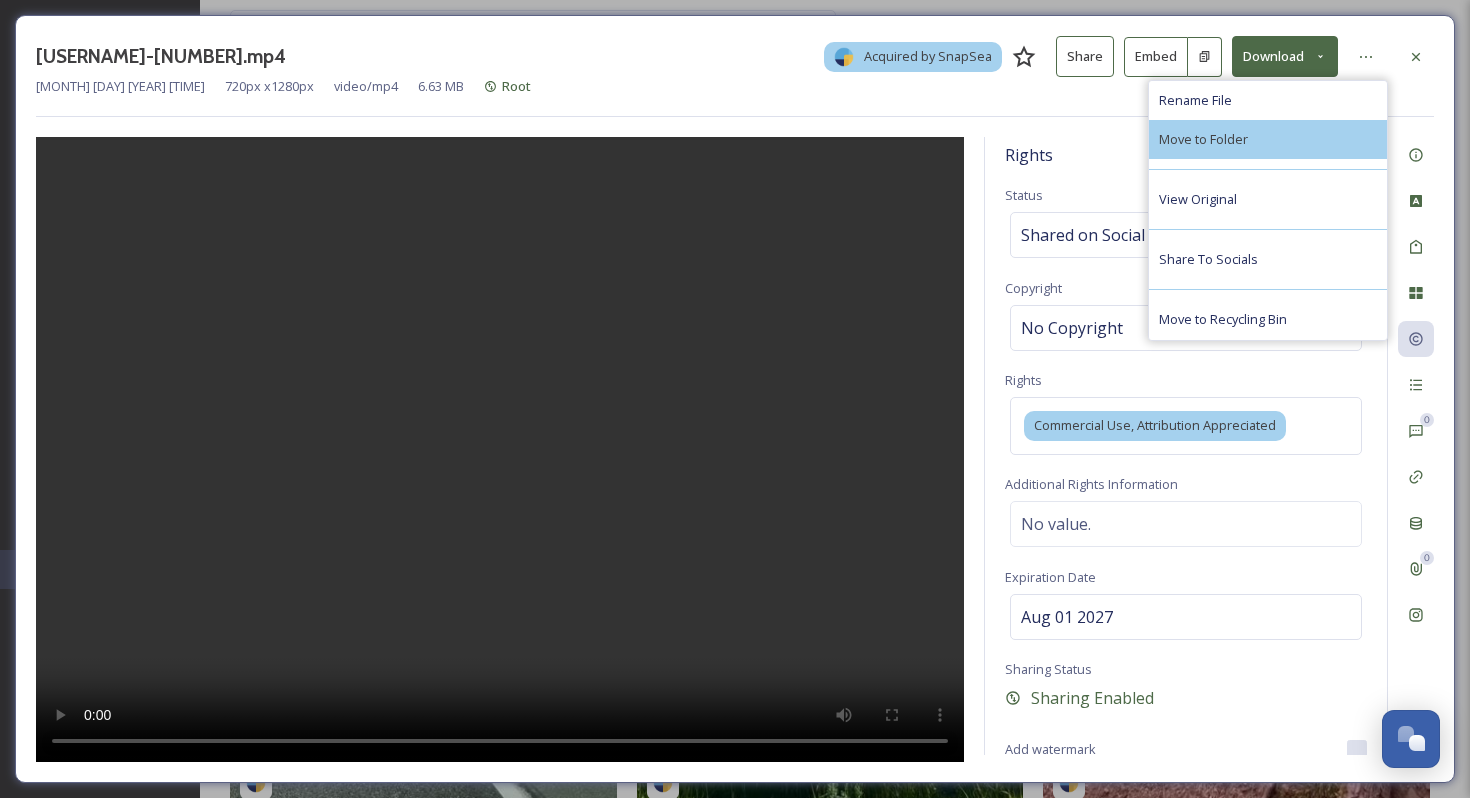 click on "Move to Folder" at bounding box center [1268, 139] 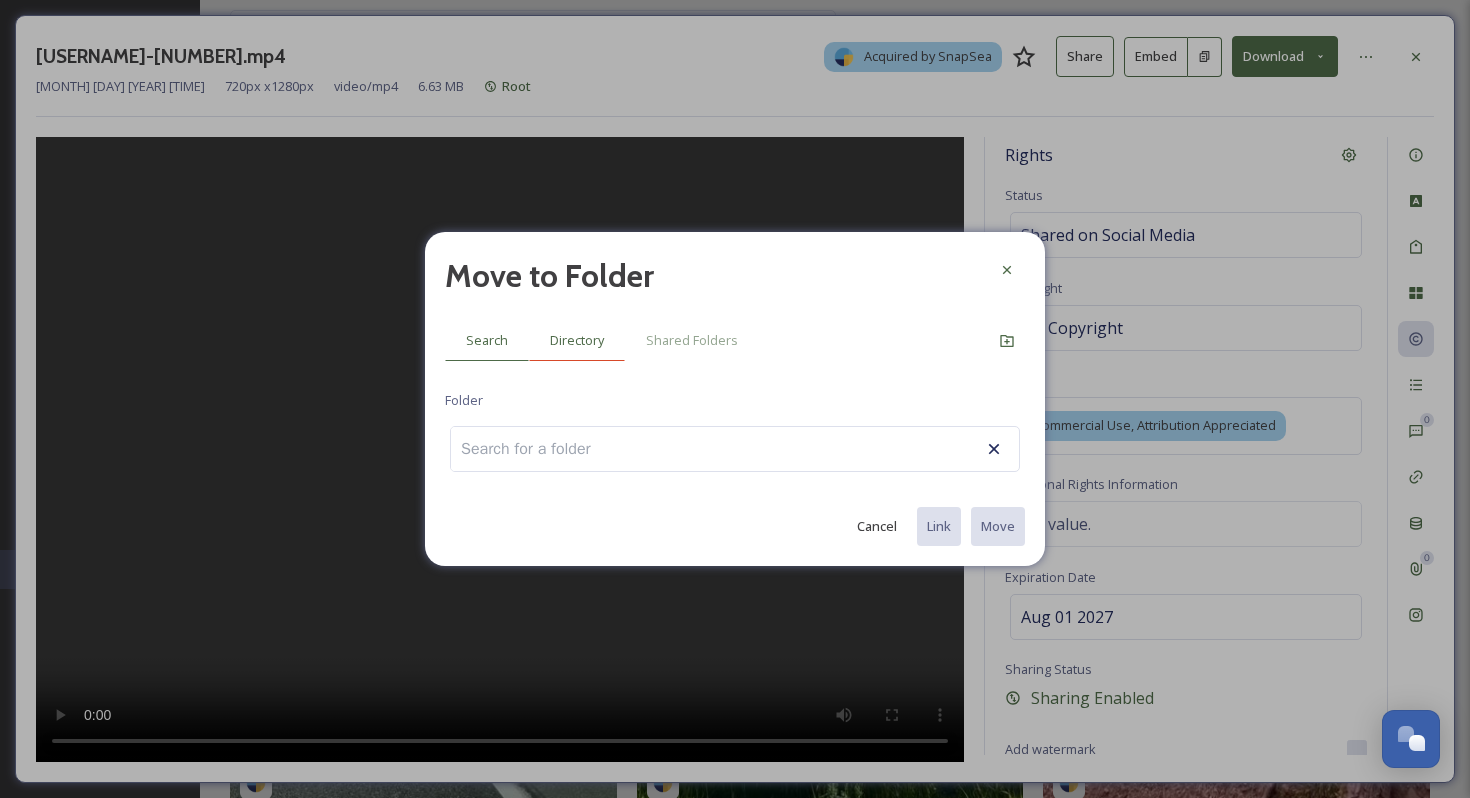 click on "Directory" at bounding box center (577, 340) 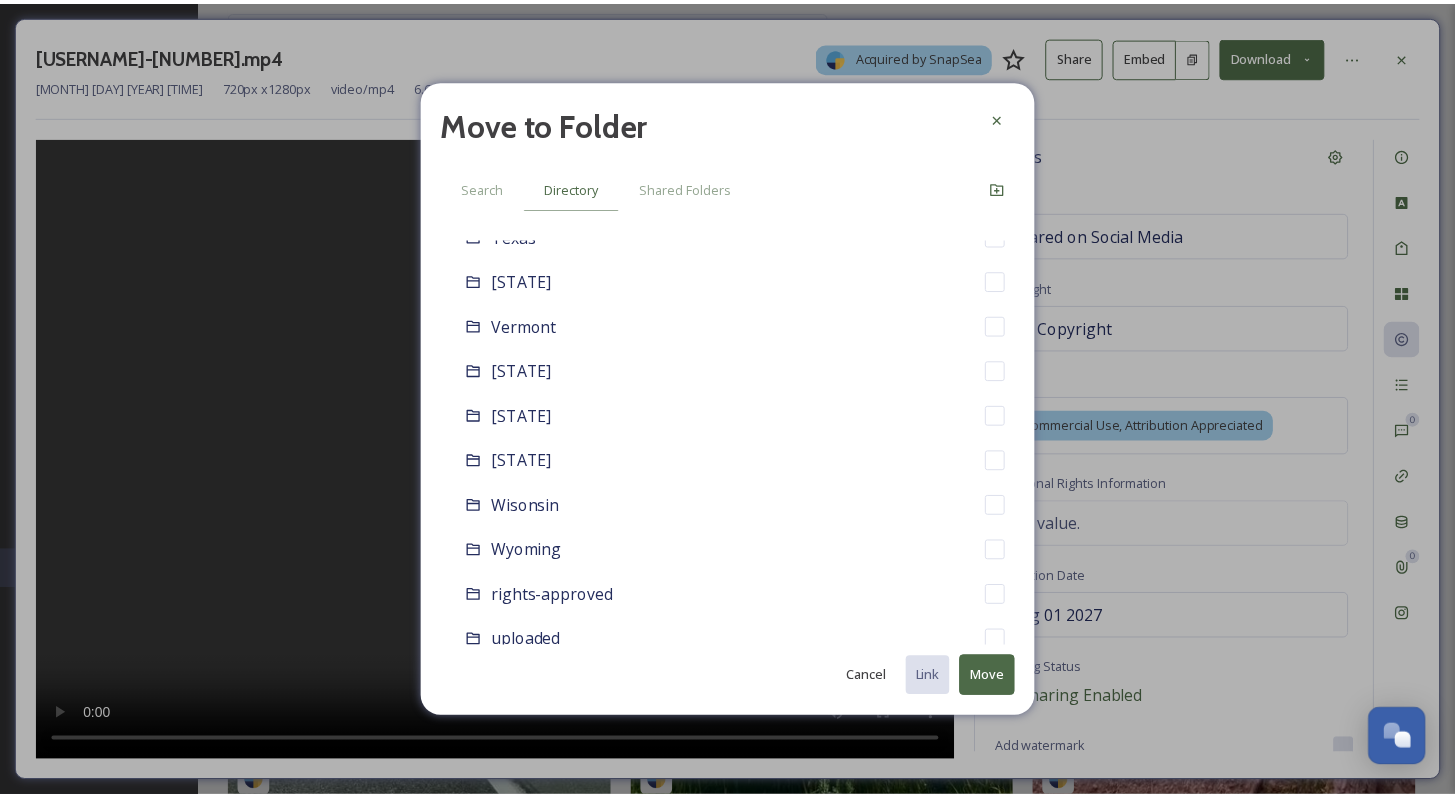 scroll, scrollTop: 2161, scrollLeft: 0, axis: vertical 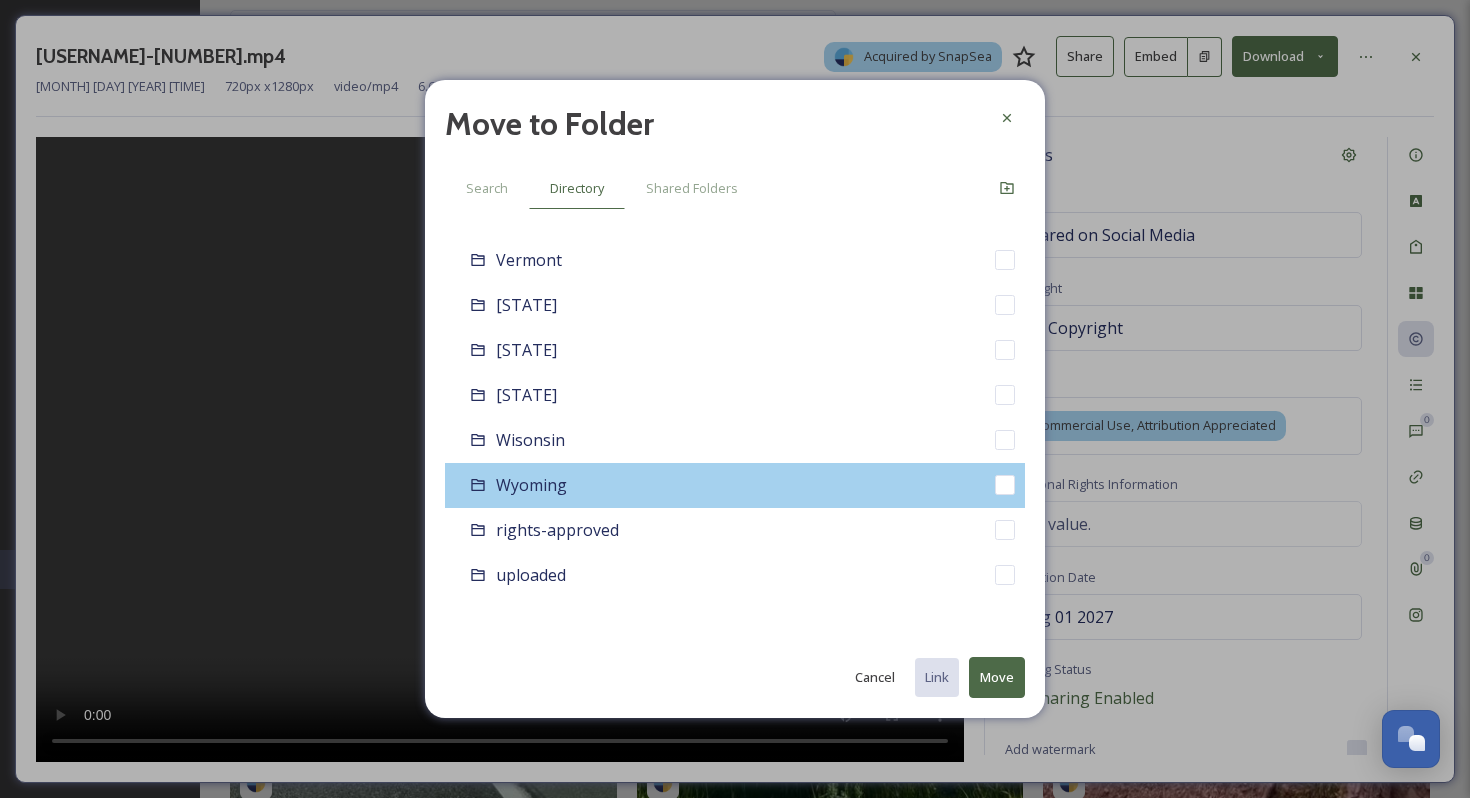 click on "Wyoming" at bounding box center (735, 485) 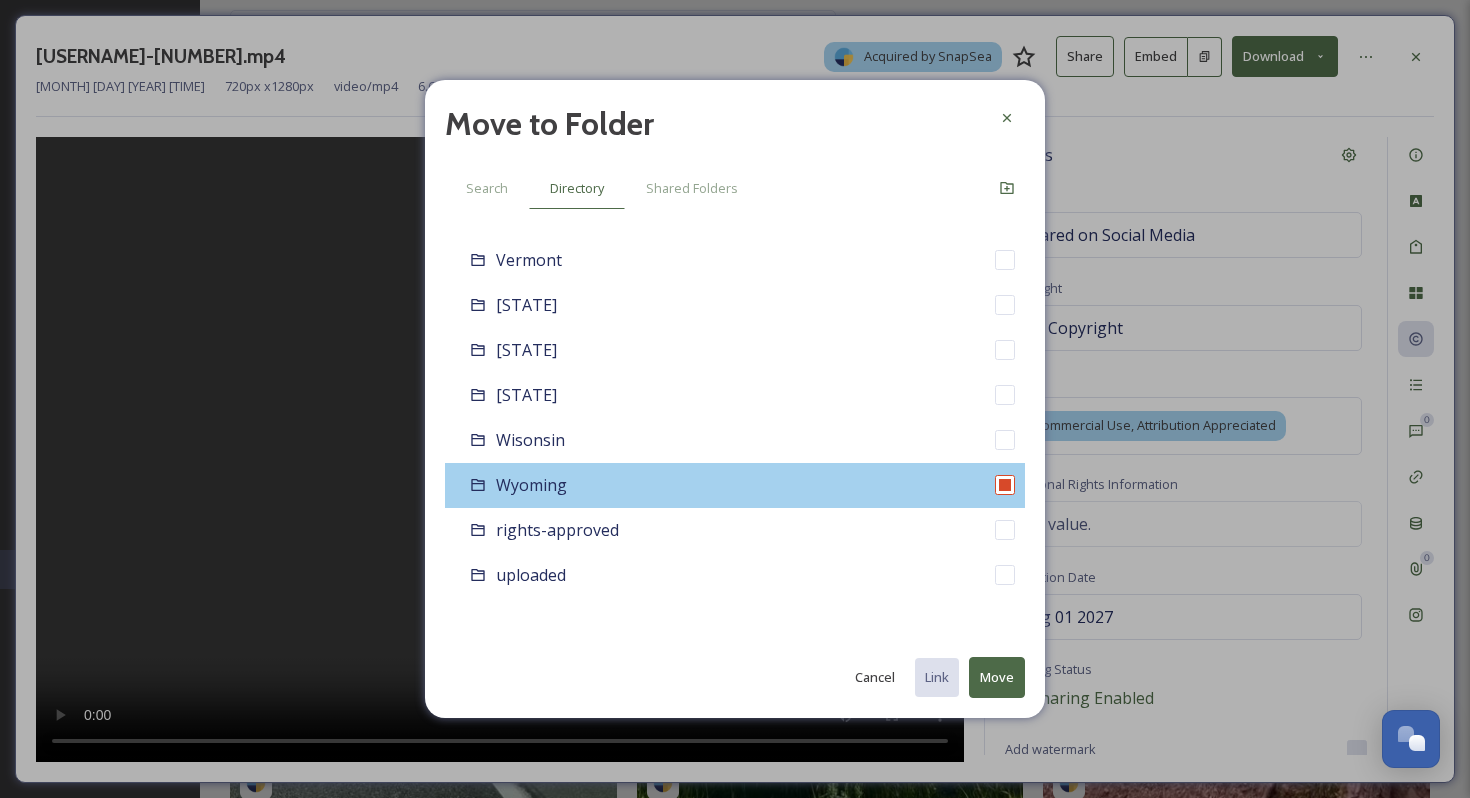 checkbox on "false" 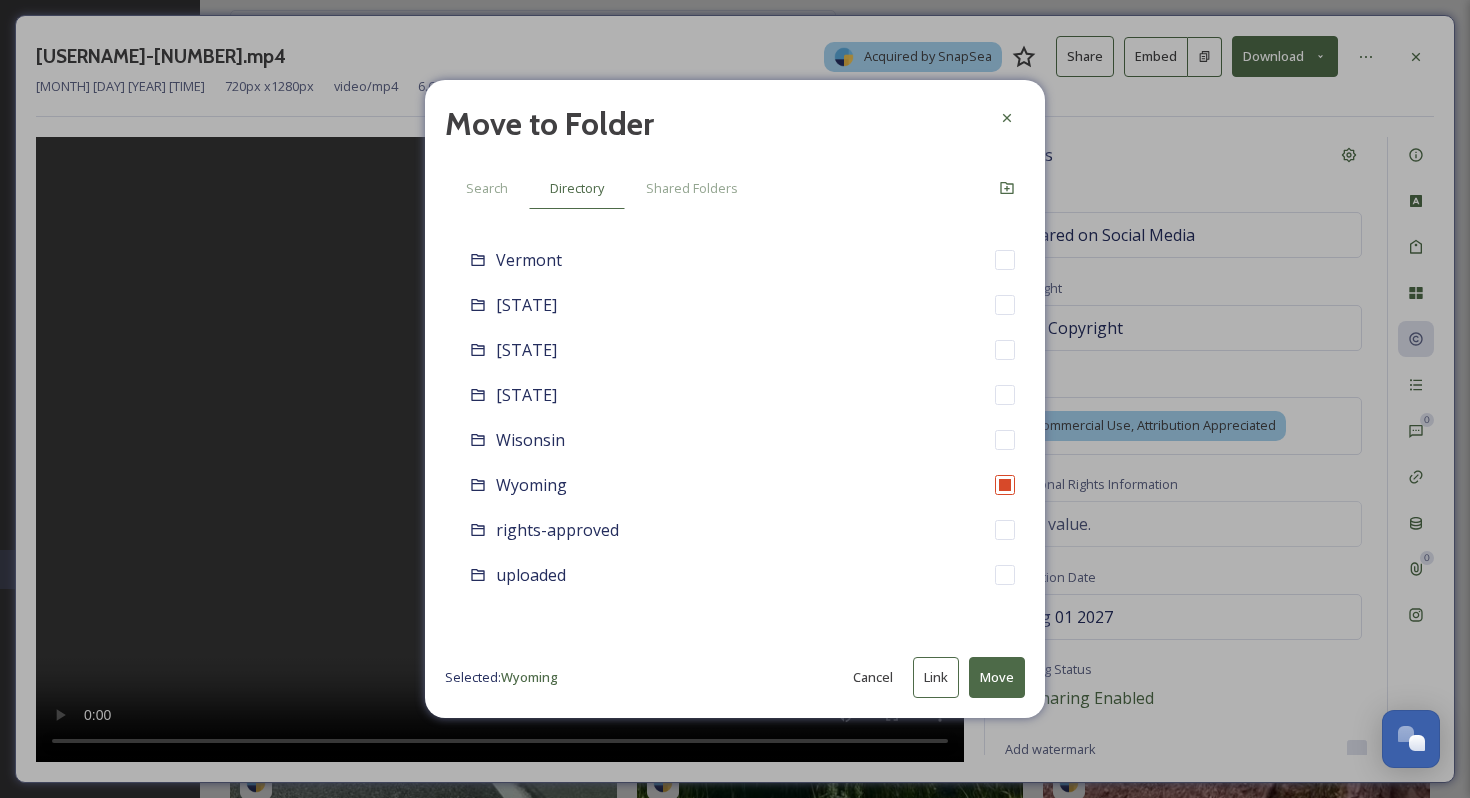 click on "Move" at bounding box center [997, 677] 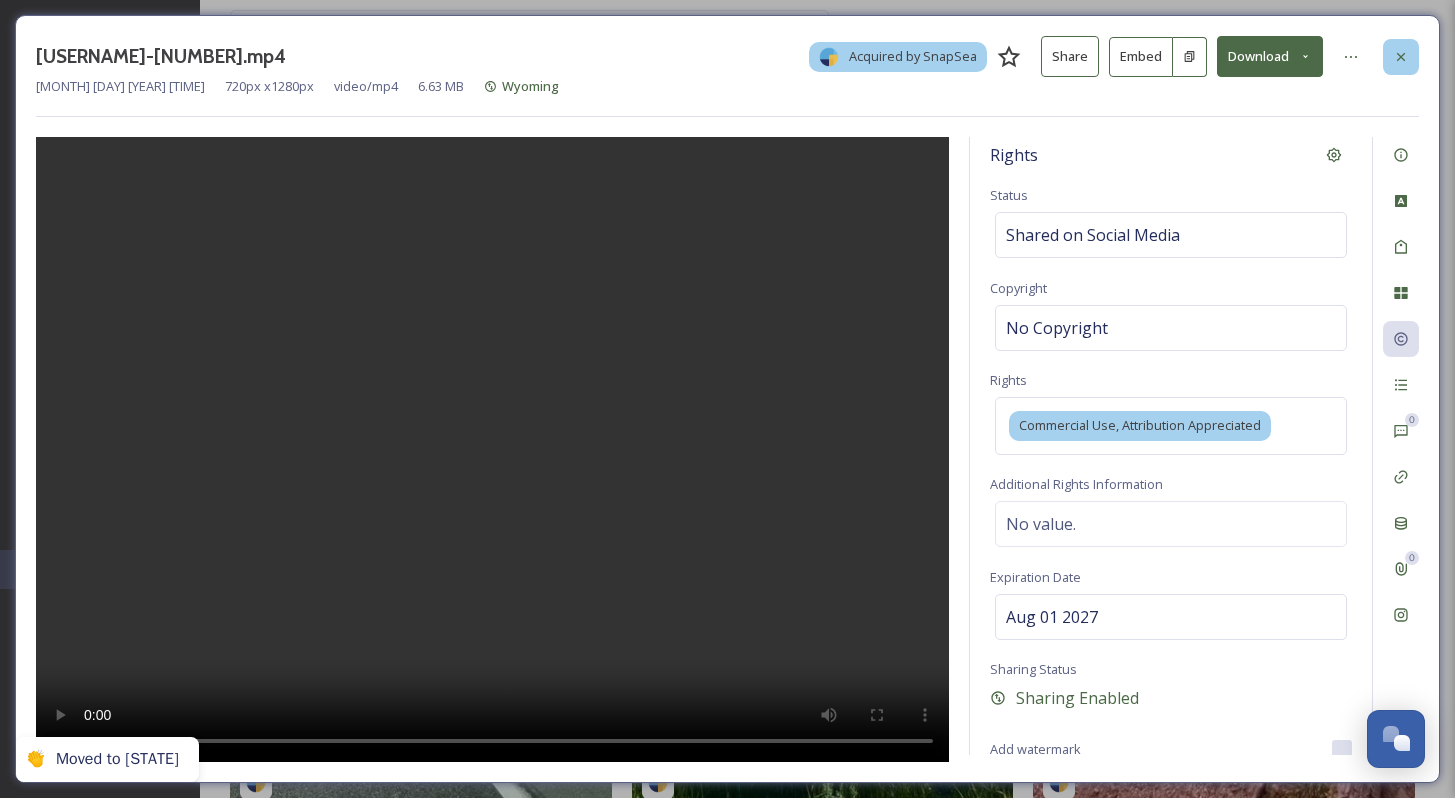 click at bounding box center (1401, 57) 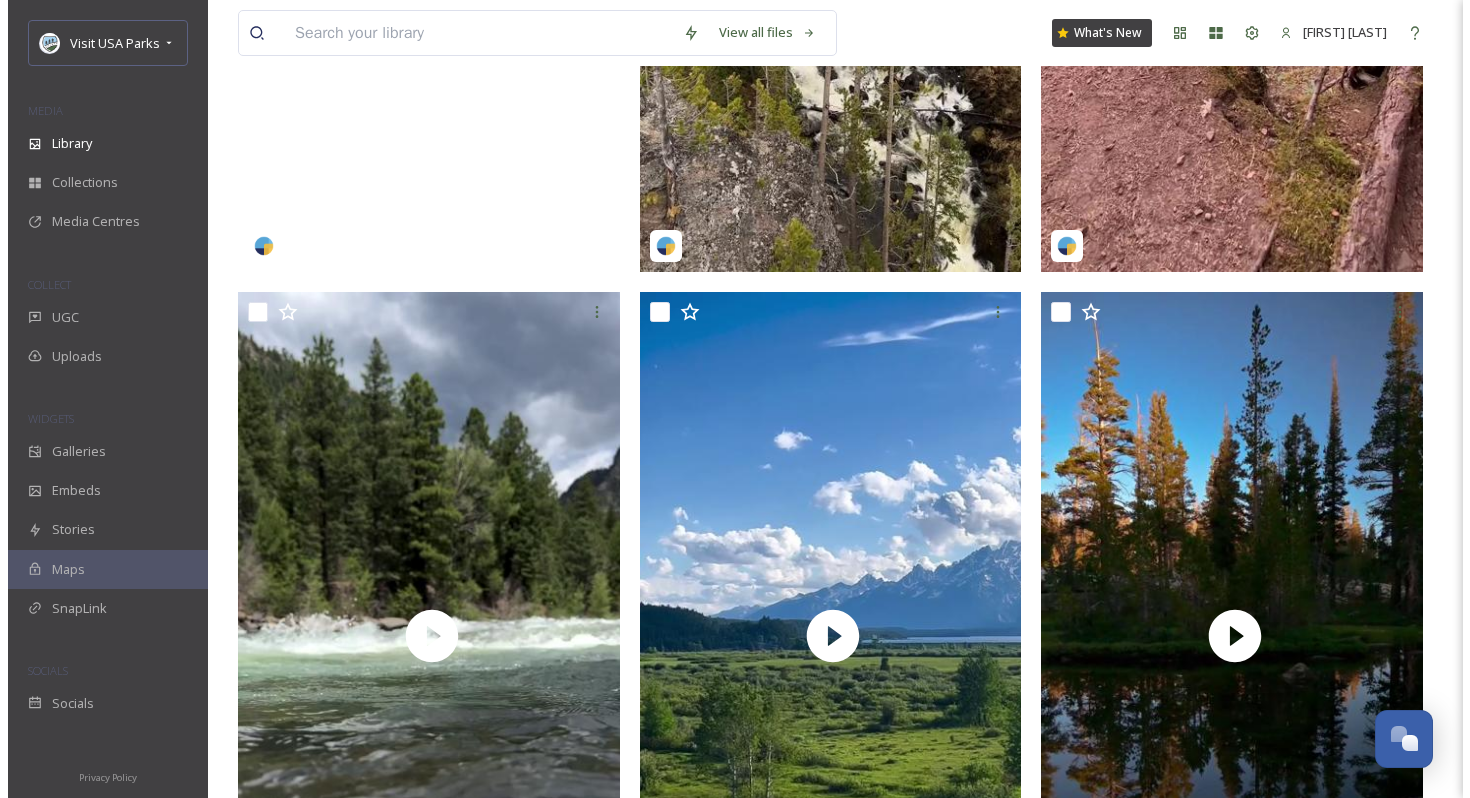 scroll, scrollTop: 1070, scrollLeft: 0, axis: vertical 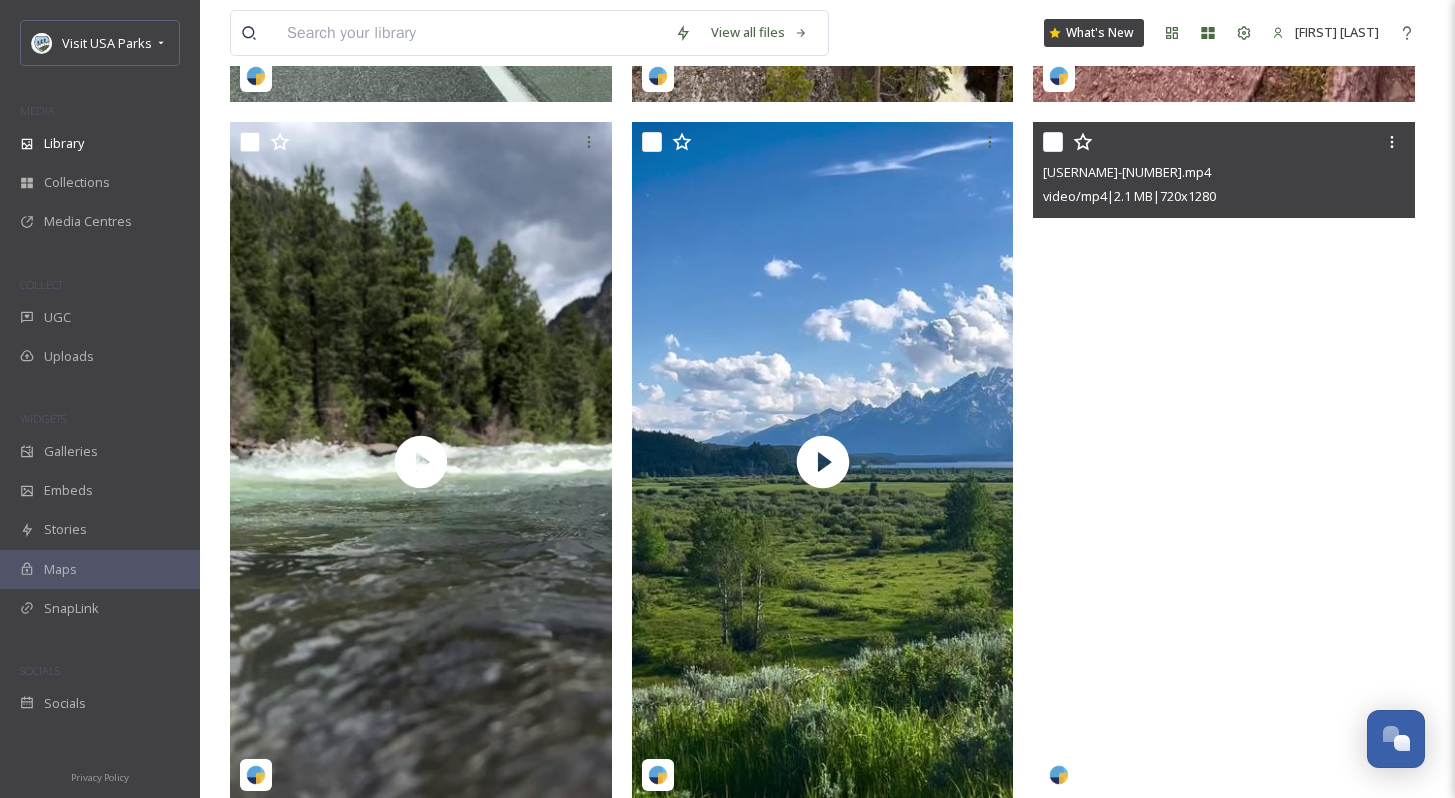 click at bounding box center (1224, 461) 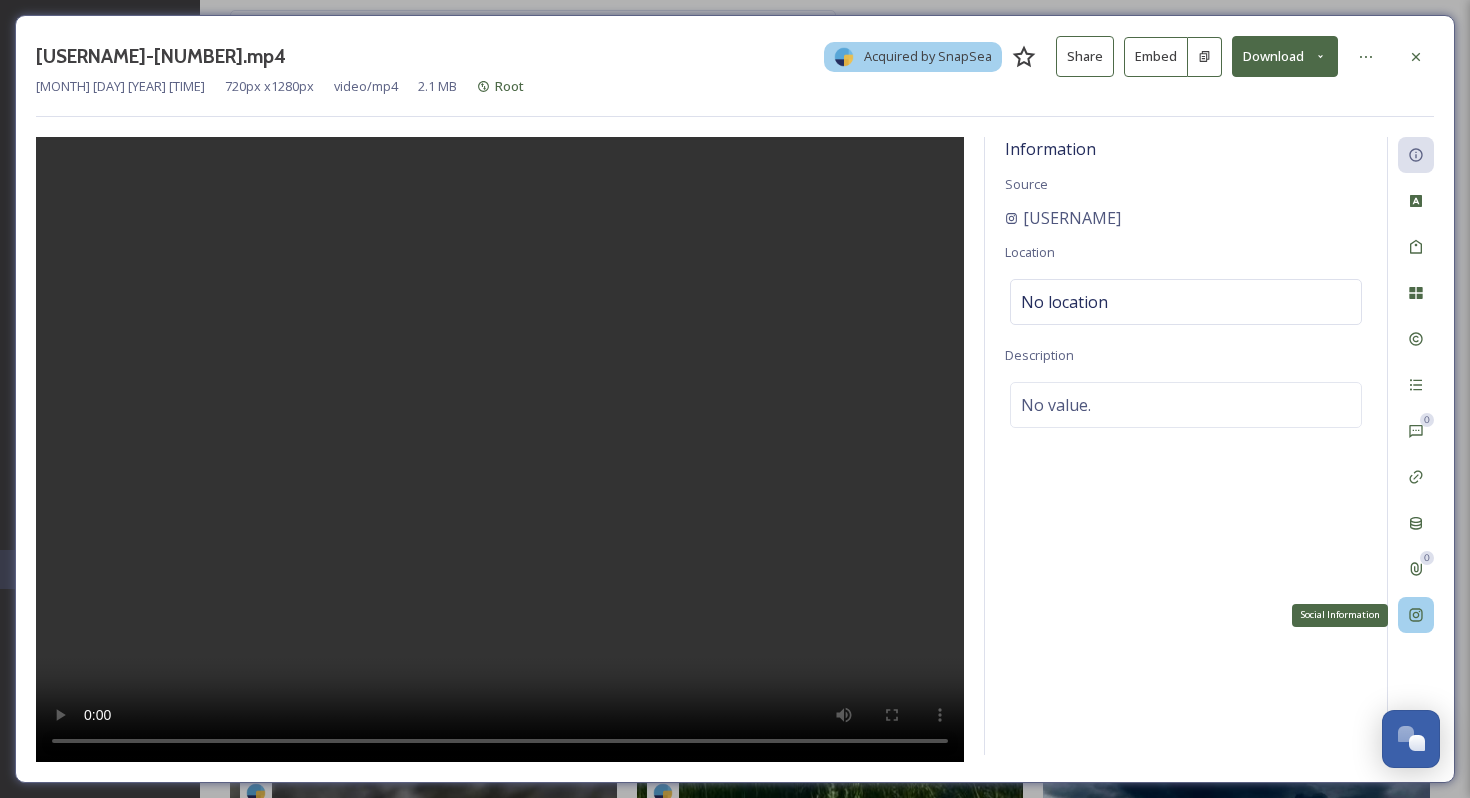 click 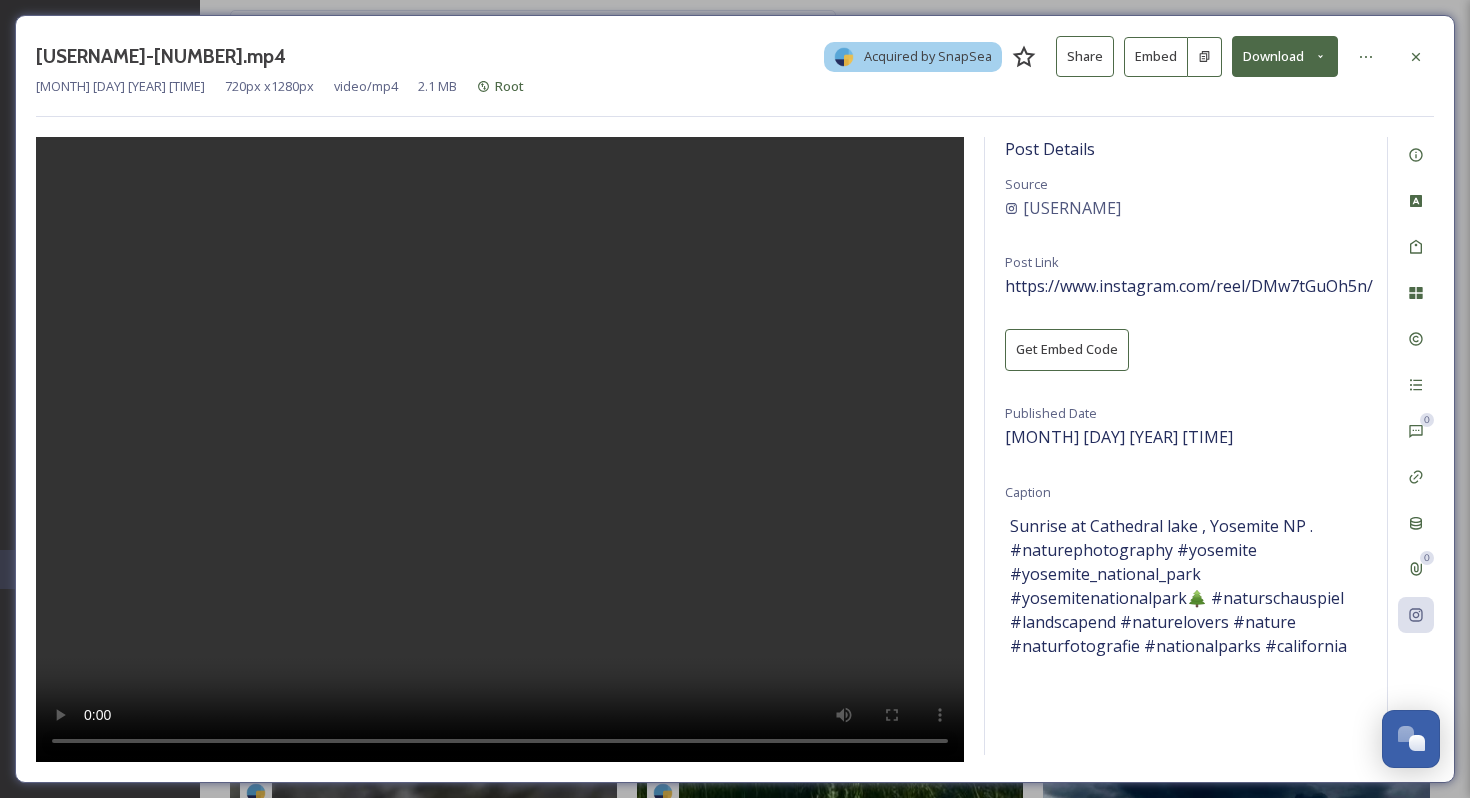type 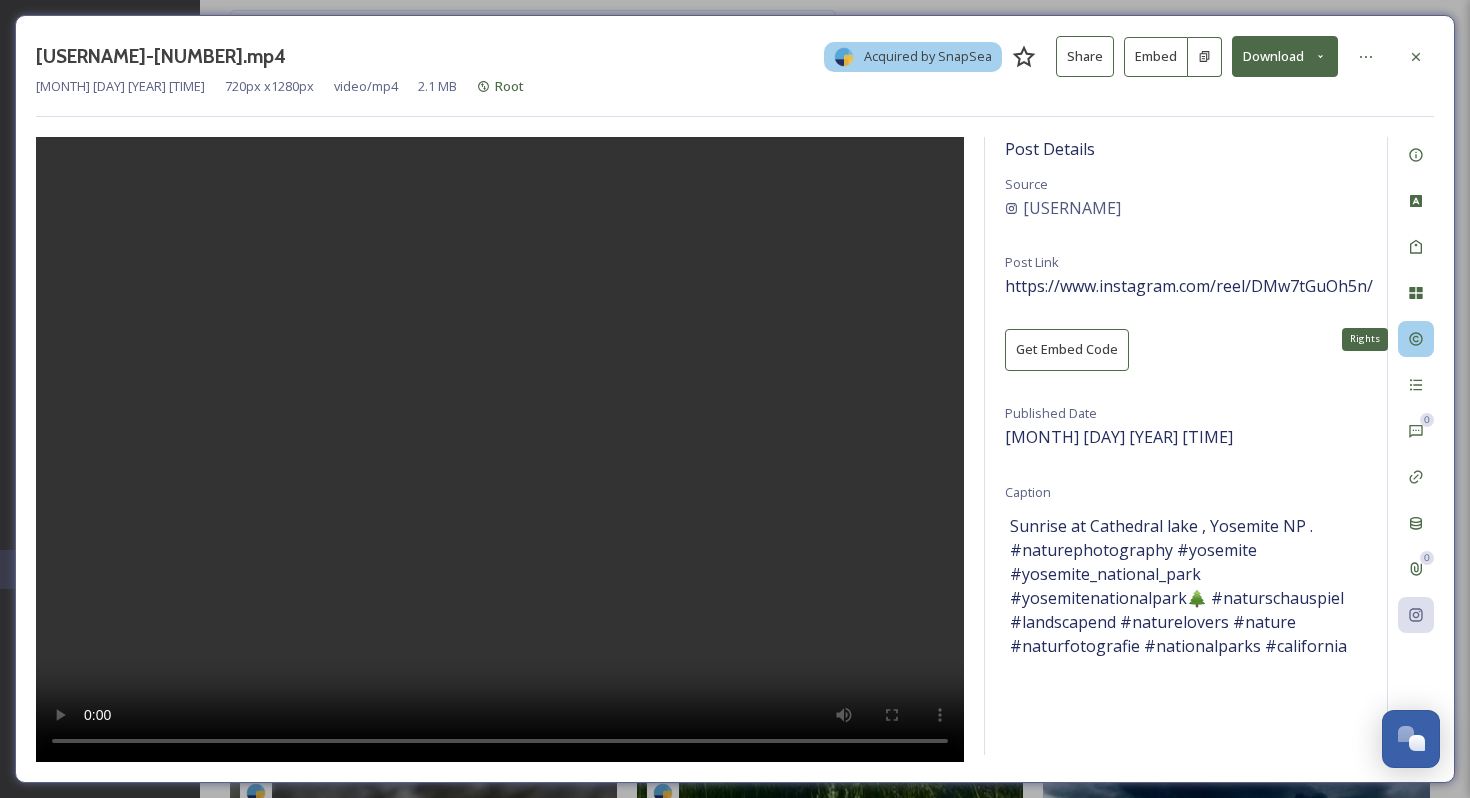 click 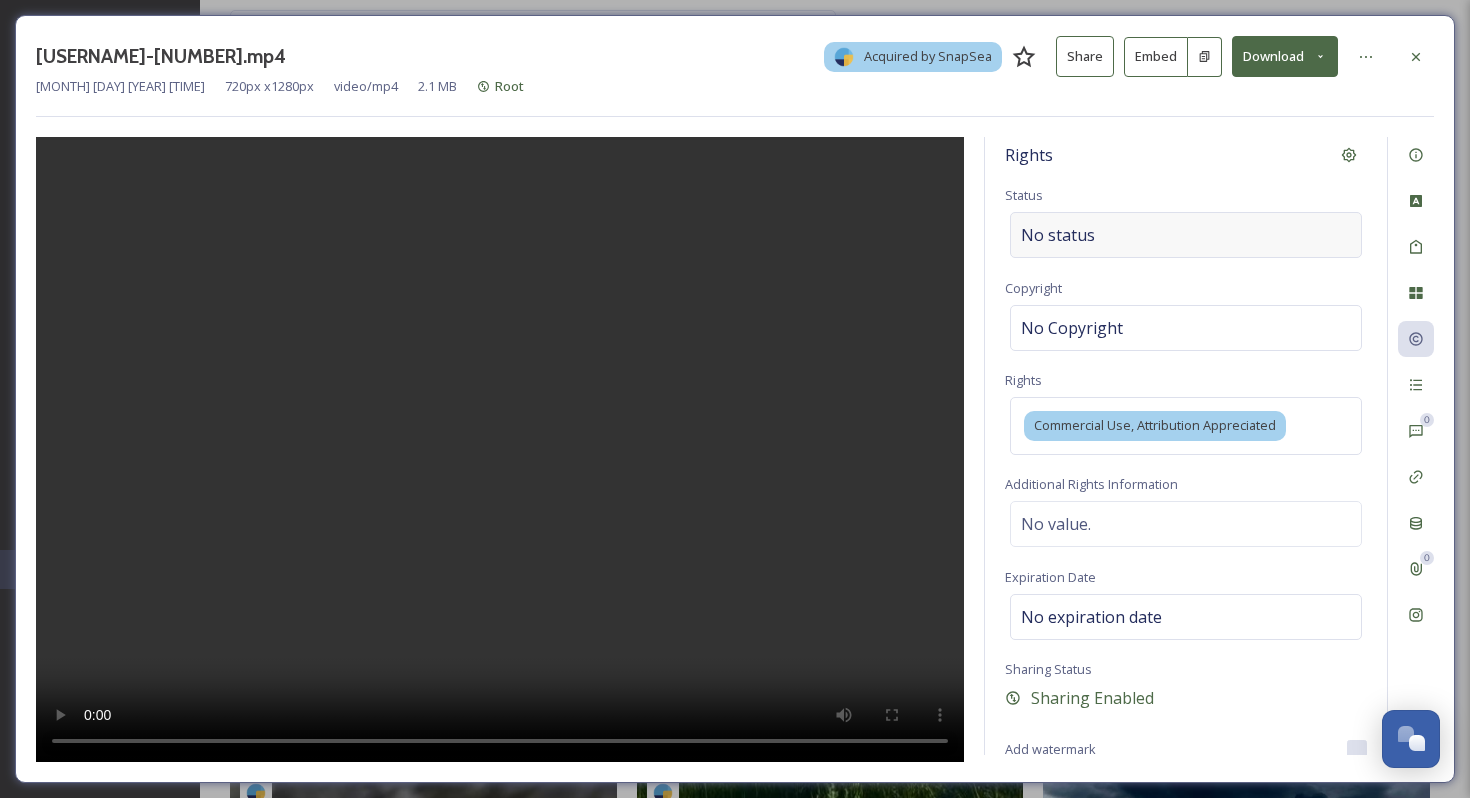 click on "No status" at bounding box center (1186, 235) 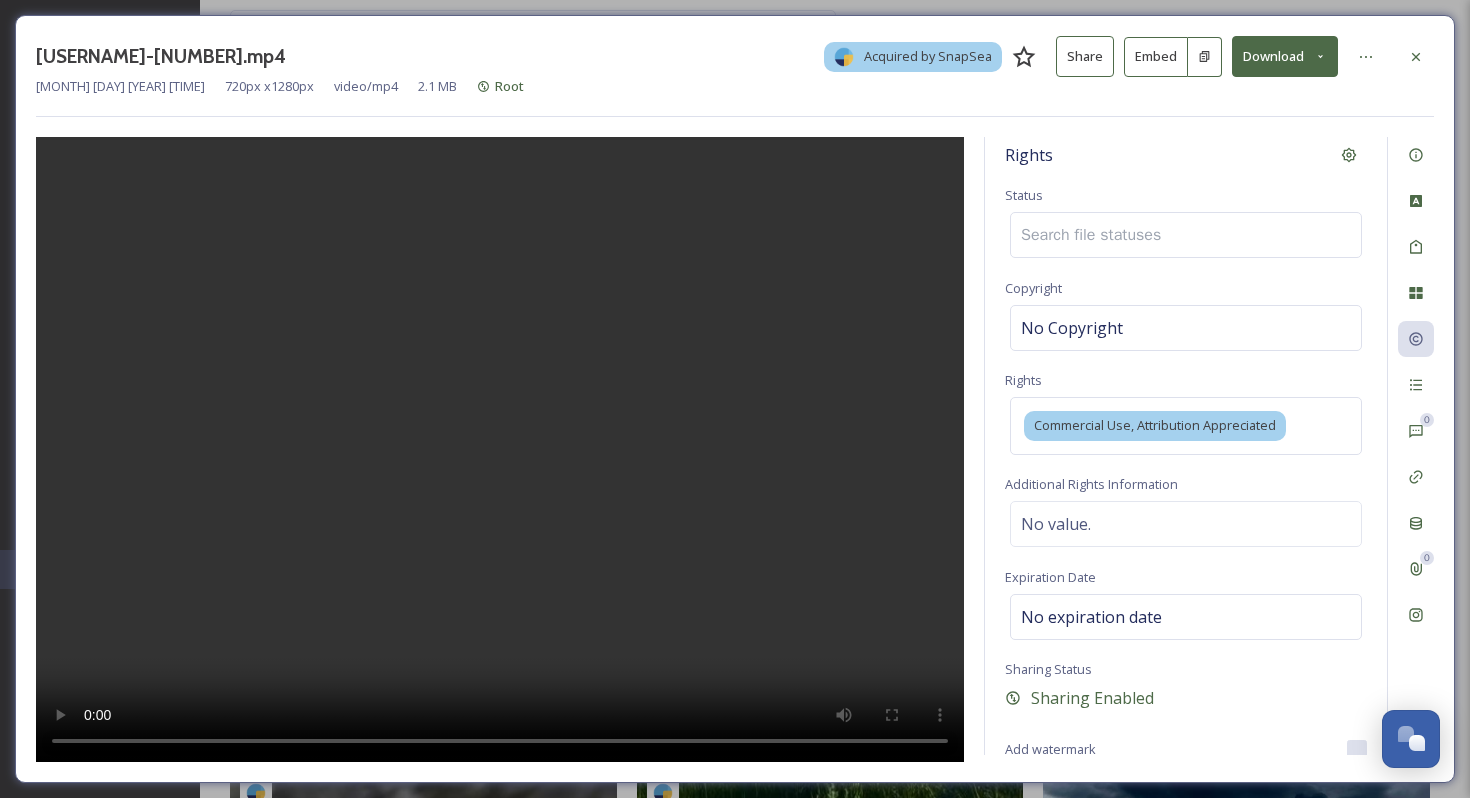 click at bounding box center [1097, 235] 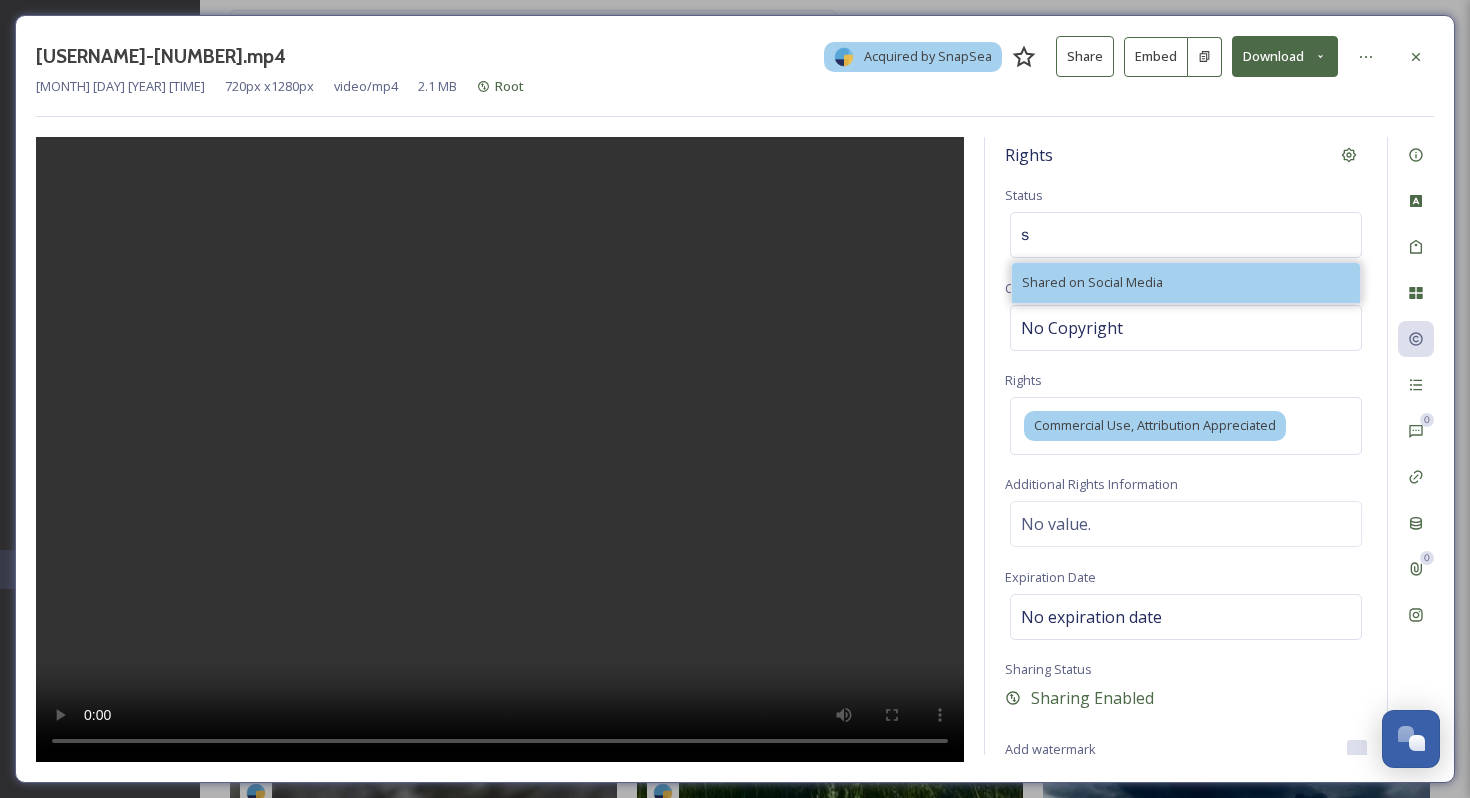 type on "s" 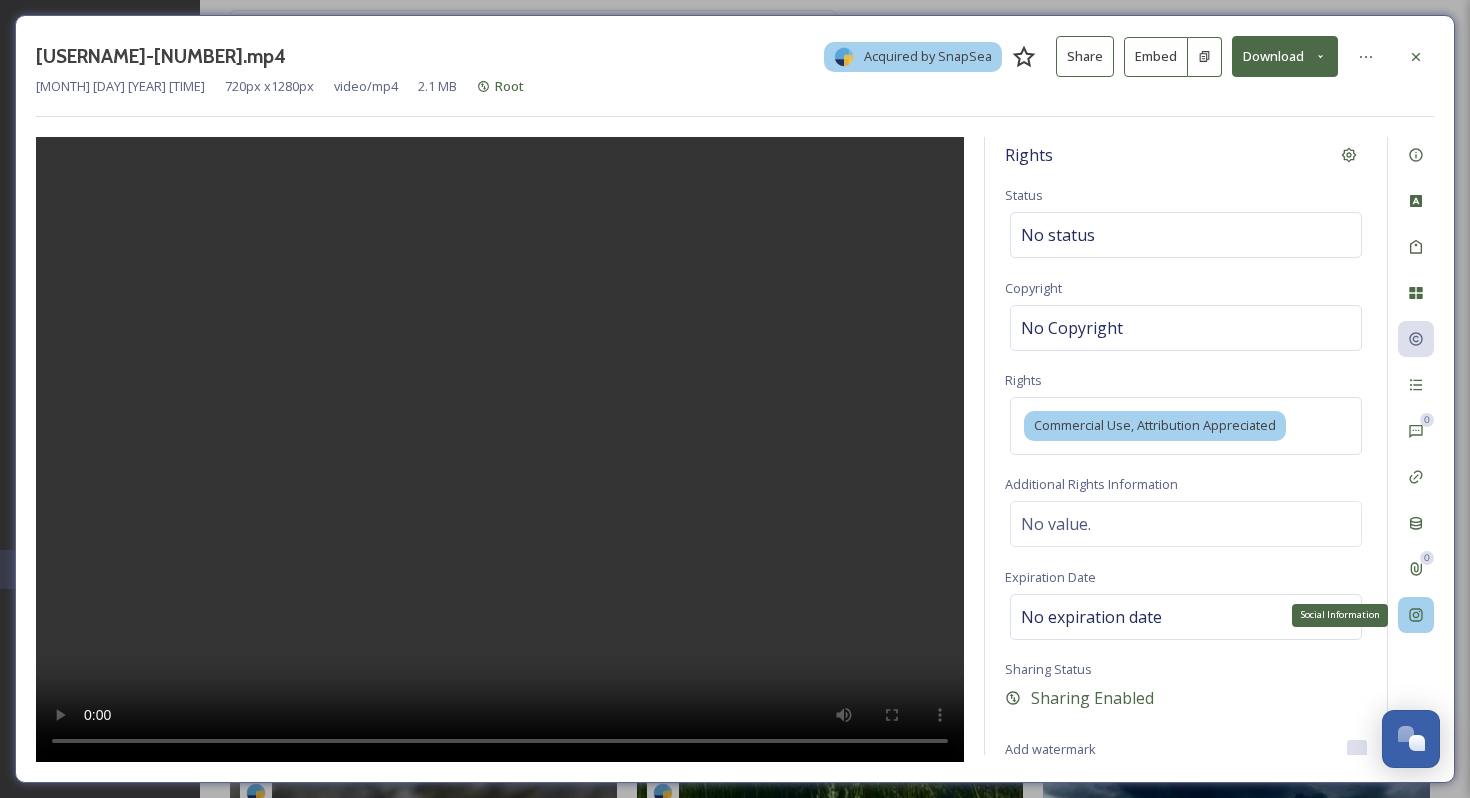 click on "Social Information" at bounding box center [1416, 615] 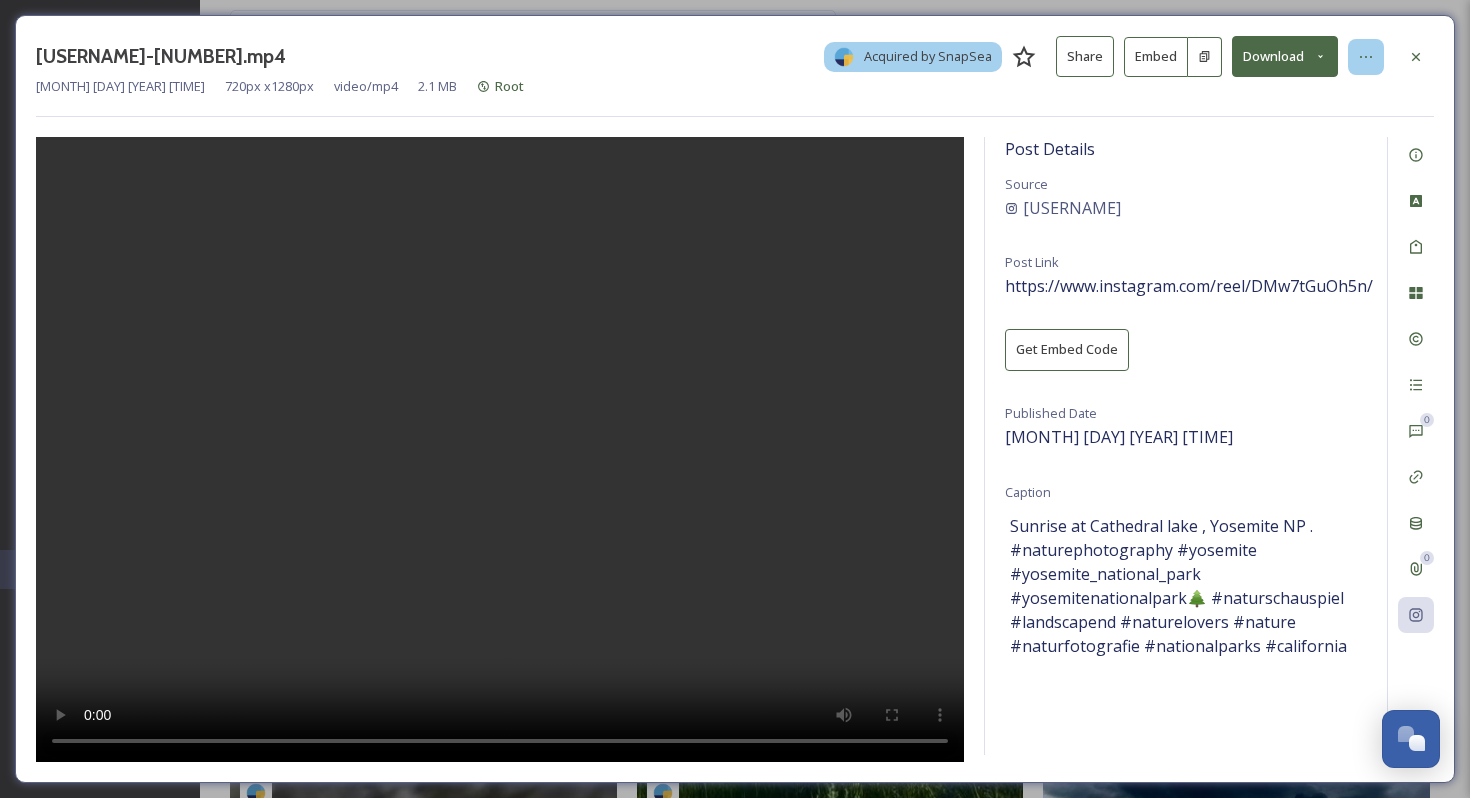 click at bounding box center [1366, 57] 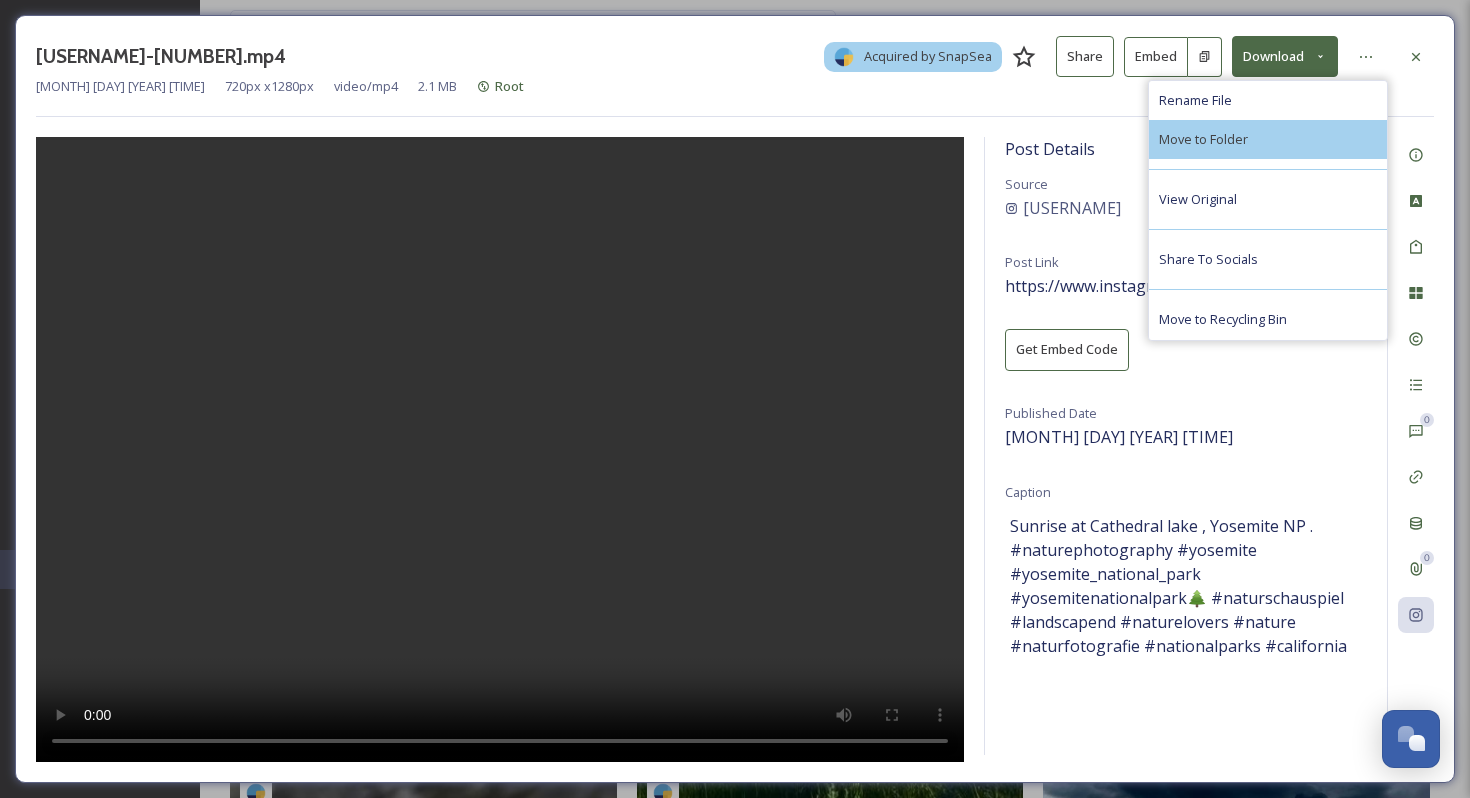 click on "Move to Folder" at bounding box center [1268, 139] 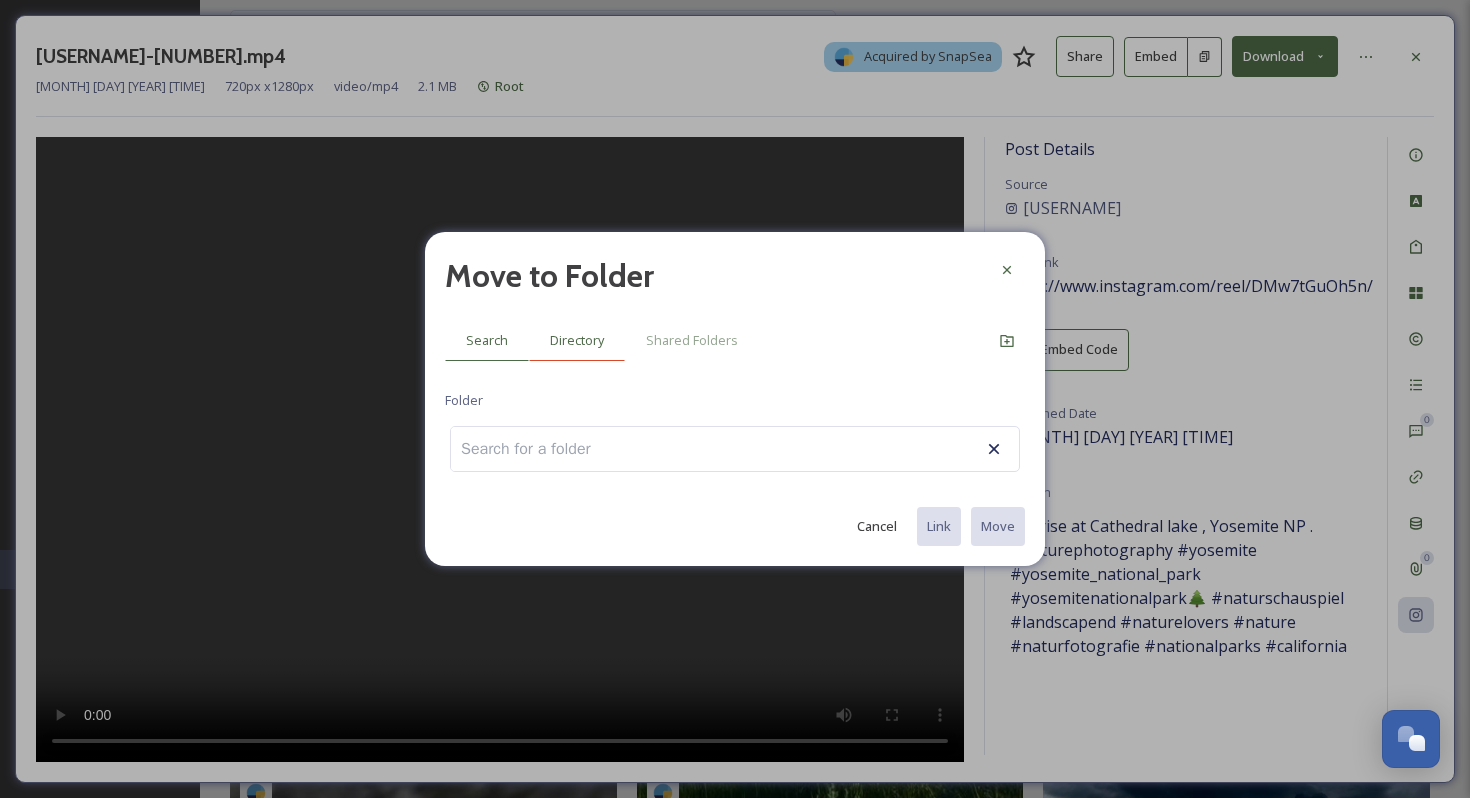 click on "Directory" at bounding box center [577, 340] 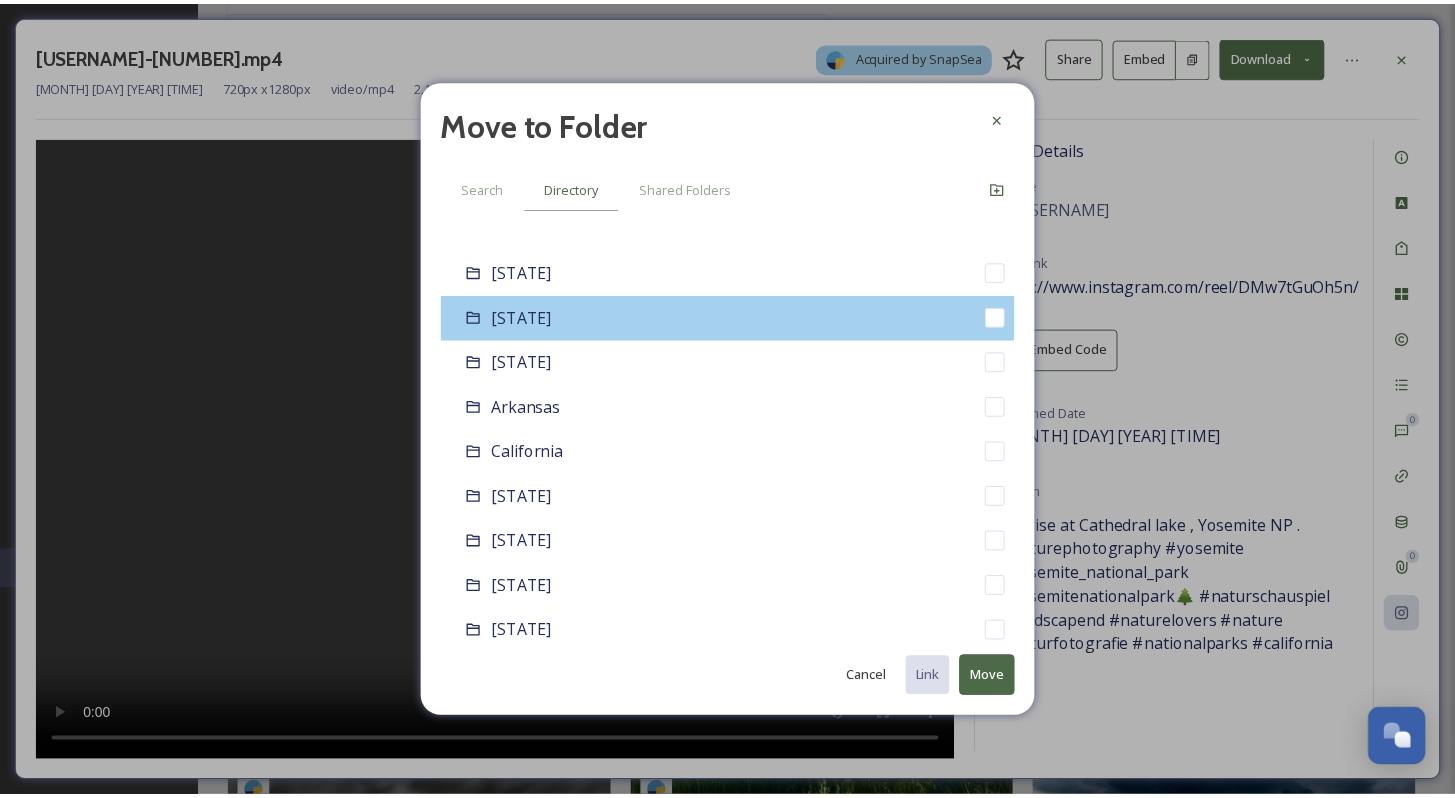 scroll, scrollTop: 37, scrollLeft: 0, axis: vertical 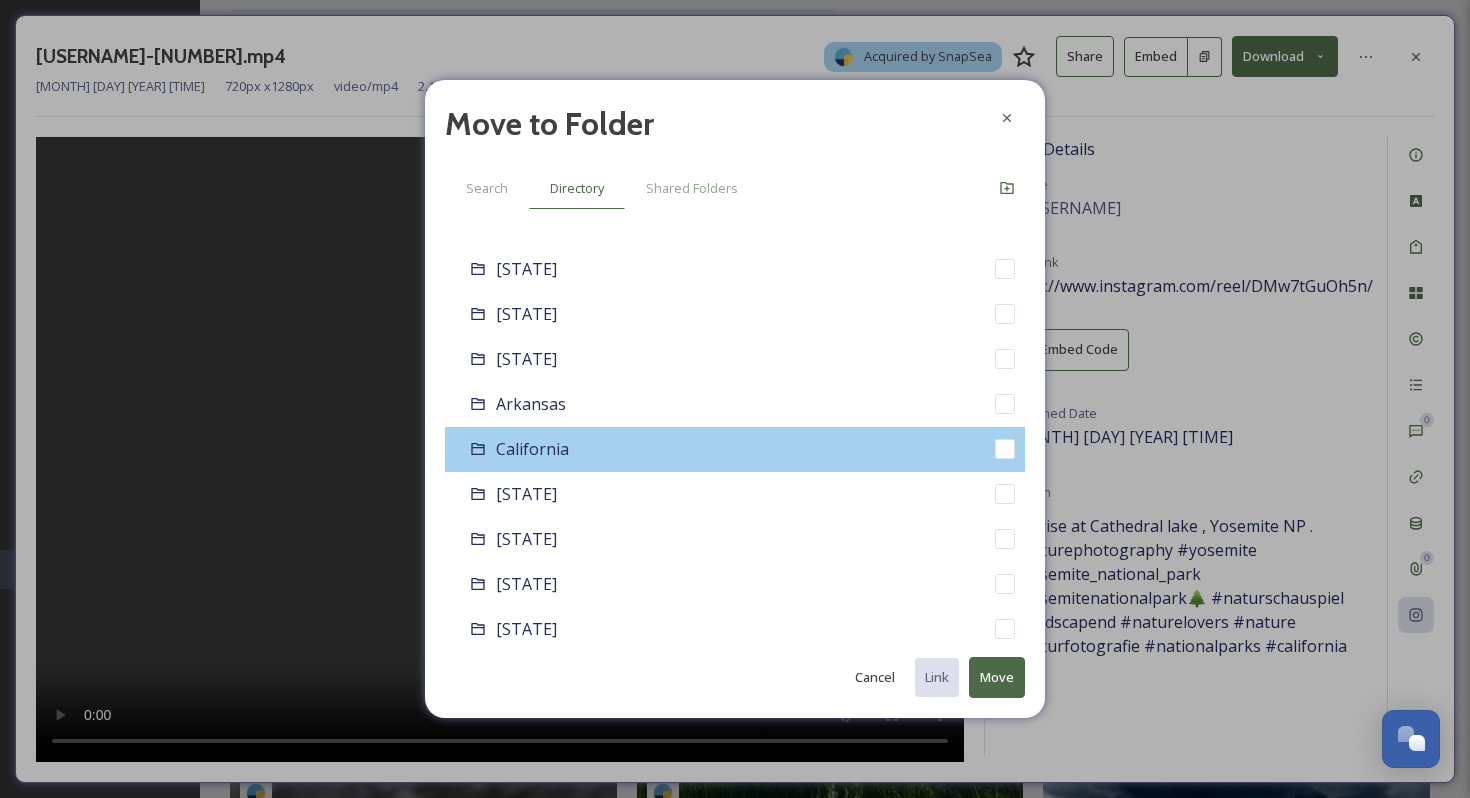 click on "California" at bounding box center (735, 449) 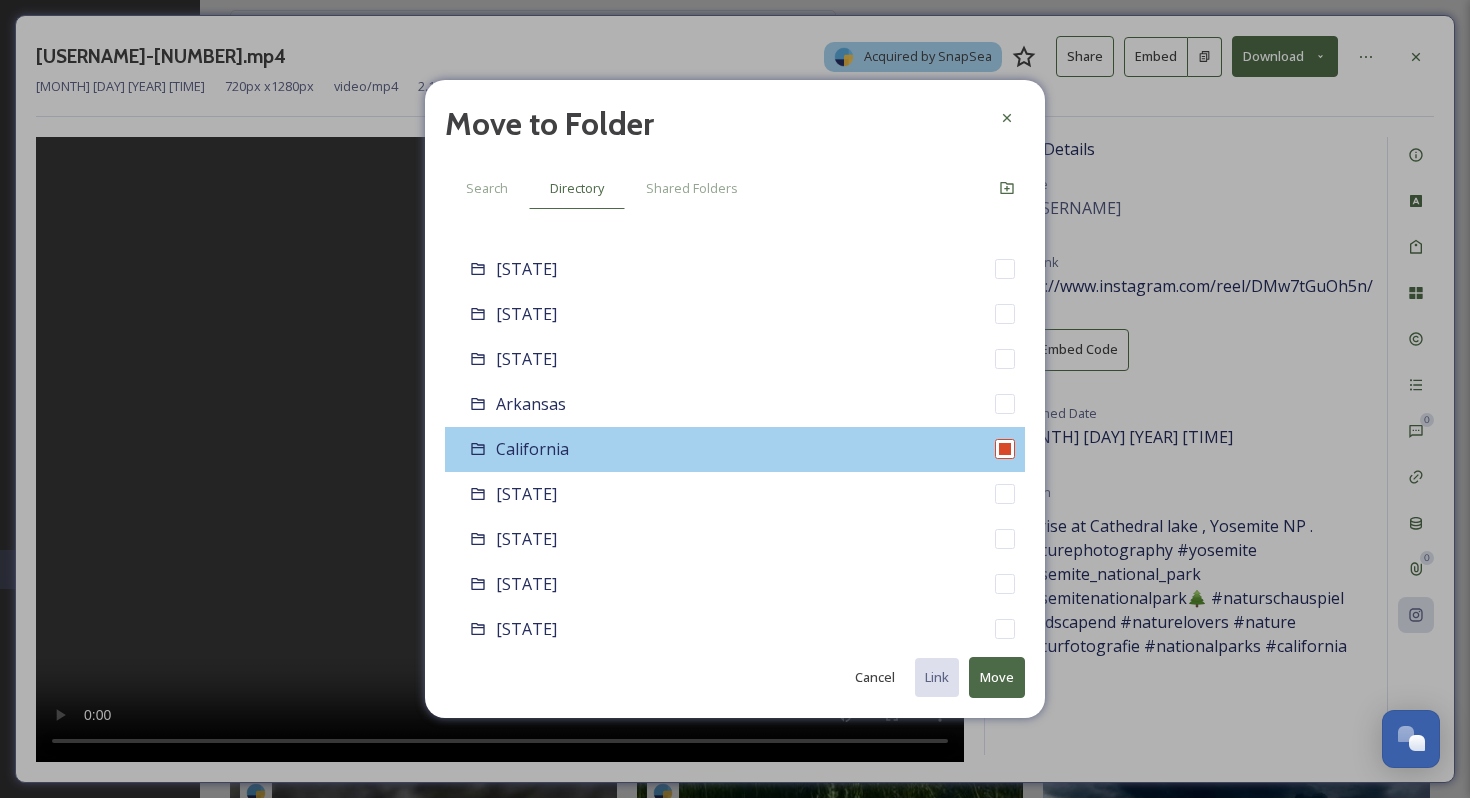 checkbox on "false" 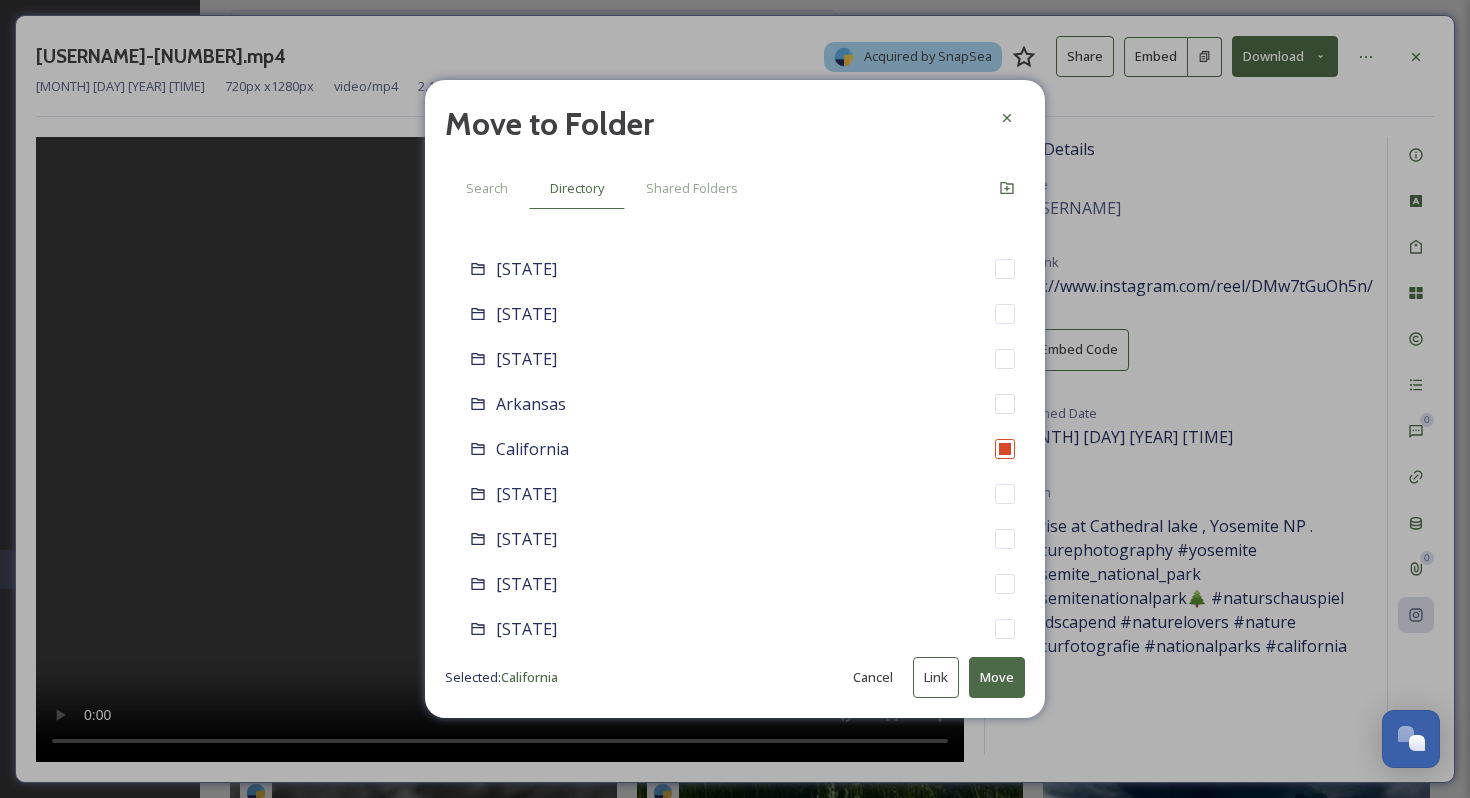 click on "Move" at bounding box center [997, 677] 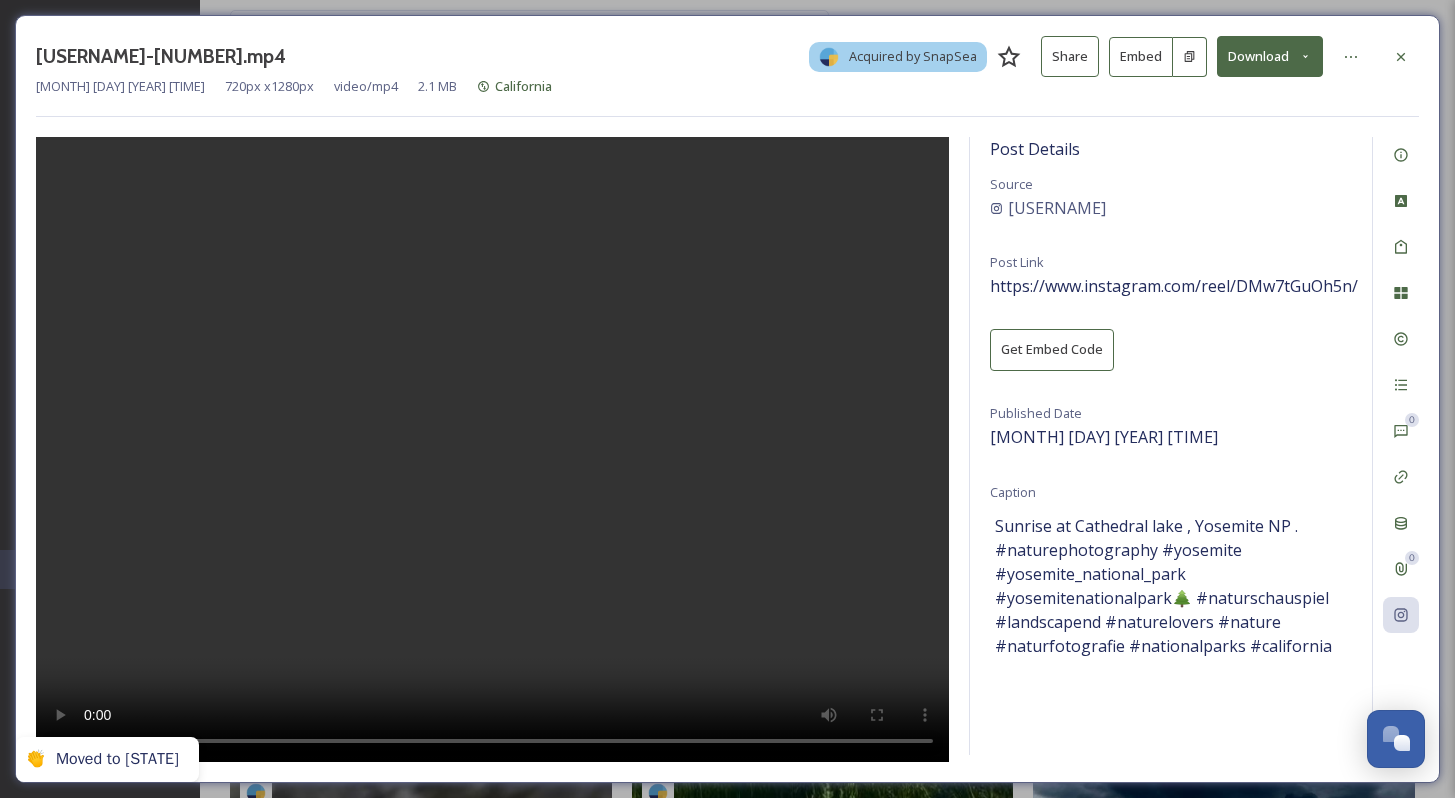 click on "[MONTH] [DAY] [YEAR] [TIME] 720 px x 1280 px video/mp4 2.1 MB [STATE]" at bounding box center (727, 86) 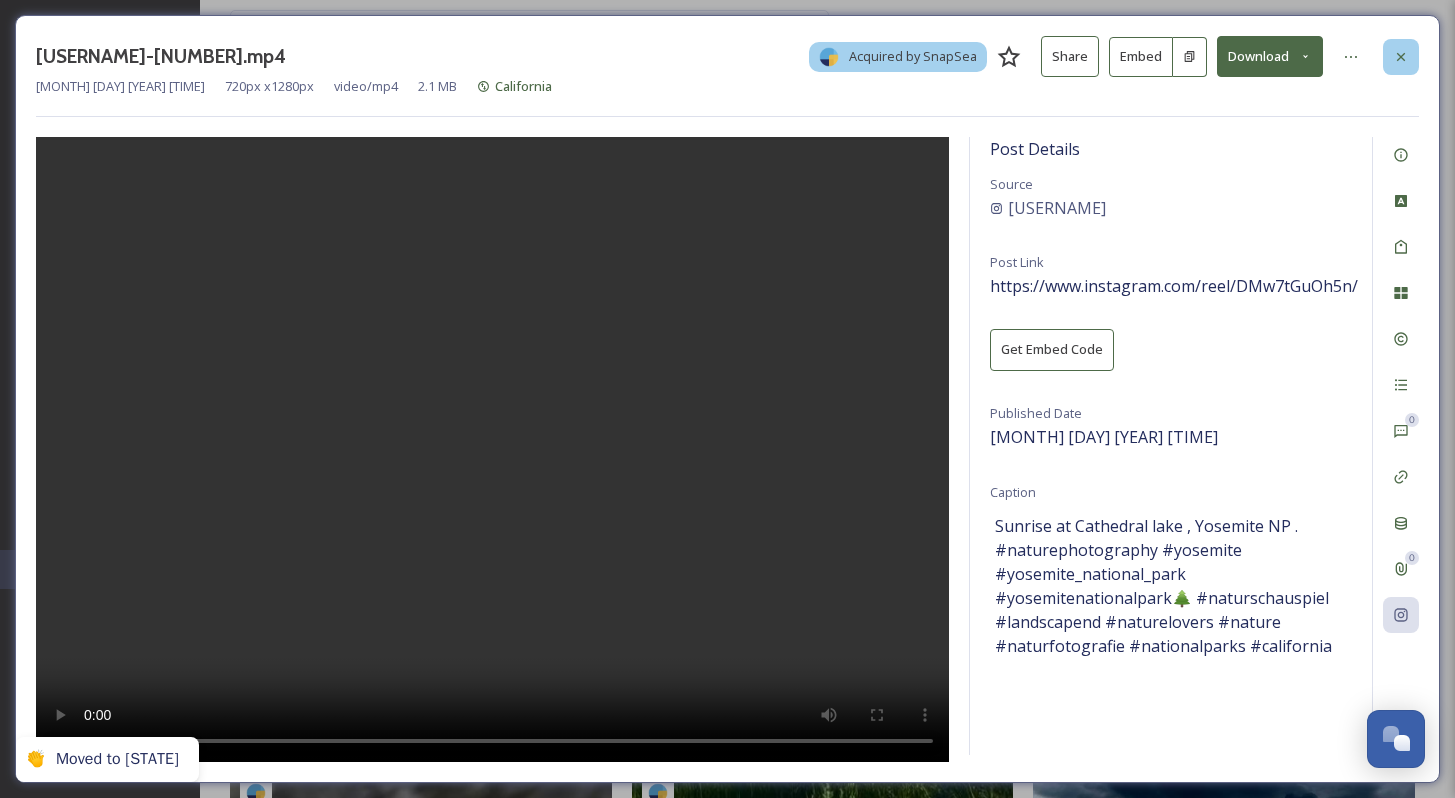 click at bounding box center [1401, 57] 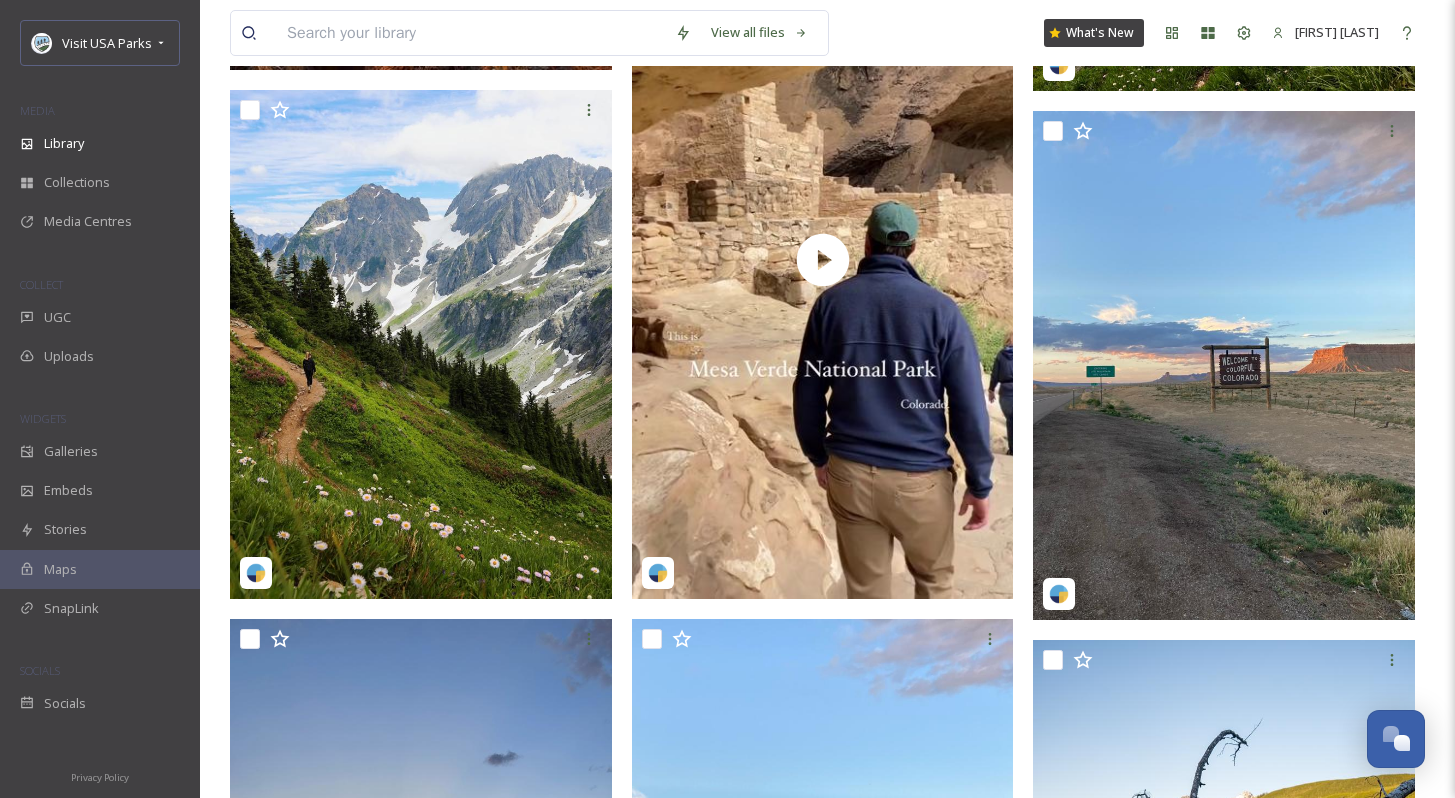 scroll, scrollTop: 3165, scrollLeft: 0, axis: vertical 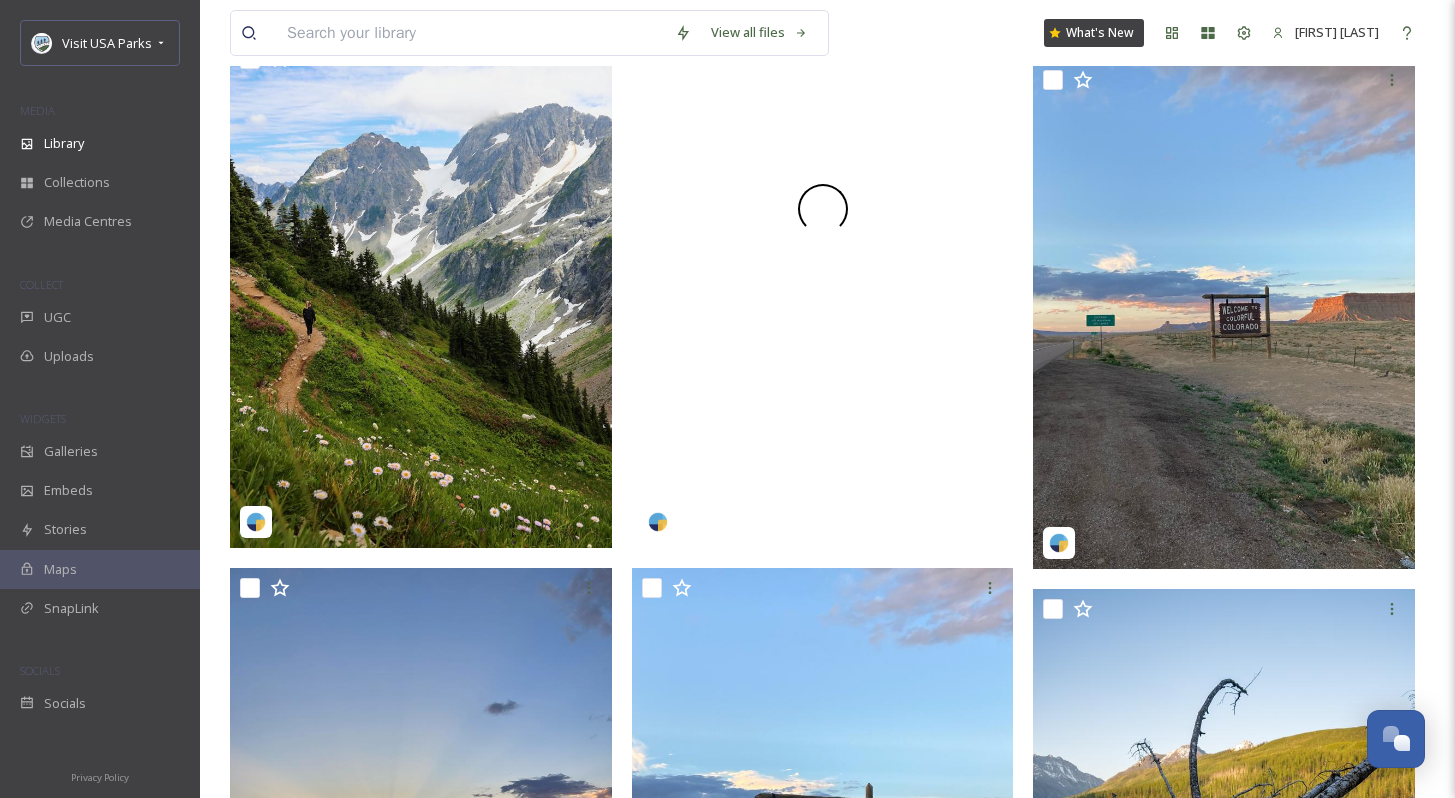 click at bounding box center (823, 208) 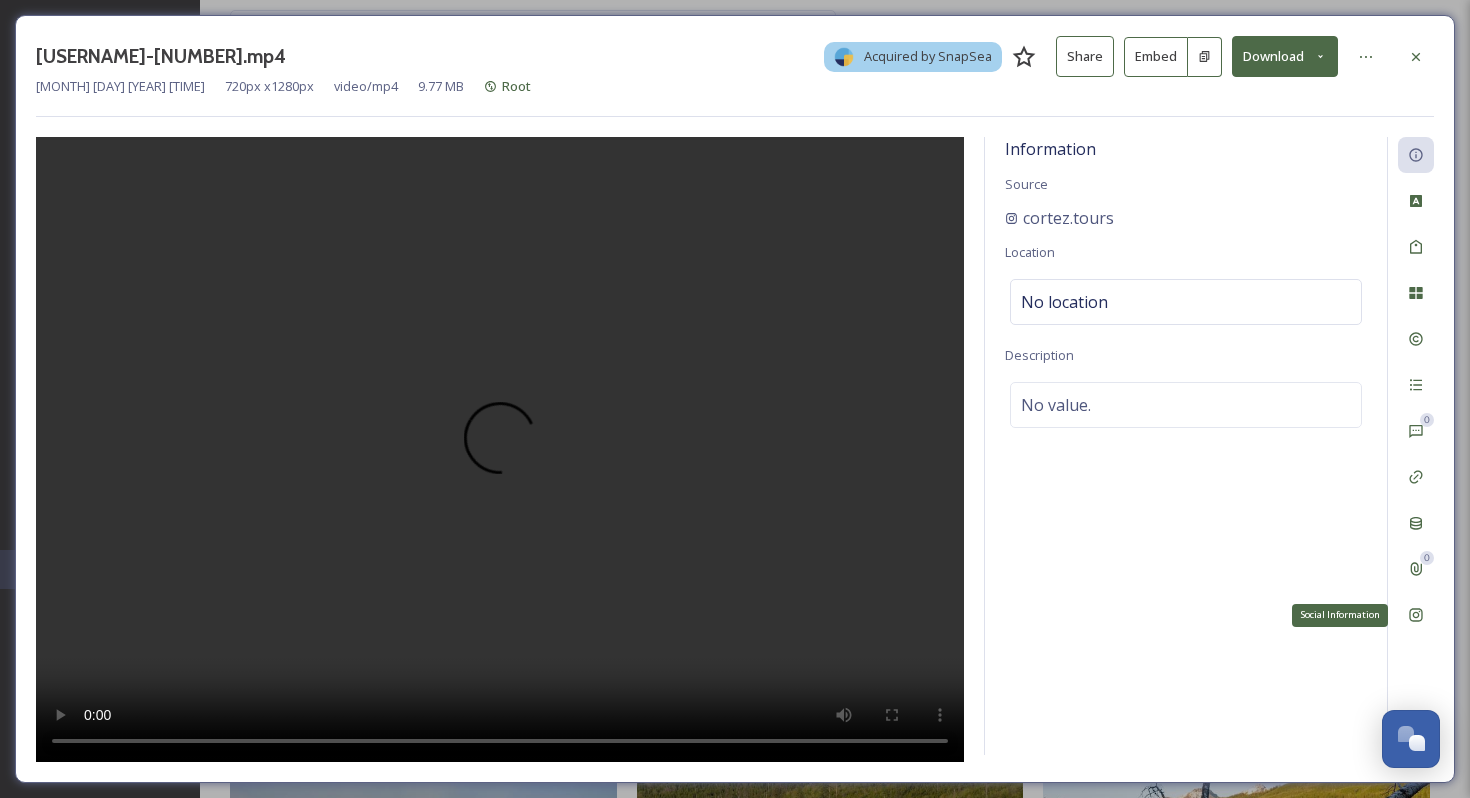 click on "Social Information" at bounding box center [1416, 615] 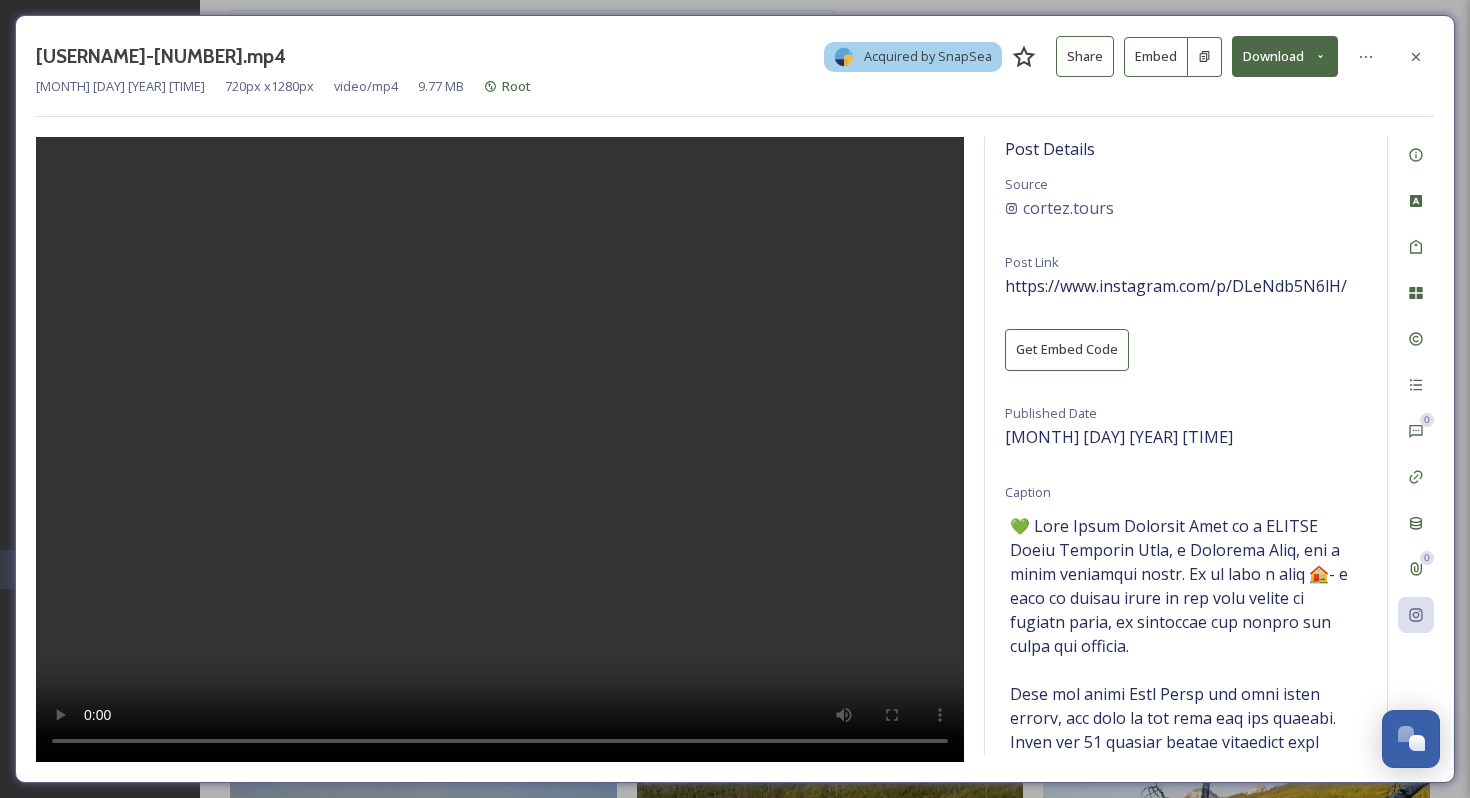 type 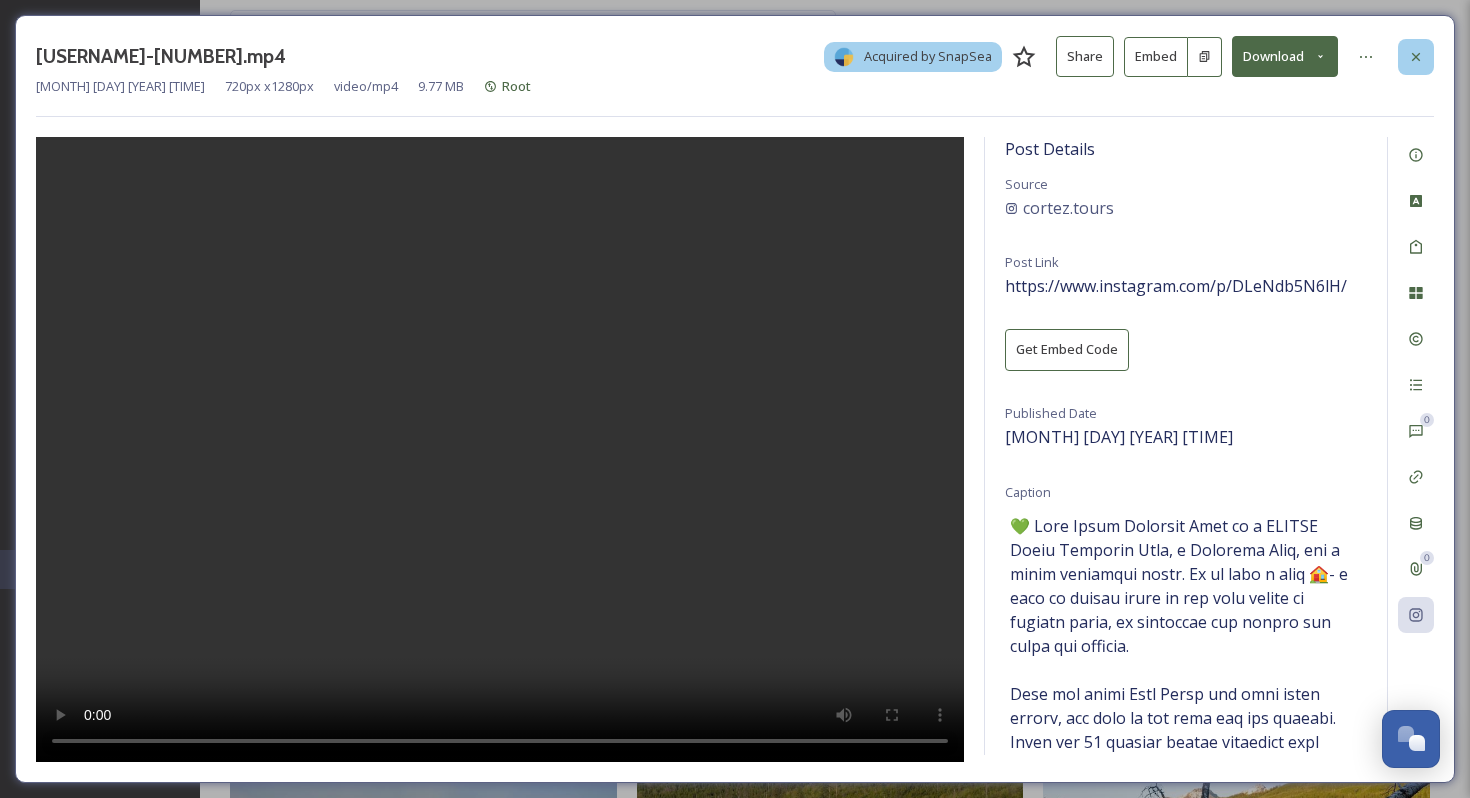click 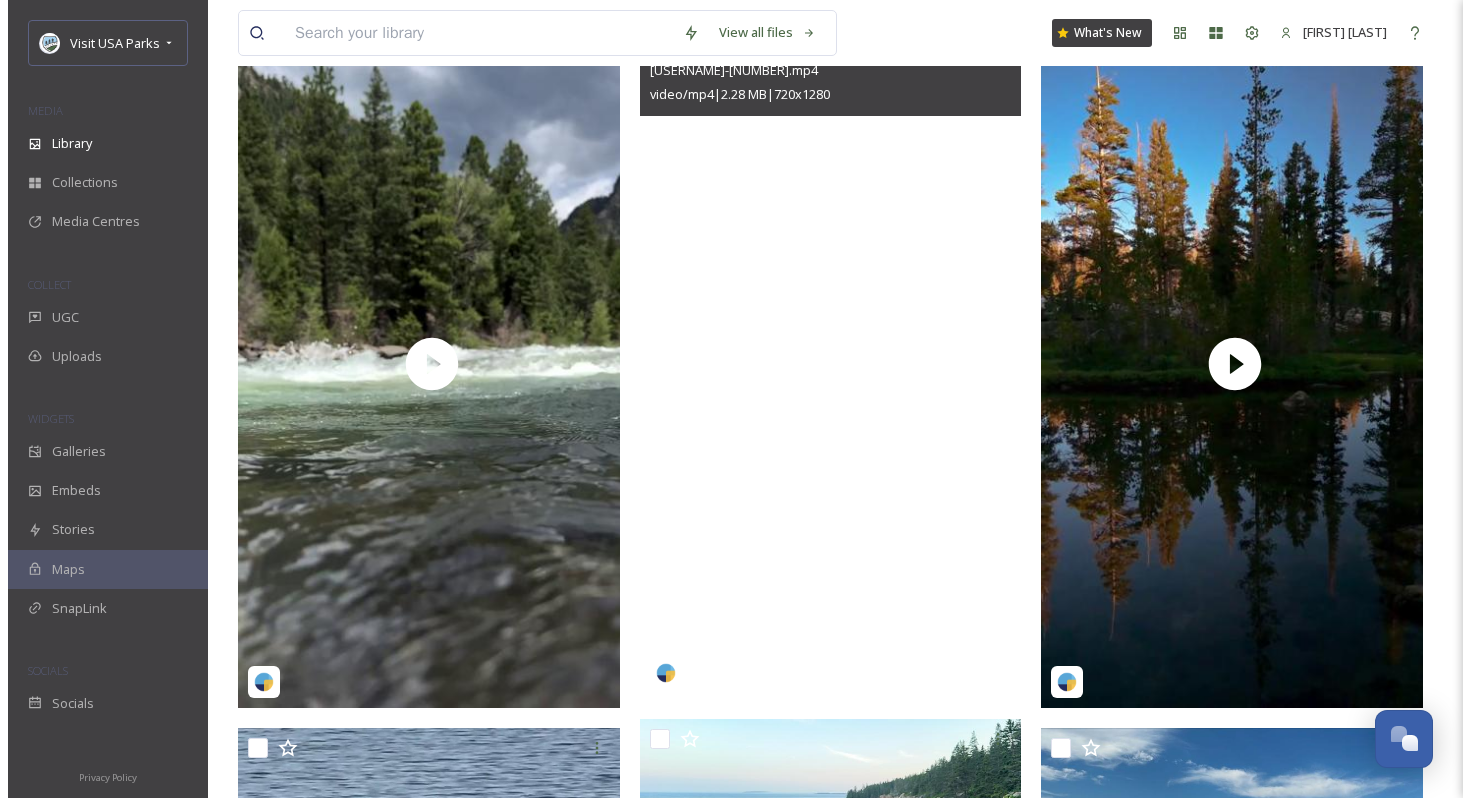 scroll, scrollTop: 1168, scrollLeft: 0, axis: vertical 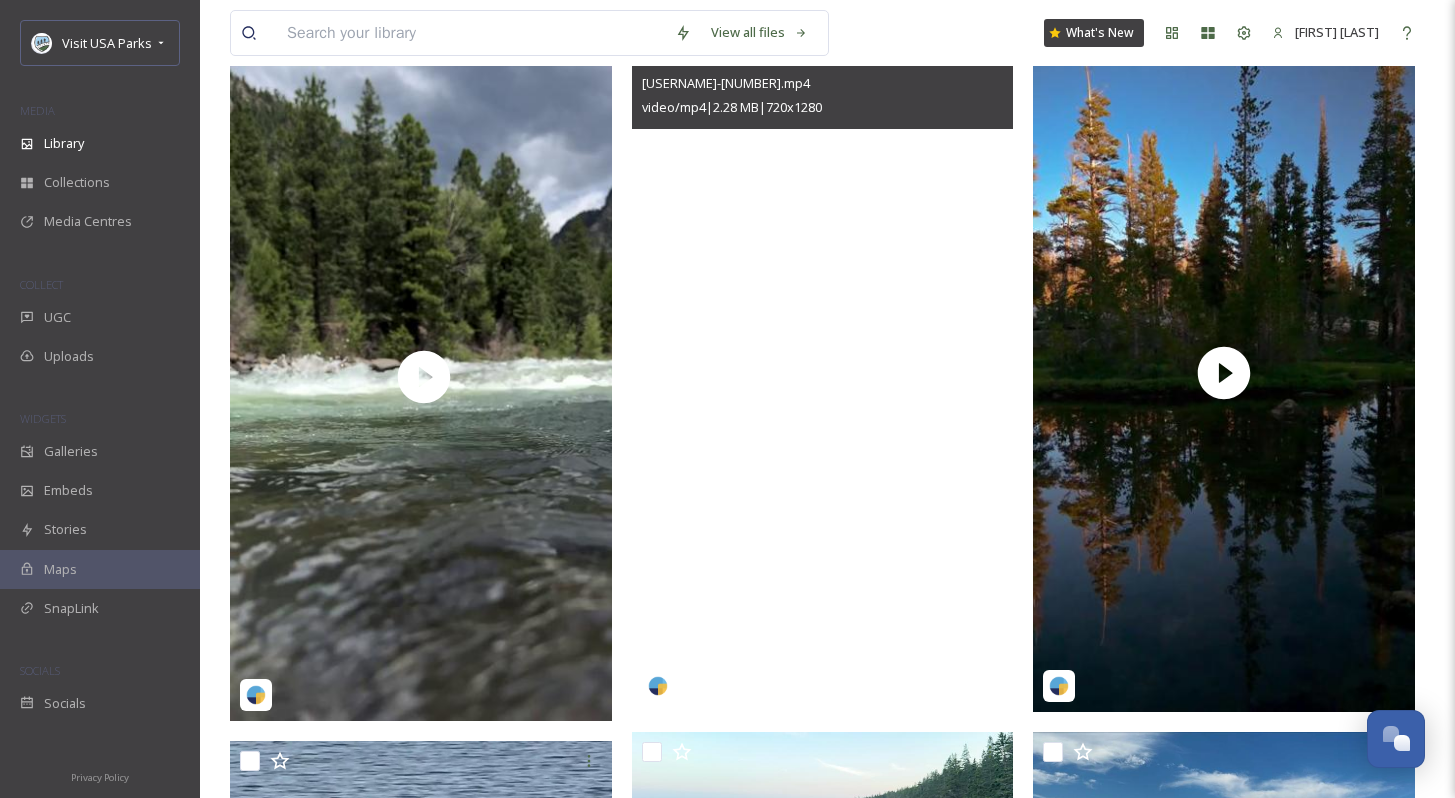 click at bounding box center [823, 372] 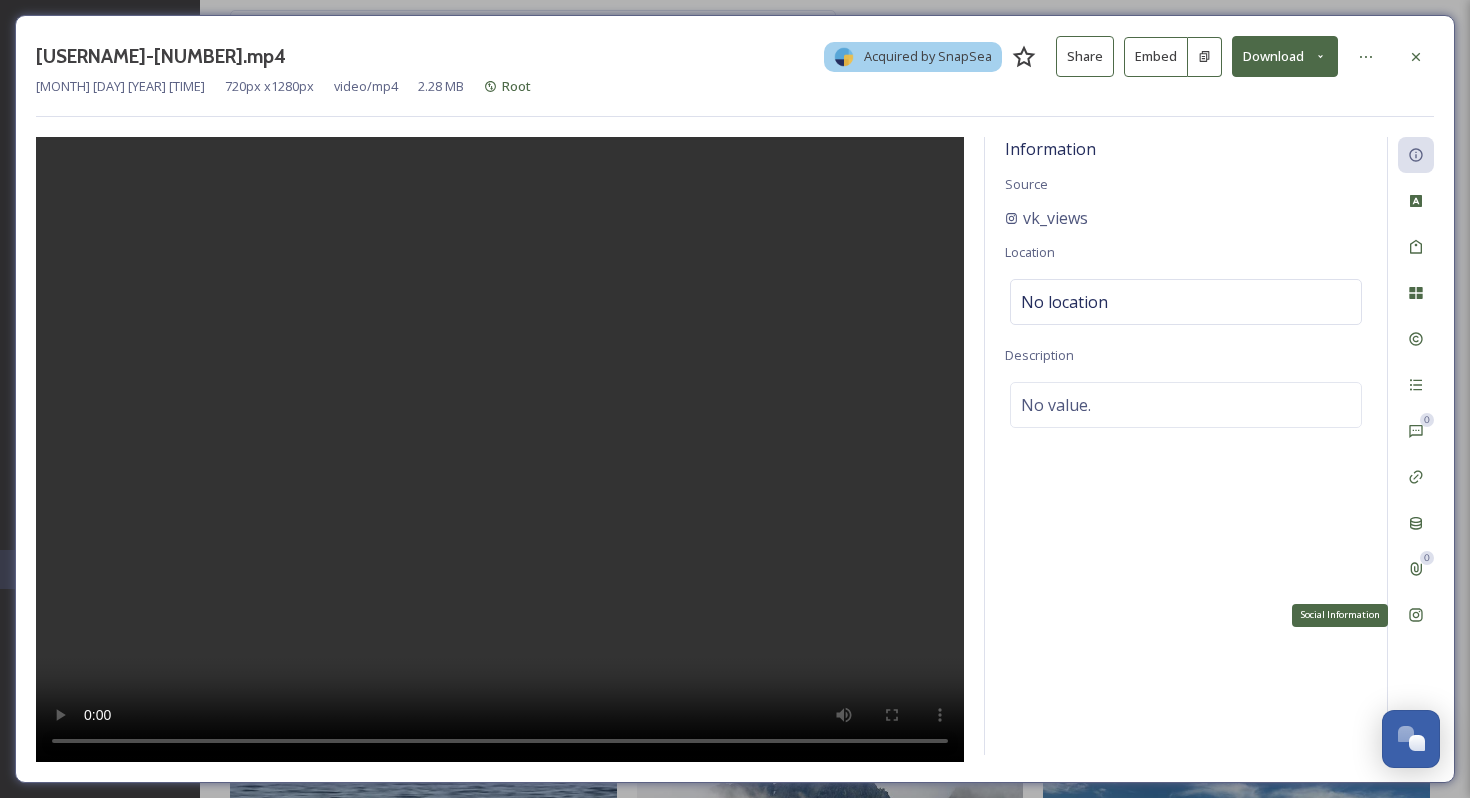 click 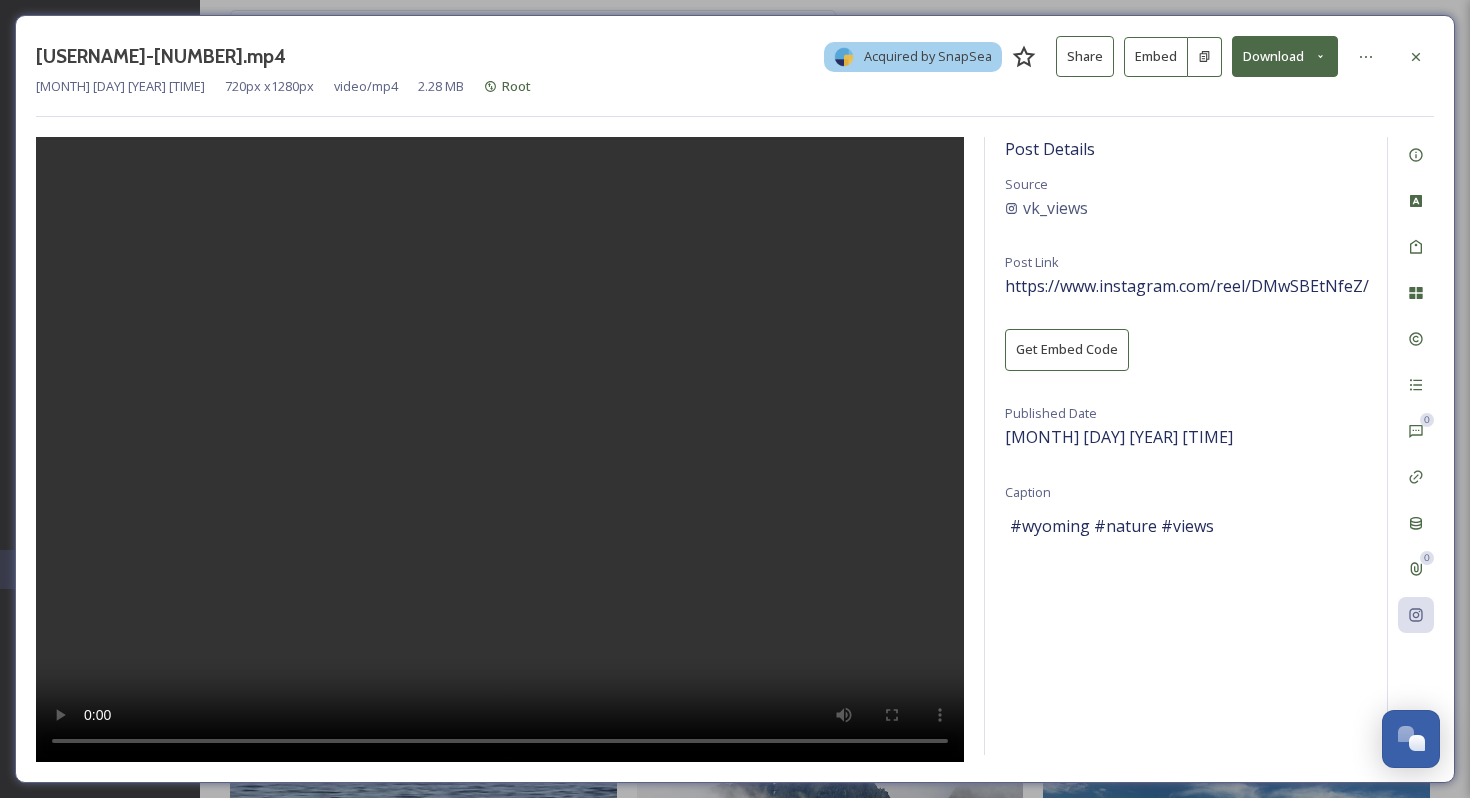type 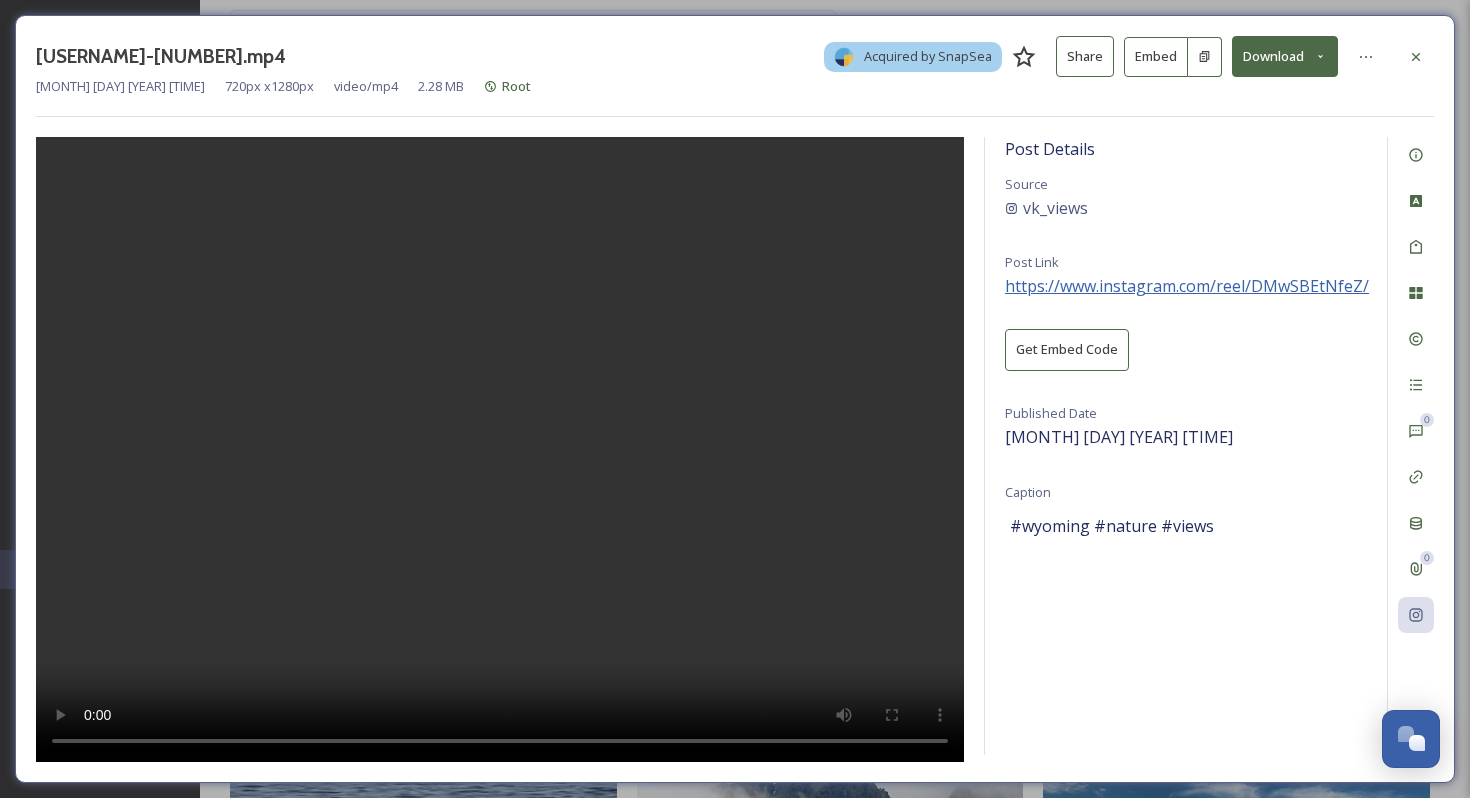 click on "https://www.instagram.com/reel/DMwSBEtNfeZ/" at bounding box center (1187, 286) 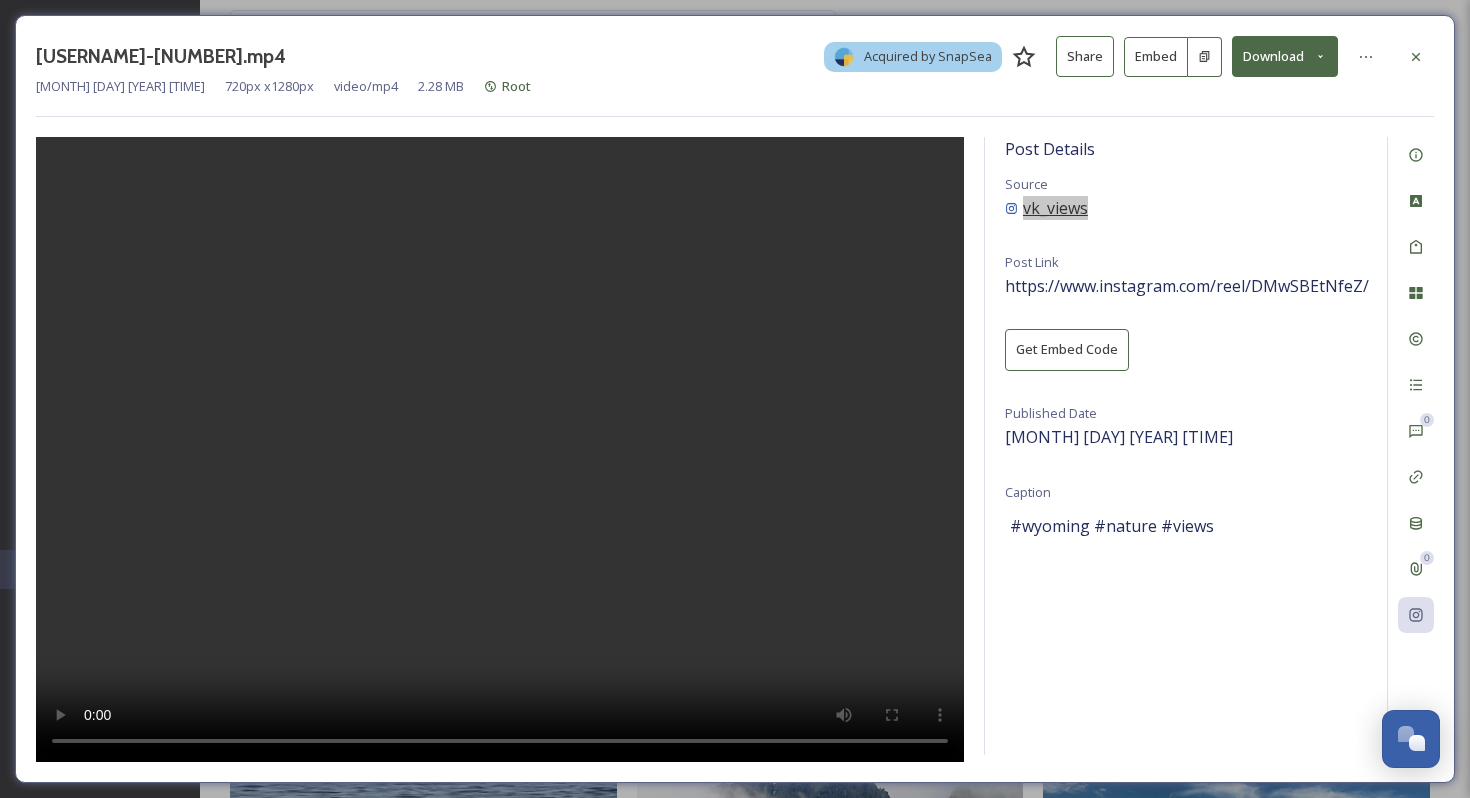 copy on "vk_views" 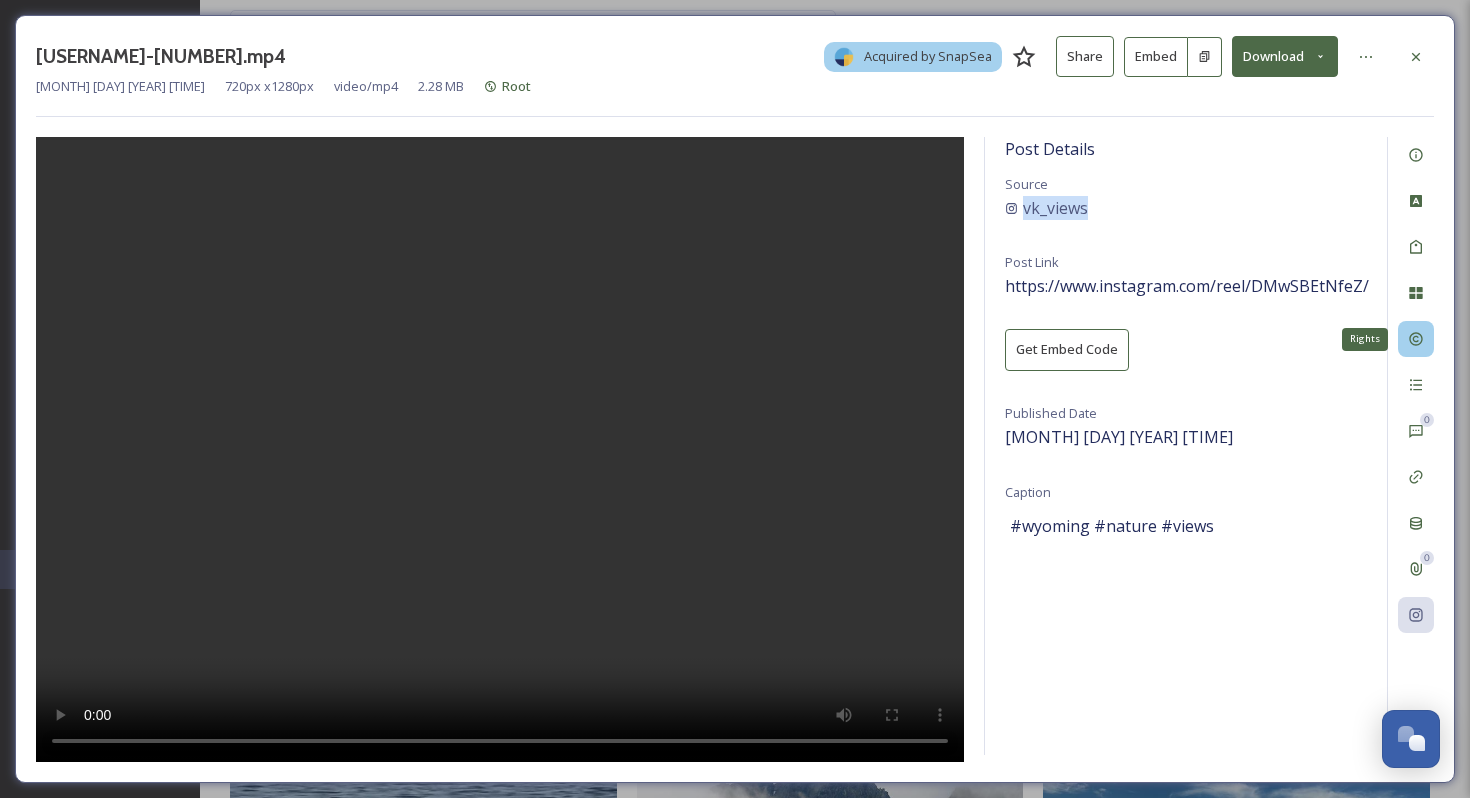 click 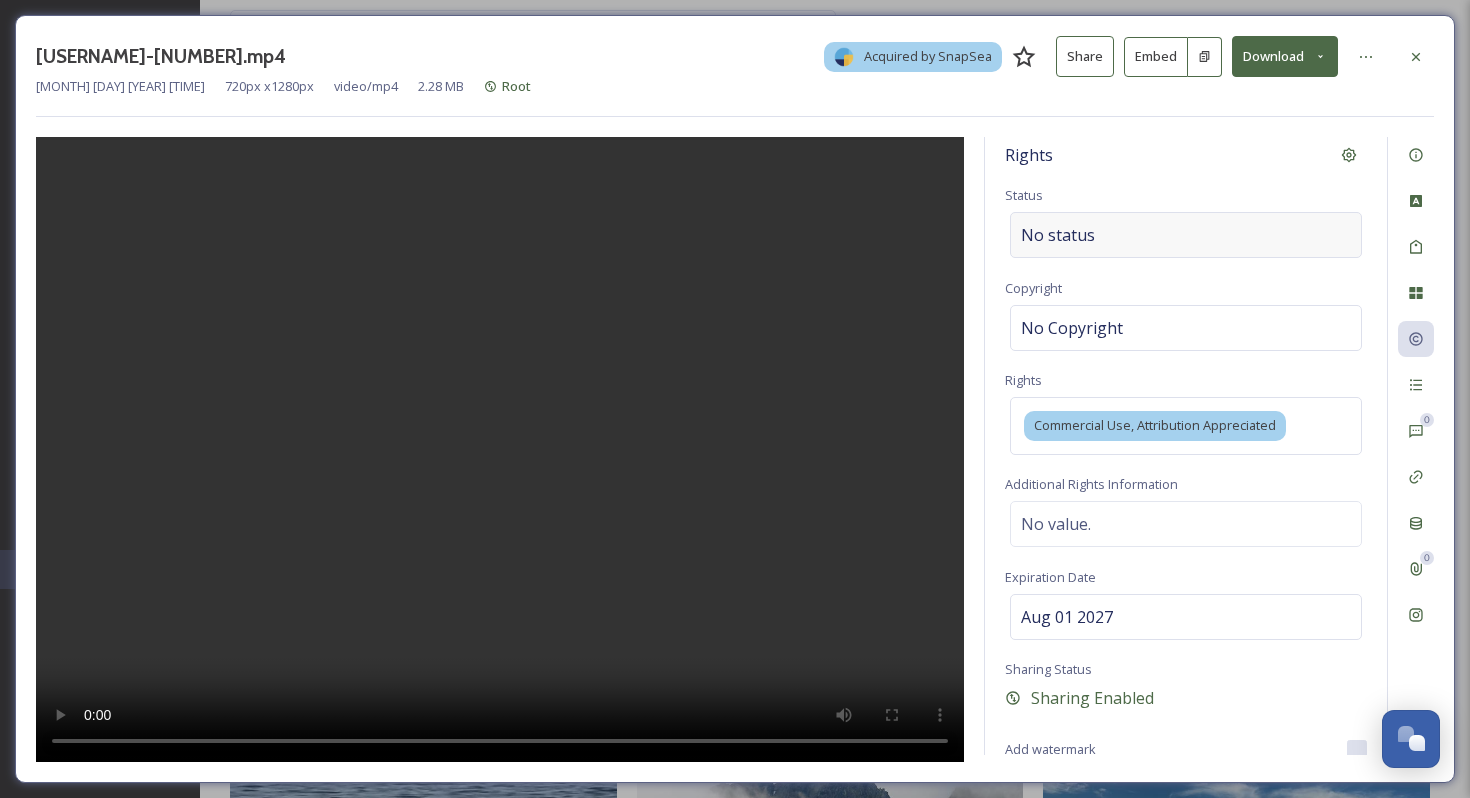 click on "No status" at bounding box center [1186, 235] 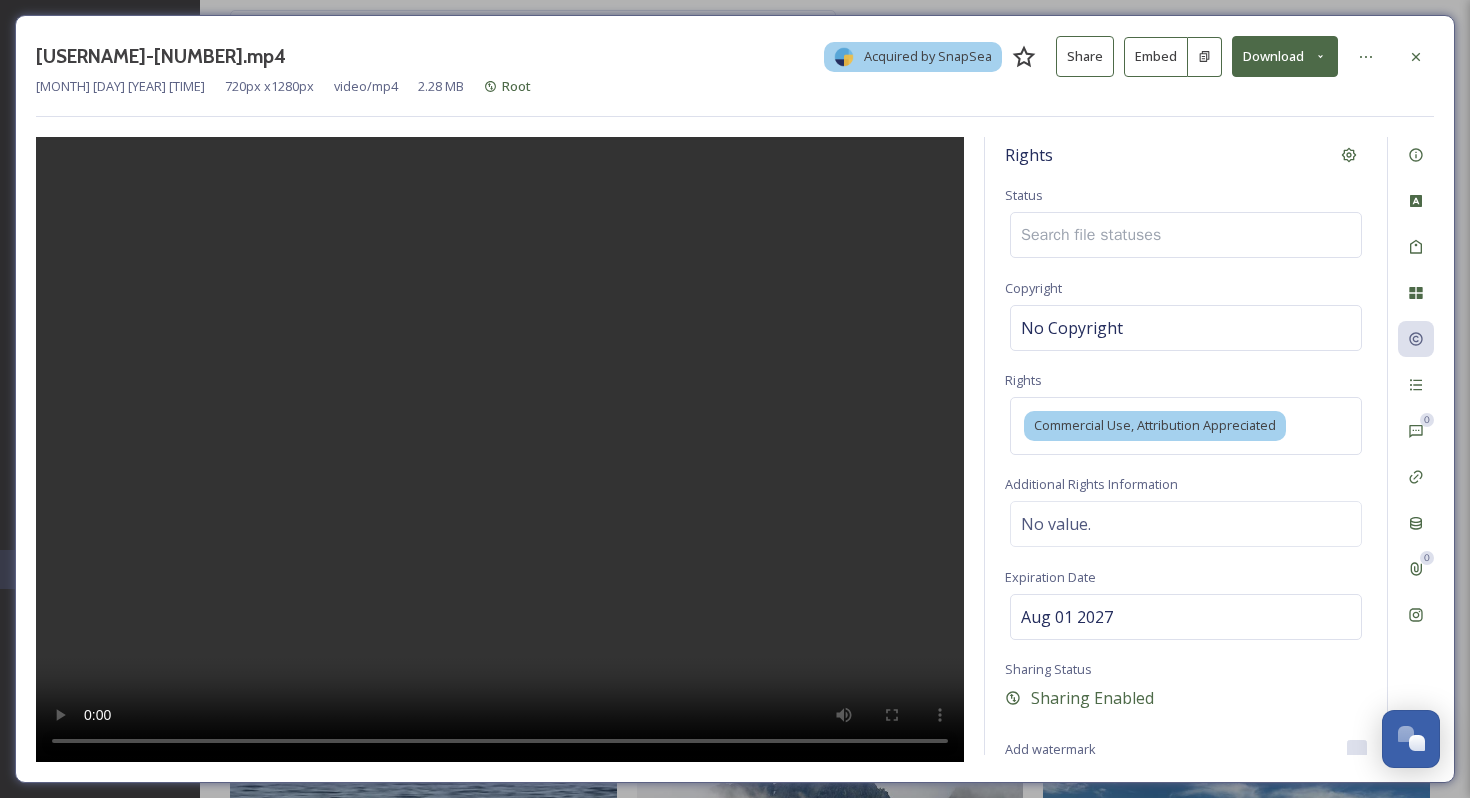 click at bounding box center (1097, 235) 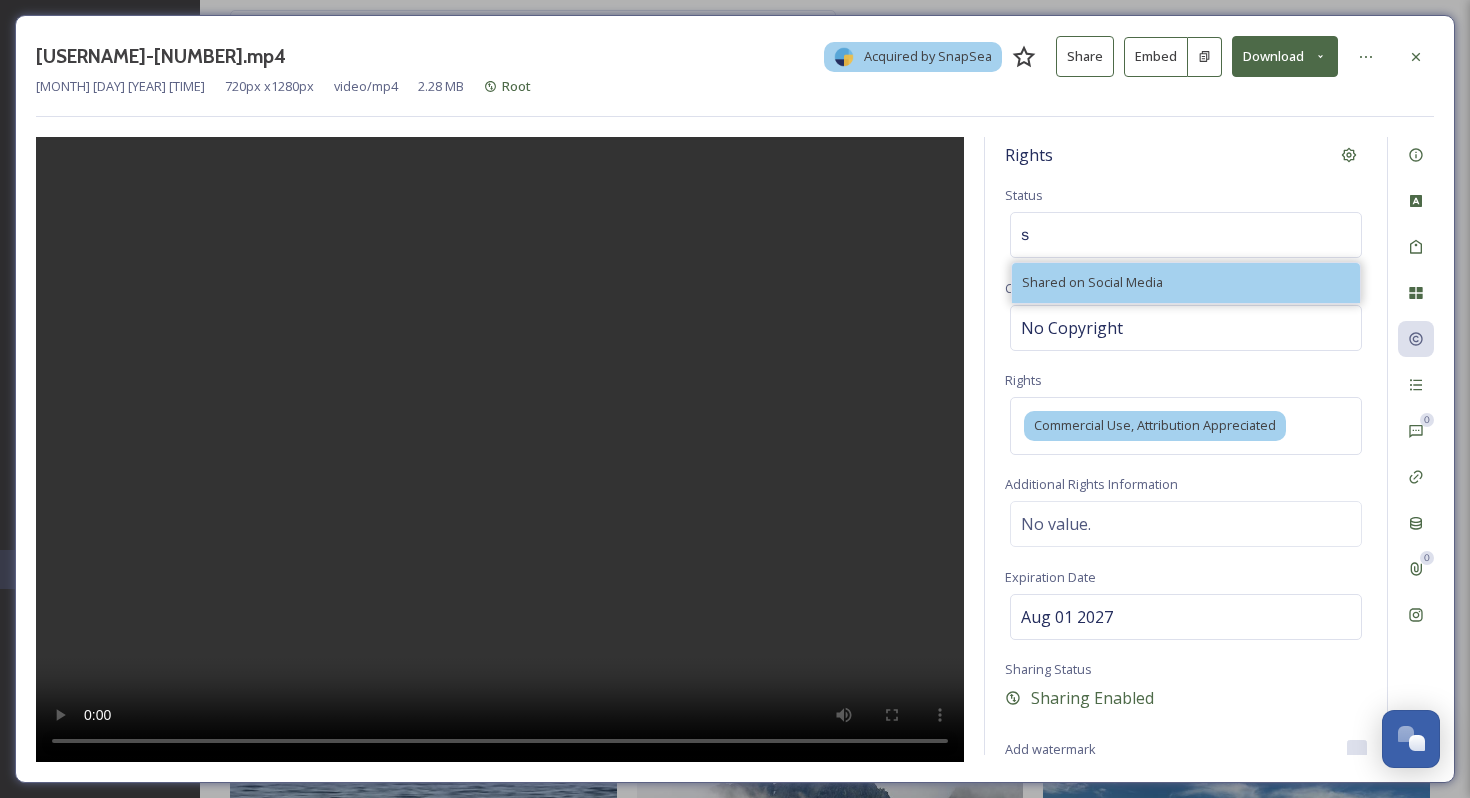 type on "s" 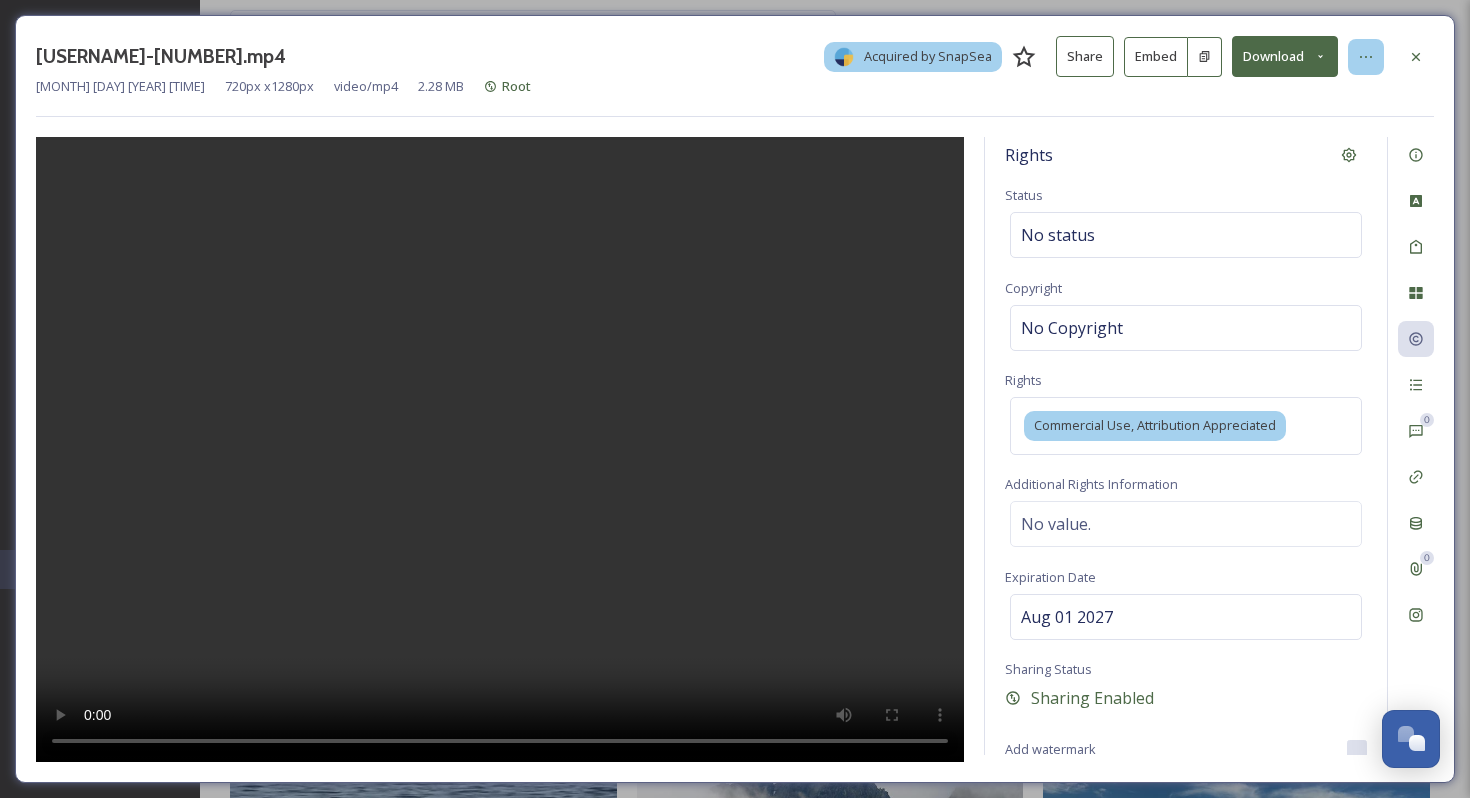 click 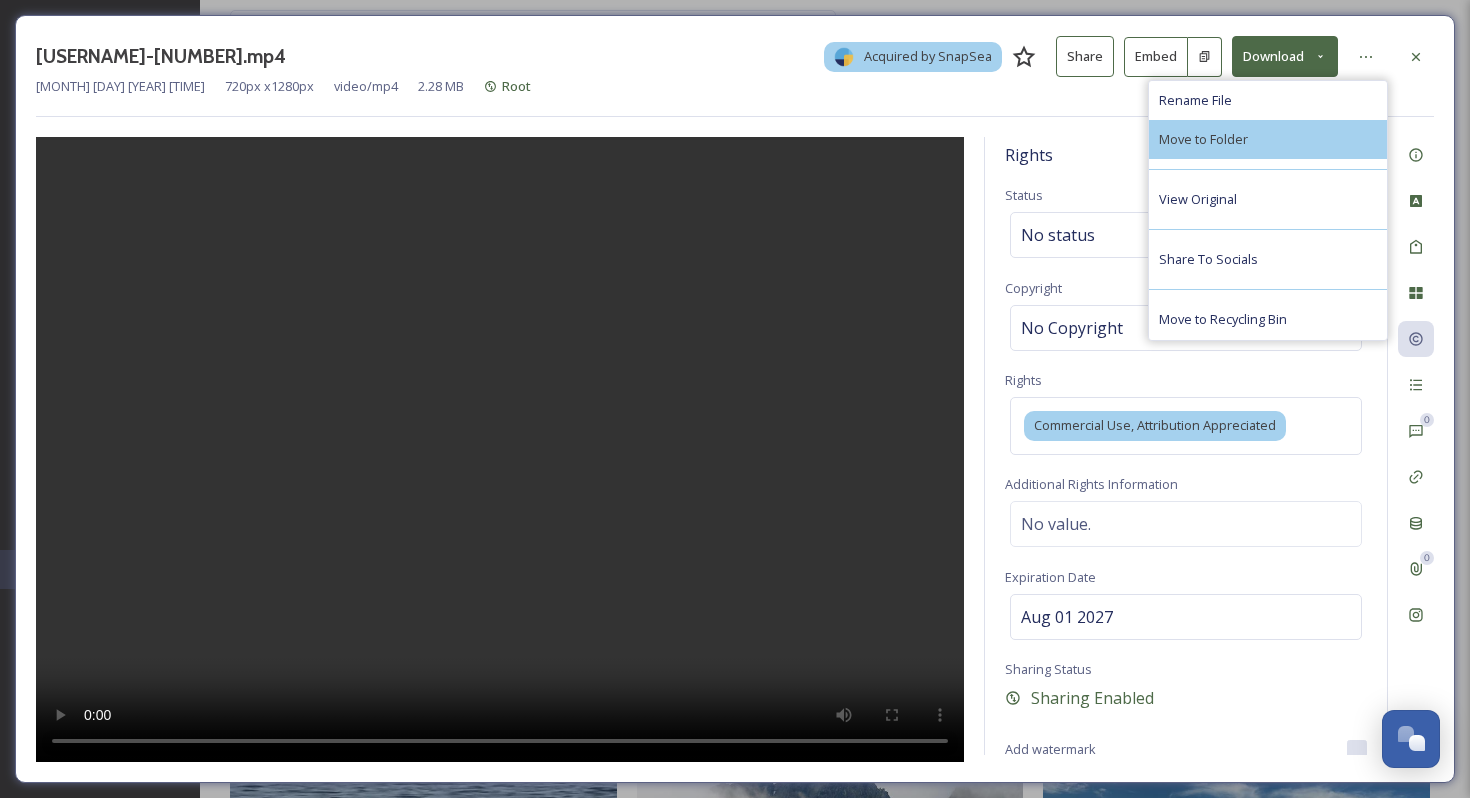 click on "Move to Folder" at bounding box center (1268, 139) 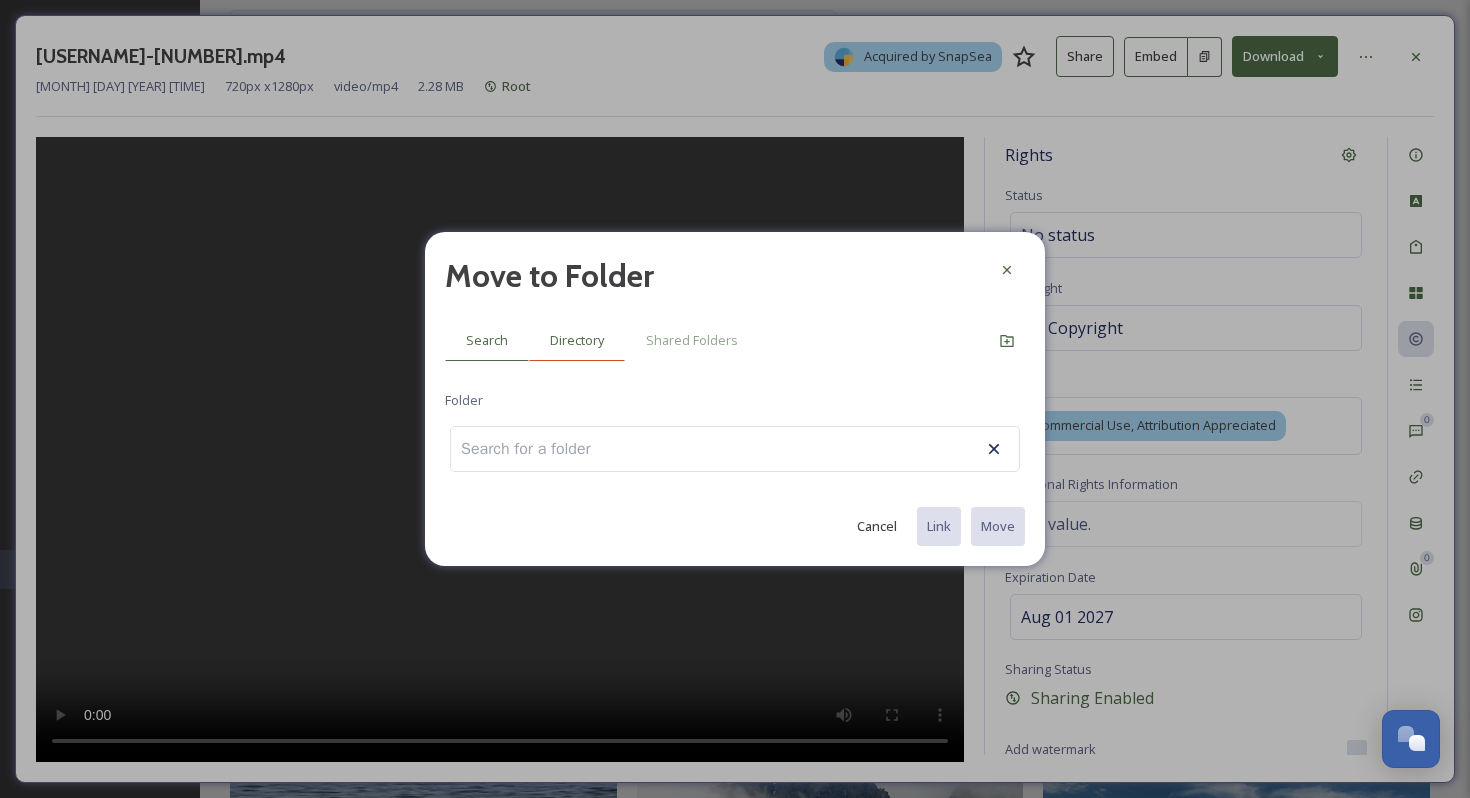 click on "Directory" at bounding box center [577, 340] 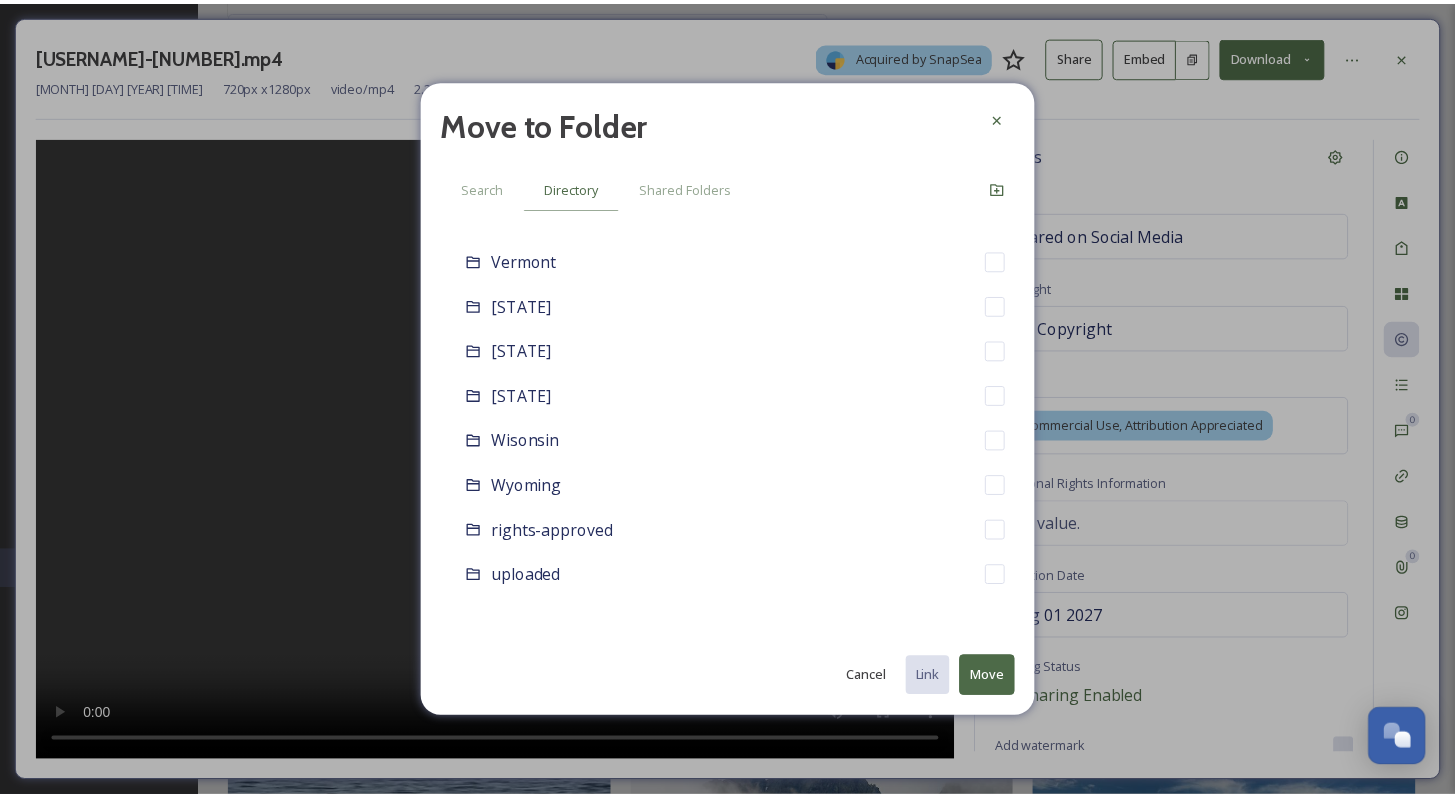 scroll, scrollTop: 2161, scrollLeft: 0, axis: vertical 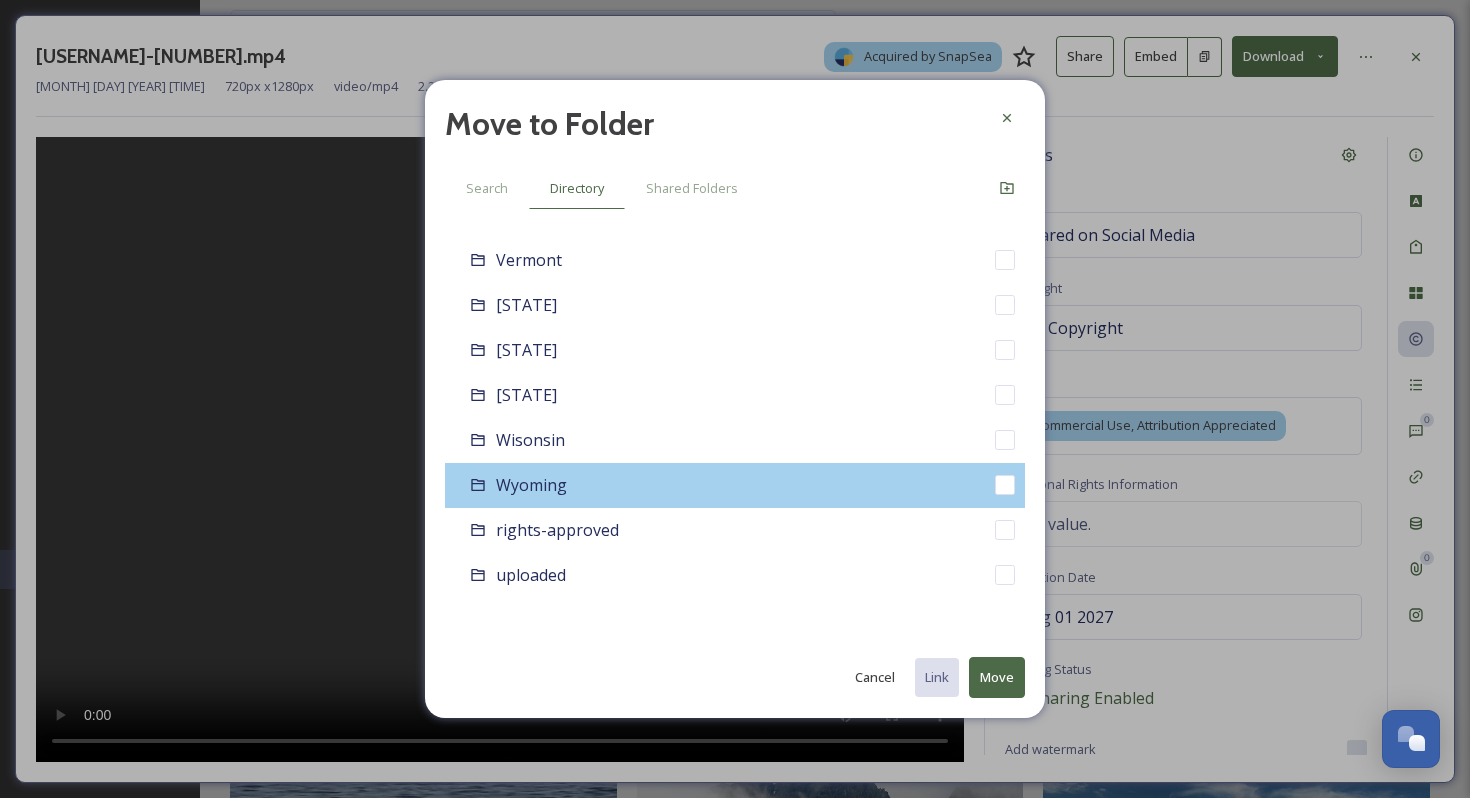 click on "Wyoming" at bounding box center [735, 485] 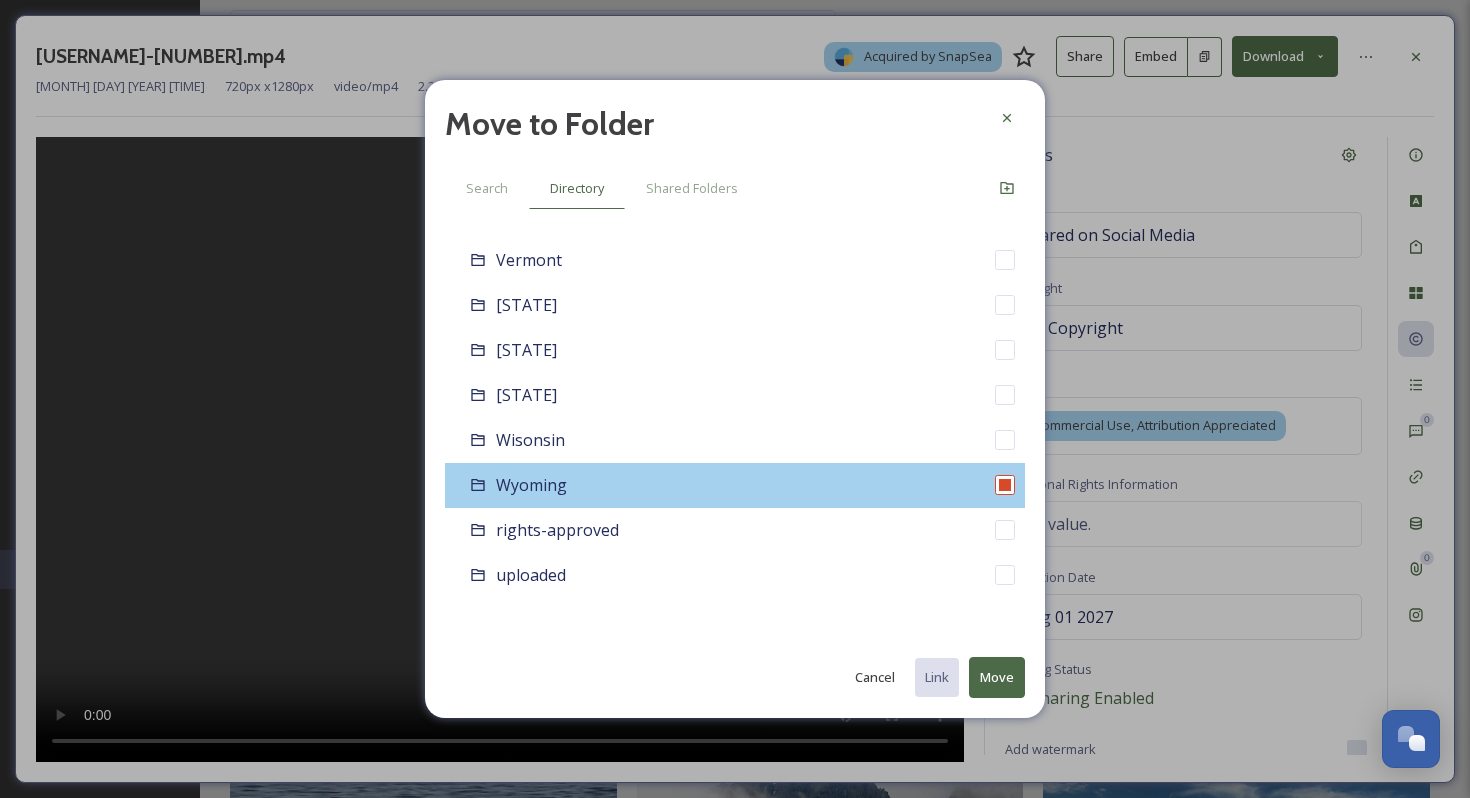 checkbox on "false" 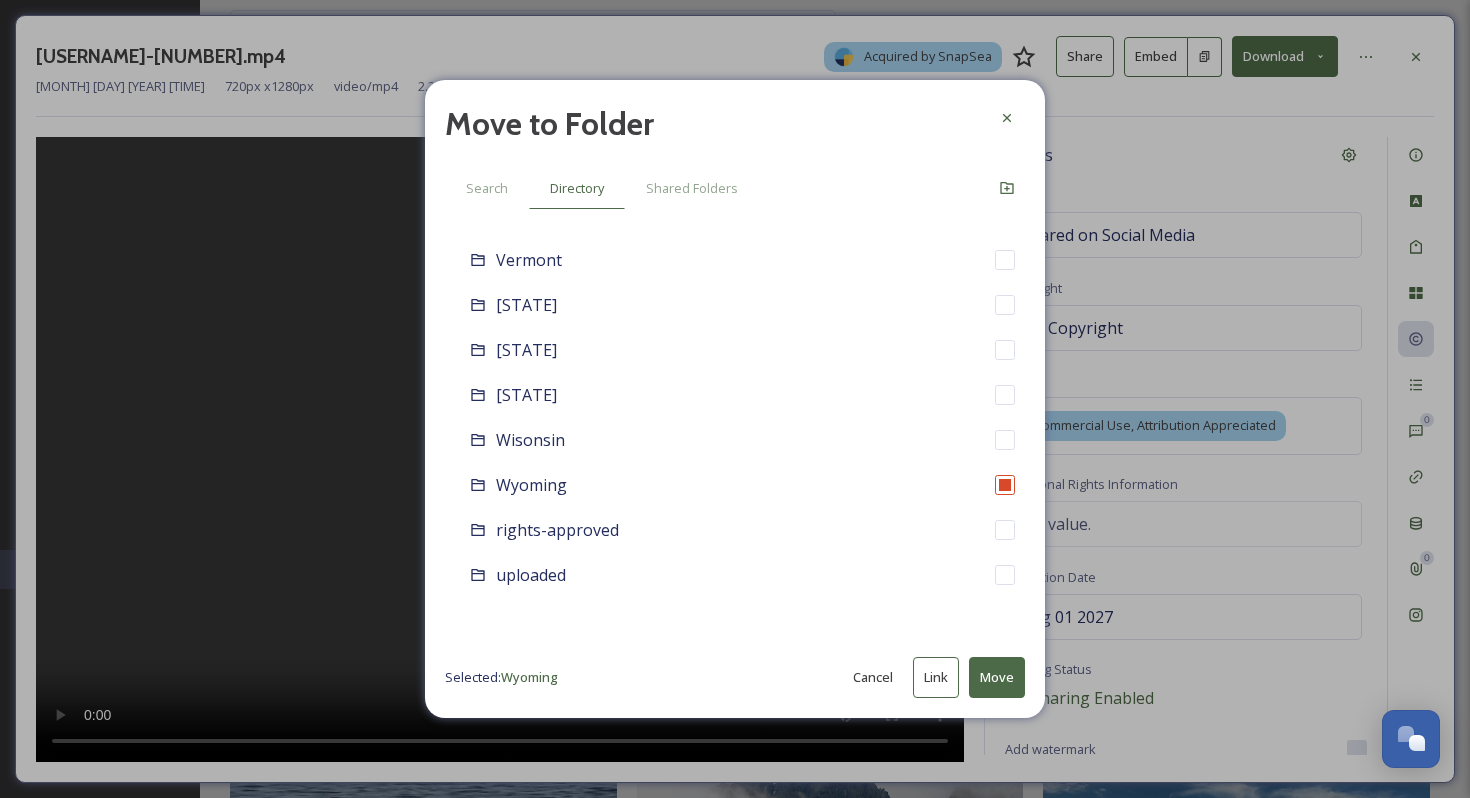 click on "Move to Folder Search Directory Shared Folders Root Alabama Alaska Arizona Arkansas California Colorado Connecticut Delaware Florida Galleries Georgia Hawaii Idaho Illinois Indiana Iowa Kansas Kentucky Louisiana Maine Maryland Massachusetts Michigan Minnesota Mississippi Missouri Montana Nebraska Nevada New Hampshire New Jersey New Mexico New York North Carolina North Dakota Ohio Oklahoma Oregon Pennsylvania Rhode Island Route 66 SnapLink Grid South Carolina South Dakota Tennessee Texas Utah Vermont Virginia Washington West Virginia Wisonsin Wyoming rights-approved uploaded Selected: Wyoming Cancel Link Move" at bounding box center (735, 399) 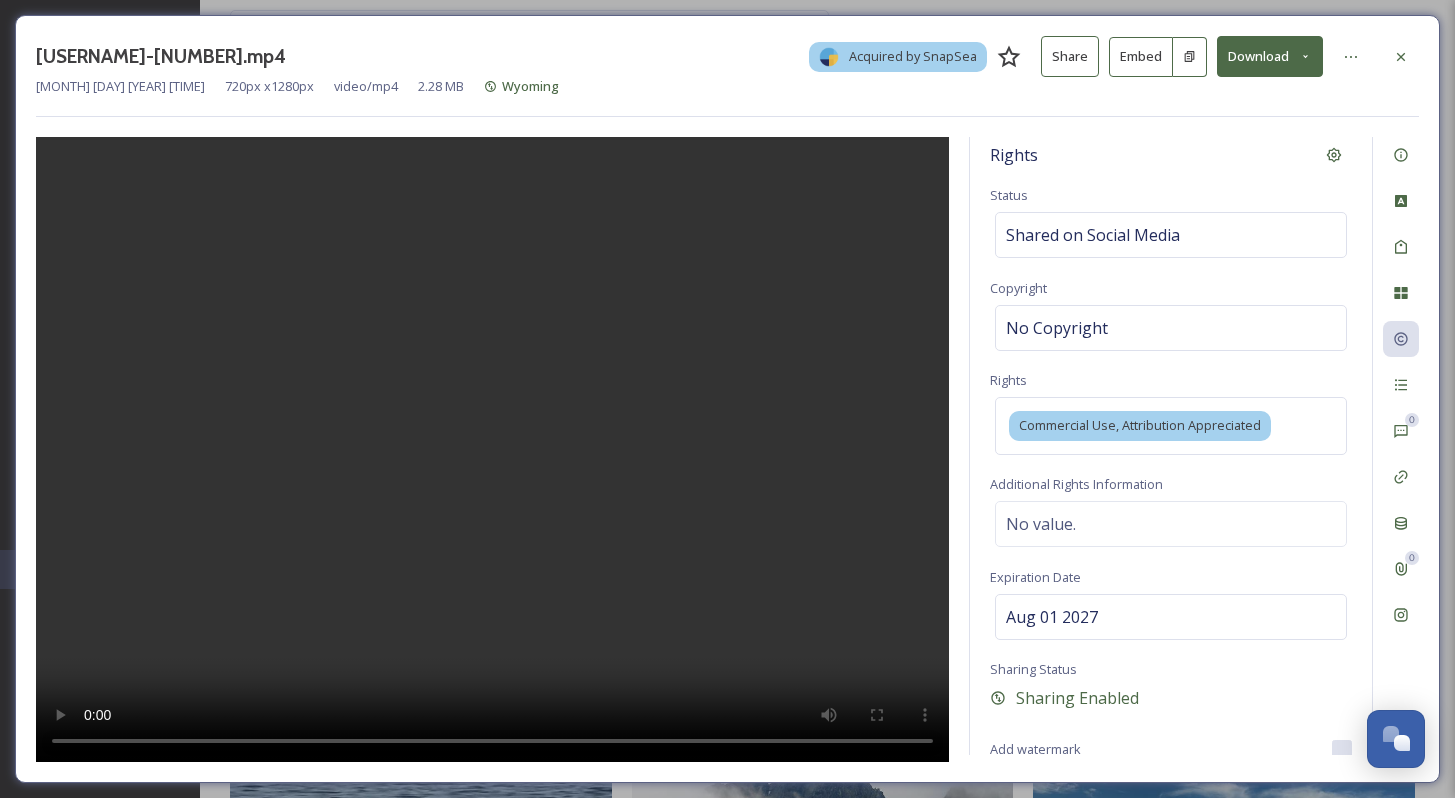 click on "[USERNAME]-[NUMBER].mp4 Acquired by SnapSea Share Embed Download [MONTH] [DAY] [YEAR] [TIME] 720 px x 1280 px video/mp4 2.28 MB [STATE] Rights Status Shared on Social Media Copyright No Copyright Rights Commercial Use, Attribution Appreciated Additional Rights Information No value. Expiration Date [MONTH] [DAY] [YEAR] Sharing Status Sharing Enabled Add watermark 0 0" at bounding box center [727, 399] 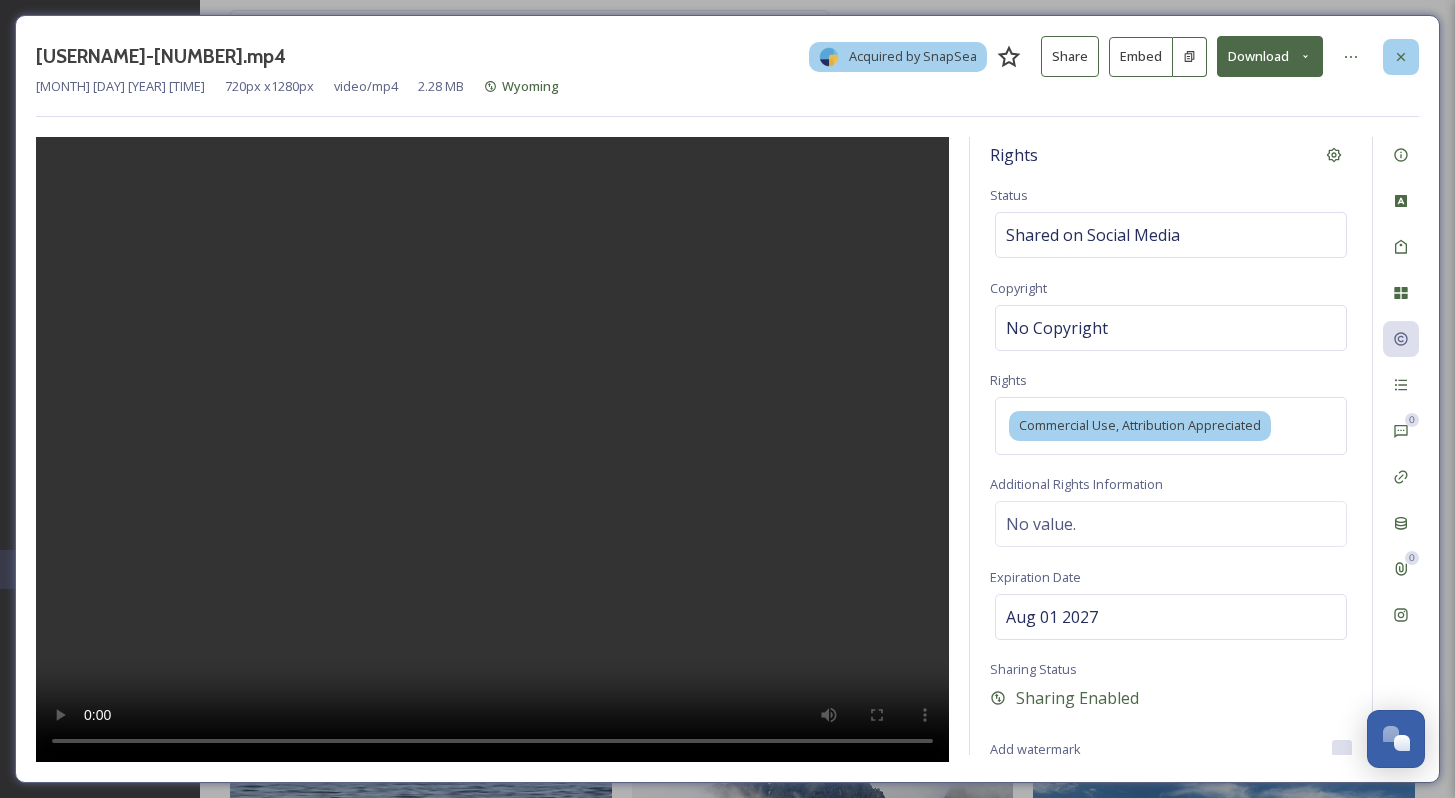 click 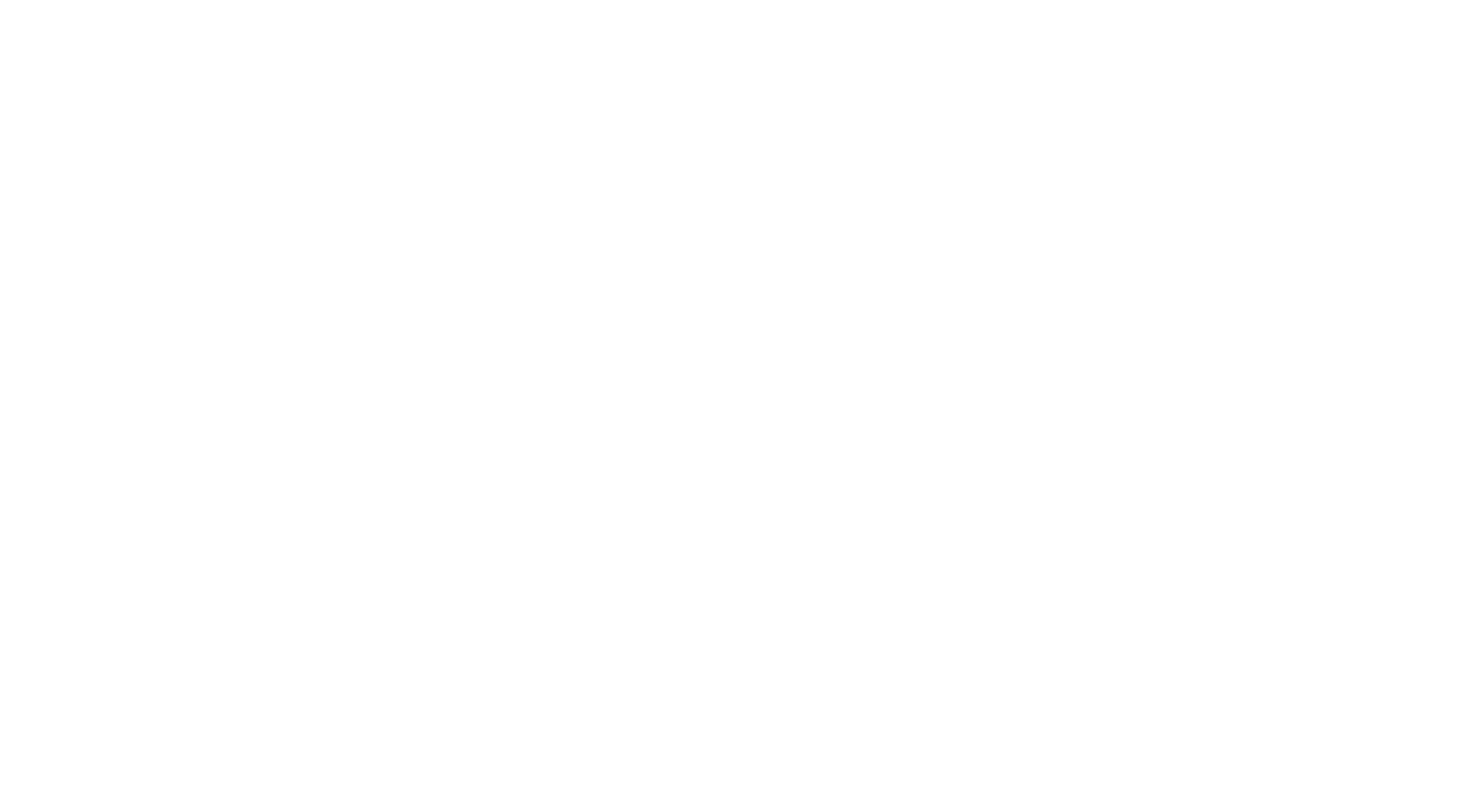 scroll, scrollTop: 0, scrollLeft: 0, axis: both 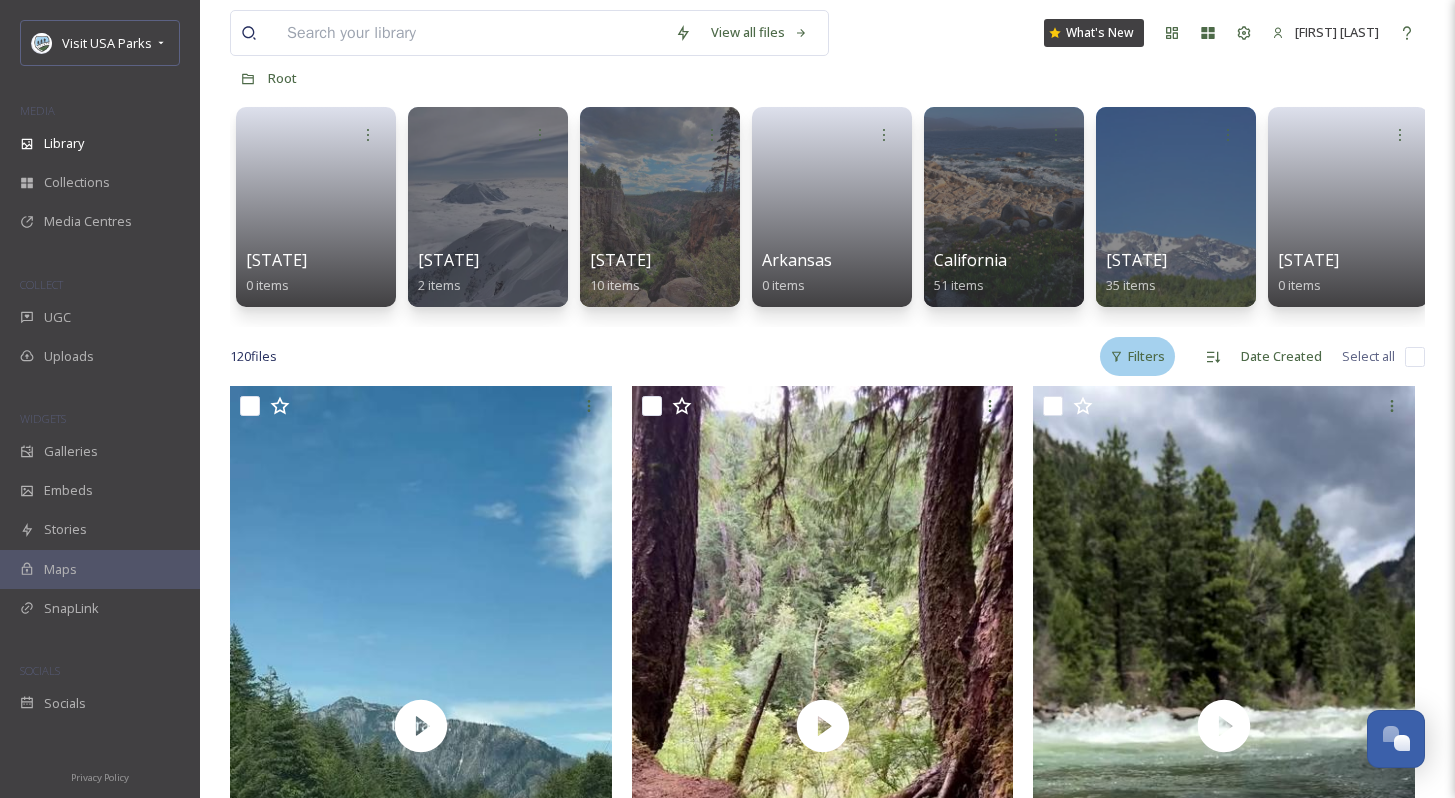 click on "Filters" at bounding box center (1137, 356) 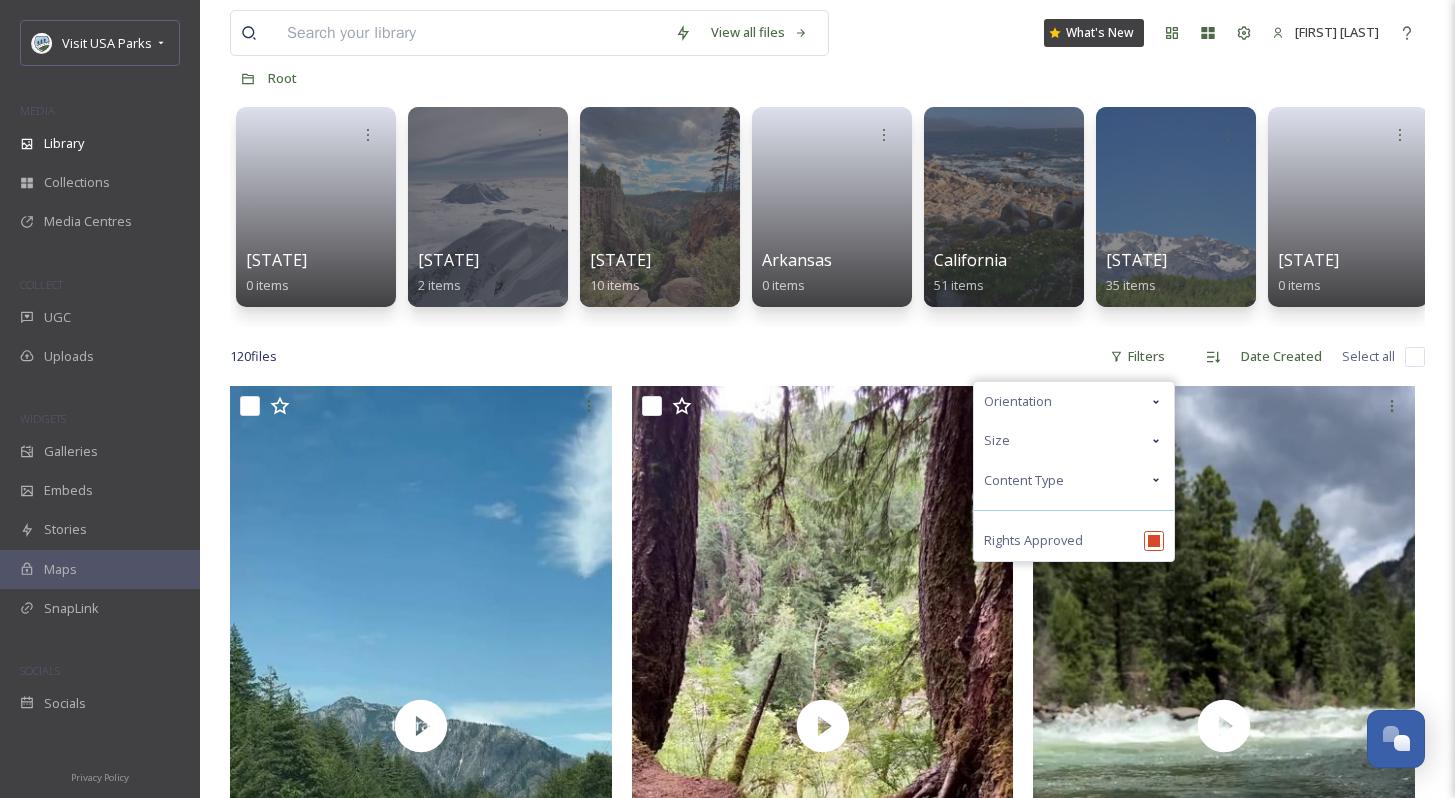 click on "View all files What's New Giselle Coronado Library Organise New Root Your Selections There is nothing here. Alabama 0   items Alaska 2   items Arizona 10   items Arkansas 0   items California 51   items Colorado 35   items Connecticut 0   items Delaware 0   items Florida 5   items Galleries 312   items Georgia 1   item Hawaii 6   items Idaho 12   items Illinois 10   items Indiana 0   items Iowa 0   items Kansas 0   items Kentucky 0   items Louisiana 0   items Maine 5   items Maryland 0   items Massachusetts 0   items Michigan 1   item Minnesota 1   item Mississippi 0   items Missouri 0   items Montana 33   items Nebraska 0   items Nevada 8   items New Hampshire 0   items New Jersey 0   items New Mexico 1   item New York 4   items North Carolina 6   items North Dakota 1   item Ohio 2   items Oklahoma 0   items Oregon 20   items Pennsylvania 2   items Rhode Island 0   items Route 66 1   item SnapLink Grid  77   items South Carolina 0   items South Dakota 9   items Tennessee 1   item Texas 4   items Utah 51   1" at bounding box center [827, 3700] 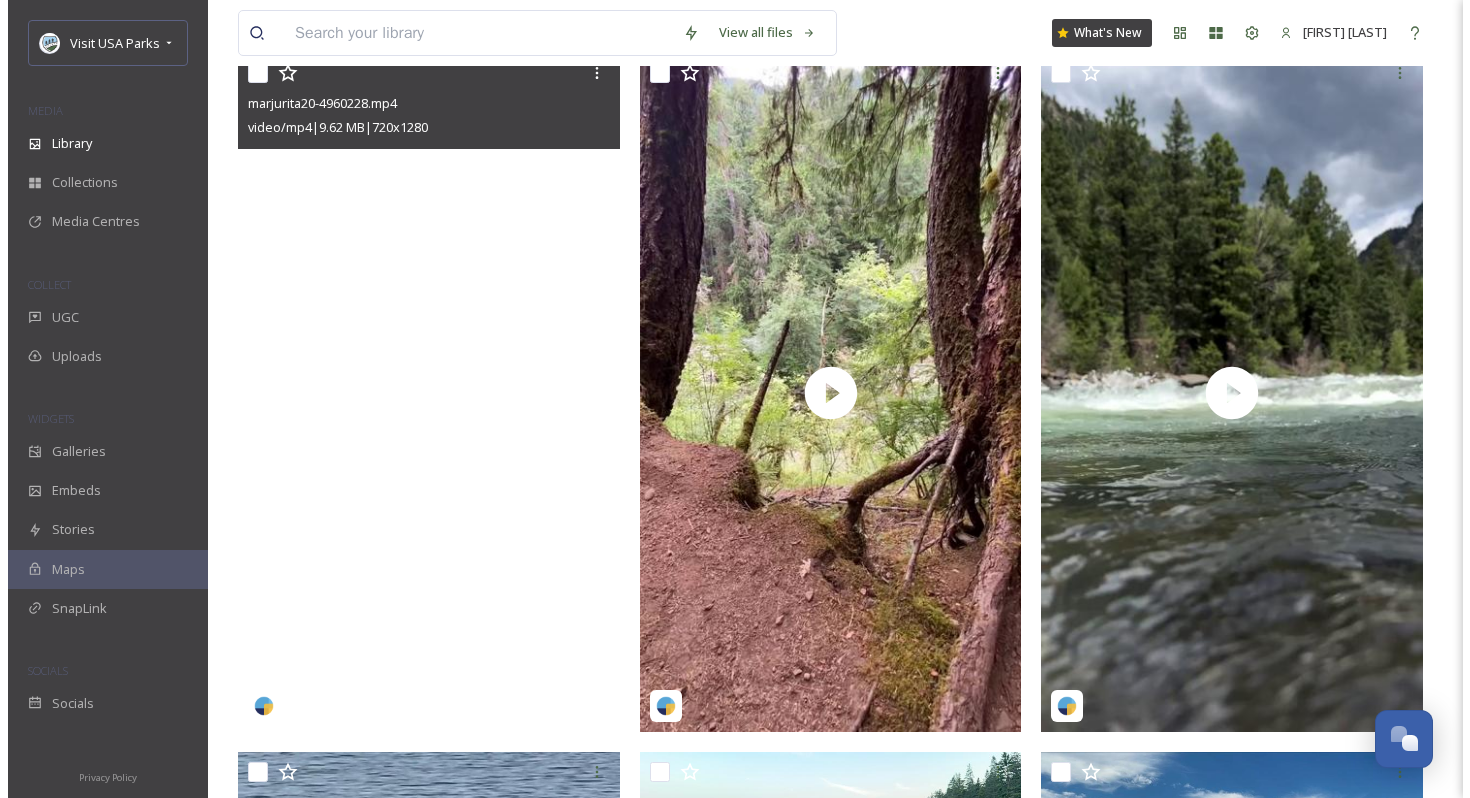 scroll, scrollTop: 441, scrollLeft: 0, axis: vertical 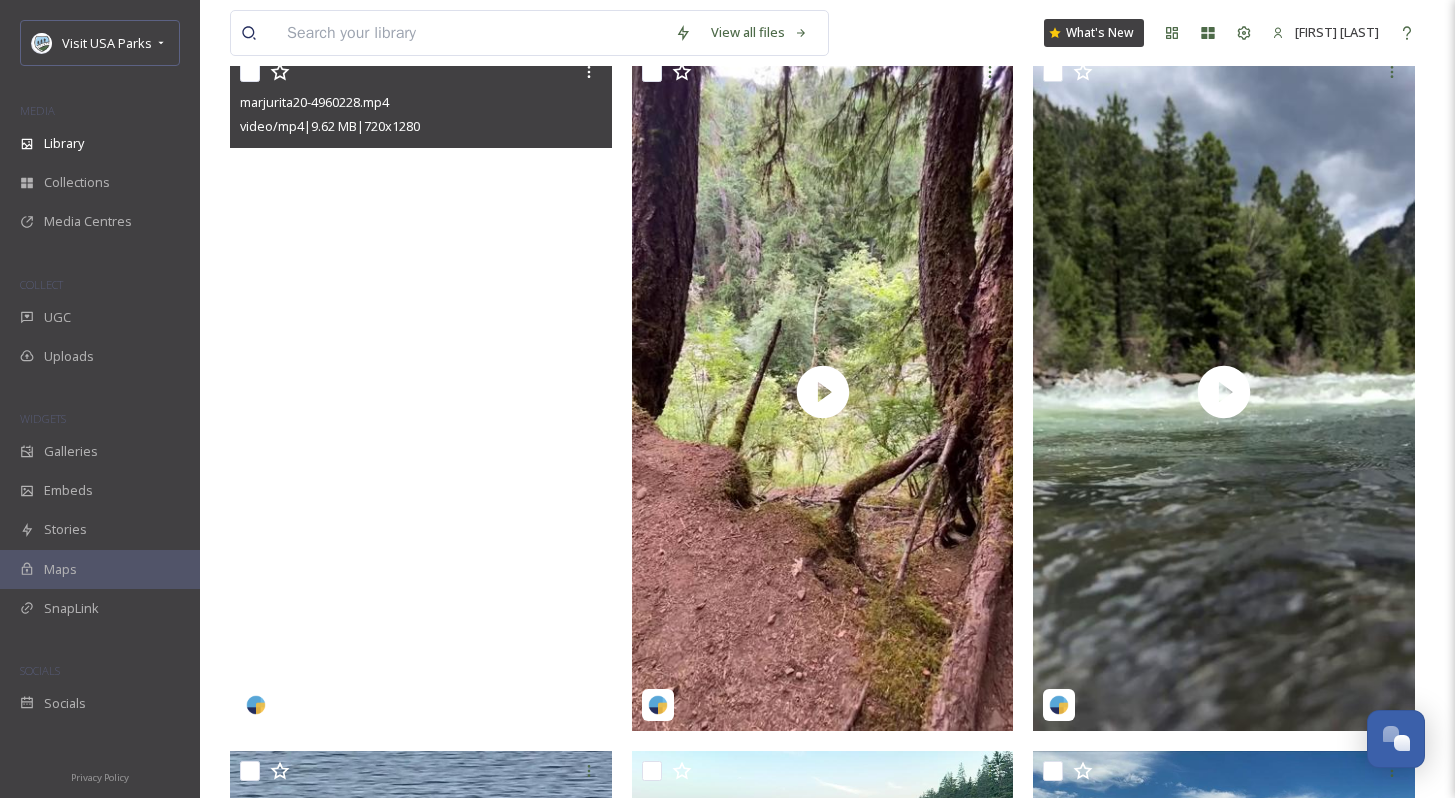 click at bounding box center (421, 391) 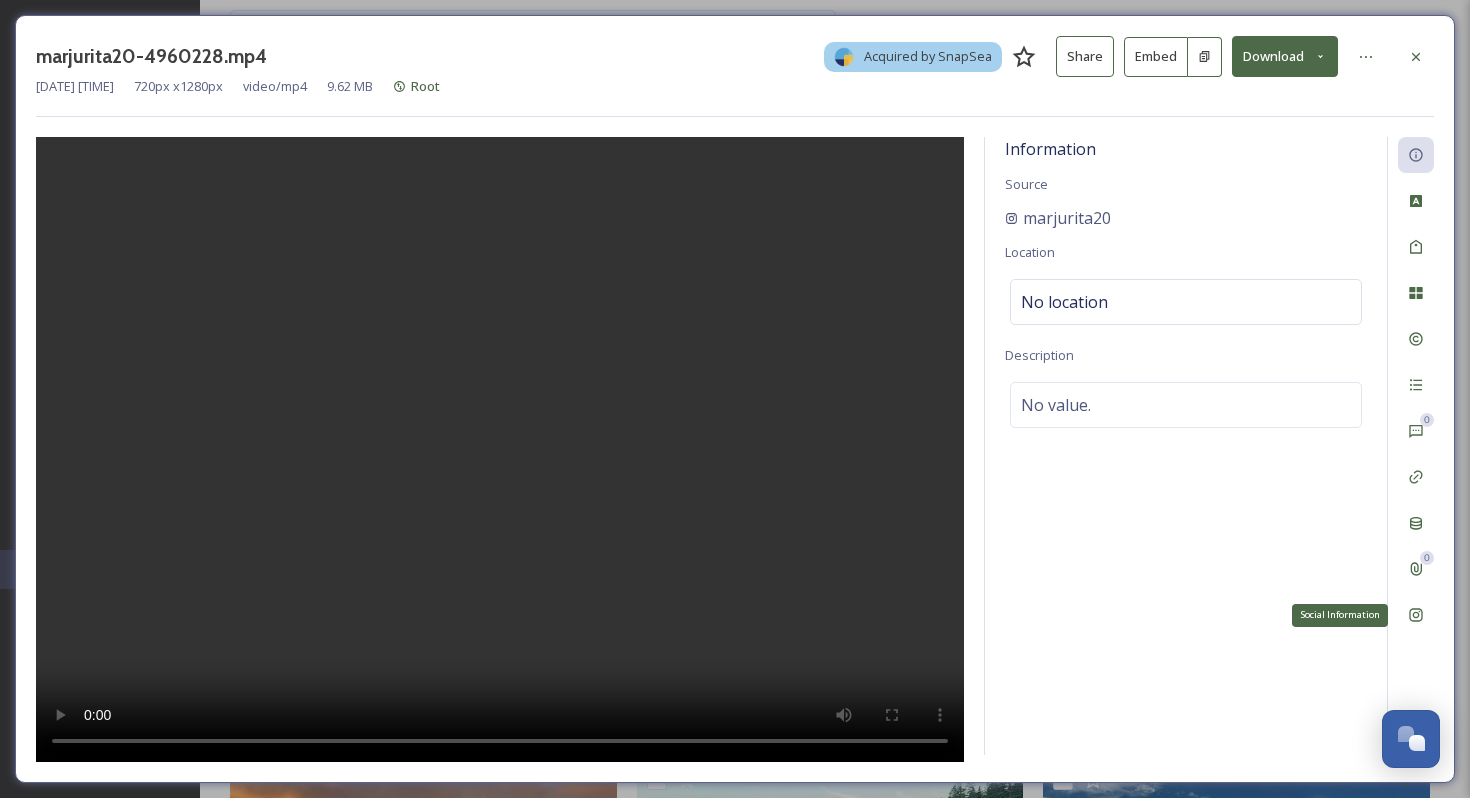 click on "Social Information" at bounding box center (1416, 615) 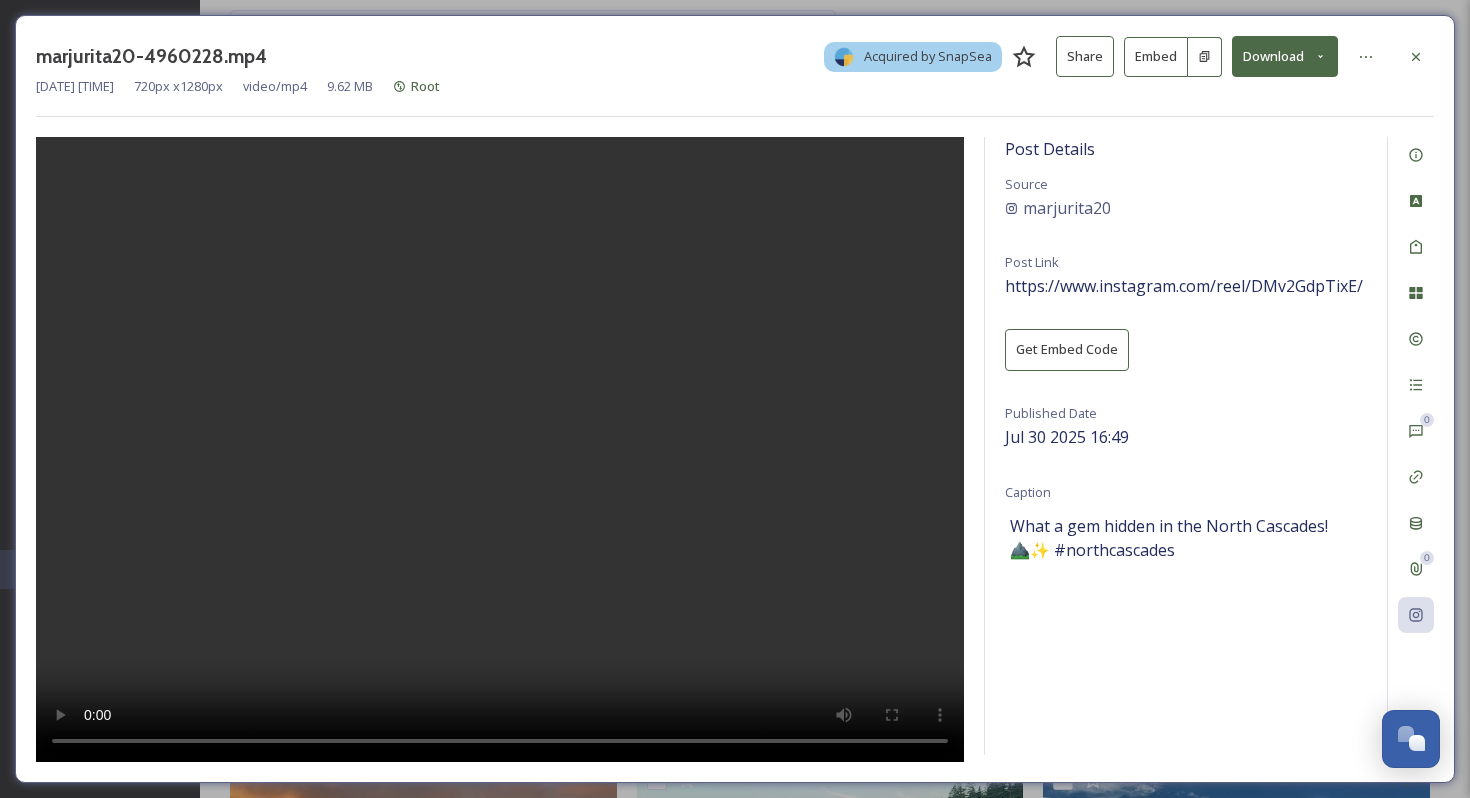 type 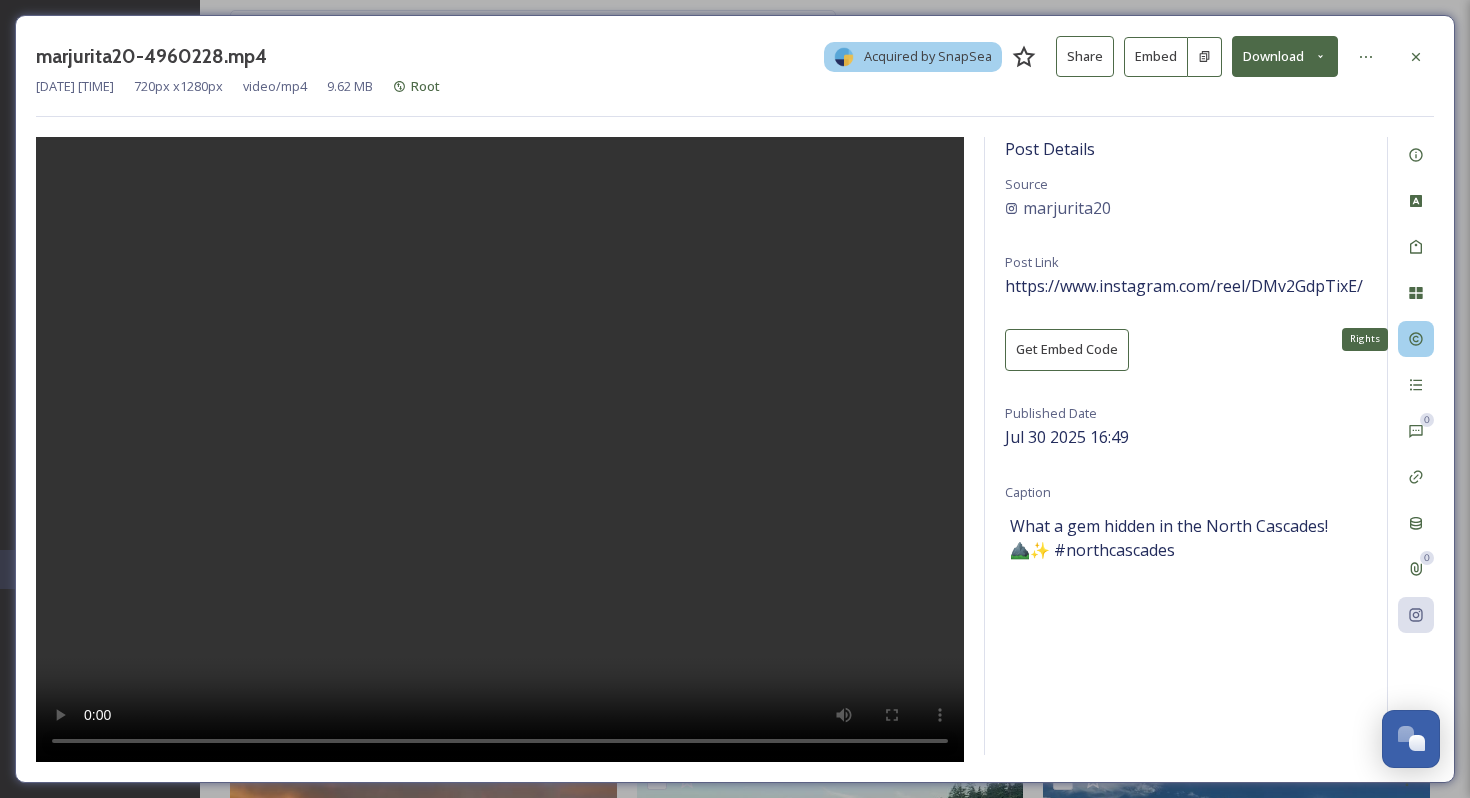 click 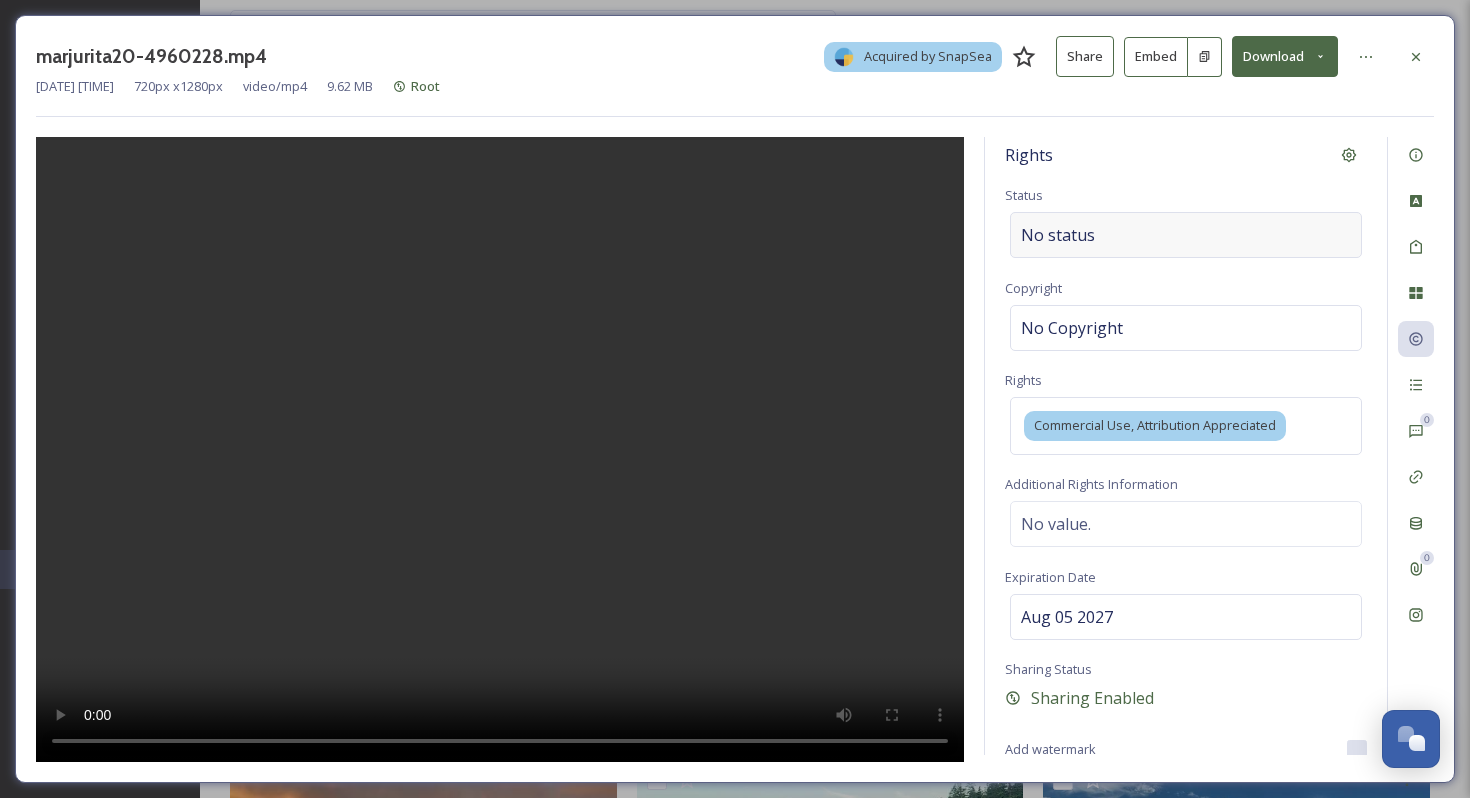 click on "No status" at bounding box center (1058, 235) 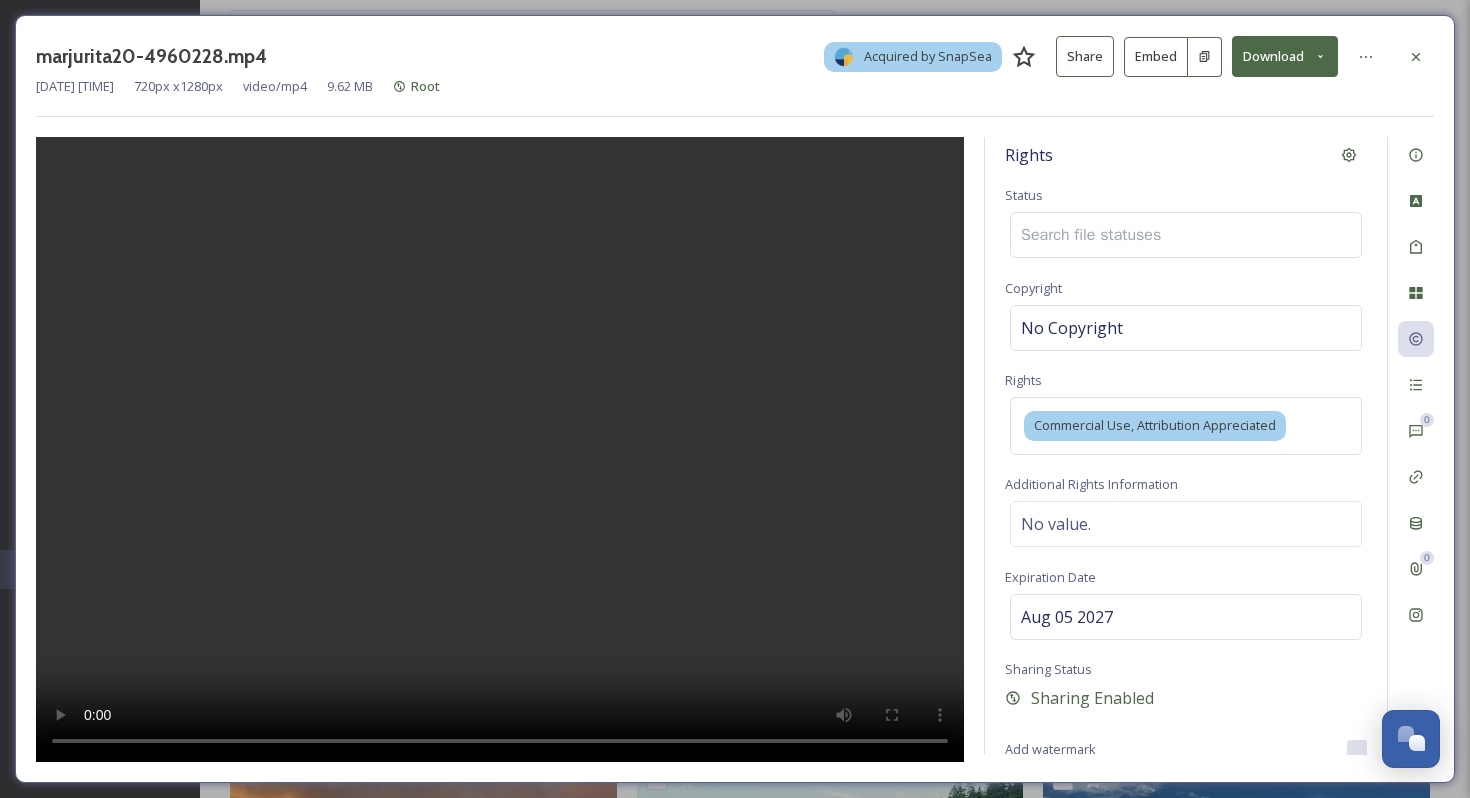 click at bounding box center (1097, 235) 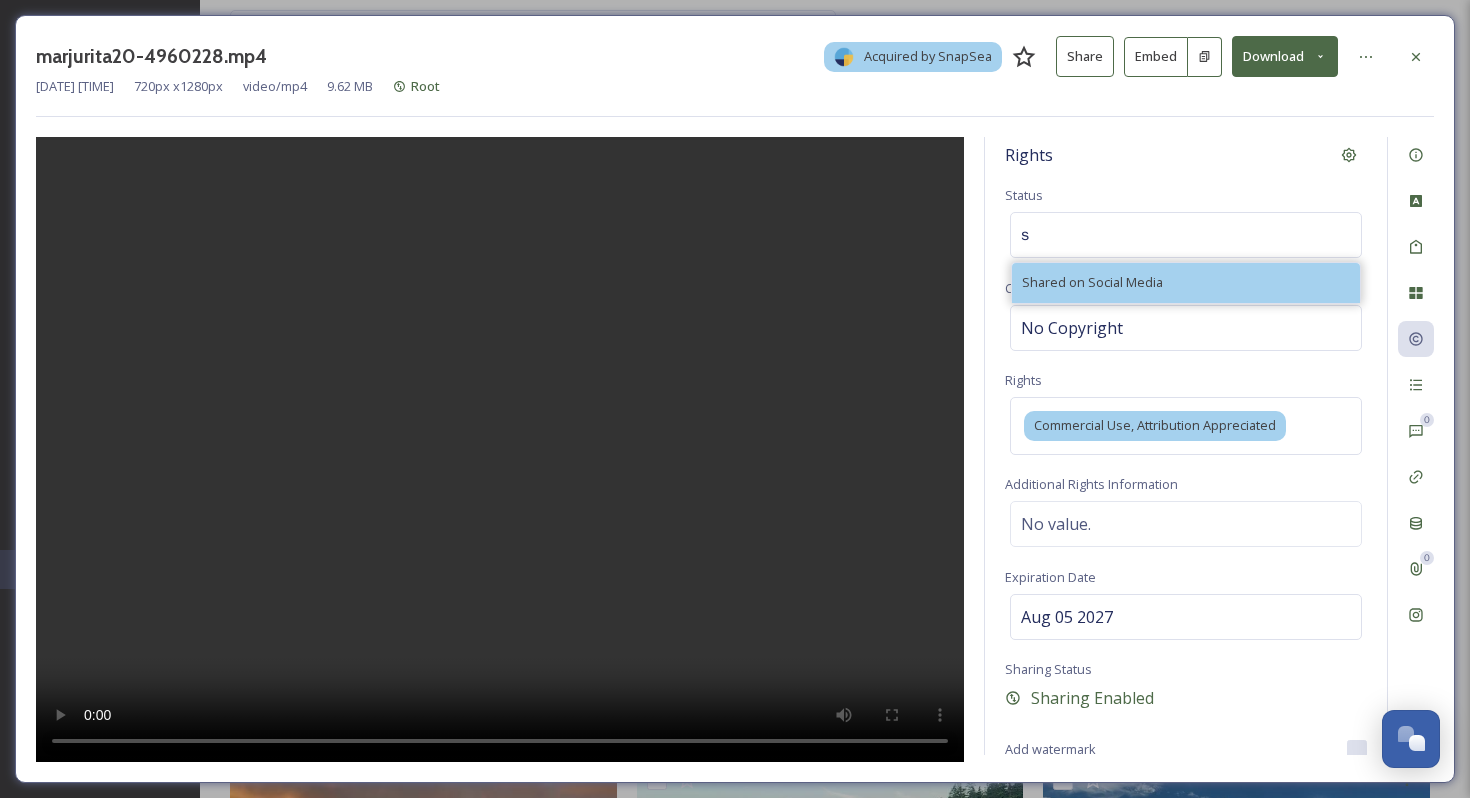 type on "s" 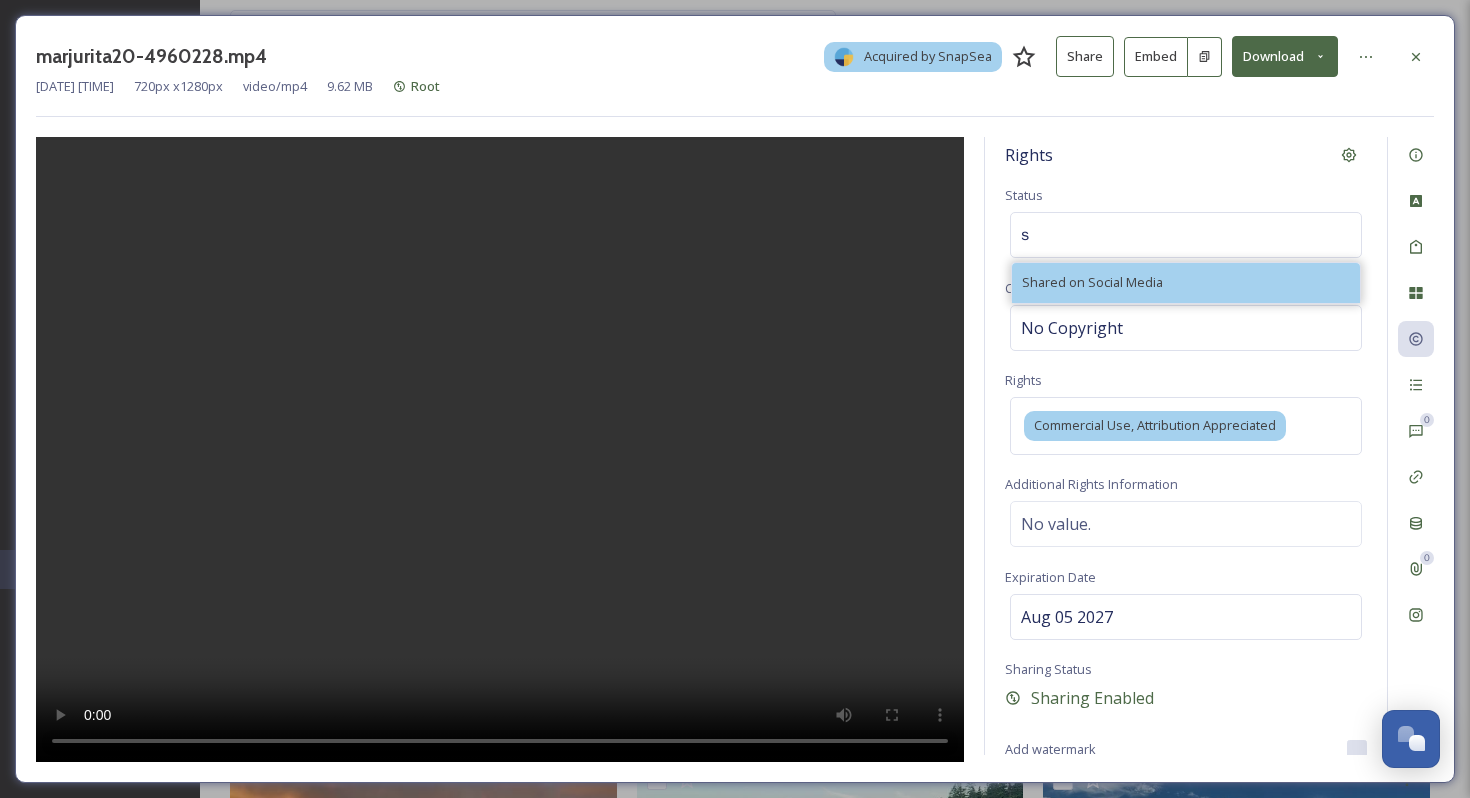 click on "Shared on Social Media" at bounding box center [1092, 282] 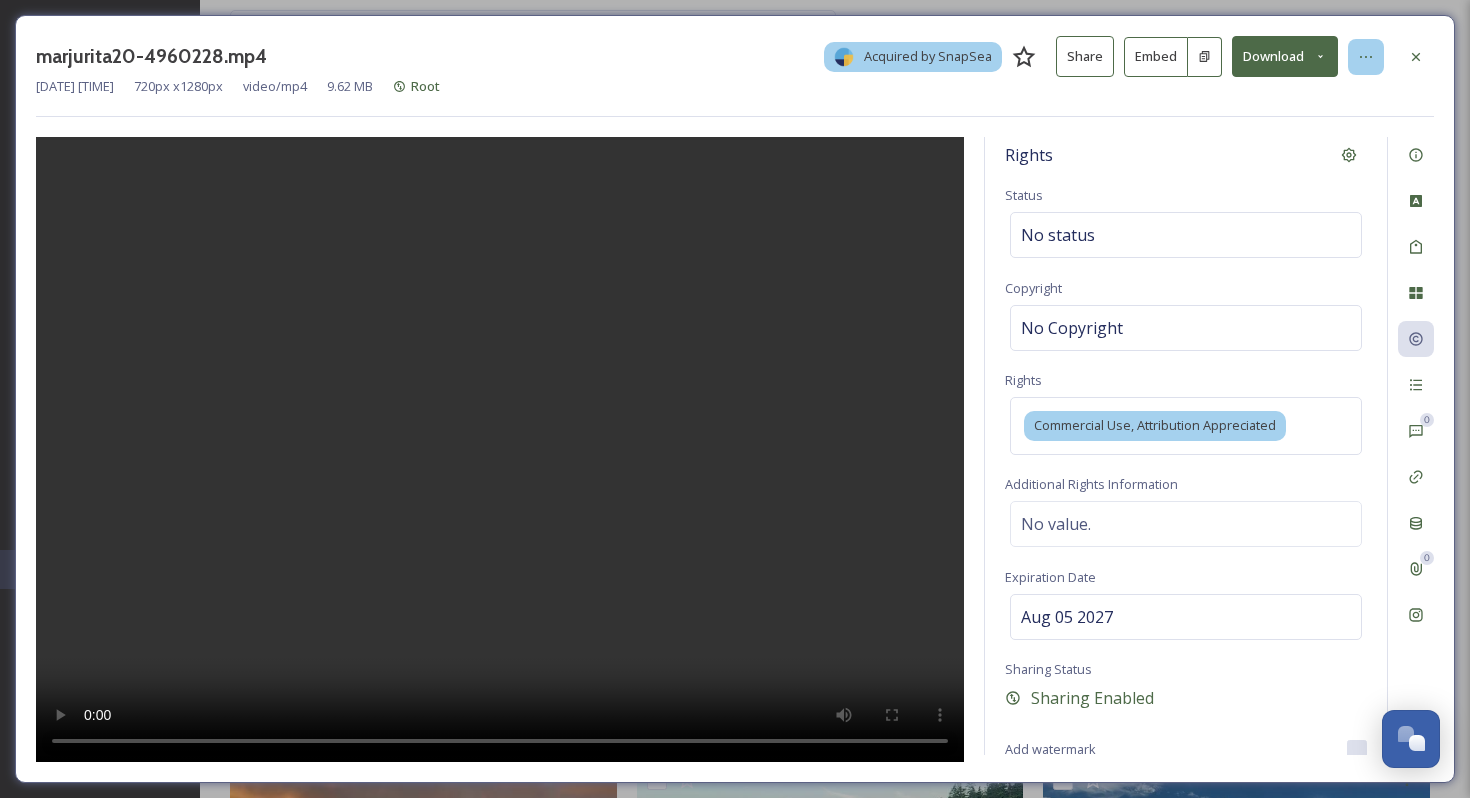 click at bounding box center (1366, 57) 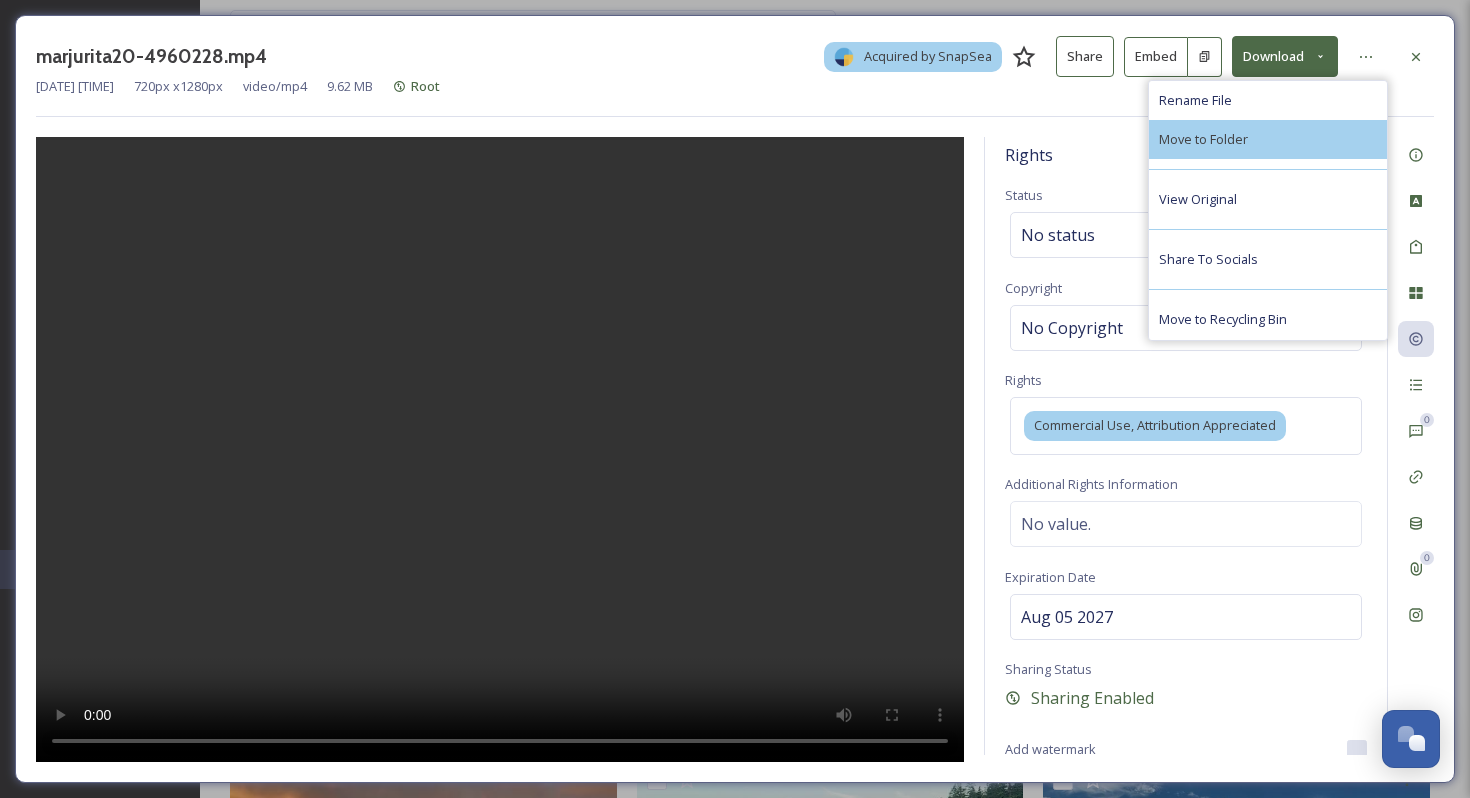 click on "Move to Folder" at bounding box center (1203, 139) 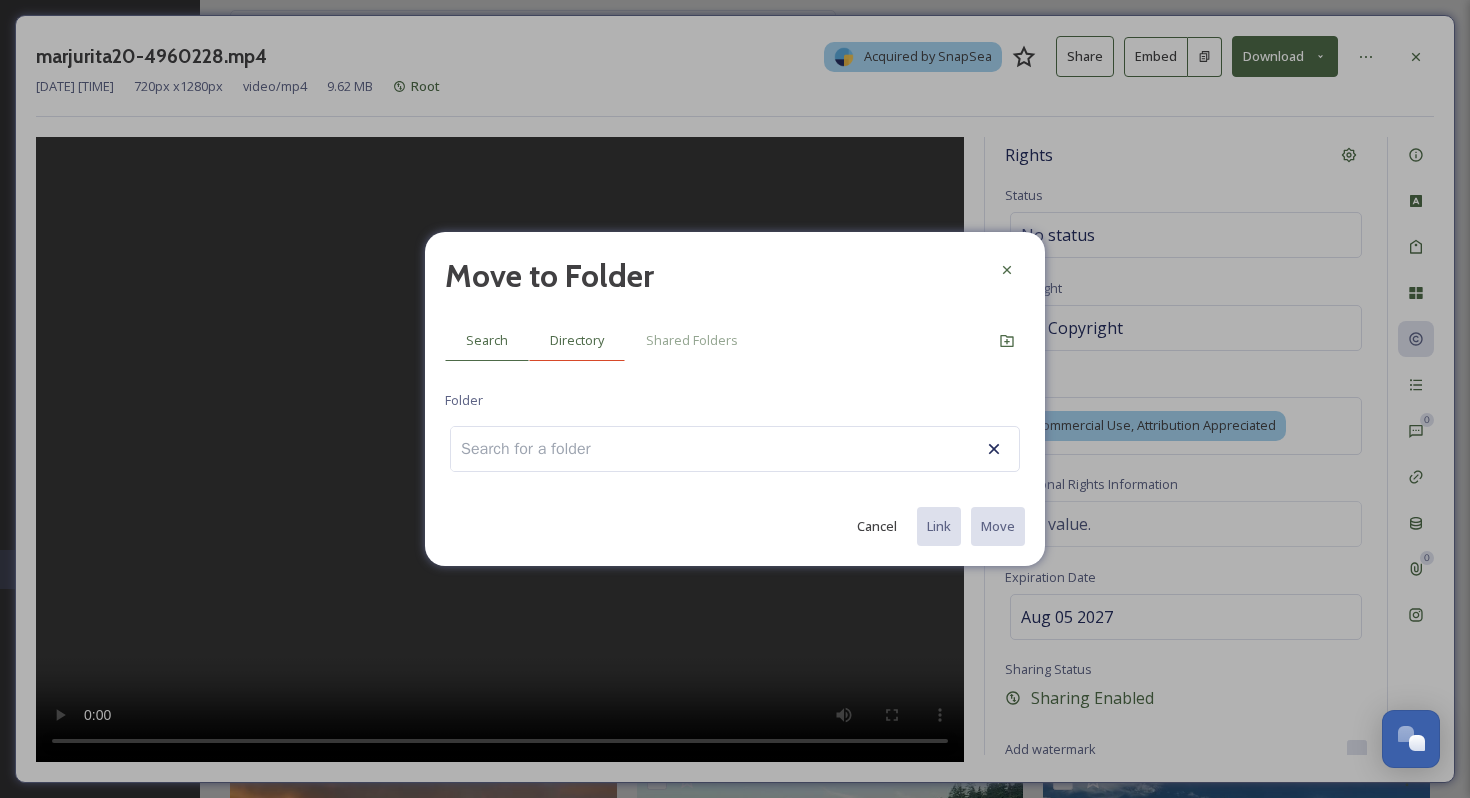 click on "Directory" at bounding box center [577, 340] 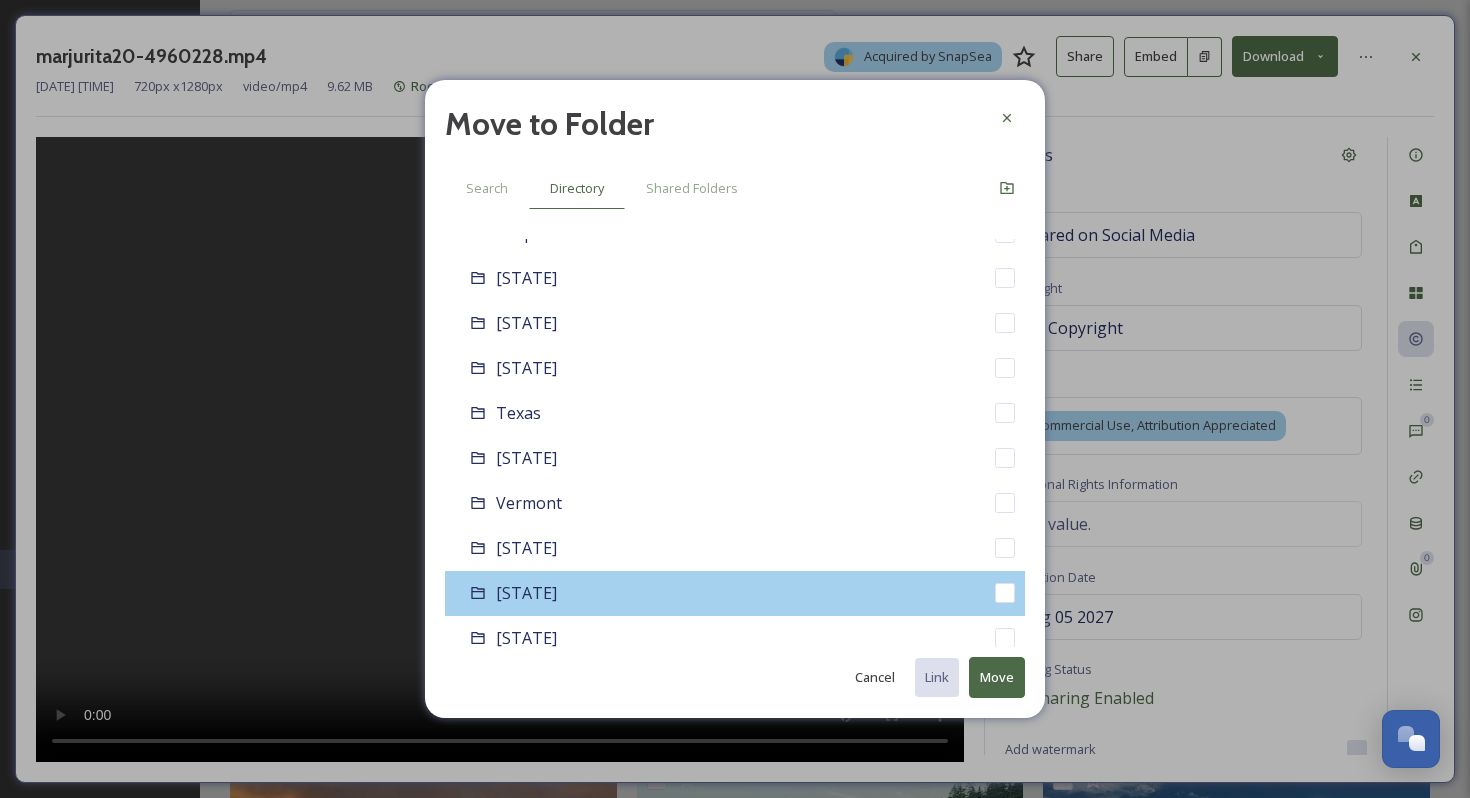 scroll, scrollTop: 1919, scrollLeft: 0, axis: vertical 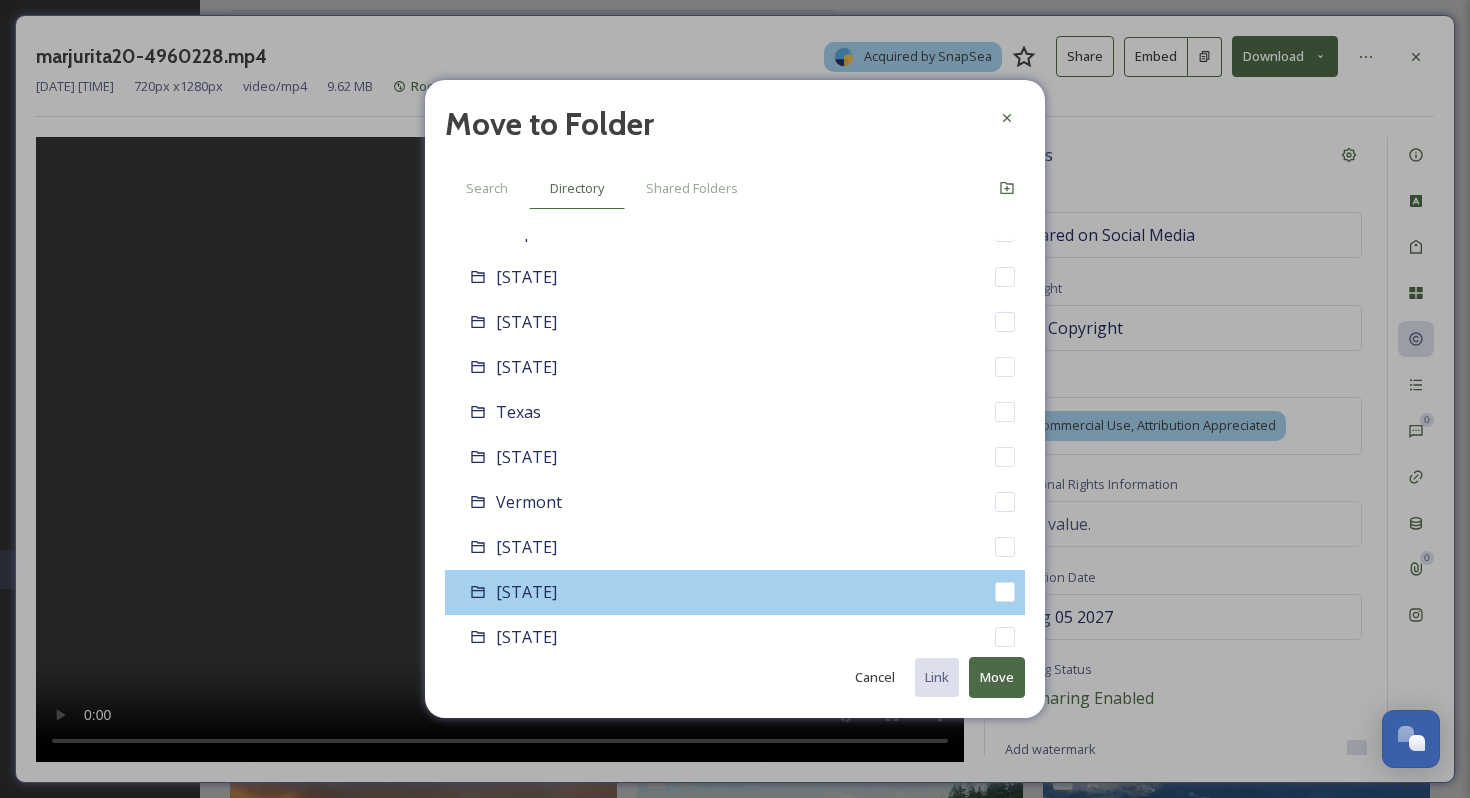 click on "[STATE]" at bounding box center [526, 592] 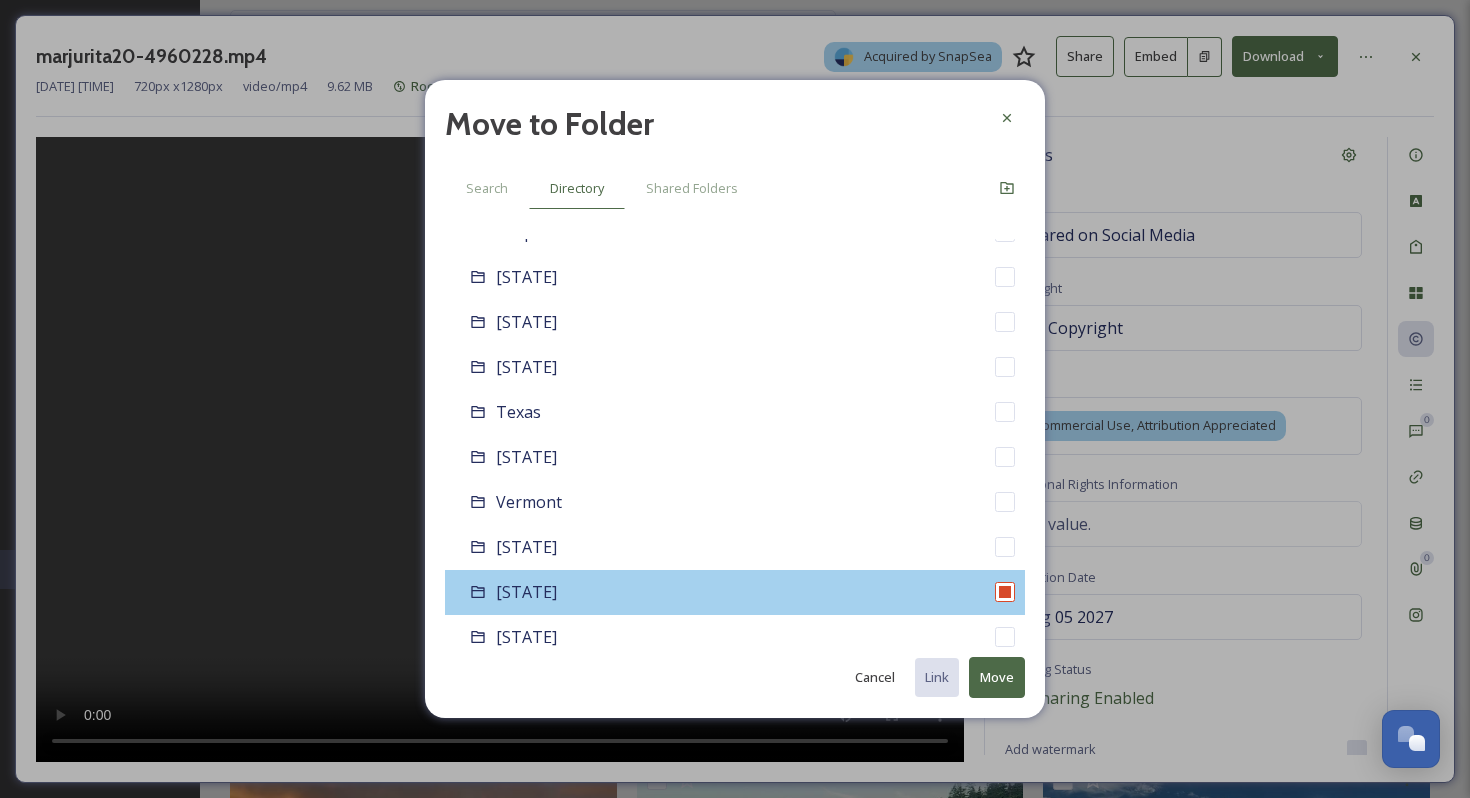 checkbox on "false" 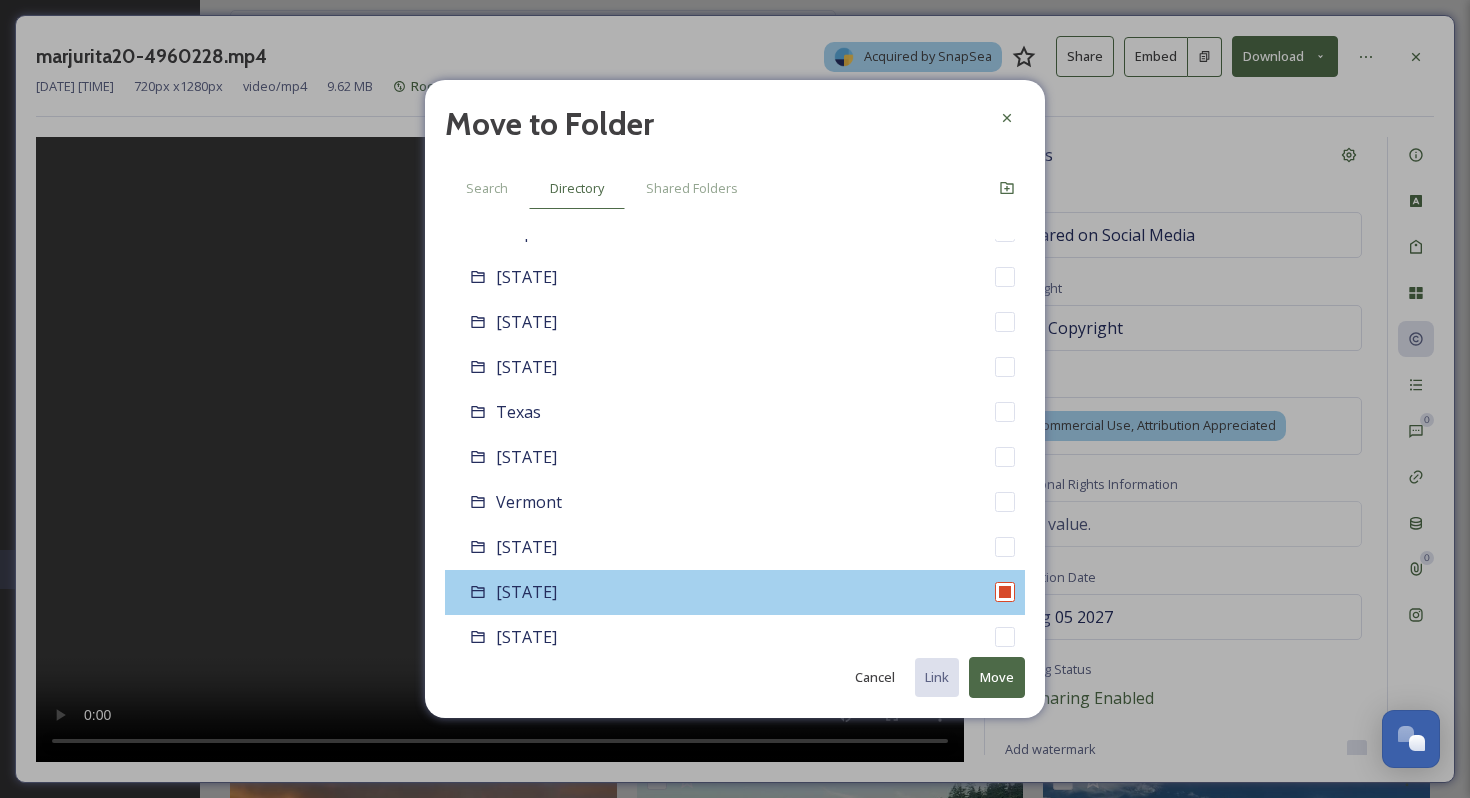 checkbox on "true" 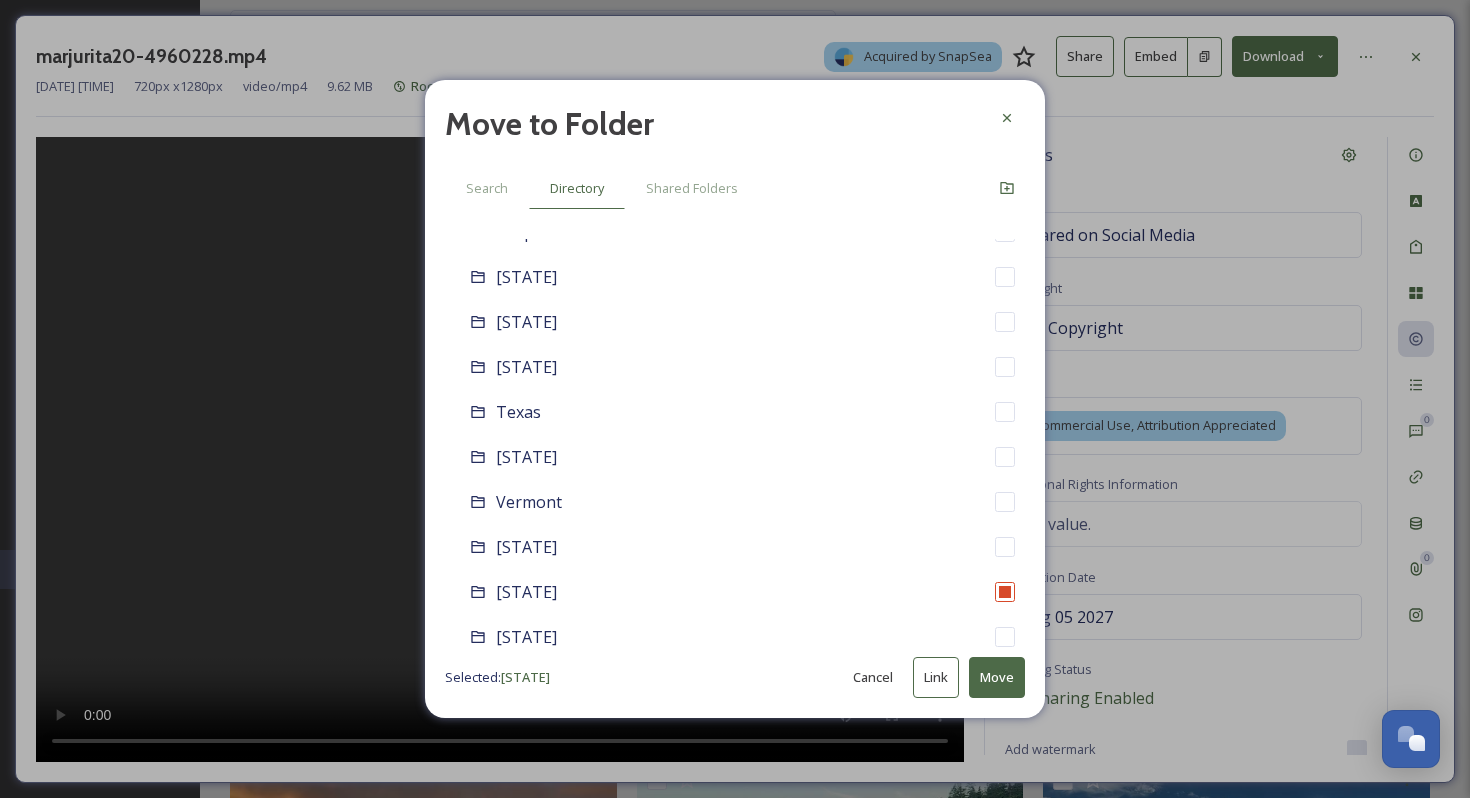 click on "Move" at bounding box center [997, 677] 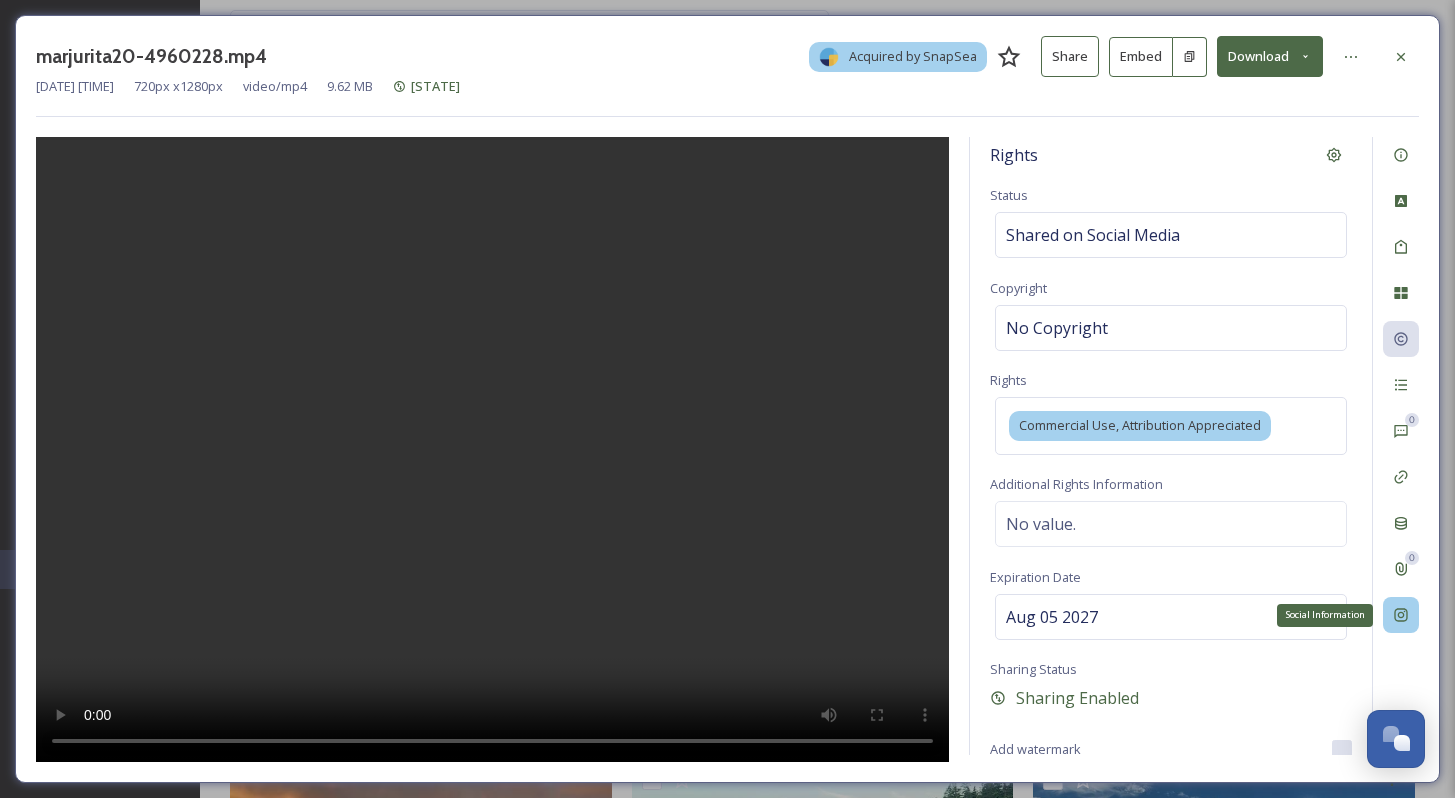 click 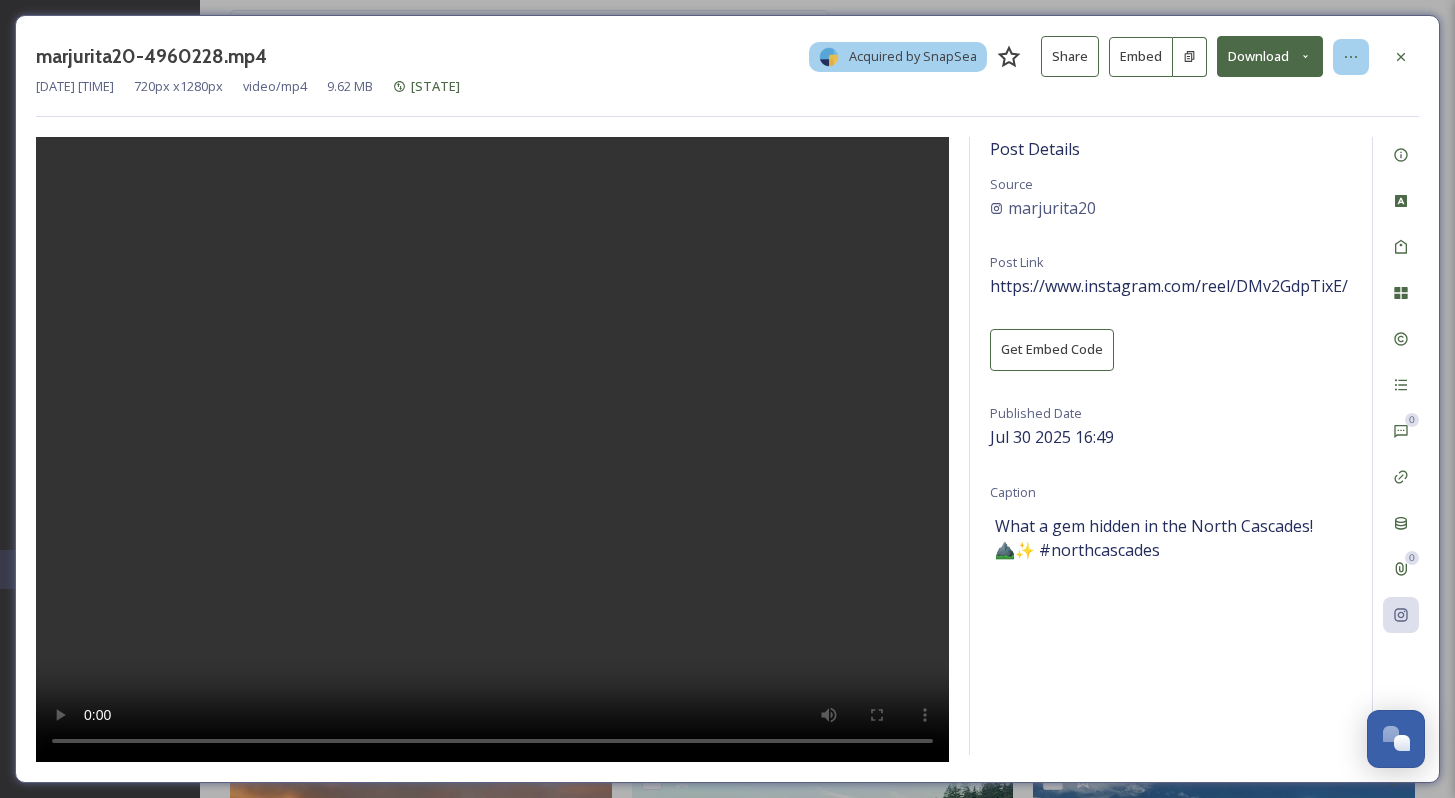 click 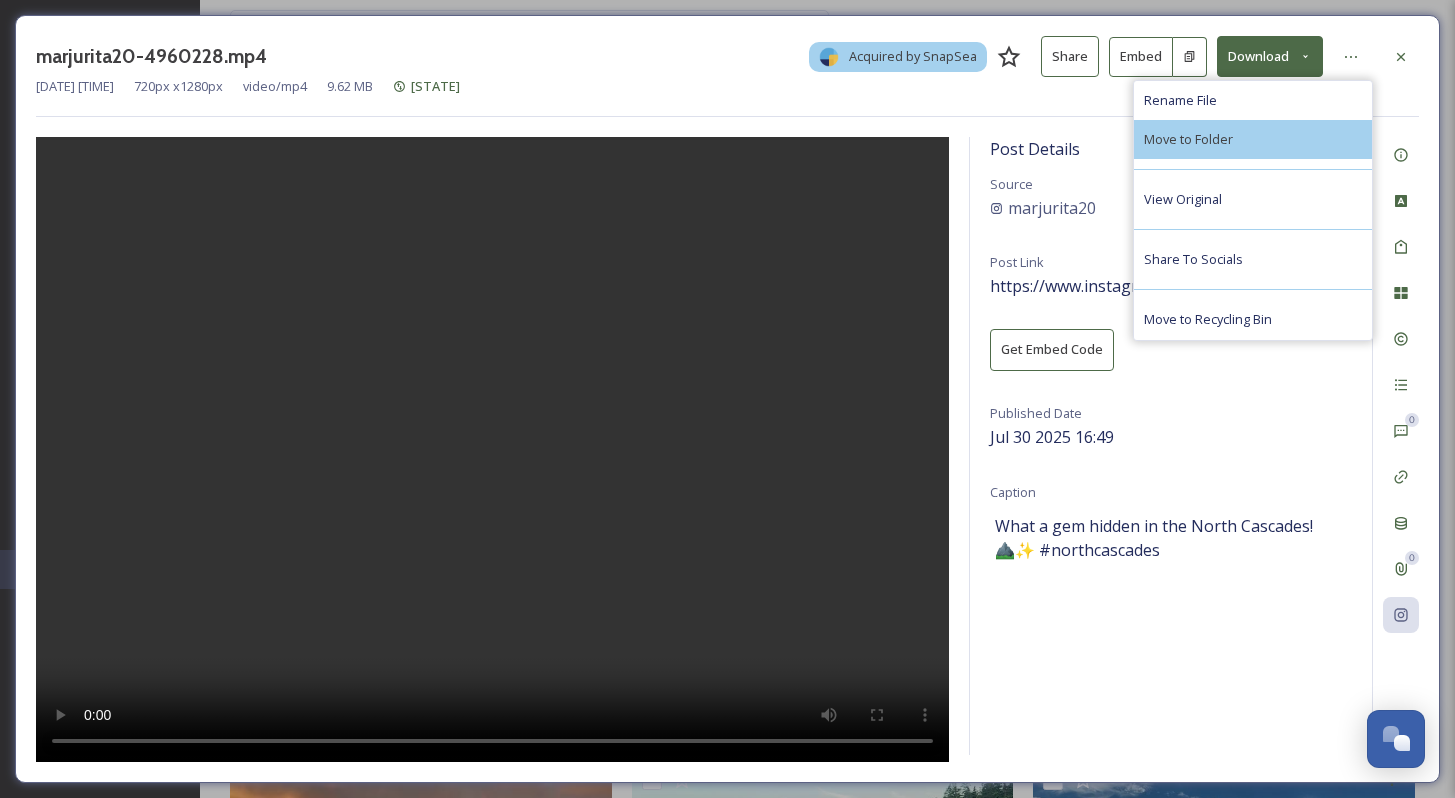 click on "Move to Folder" at bounding box center (1253, 139) 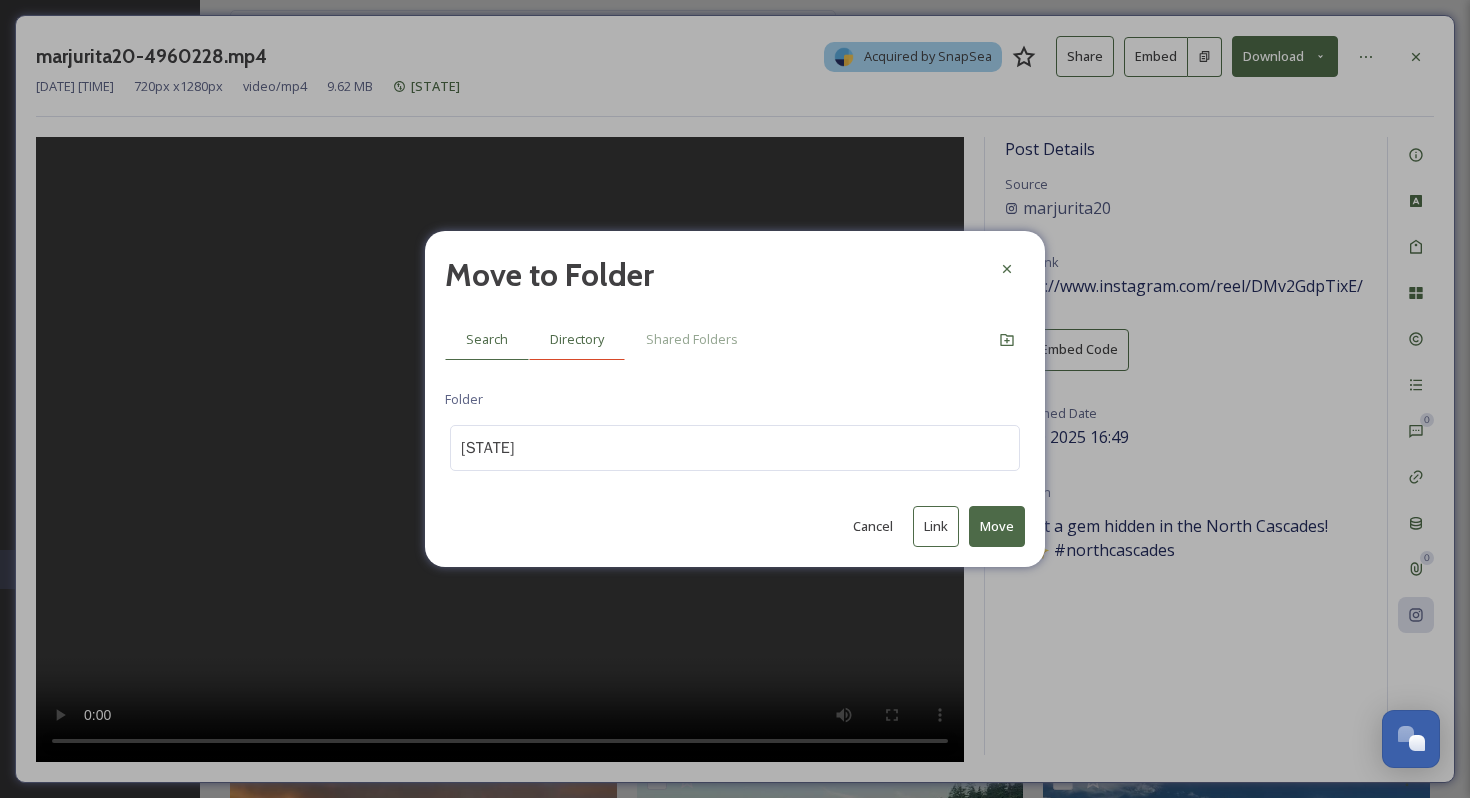 click on "Directory" at bounding box center [577, 339] 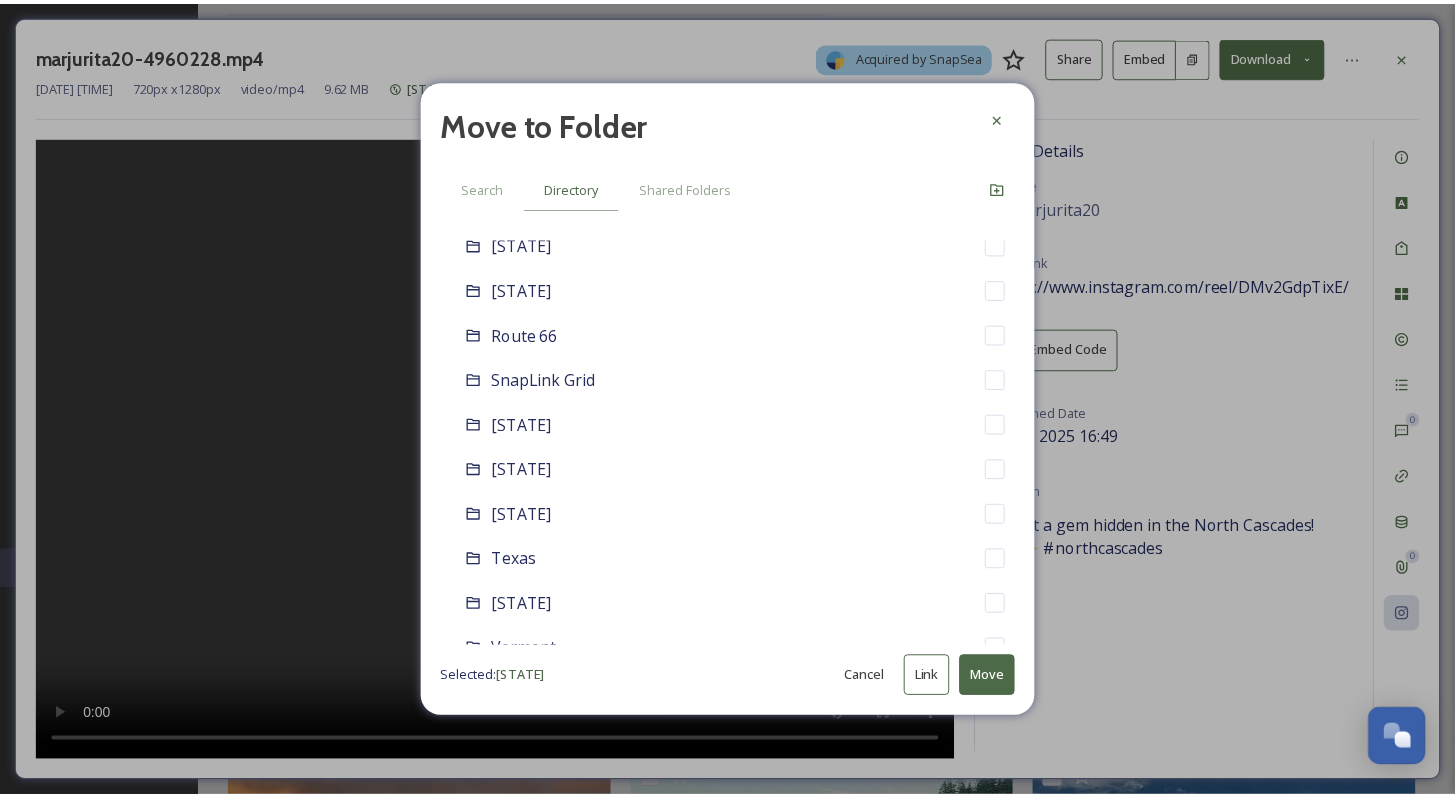 scroll, scrollTop: 1784, scrollLeft: 0, axis: vertical 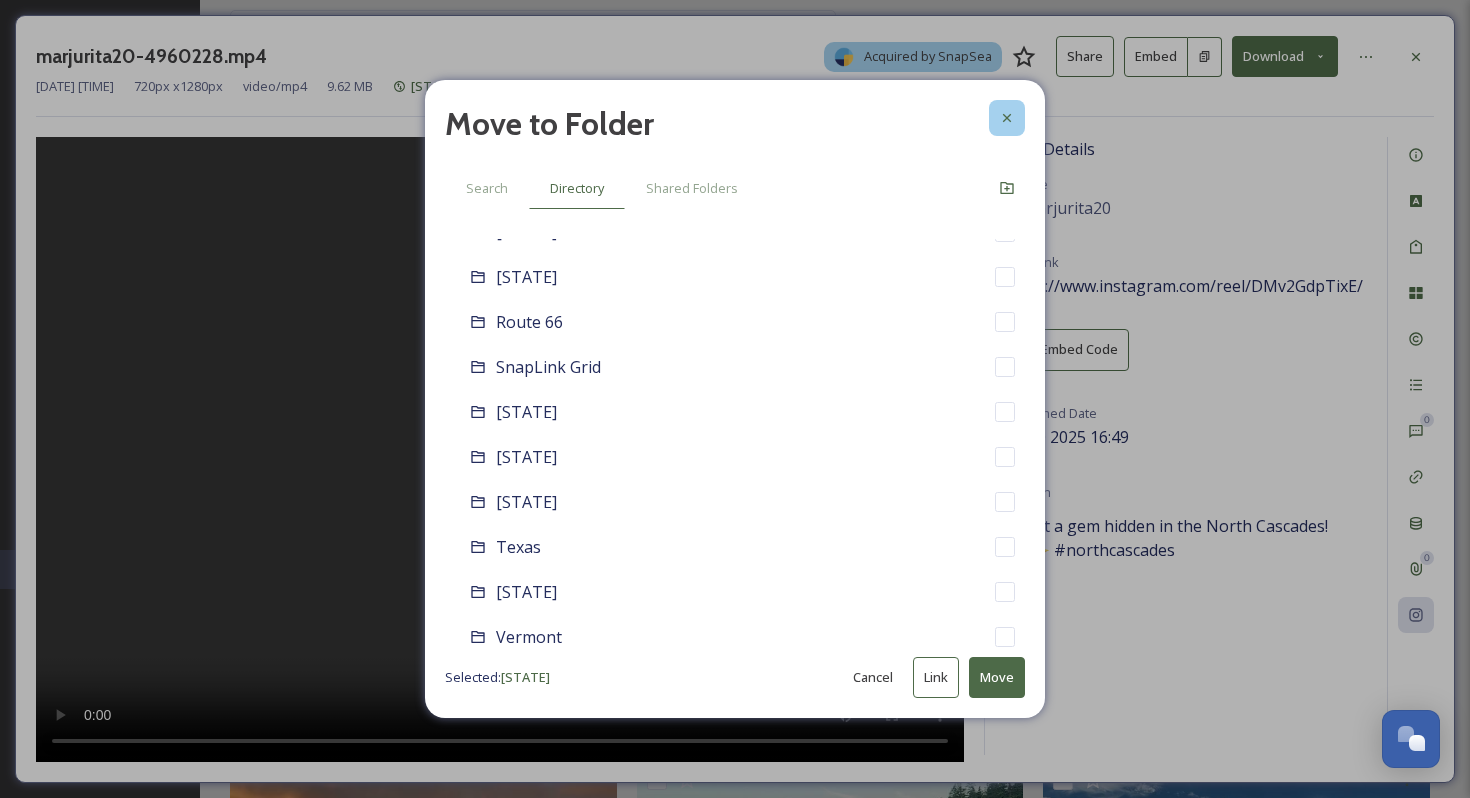 click at bounding box center (1007, 118) 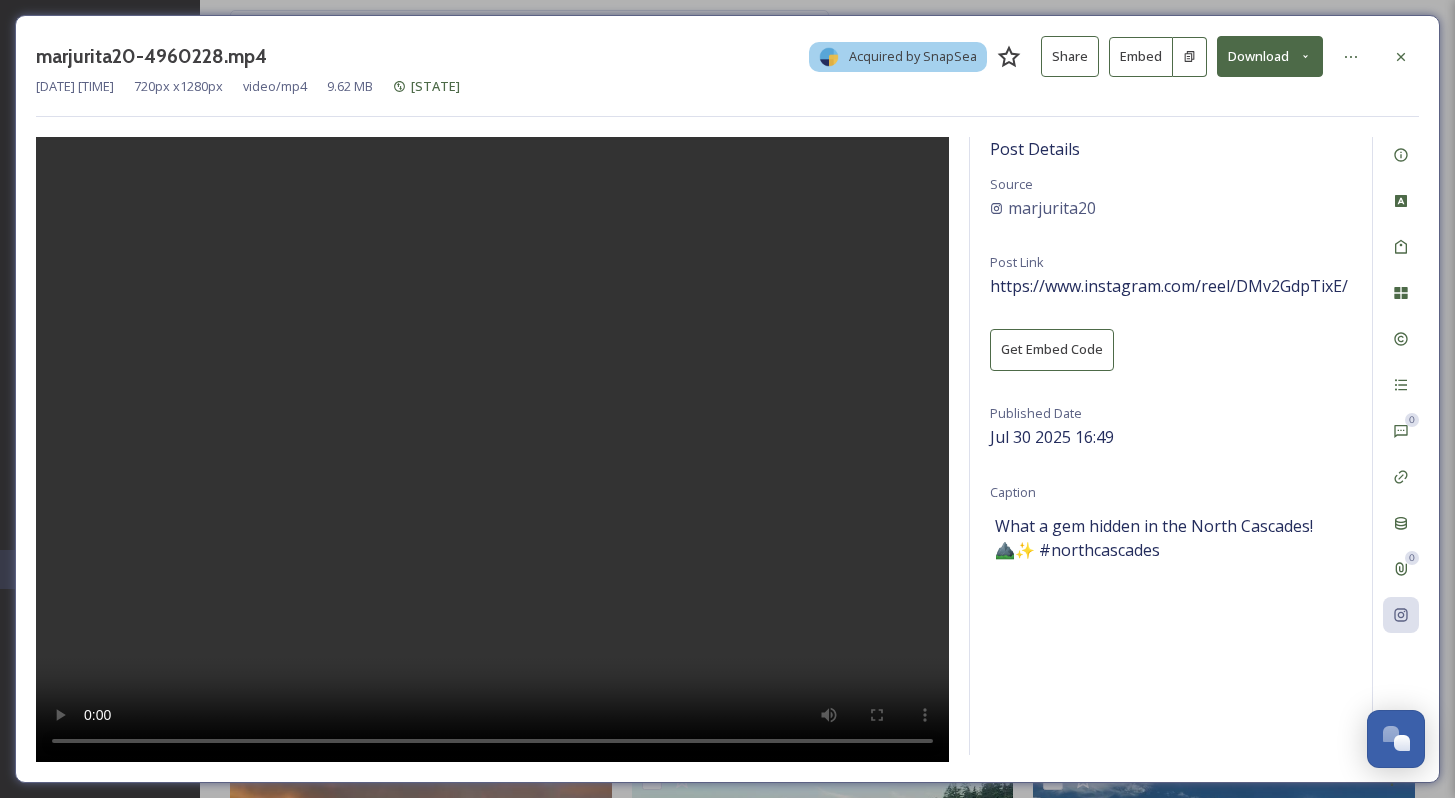 click on "marjurita20-4960228.mp4 Acquired by SnapSea Share Embed Download Aug 05 2025 12:59 720 px x  1280 px video/mp4 9.62 MB Washington Post Details Source marjurita20 Post Link https://www.instagram.com/reel/DMv2GdpTixE/ Get Embed Code Published Date Jul 30 2025 16:49 Caption What a gem hidden in the North Cascades!⛰️✨ #northcascades 0 0" at bounding box center [727, 399] 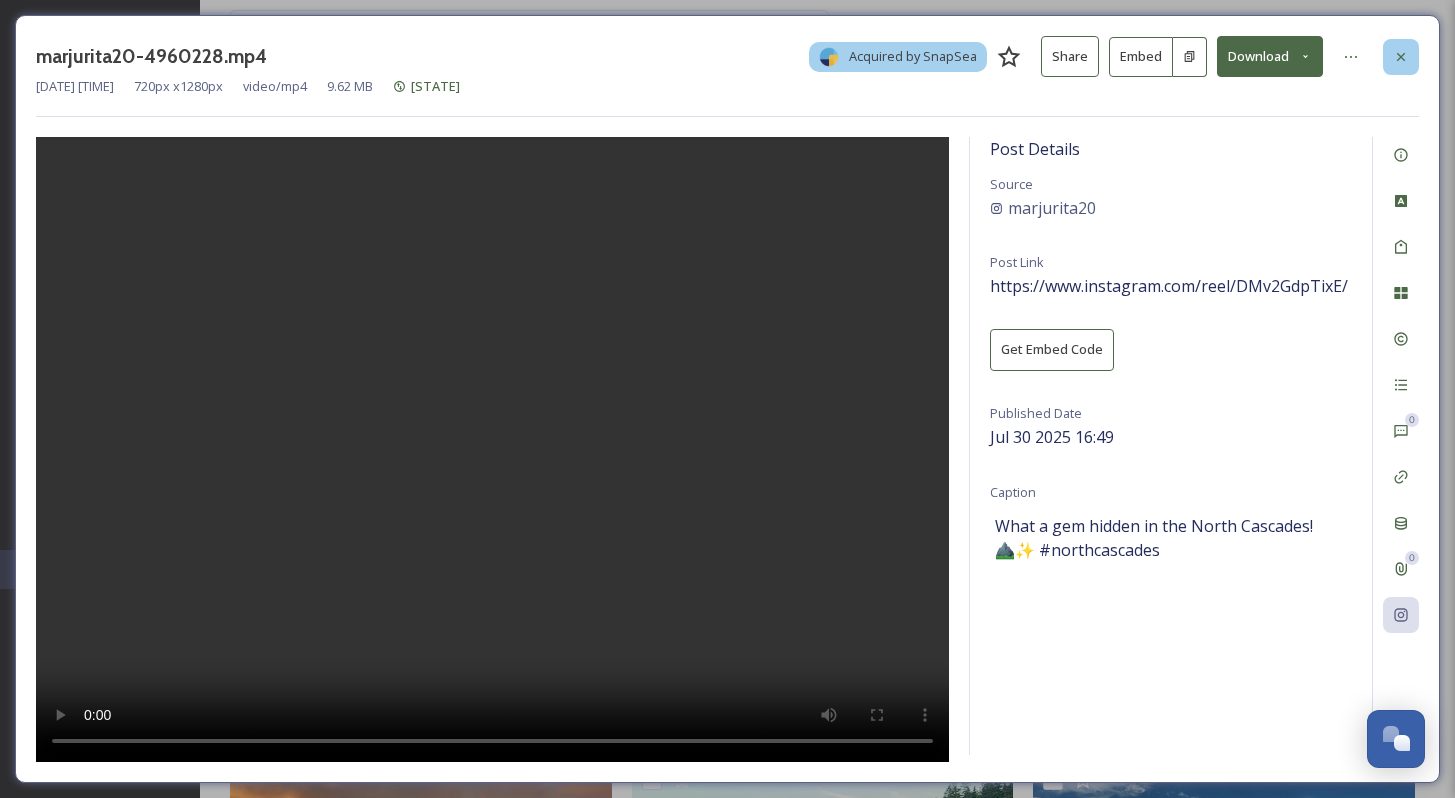 click 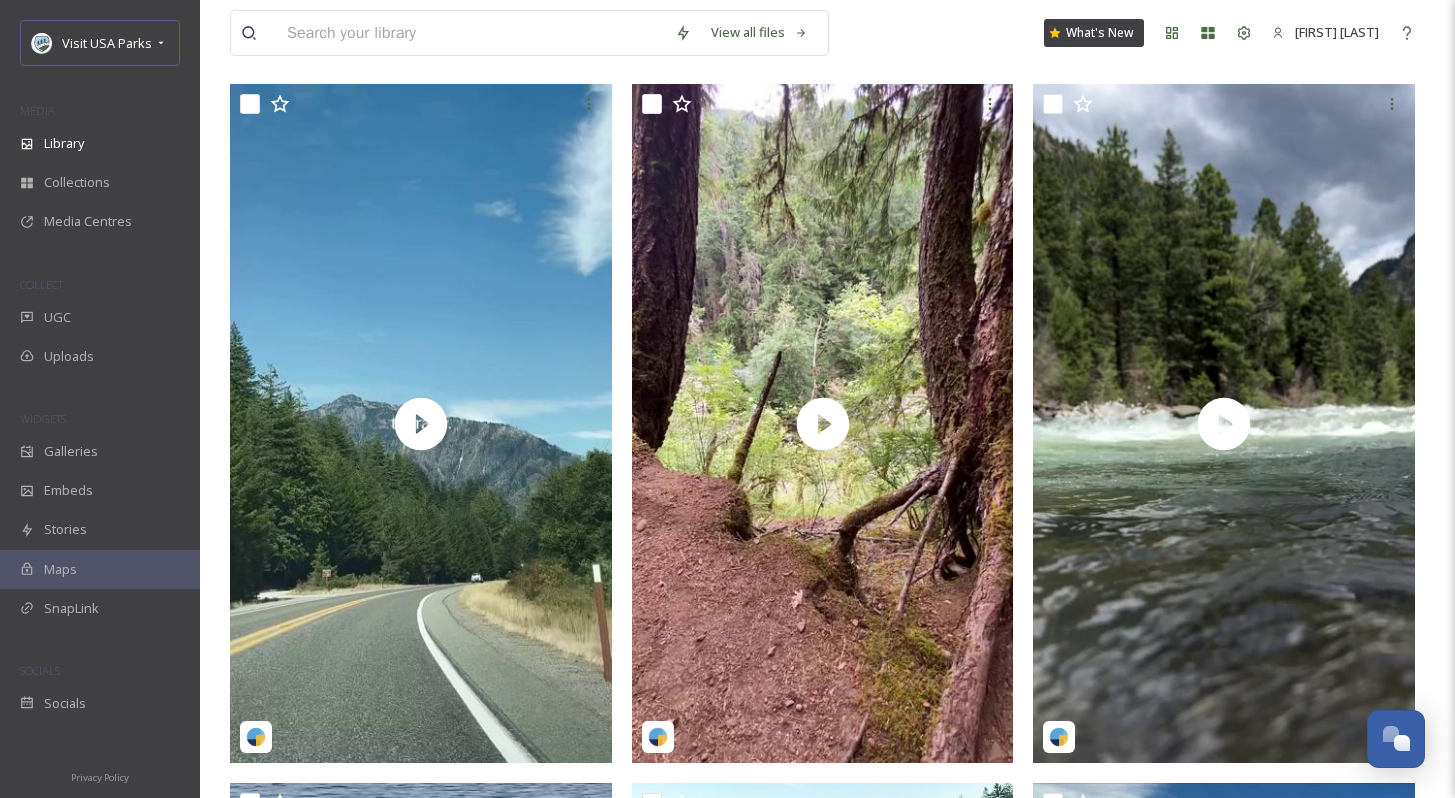 scroll, scrollTop: 511, scrollLeft: 0, axis: vertical 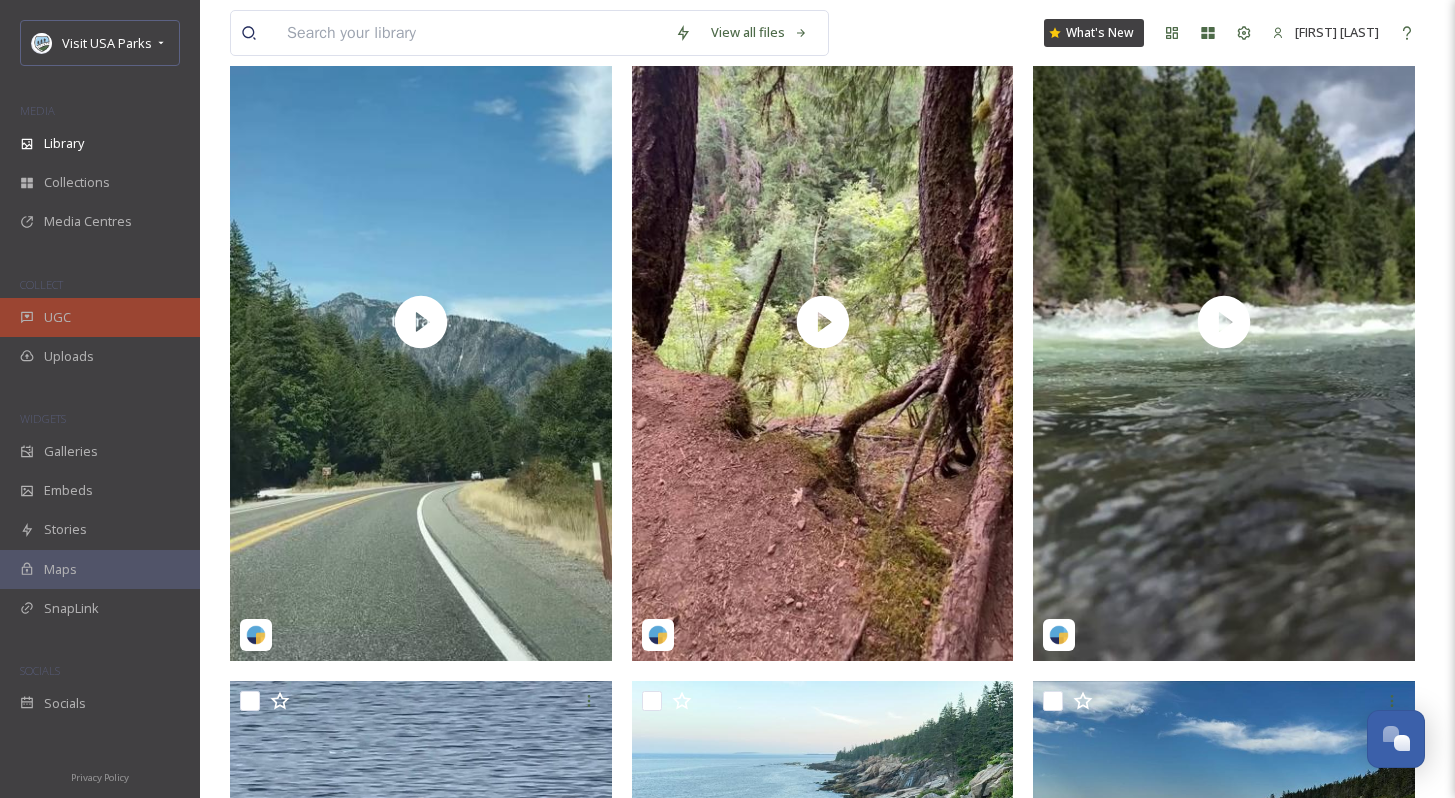 click on "UGC" at bounding box center [100, 317] 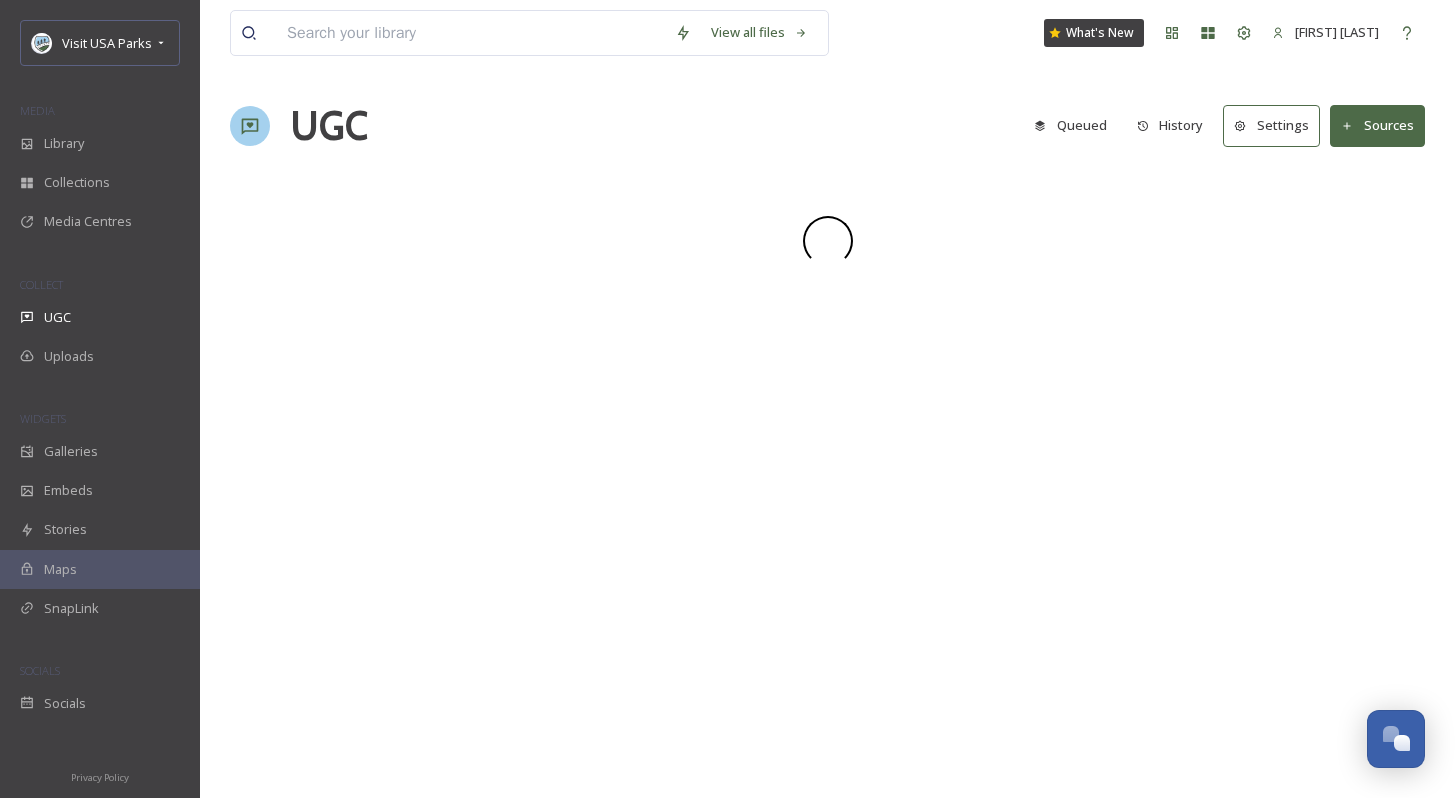 scroll, scrollTop: 0, scrollLeft: 0, axis: both 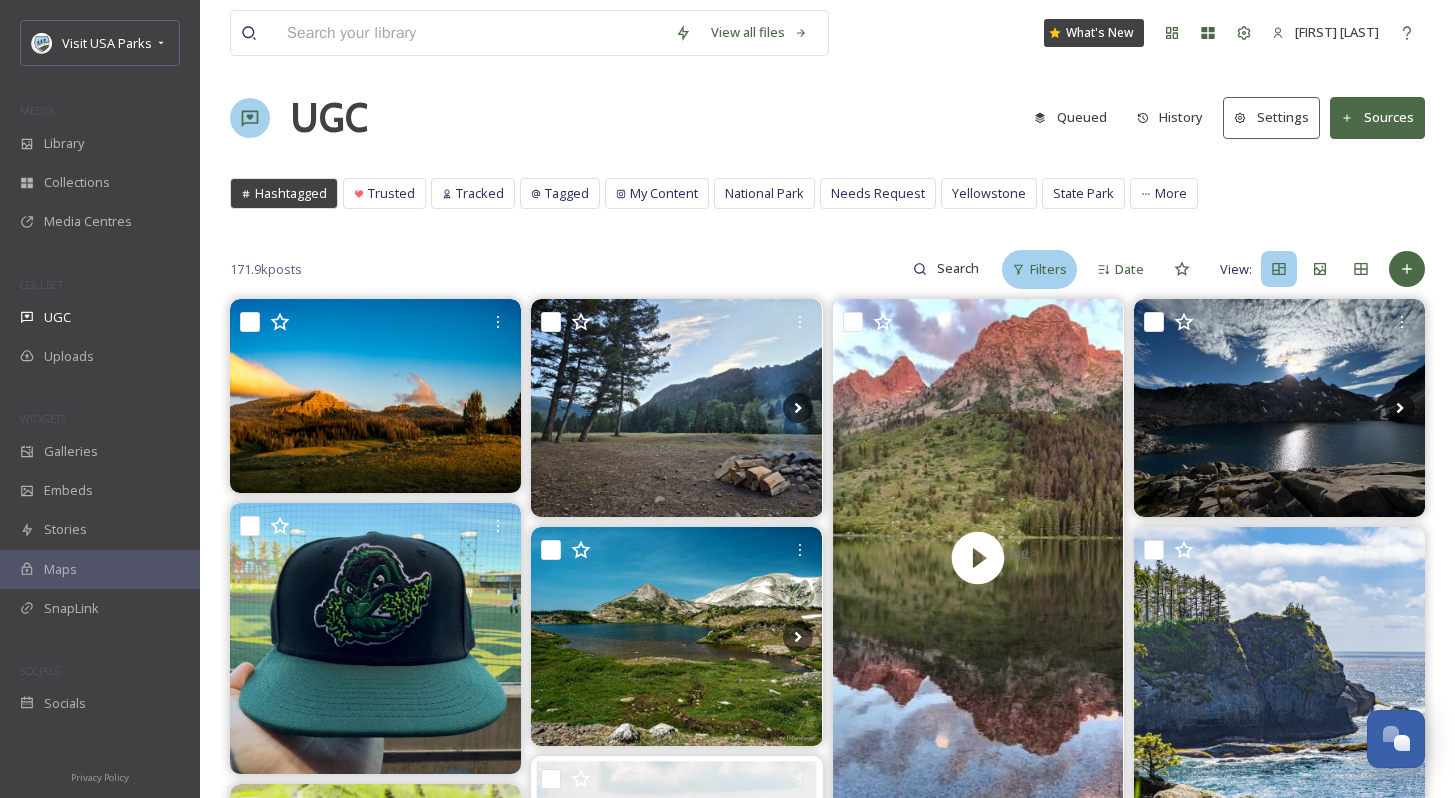 click on "Filters" at bounding box center [1039, 269] 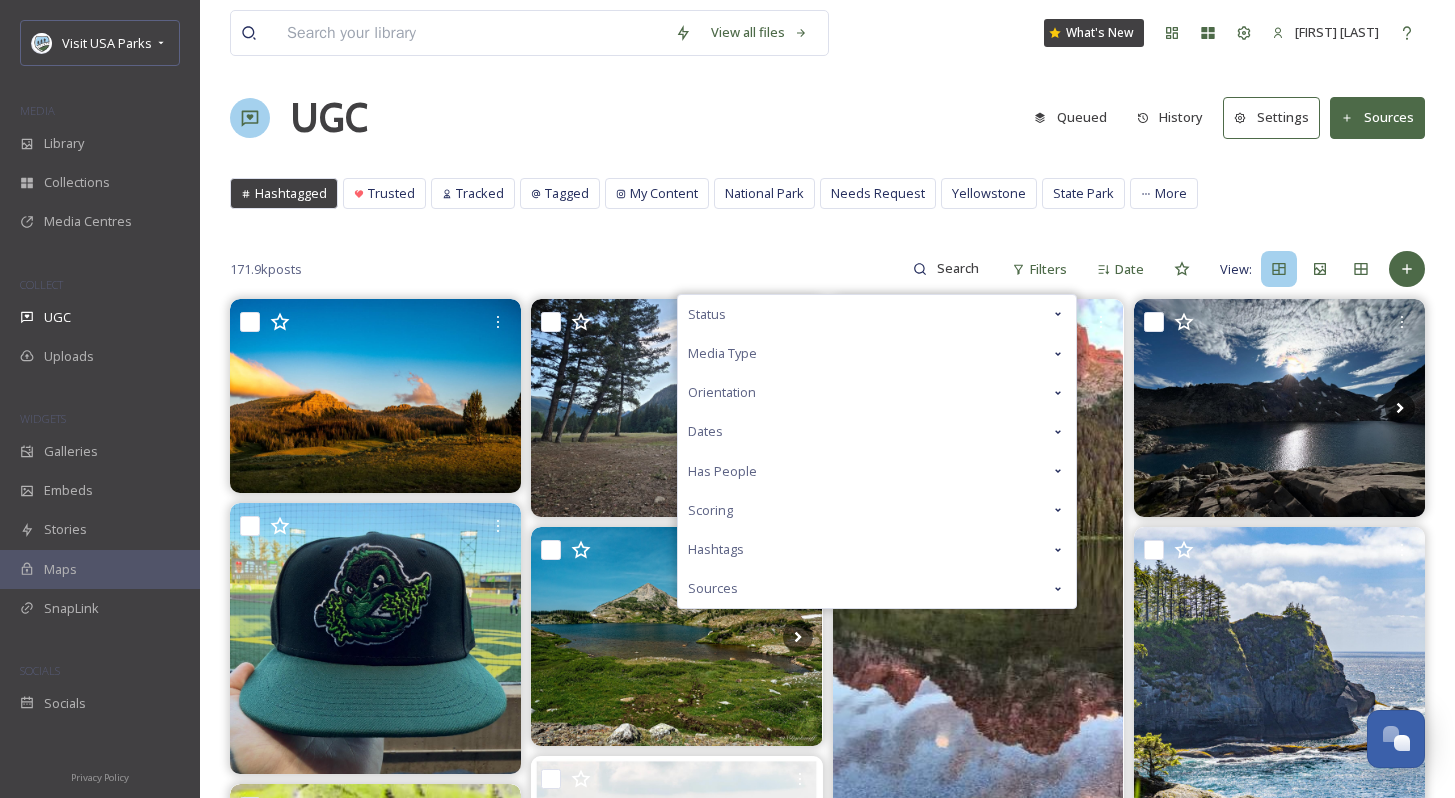 click on "Status" at bounding box center (877, 314) 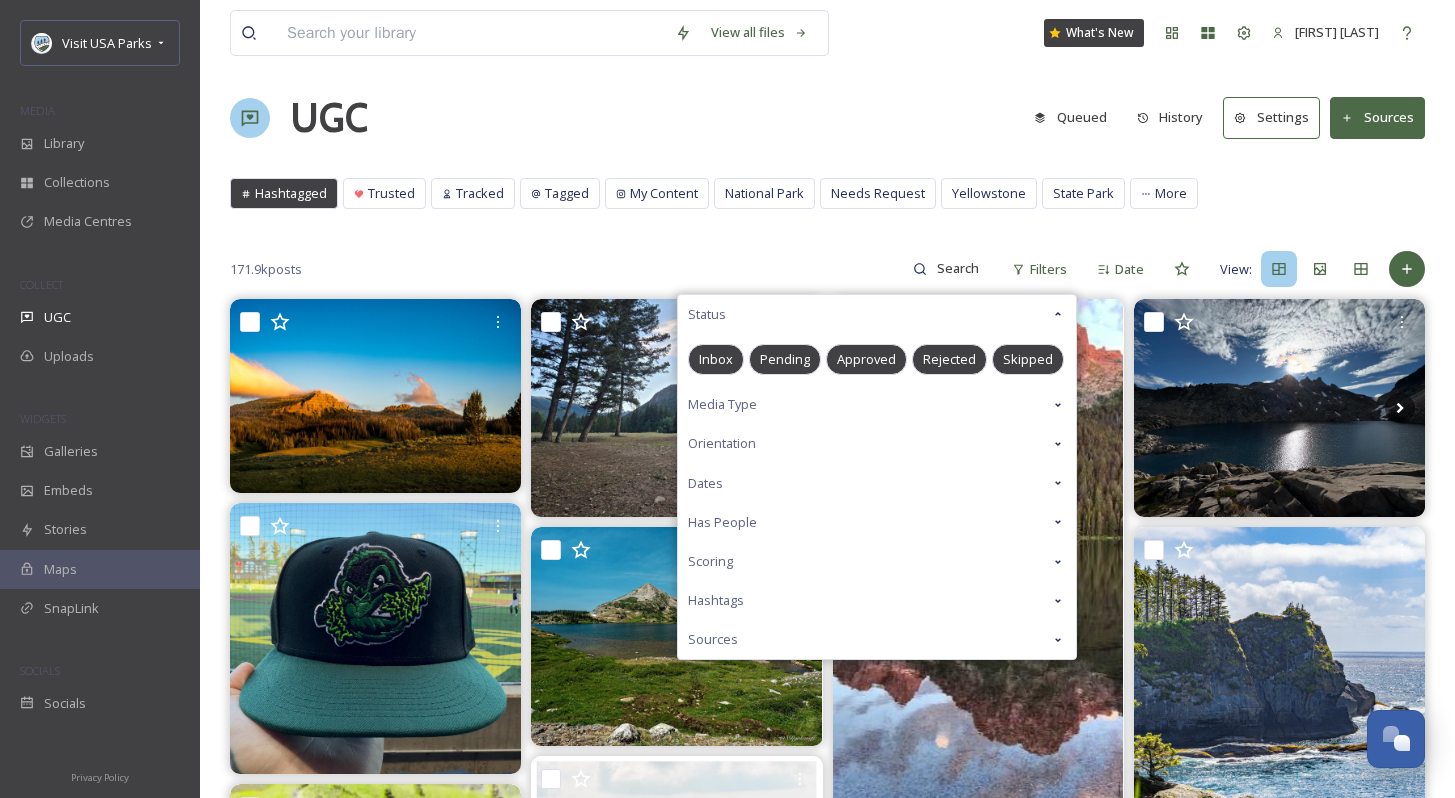 click on "Pending" at bounding box center [785, 359] 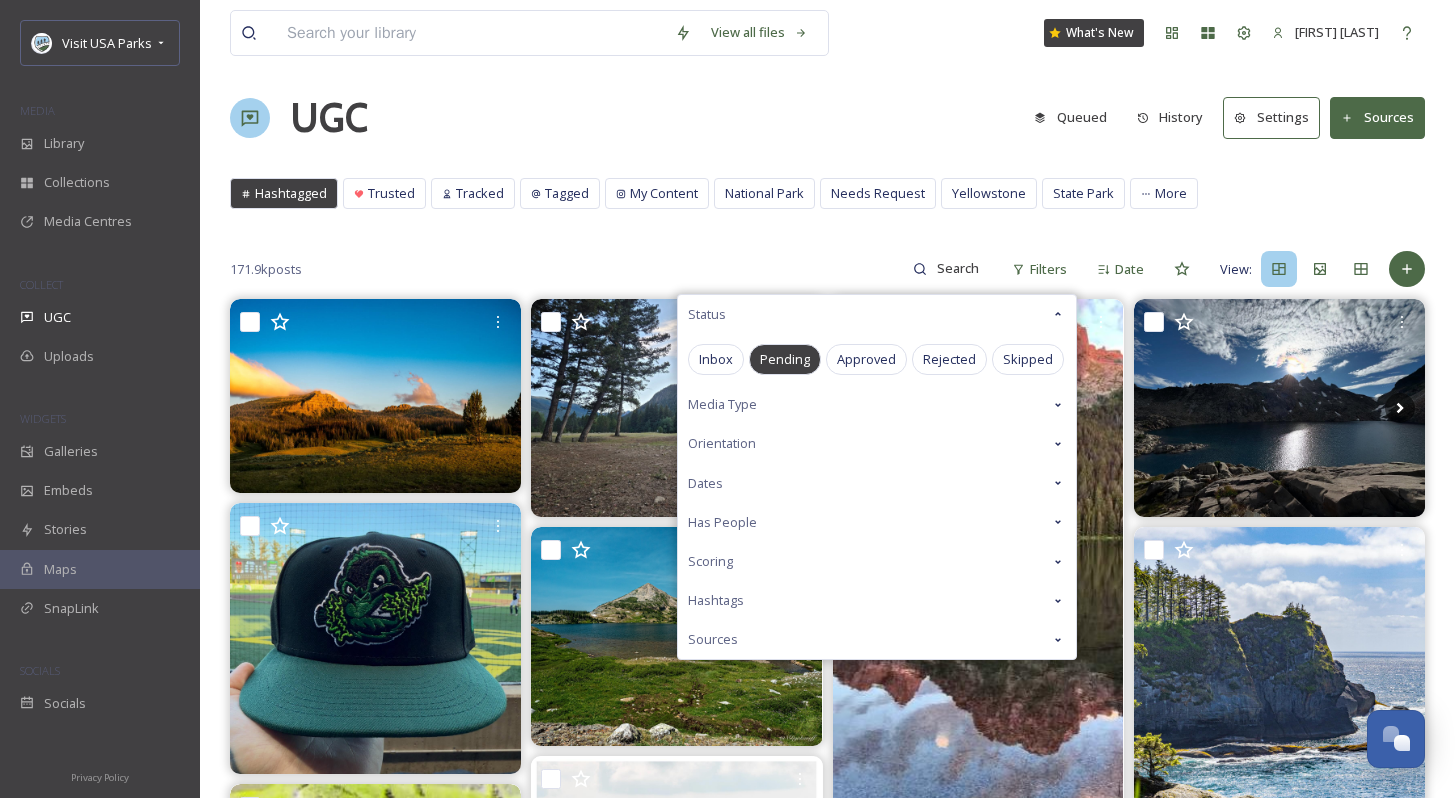 scroll, scrollTop: 0, scrollLeft: 0, axis: both 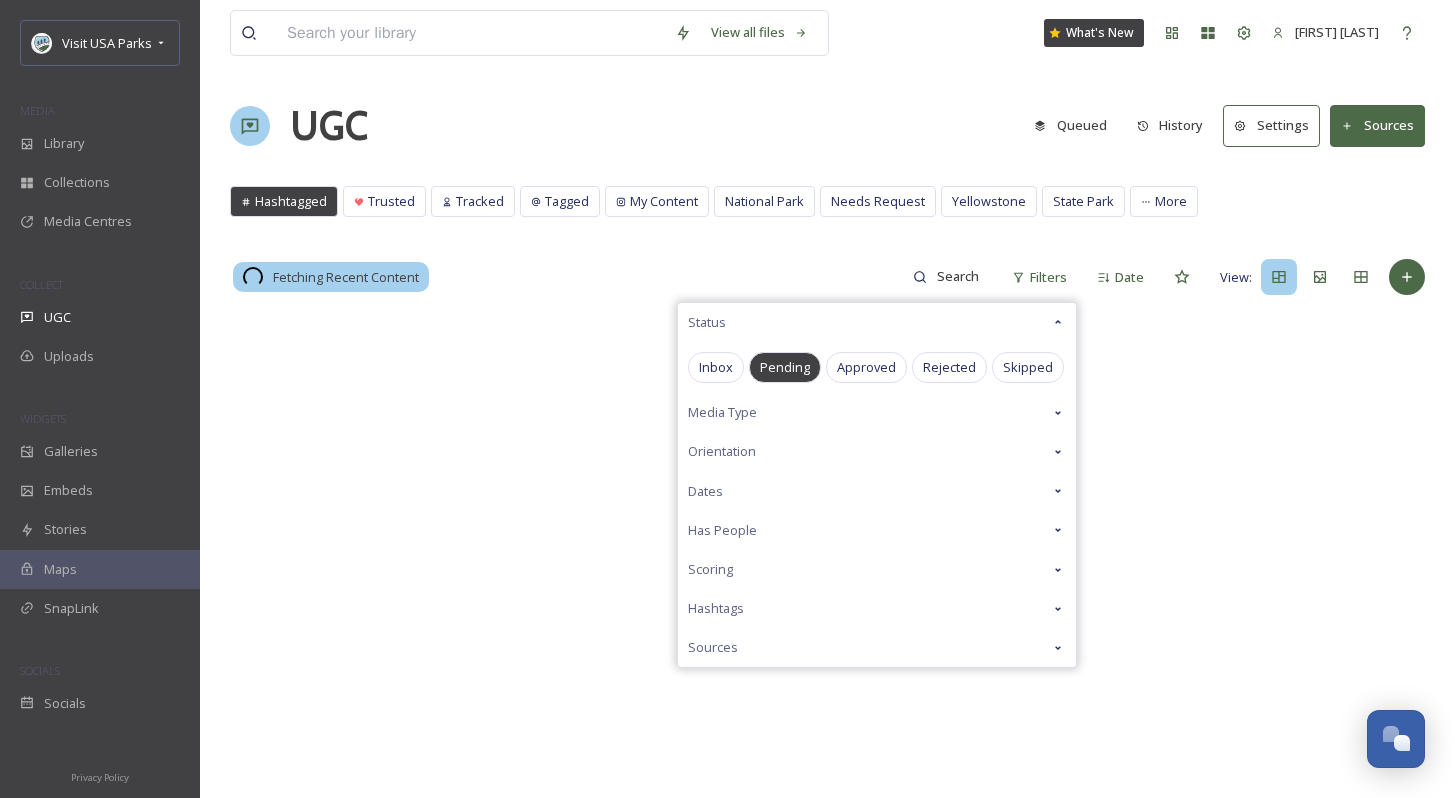 click on "Pending" at bounding box center [785, 367] 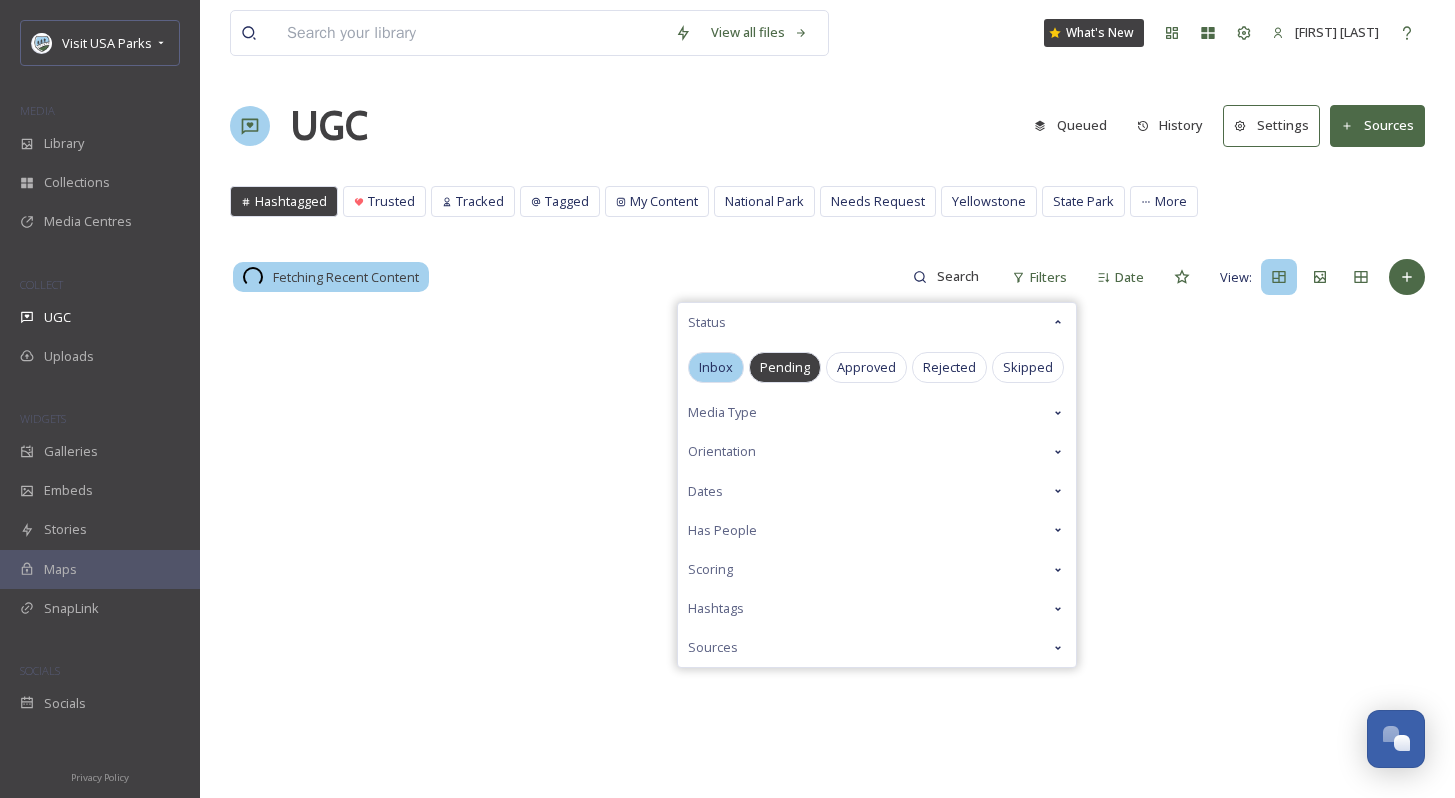 click on "Inbox" at bounding box center [716, 367] 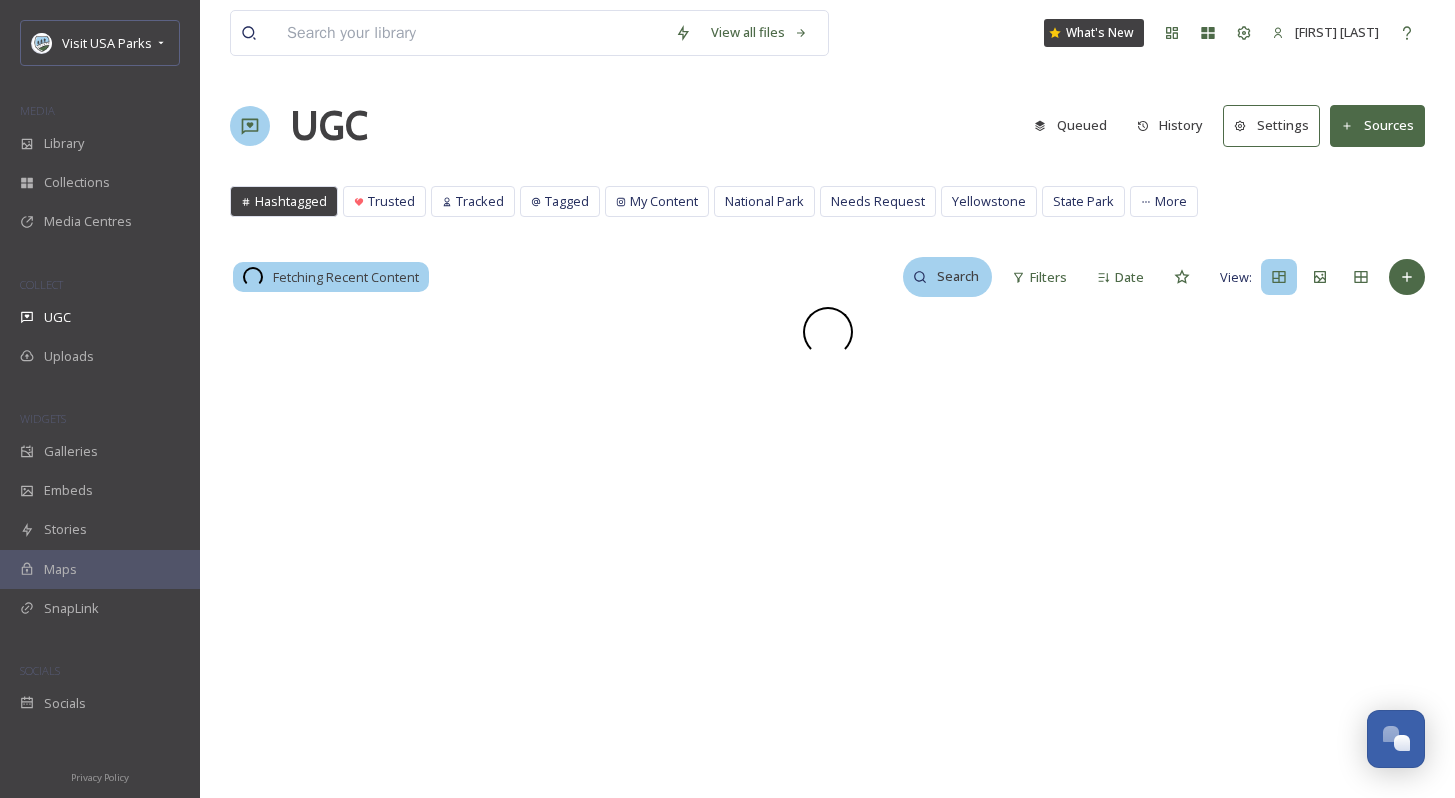 click at bounding box center [959, 277] 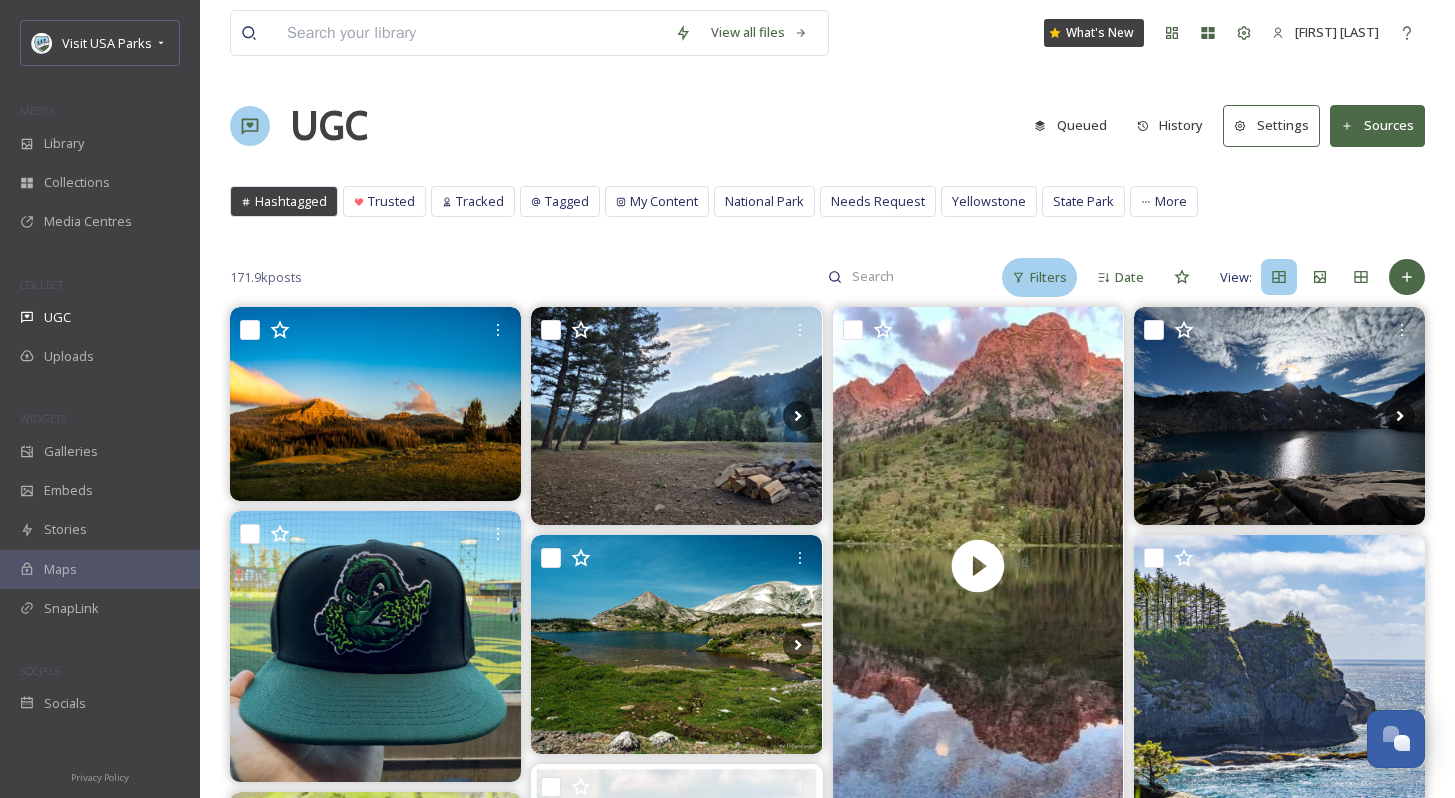 click on "Filters" at bounding box center [1039, 277] 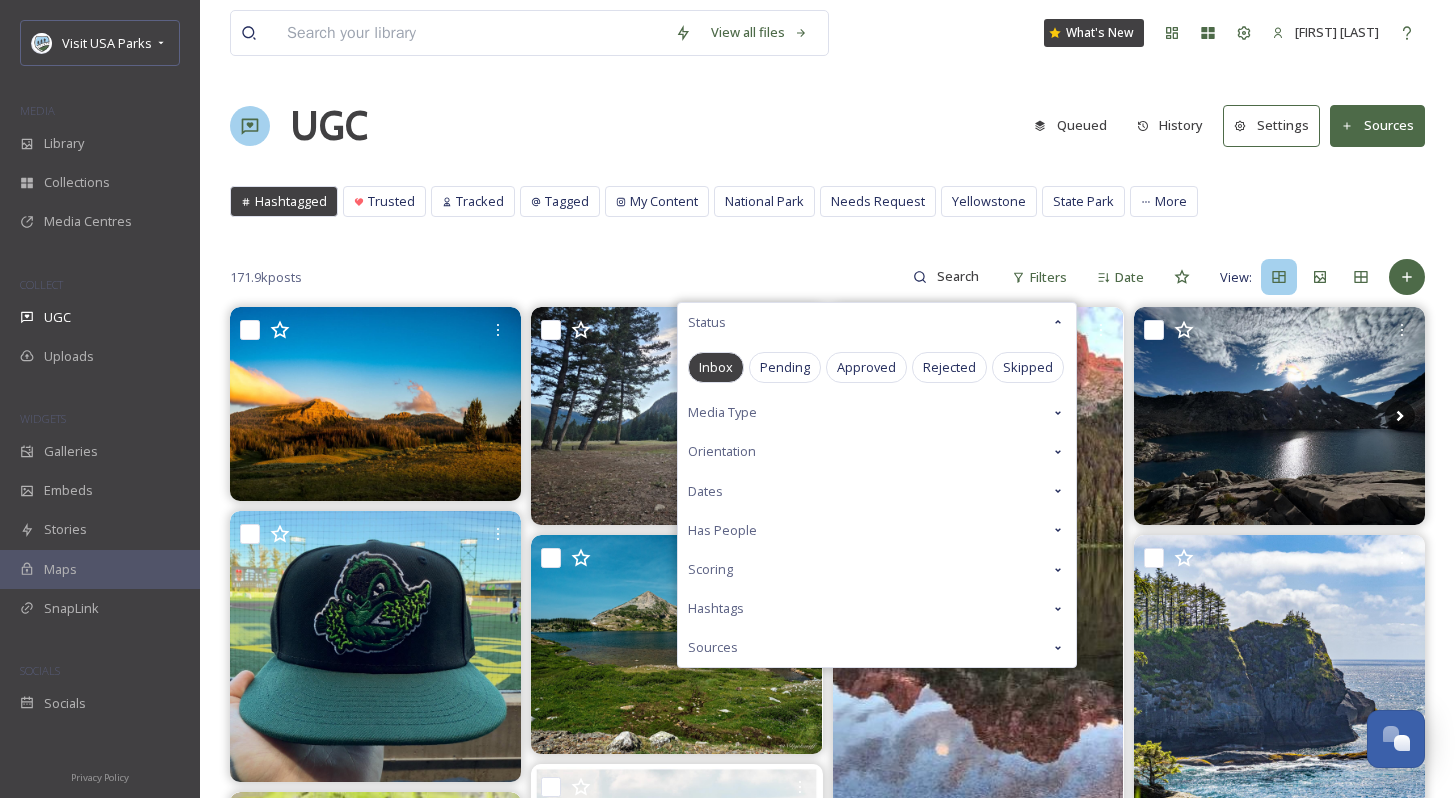 click on "Orientation" at bounding box center (722, 451) 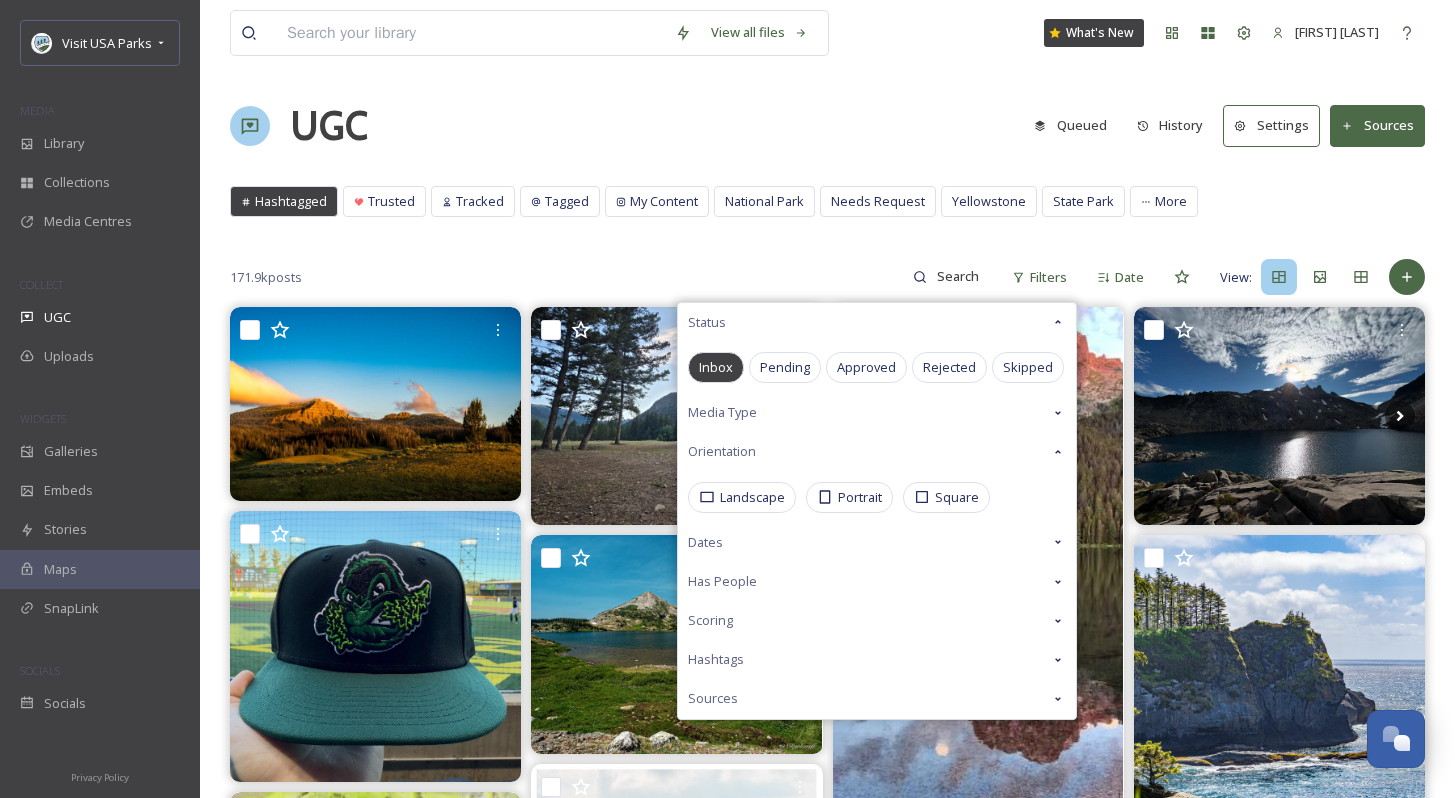 click on "Orientation" at bounding box center (877, 451) 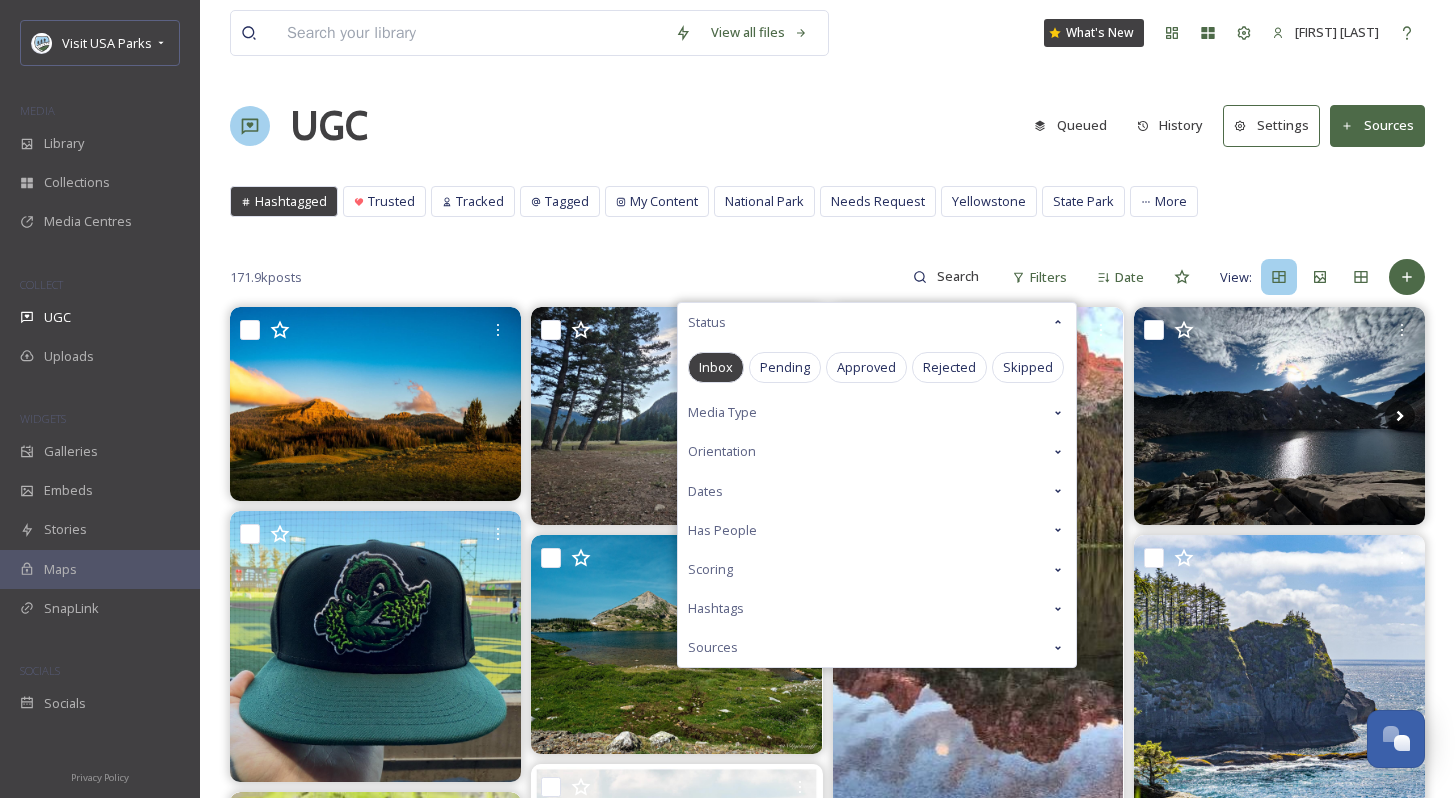 click on "Scoring" at bounding box center [877, 569] 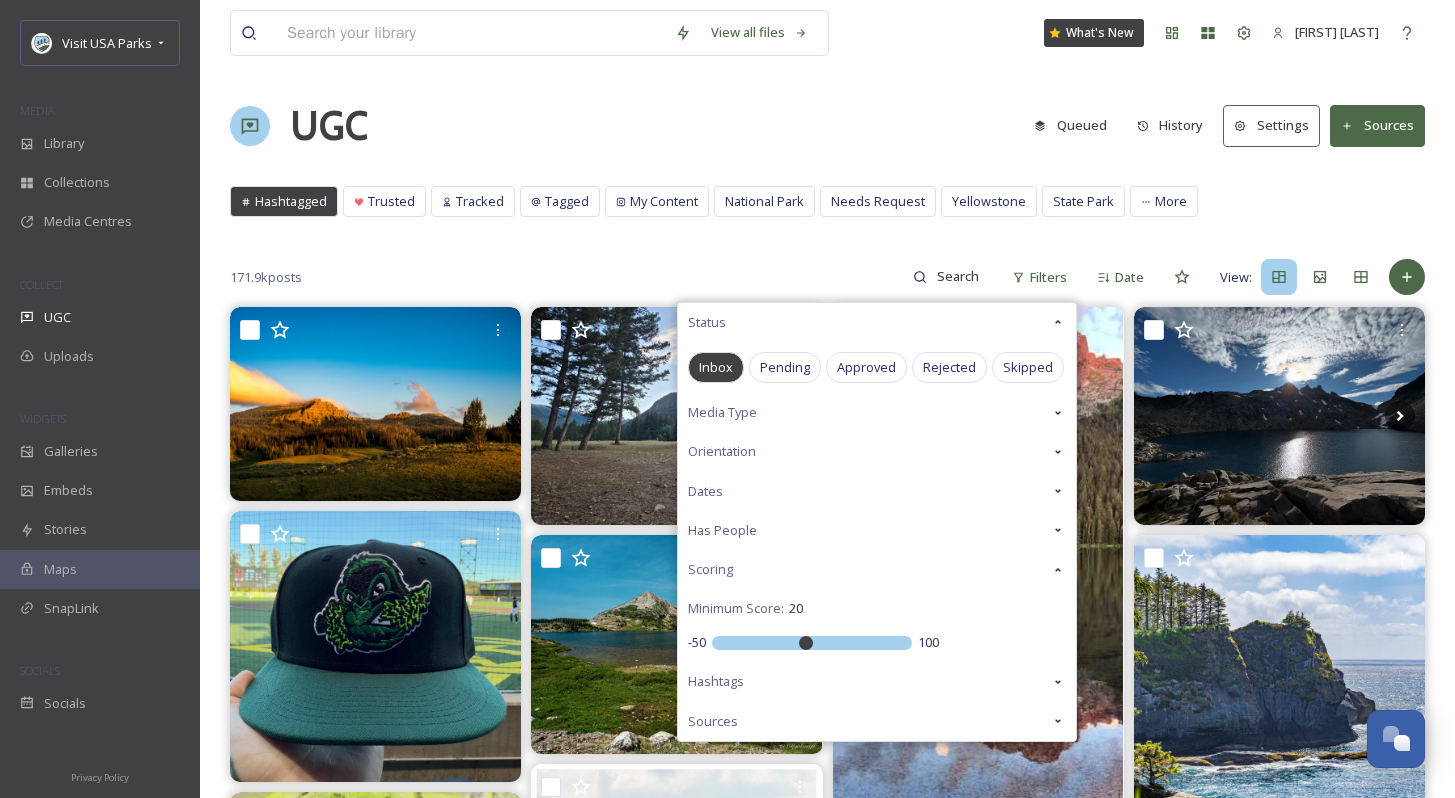 click on "Scoring" at bounding box center [877, 569] 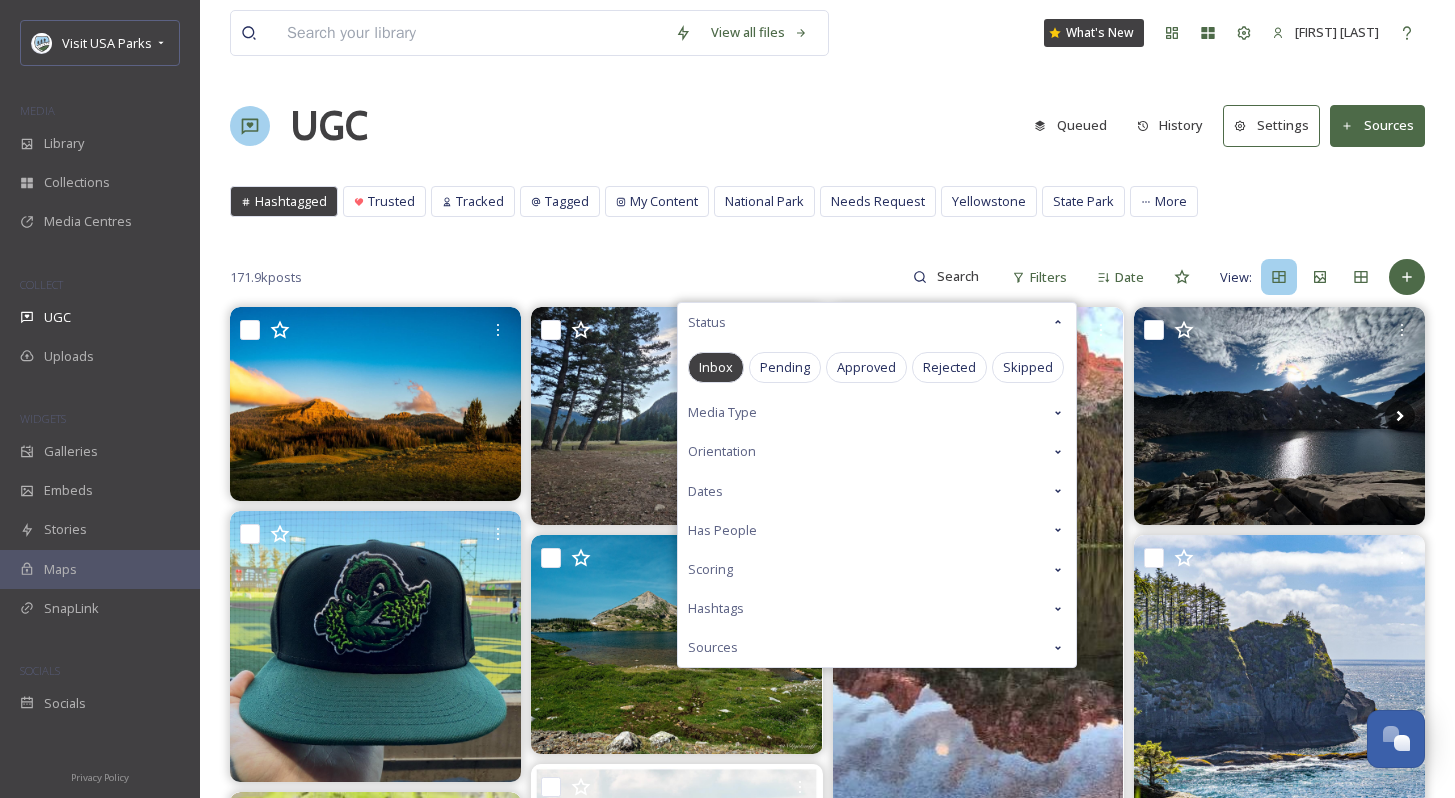 click on "Hashtags" at bounding box center [877, 608] 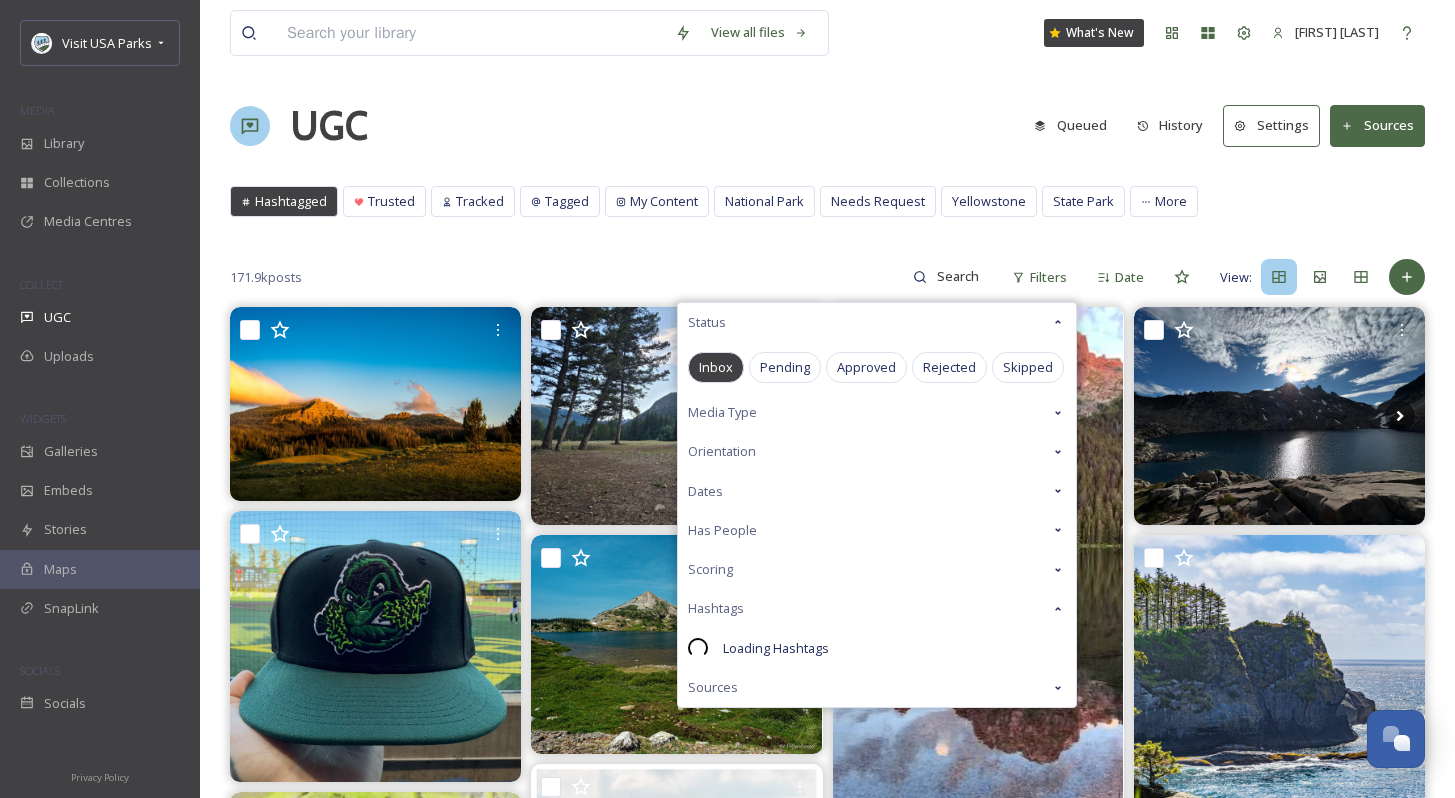 click on "Hashtags" at bounding box center (877, 608) 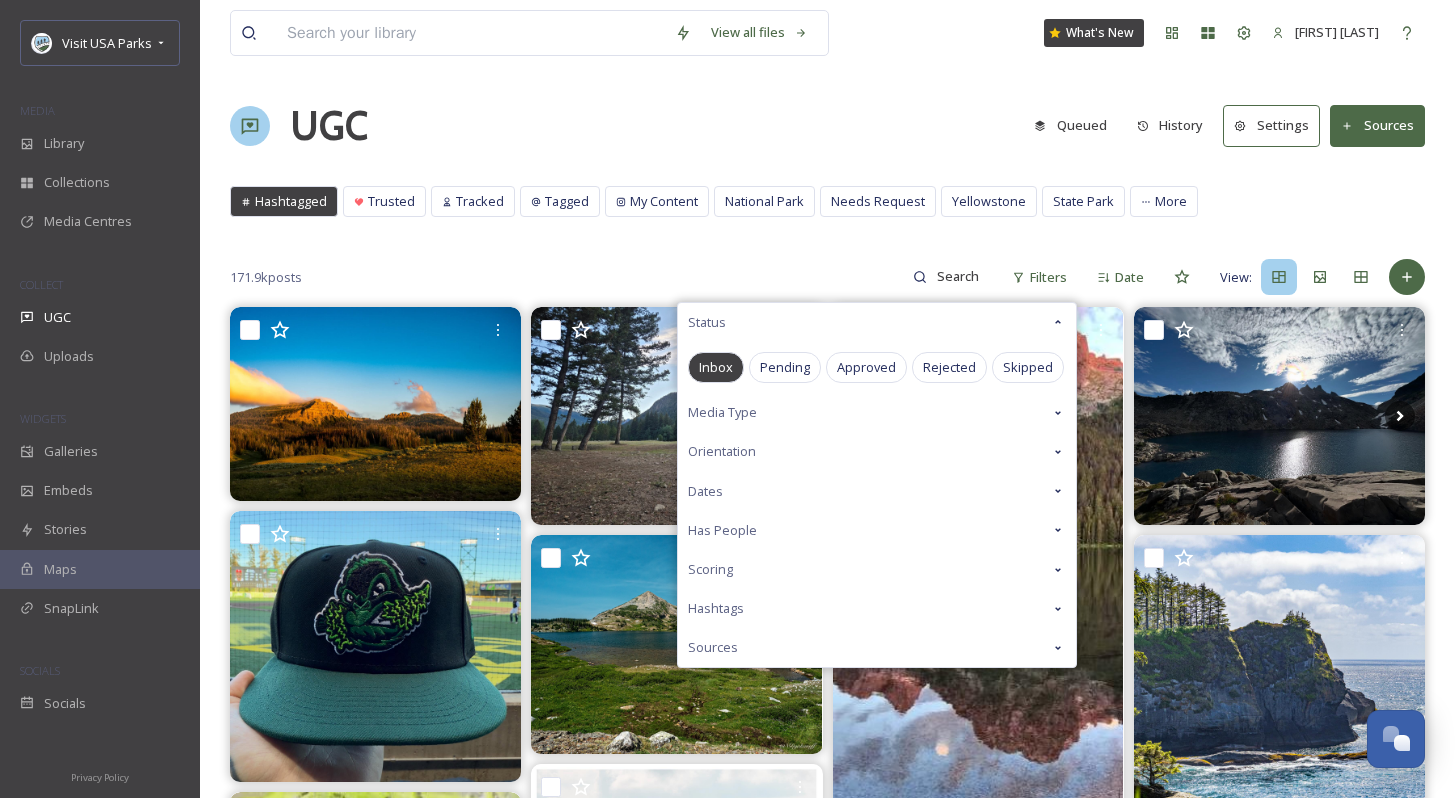click on "Dates" at bounding box center [877, 491] 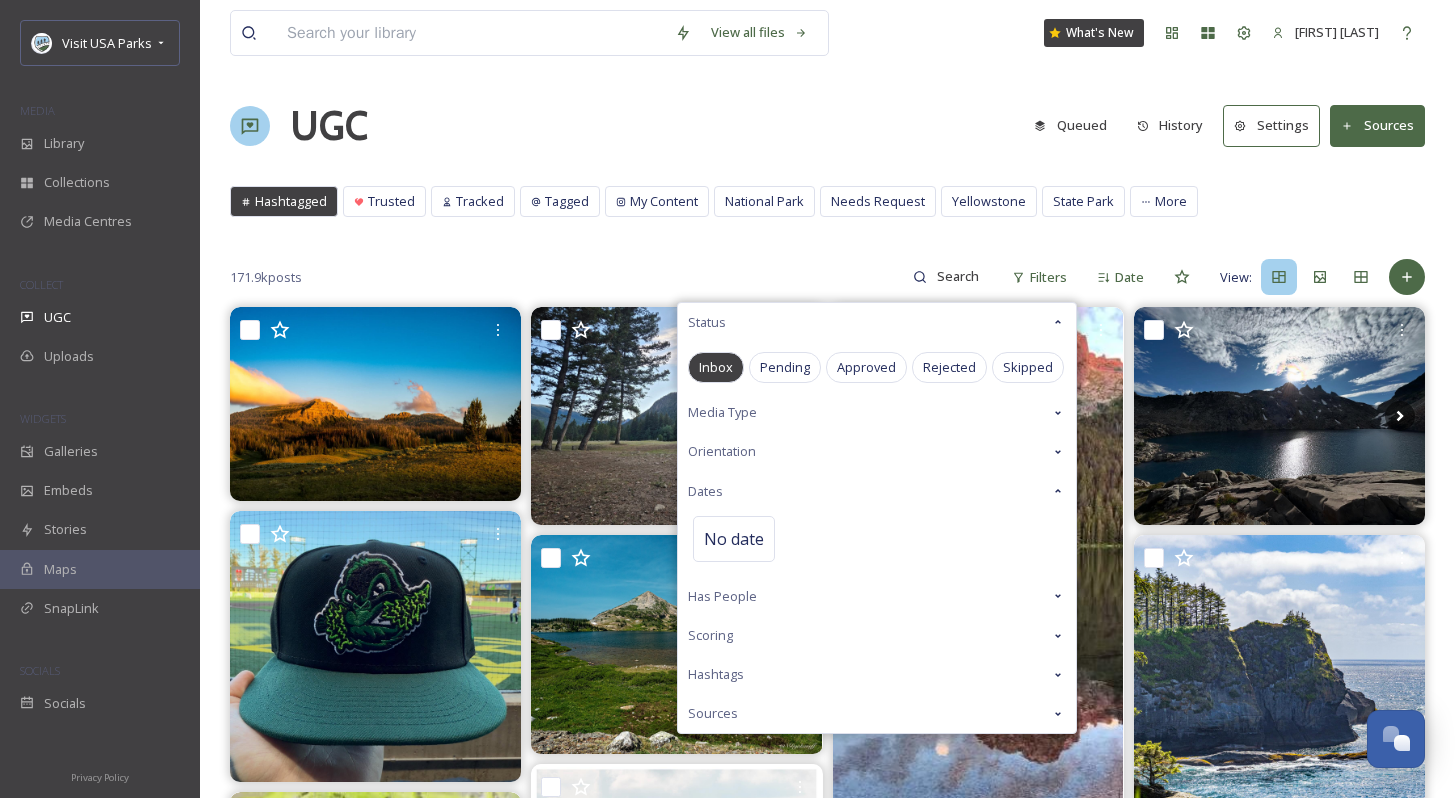 click on "Dates" at bounding box center (877, 491) 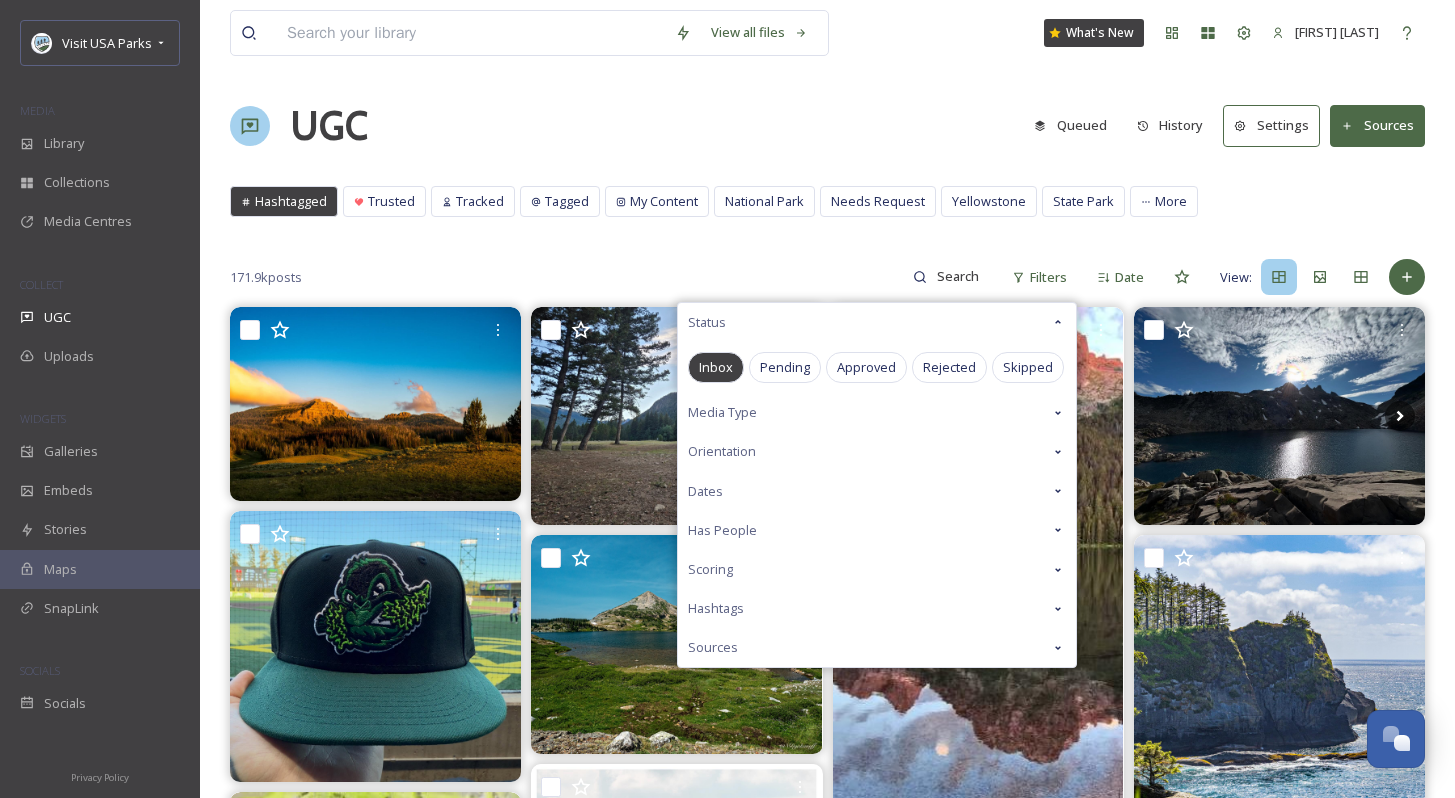 click on "Orientation" at bounding box center (877, 451) 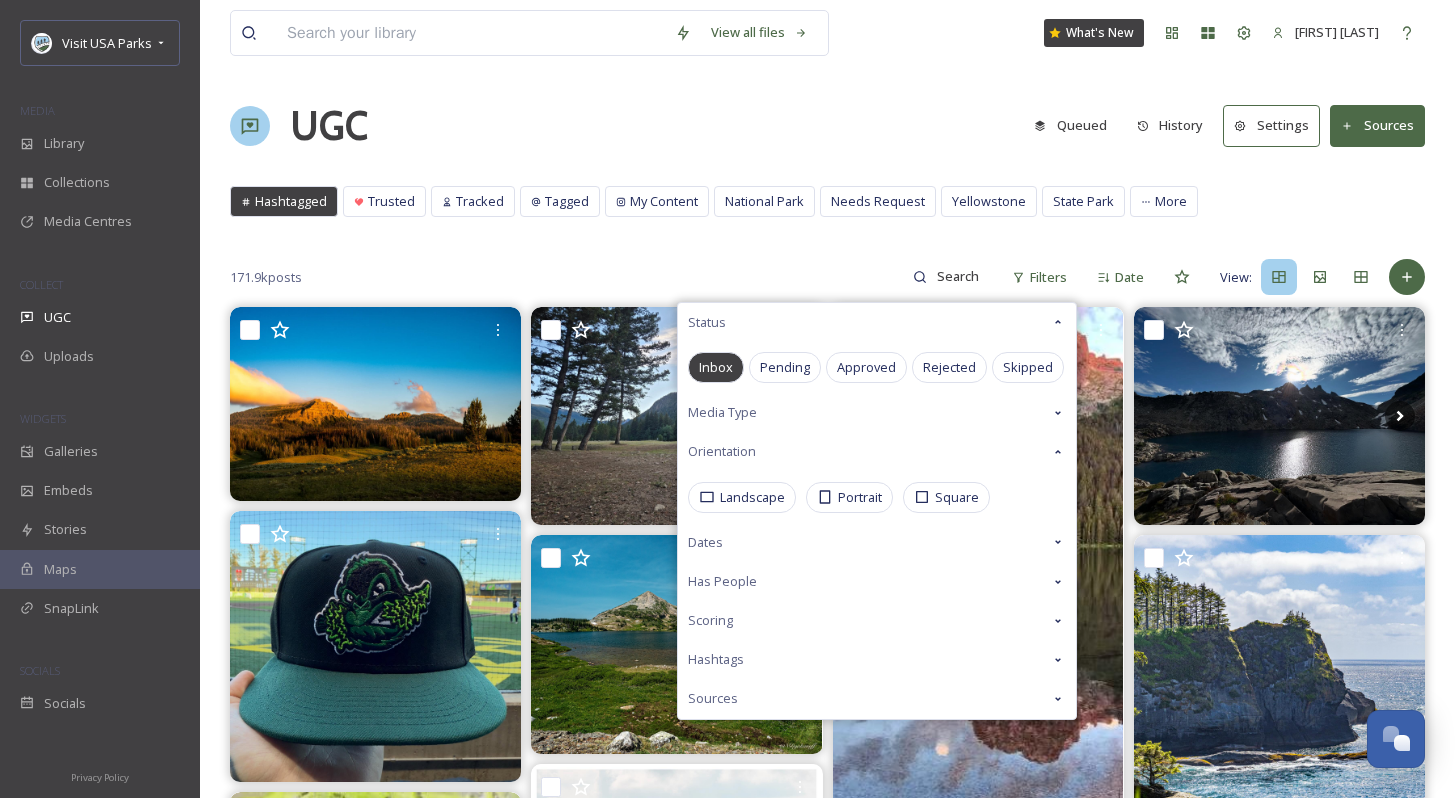 click on "Orientation" at bounding box center [877, 451] 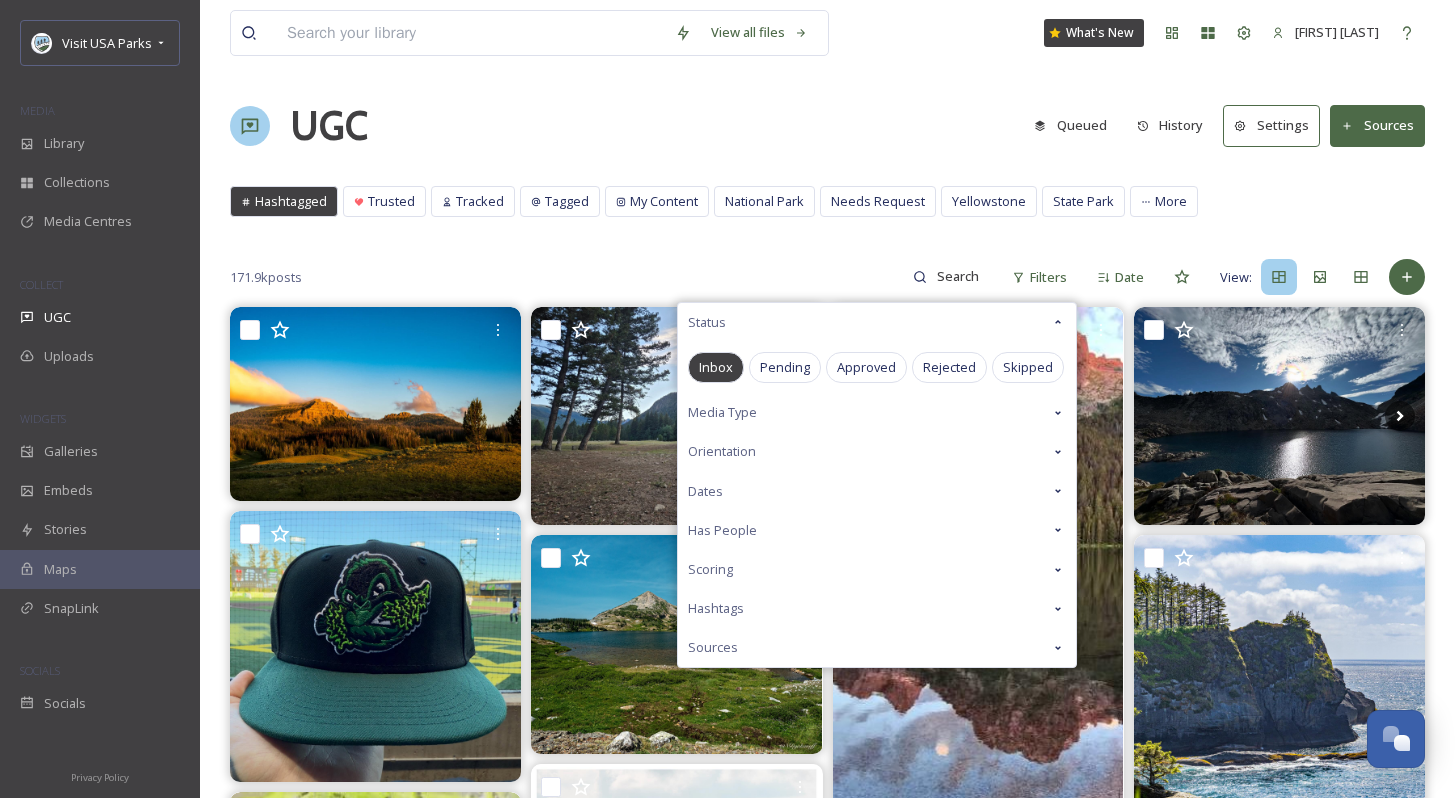 click on "Media Type" at bounding box center [877, 412] 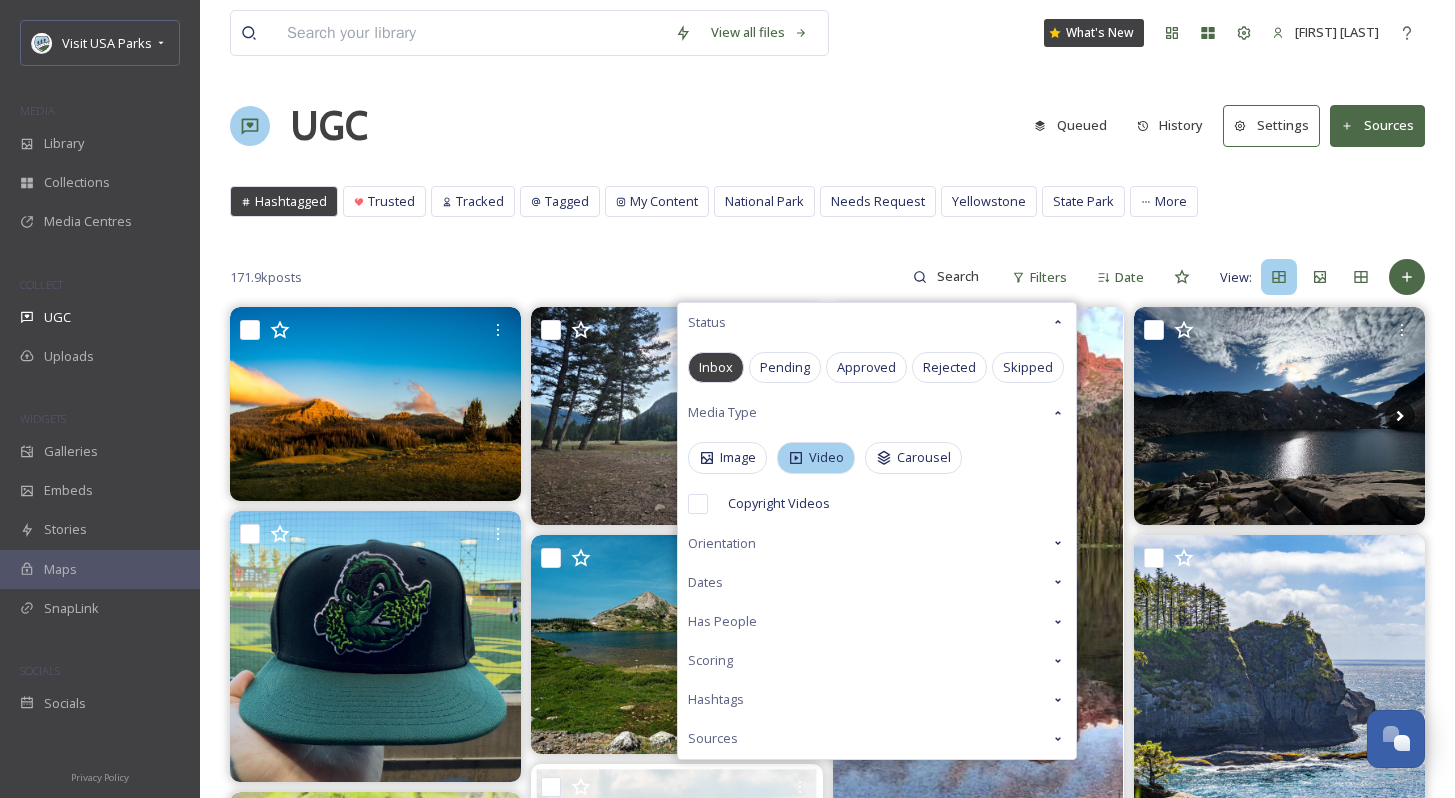 click 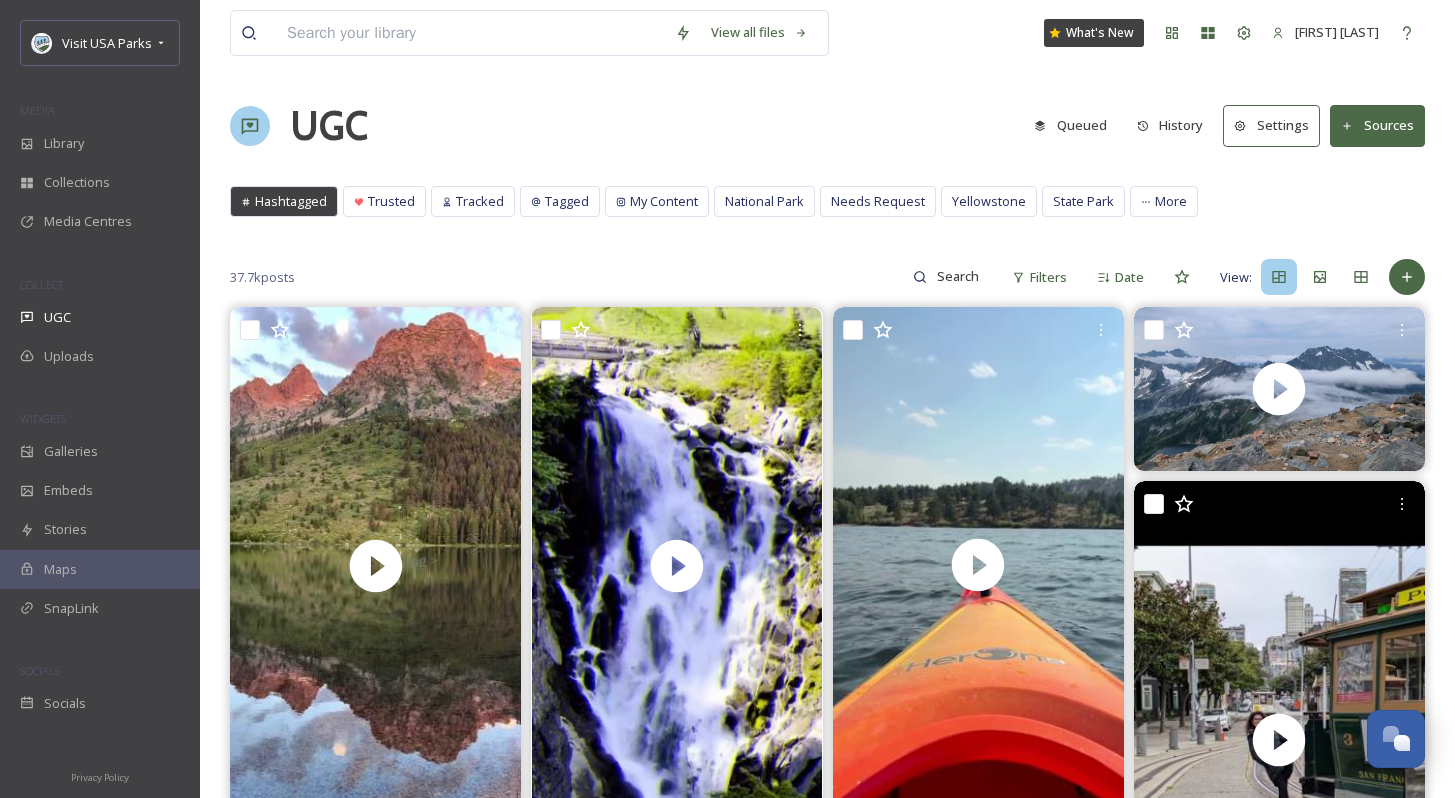 click on "37.7k  posts Filters Date View:" at bounding box center (827, 277) 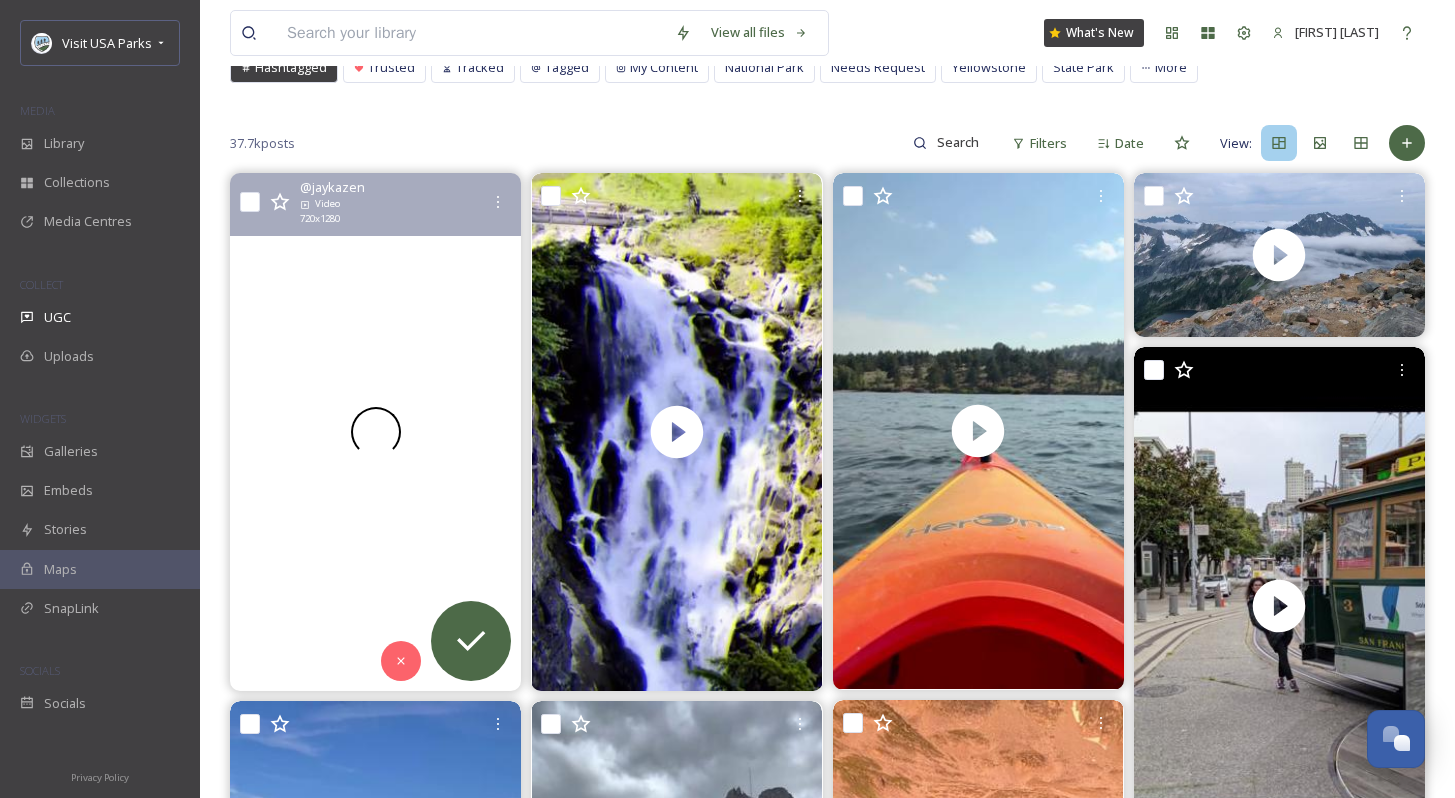 scroll, scrollTop: 152, scrollLeft: 0, axis: vertical 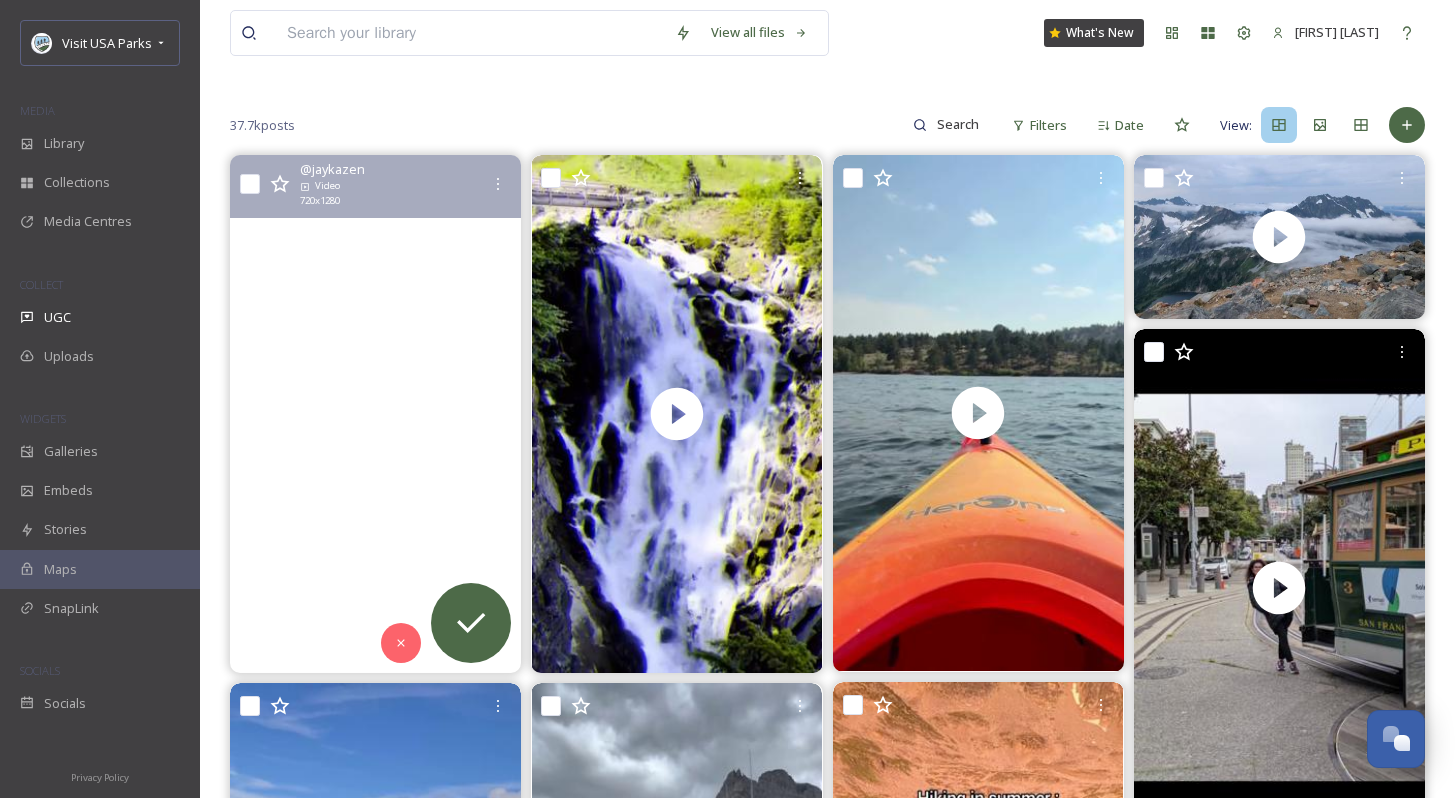 click at bounding box center (375, 413) 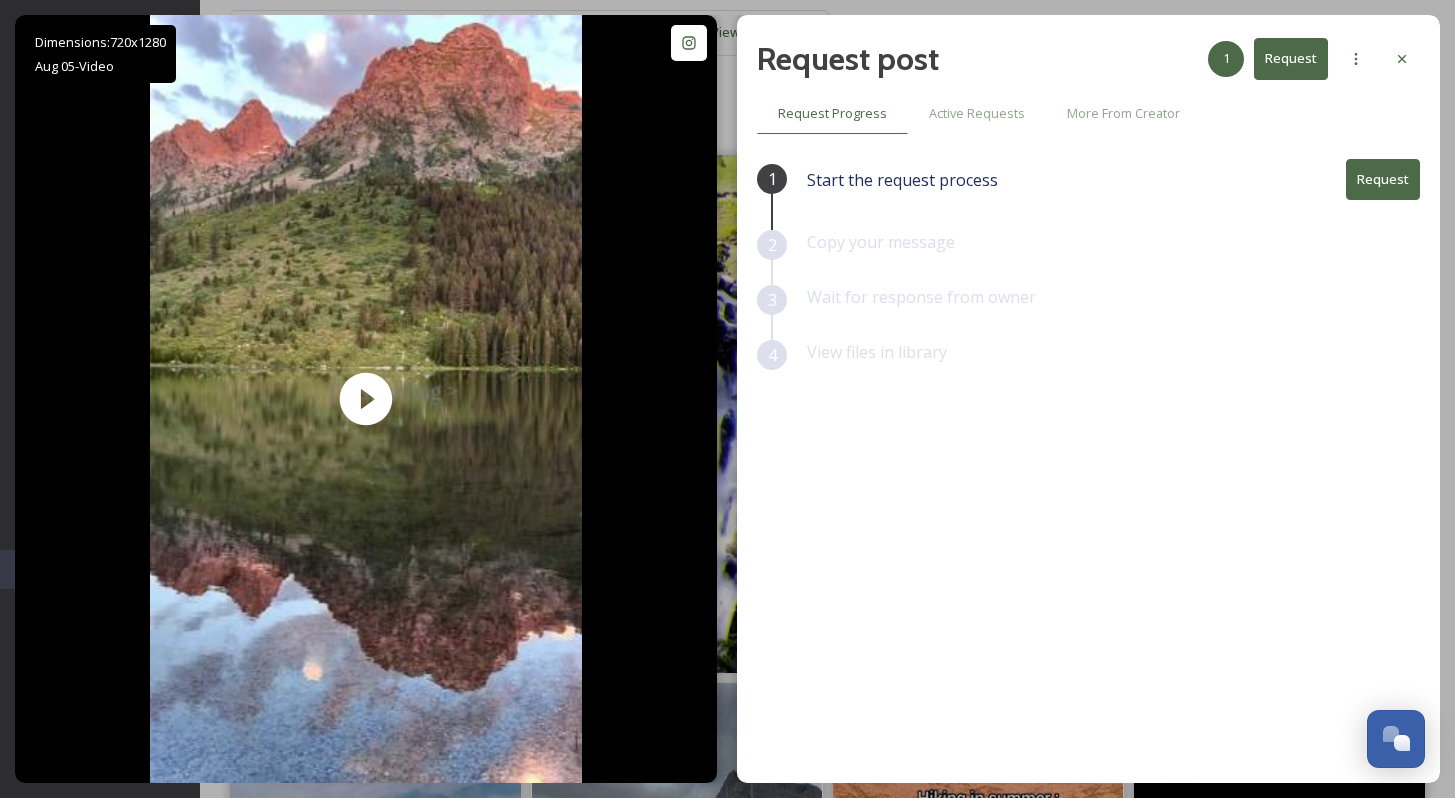 click on "Request" at bounding box center [1383, 179] 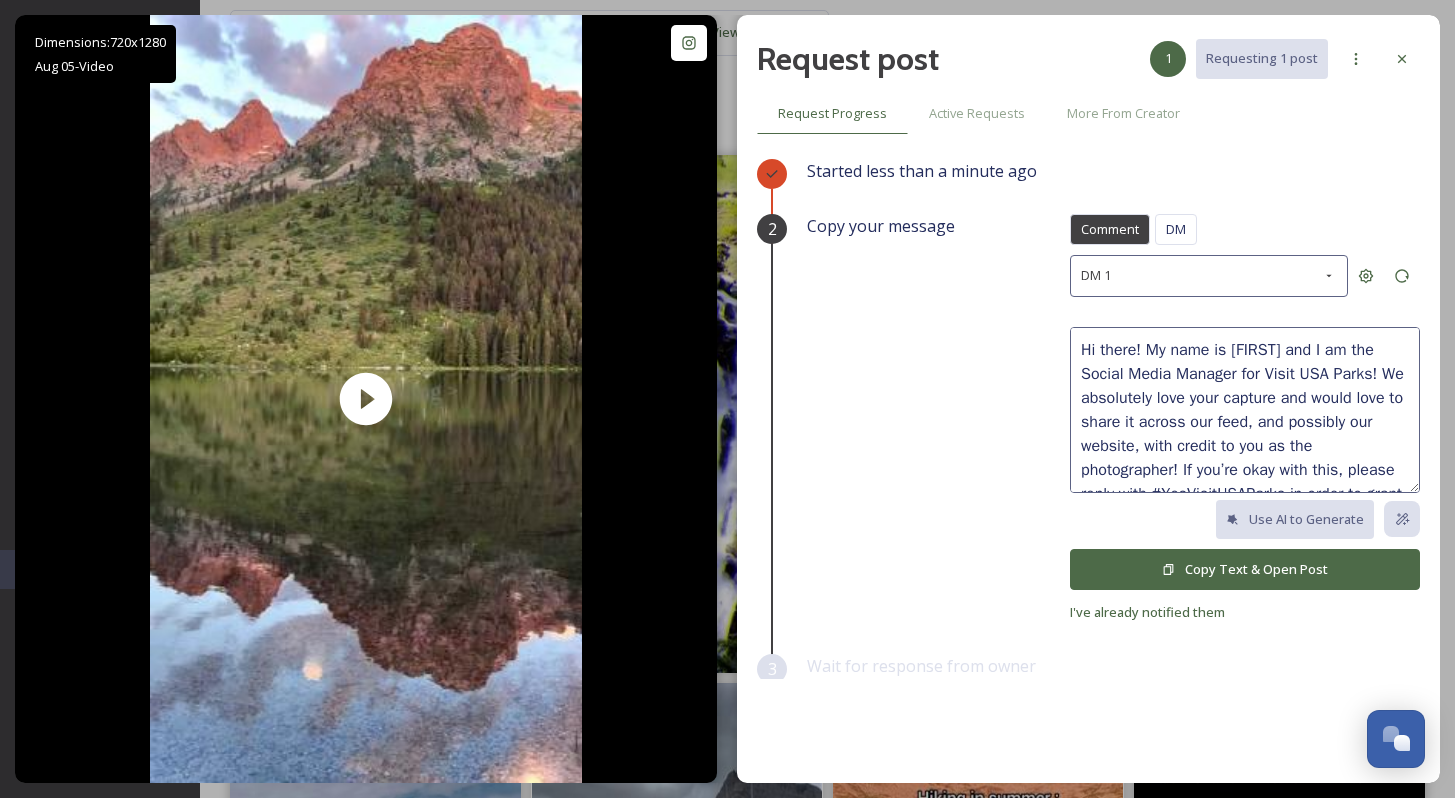 click on "Copy Text & Open Post" at bounding box center (1245, 569) 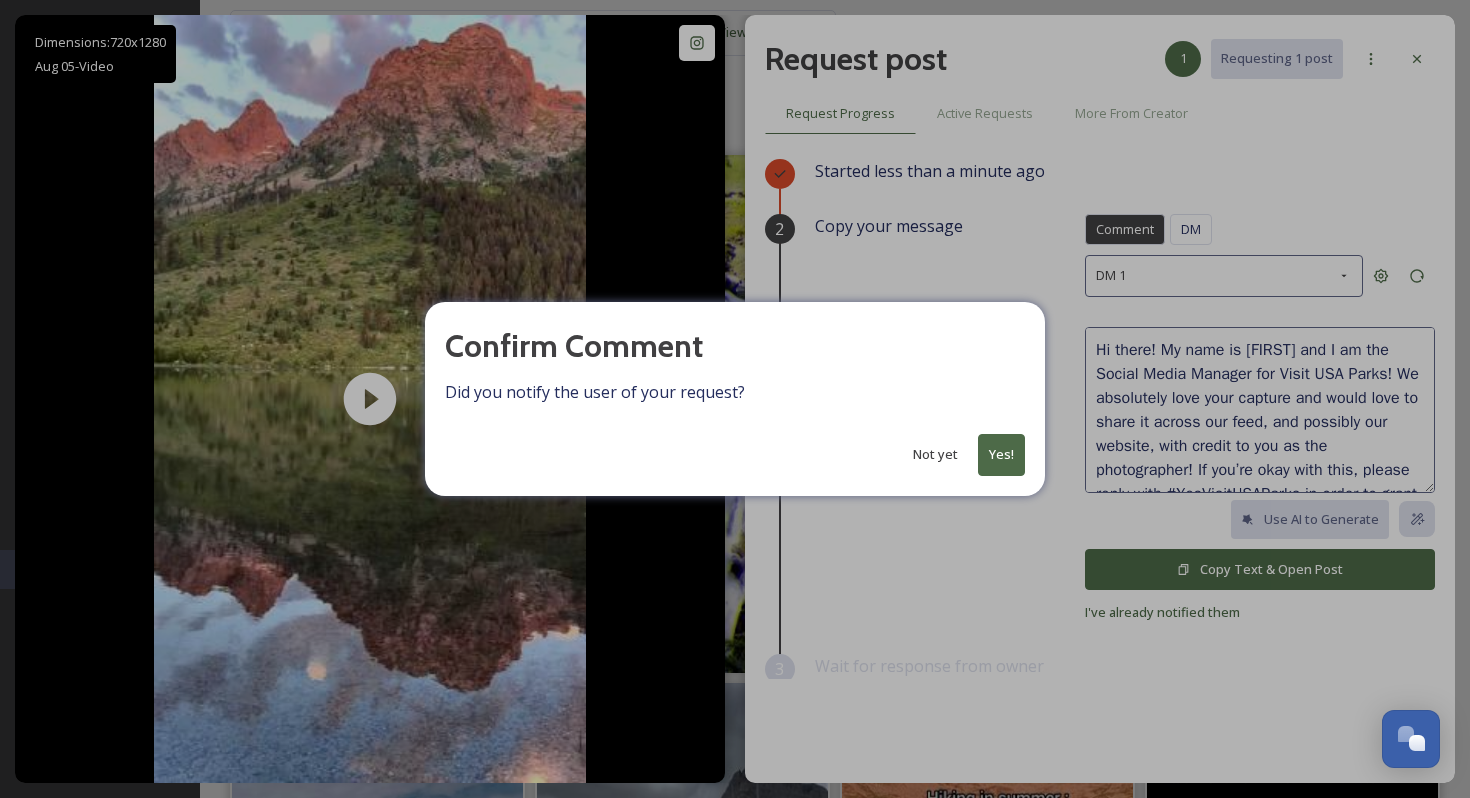 click on "Yes!" at bounding box center (1001, 454) 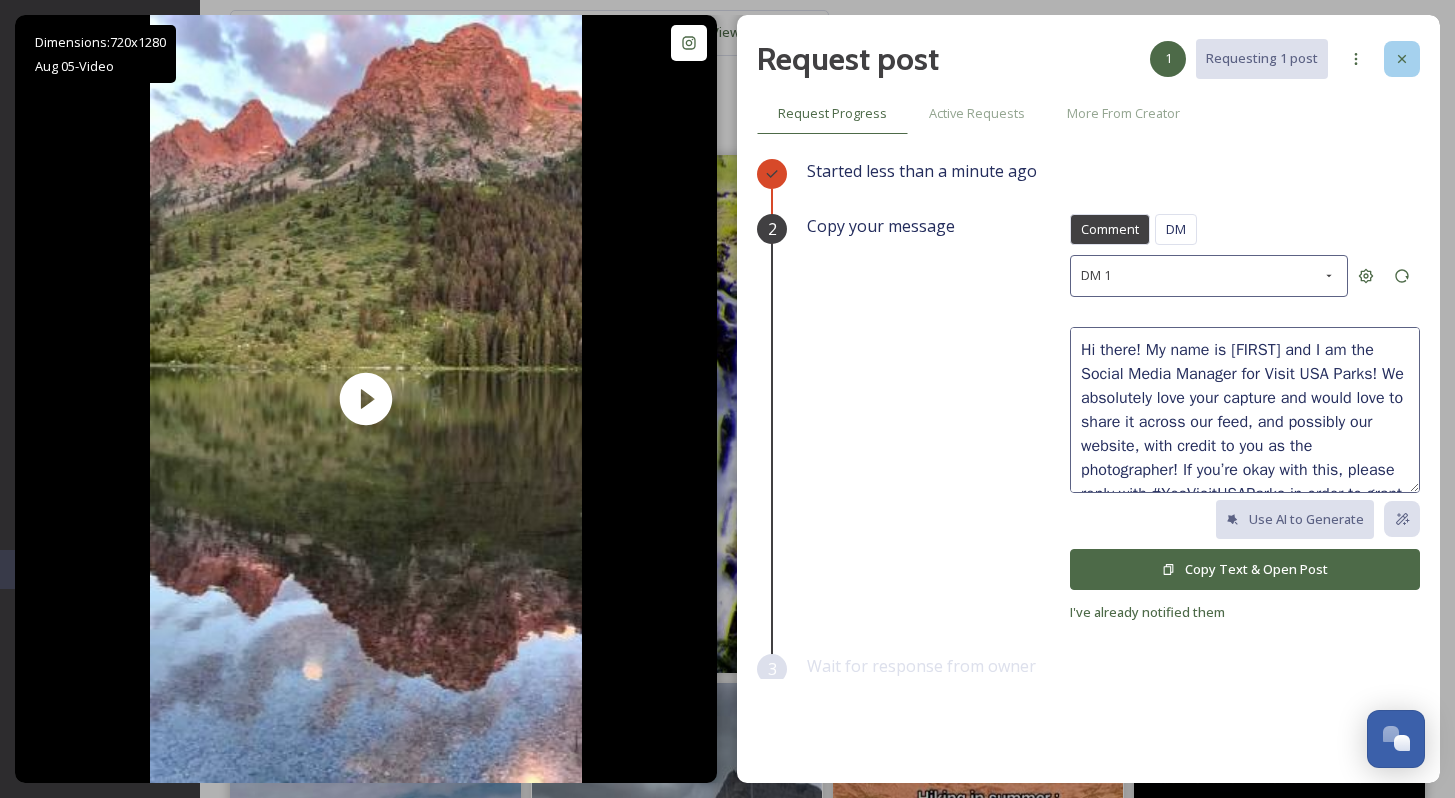 click at bounding box center (1402, 59) 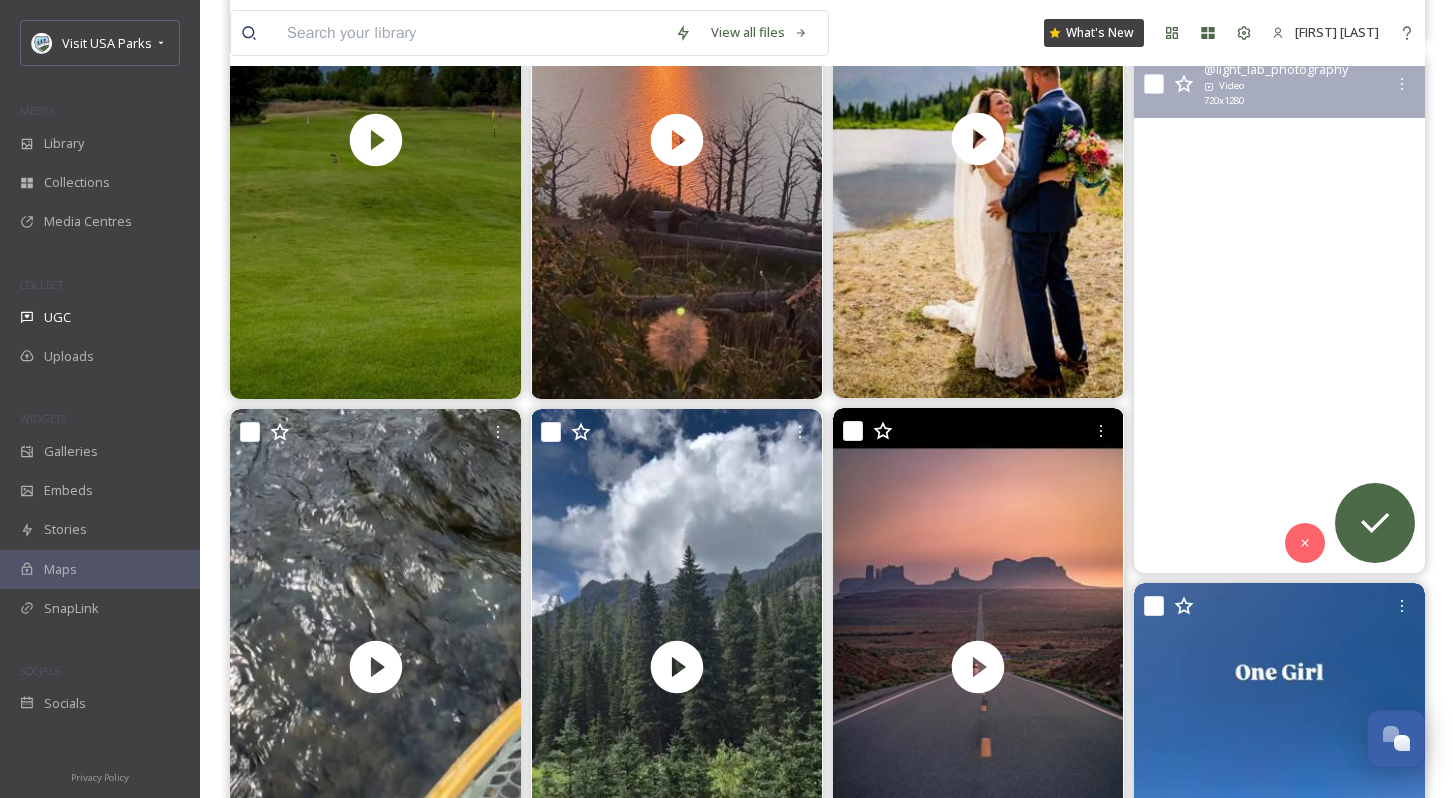 scroll, scrollTop: 2518, scrollLeft: 0, axis: vertical 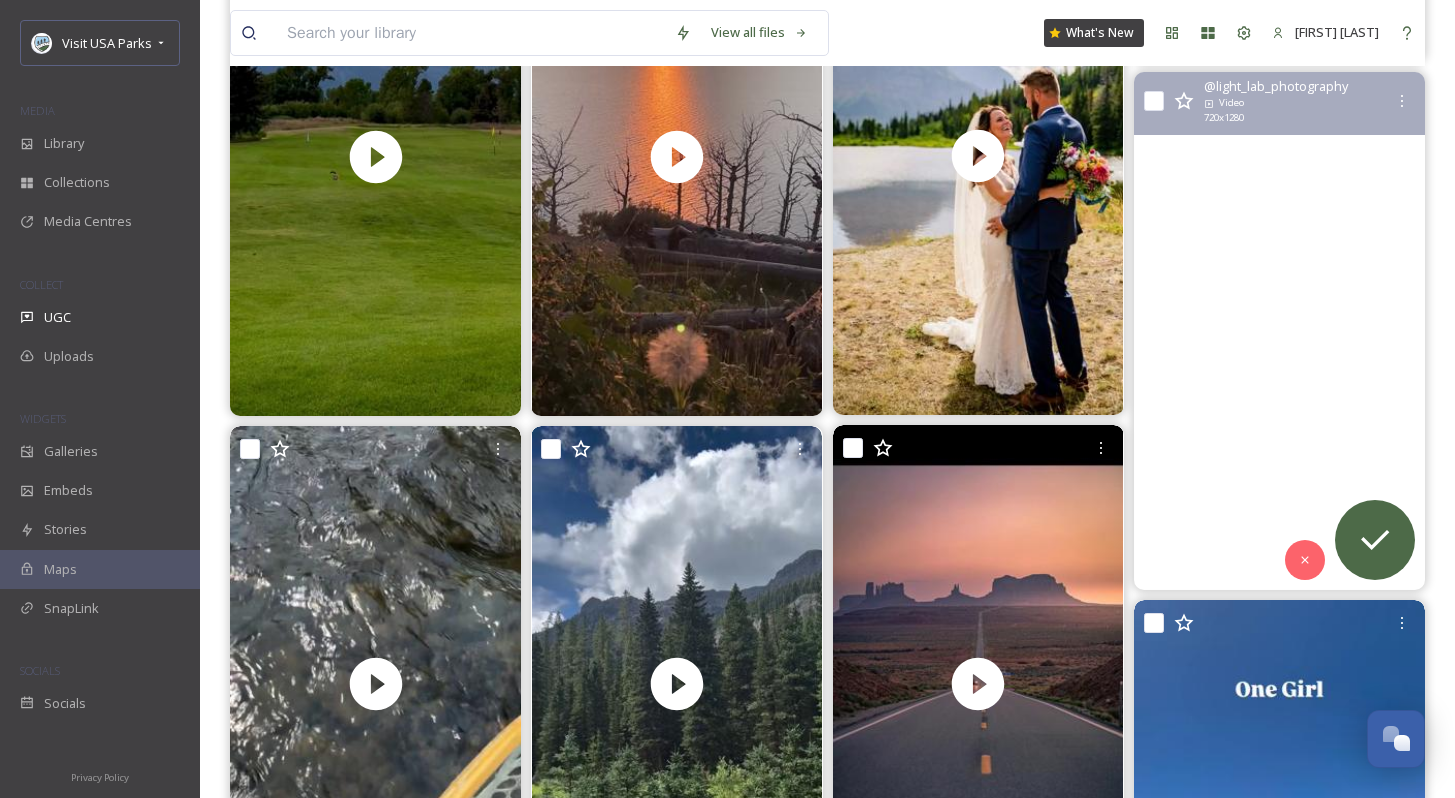 click at bounding box center [1279, 330] 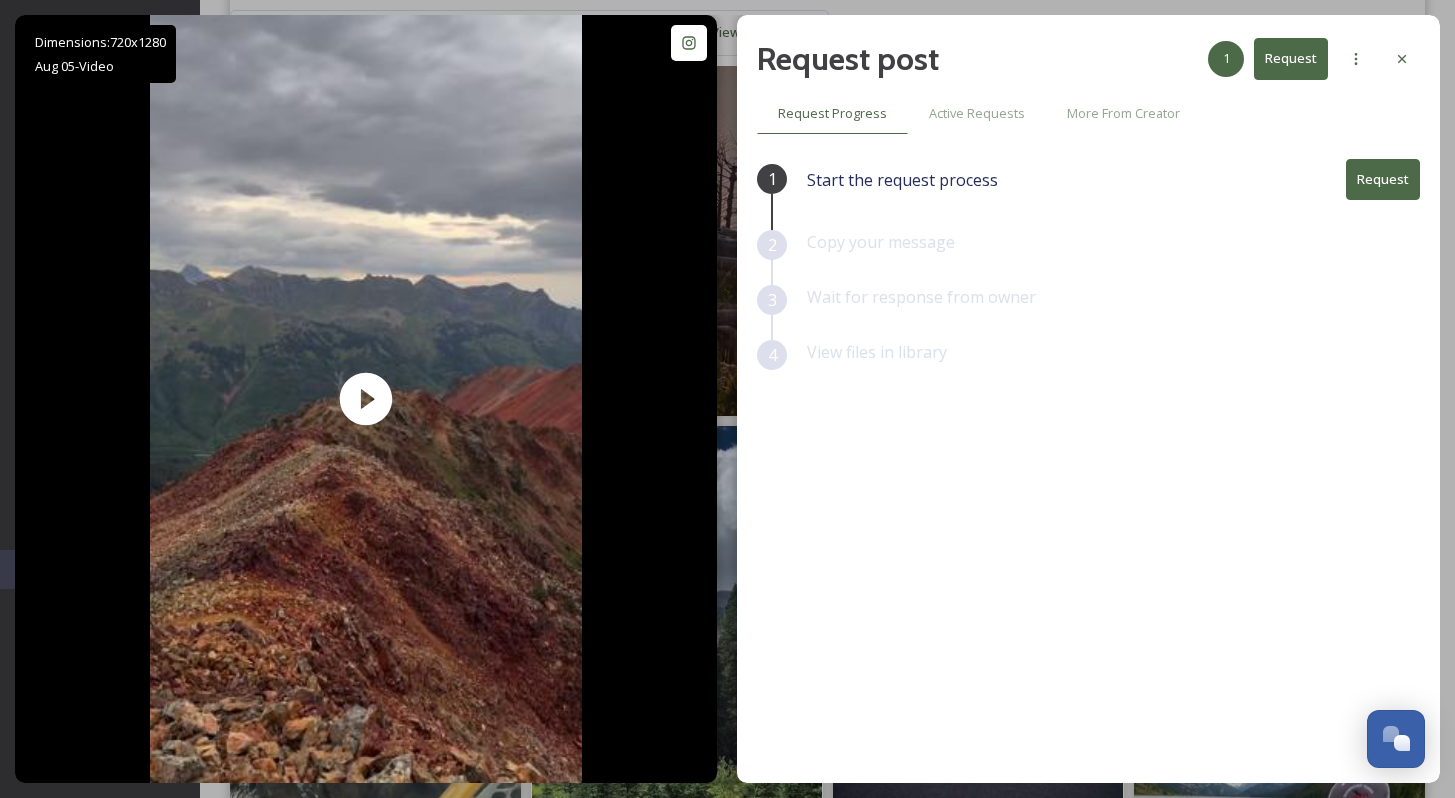 click on "Request" at bounding box center [1383, 179] 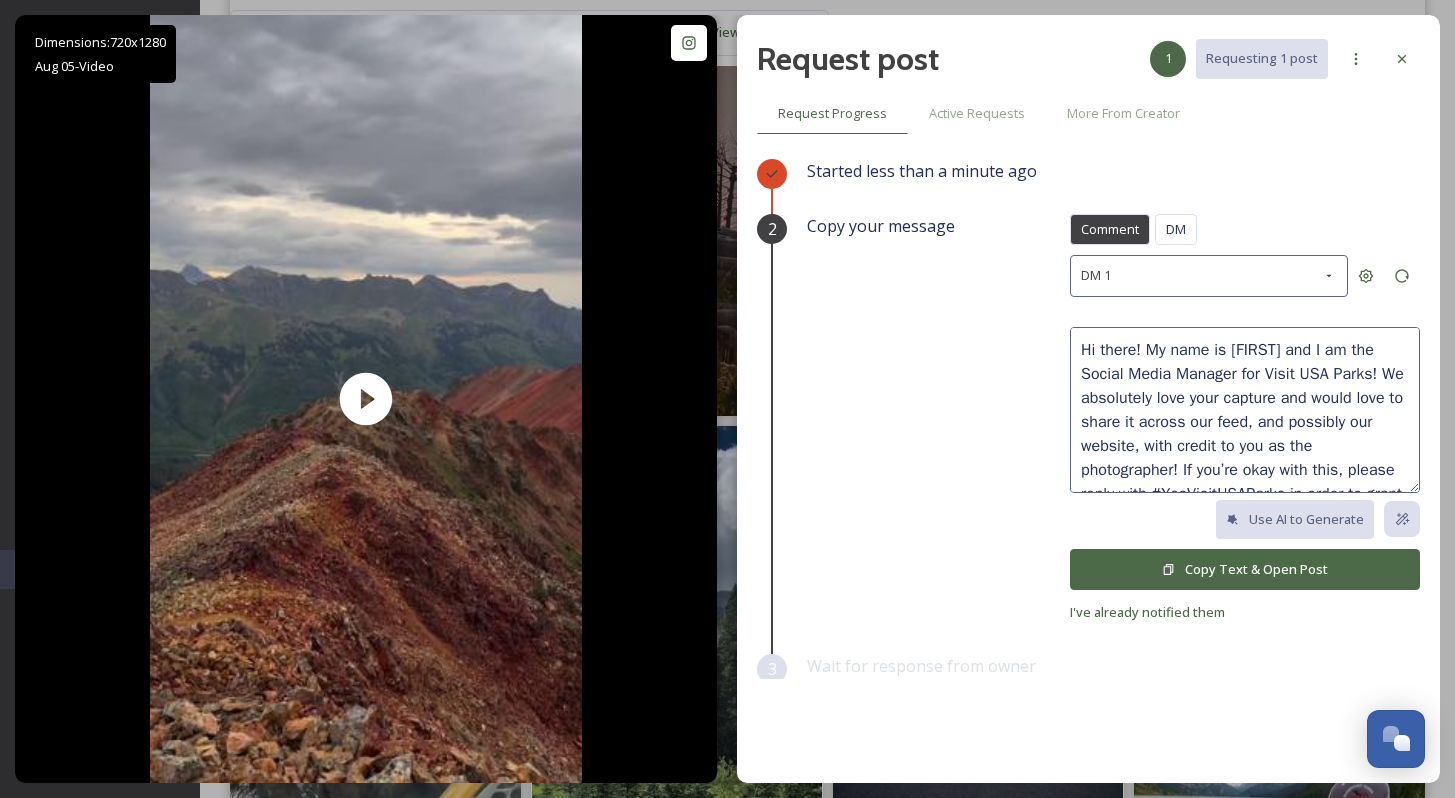 click on "Copy Text & Open Post" at bounding box center (1245, 569) 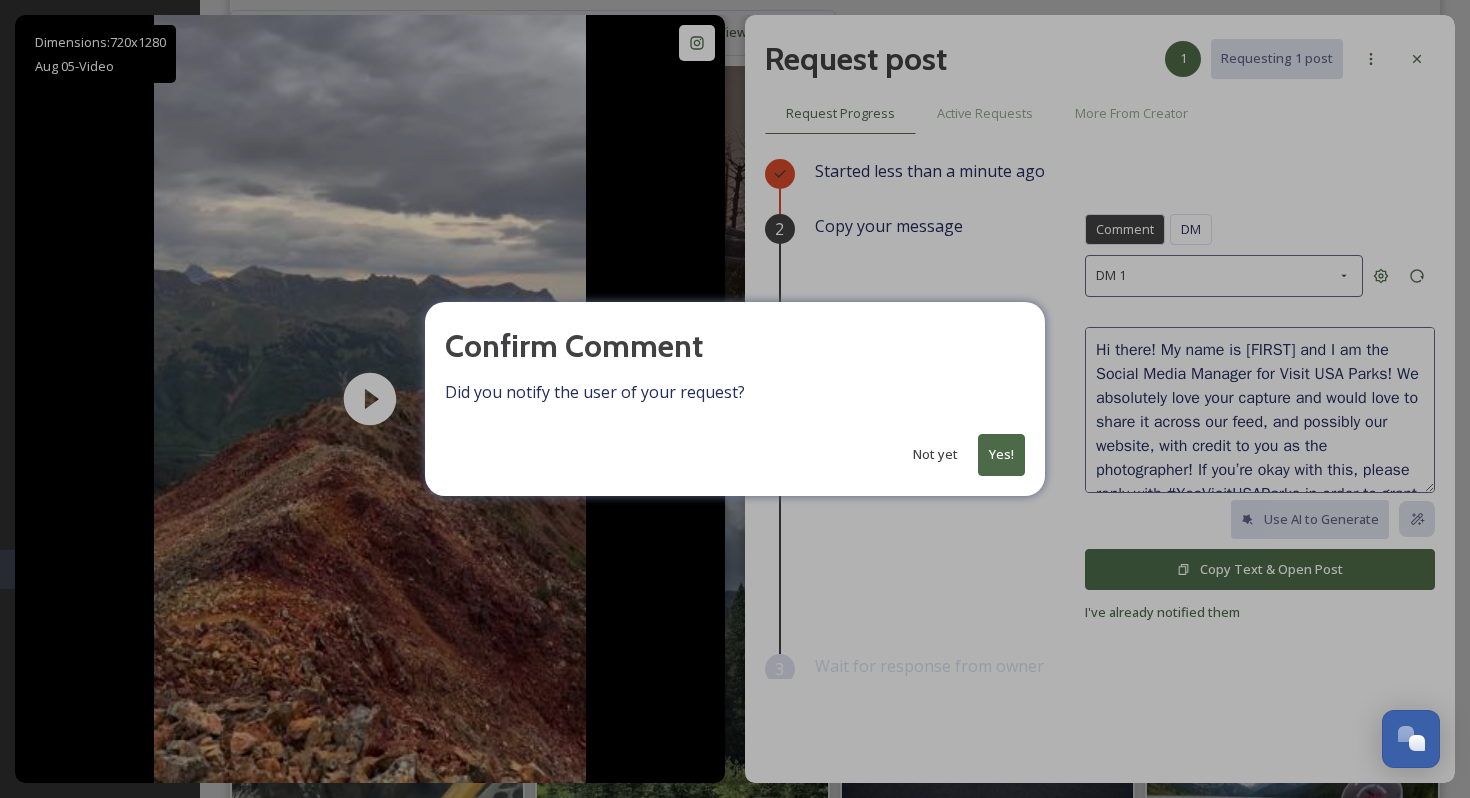 click on "Yes!" at bounding box center (1001, 454) 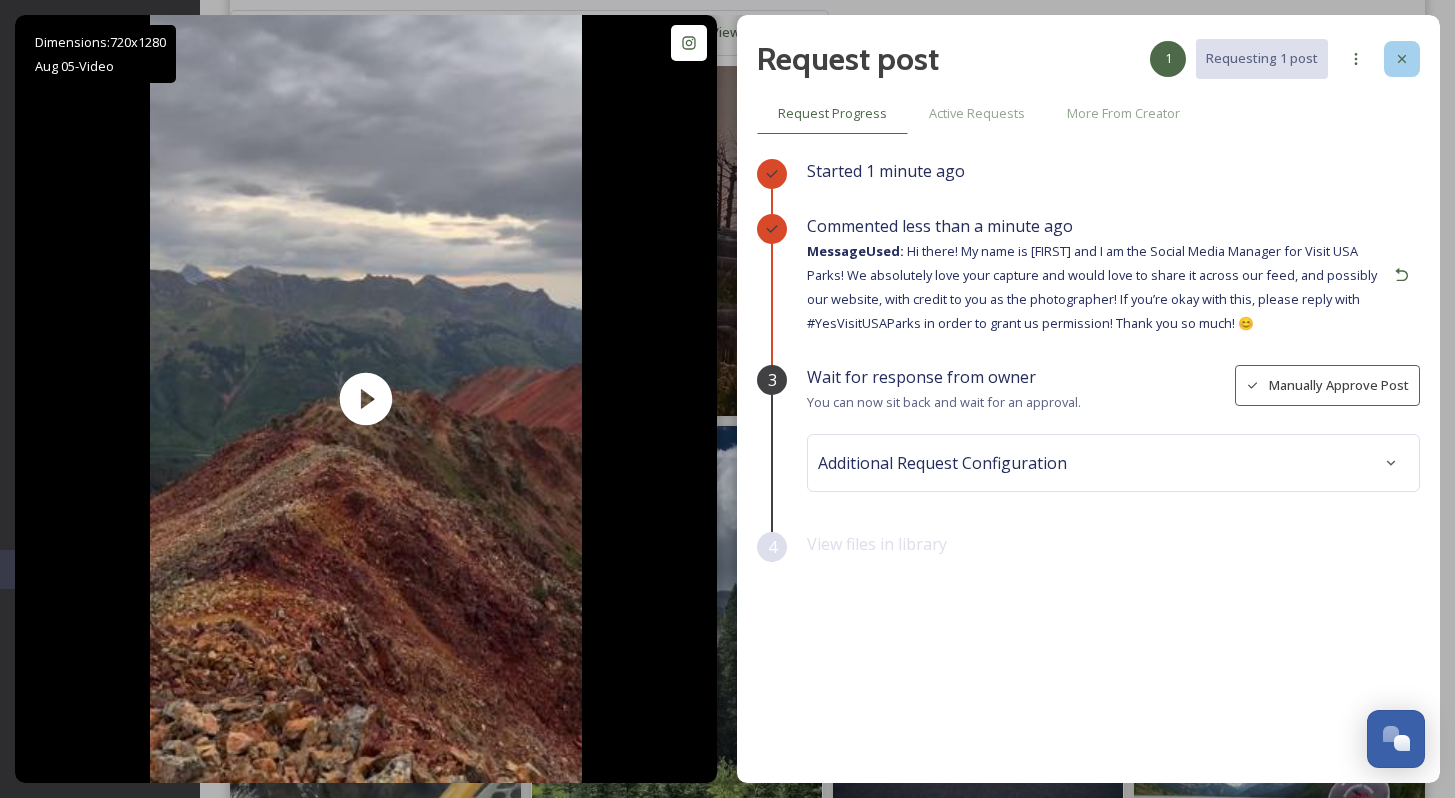 click 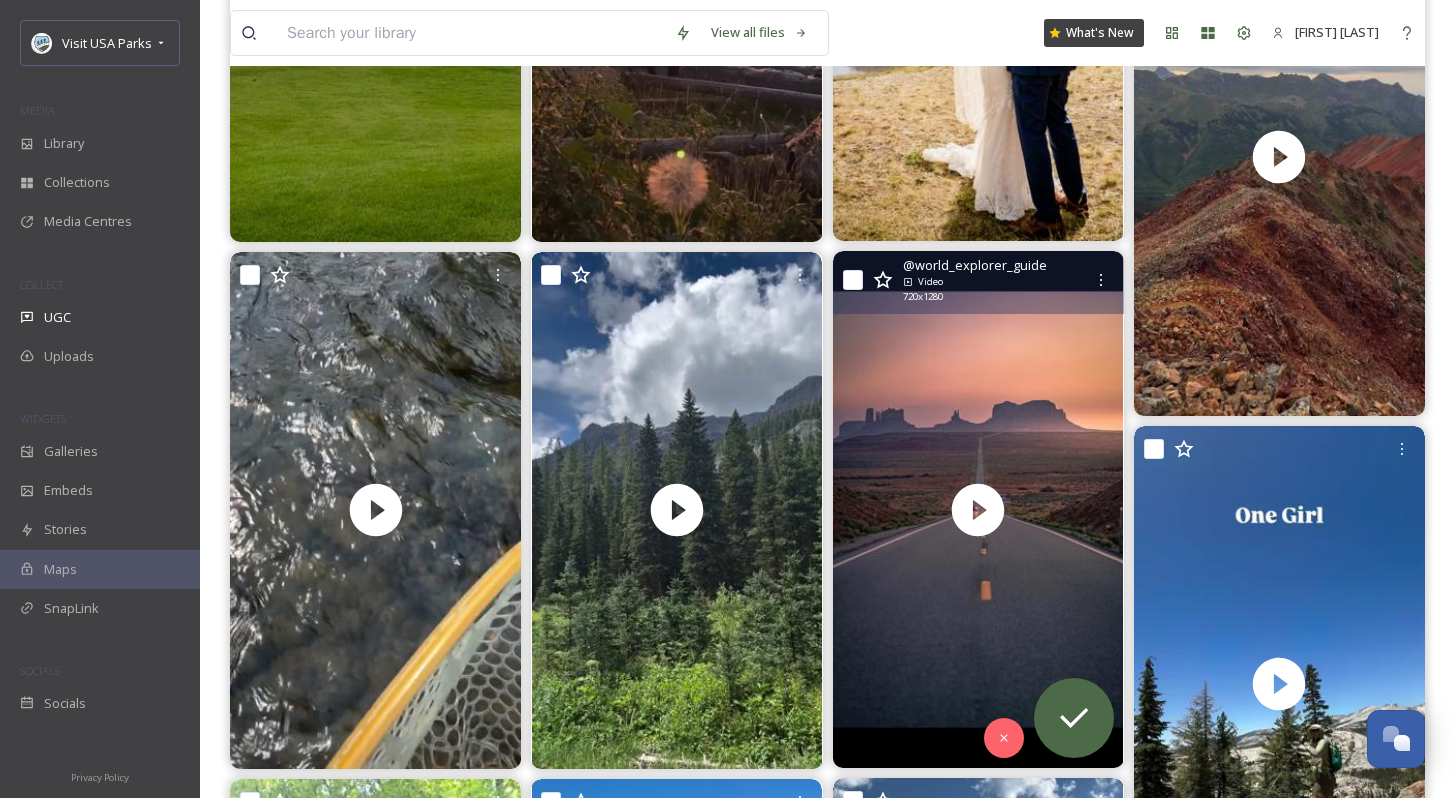 scroll, scrollTop: 2814, scrollLeft: 0, axis: vertical 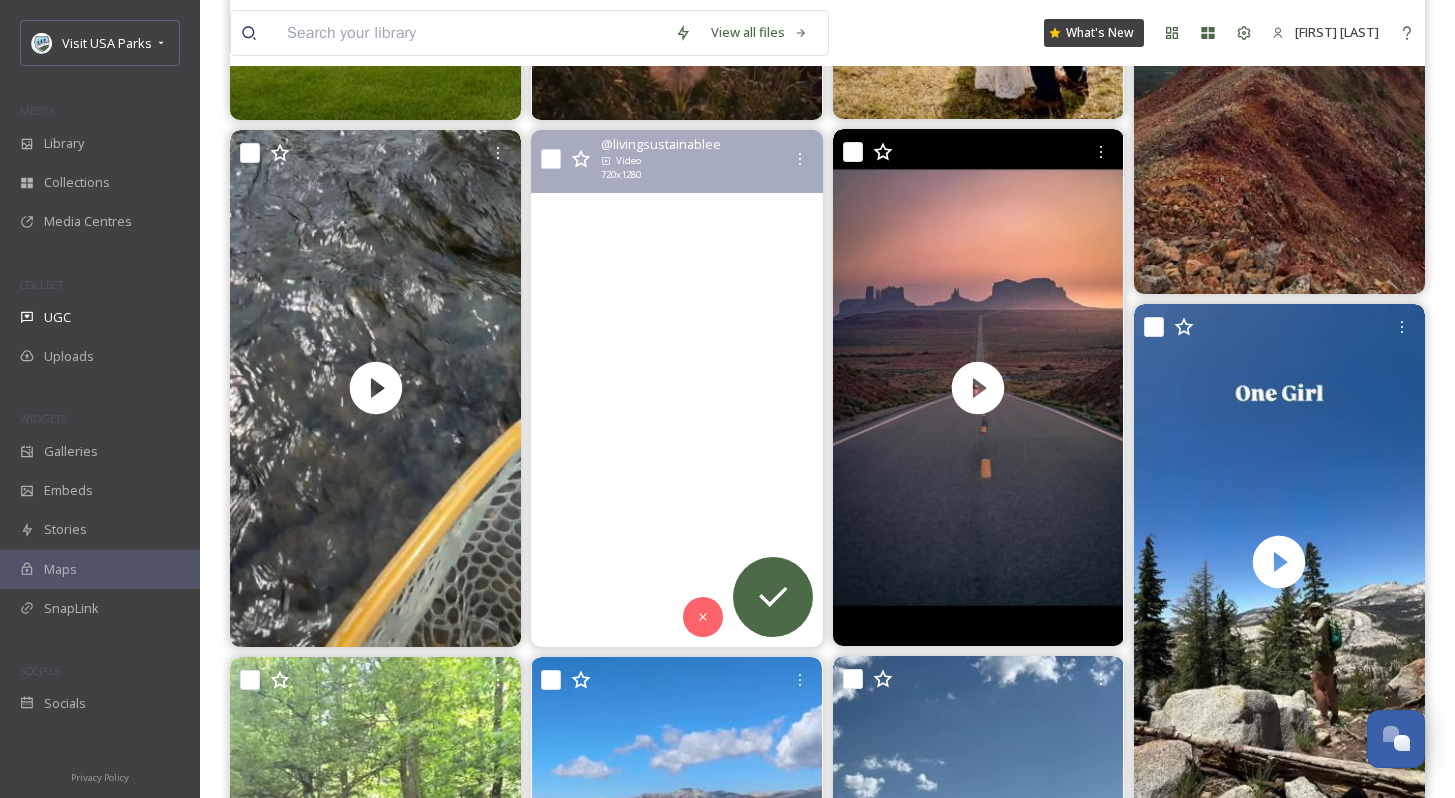 click at bounding box center (676, 388) 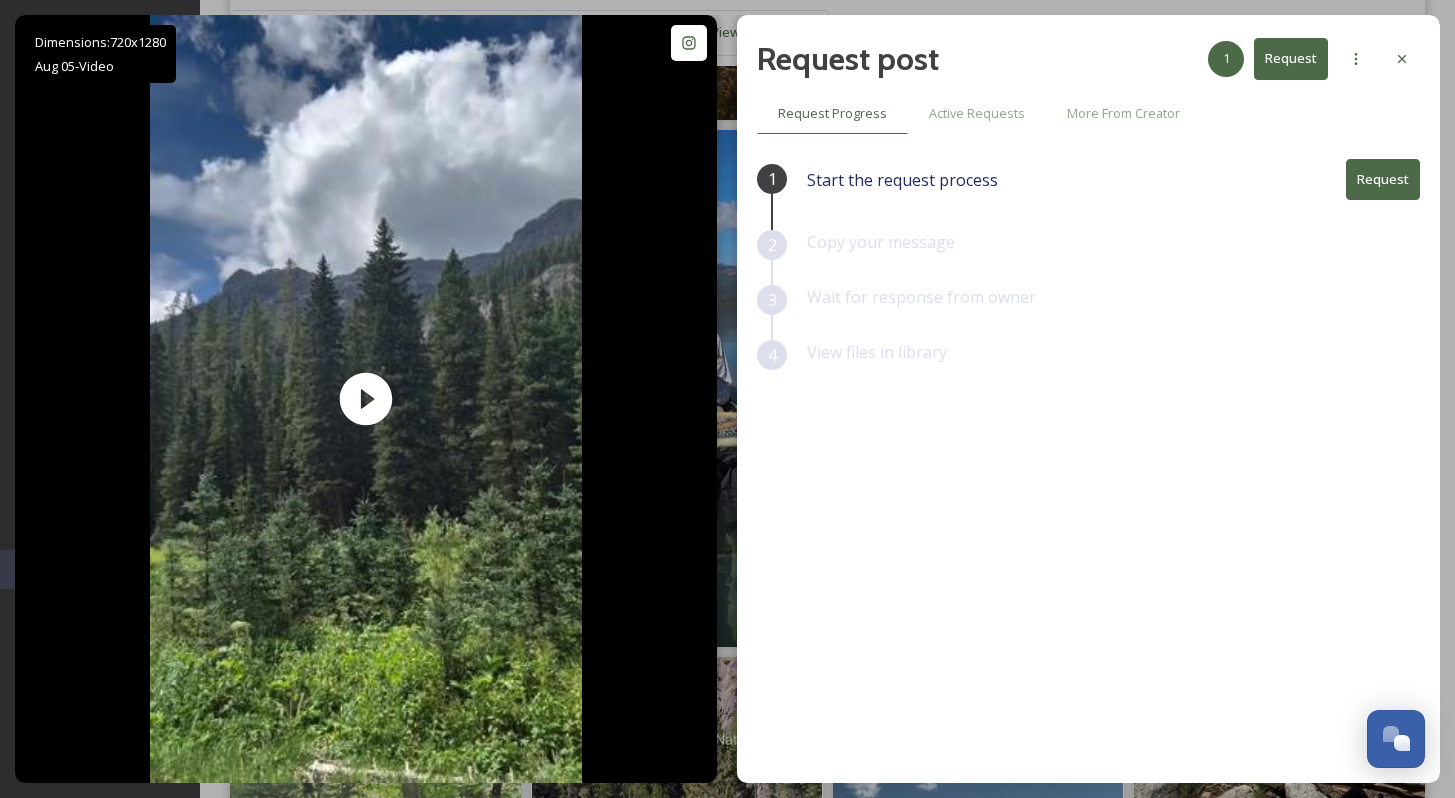 click on "Request" at bounding box center (1383, 179) 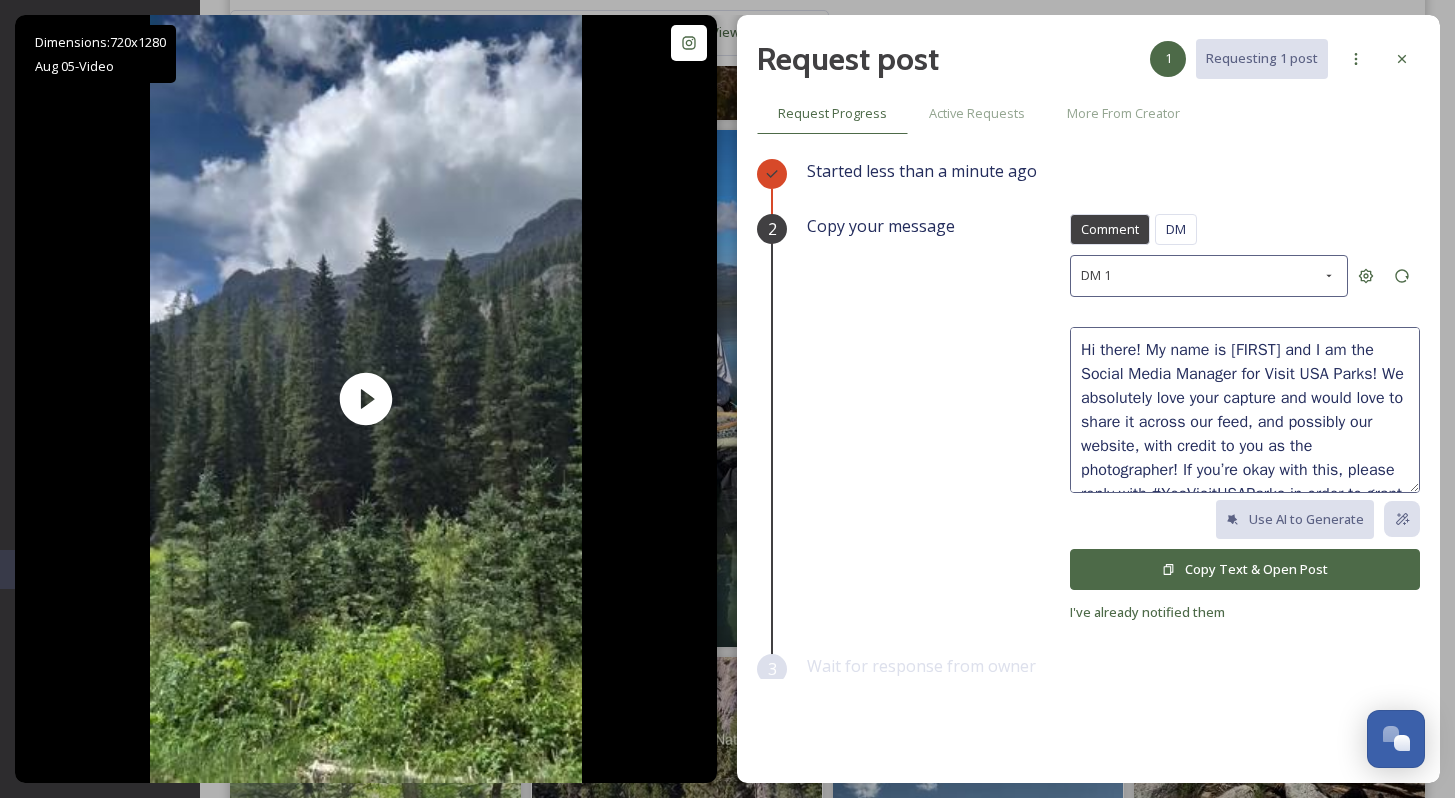 click on "Copy Text & Open Post" at bounding box center (1245, 569) 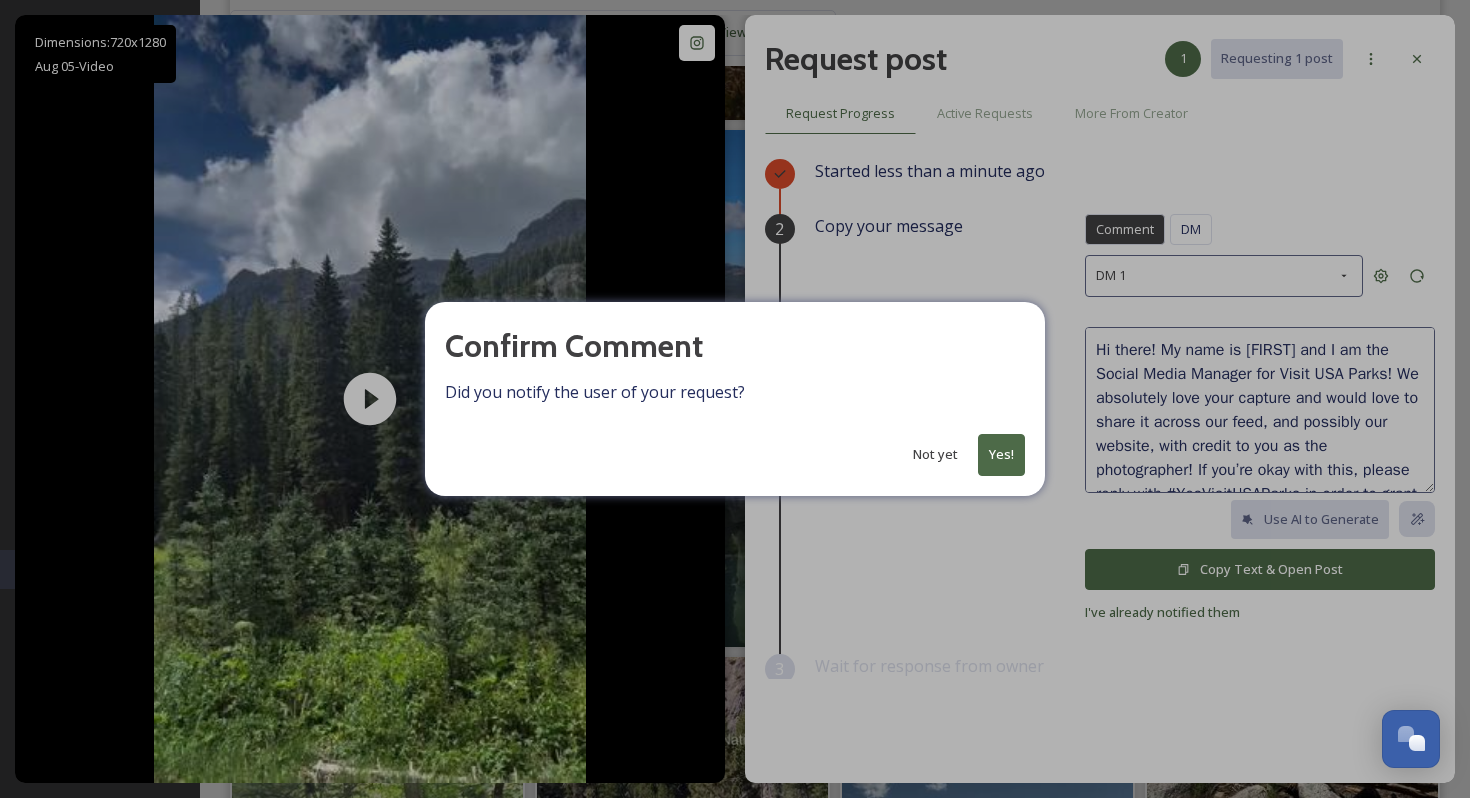 click on "Yes!" at bounding box center (1001, 454) 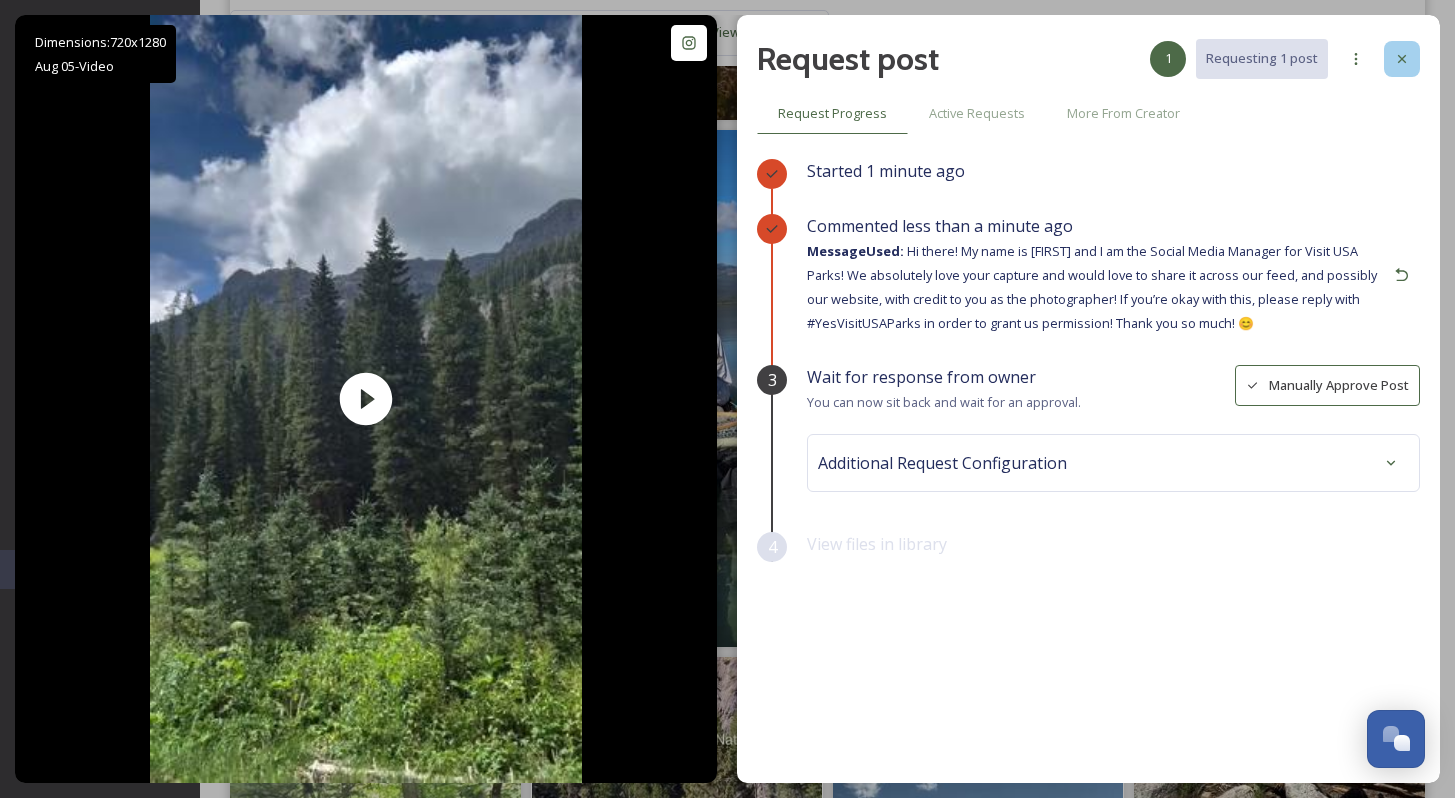 click 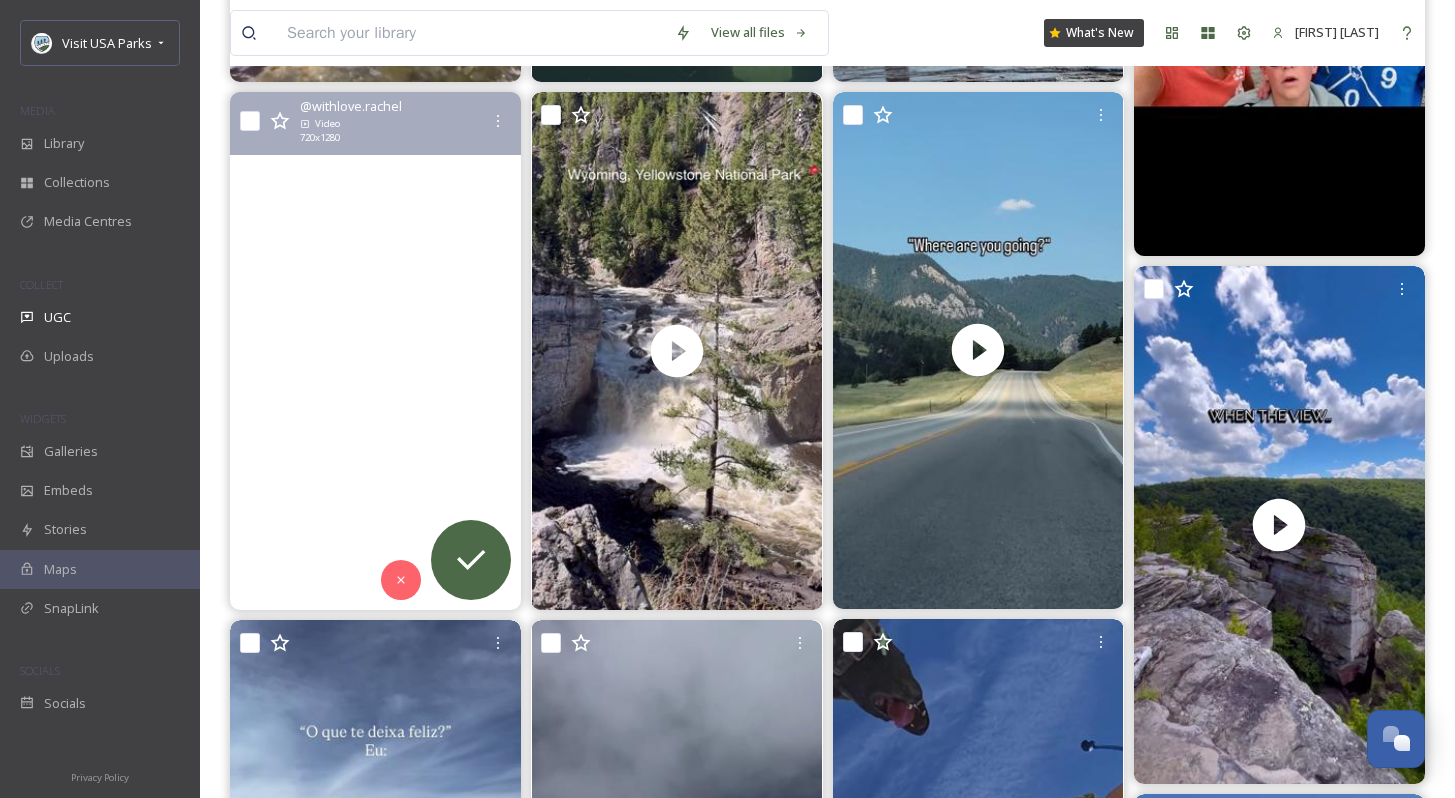 scroll, scrollTop: 3907, scrollLeft: 0, axis: vertical 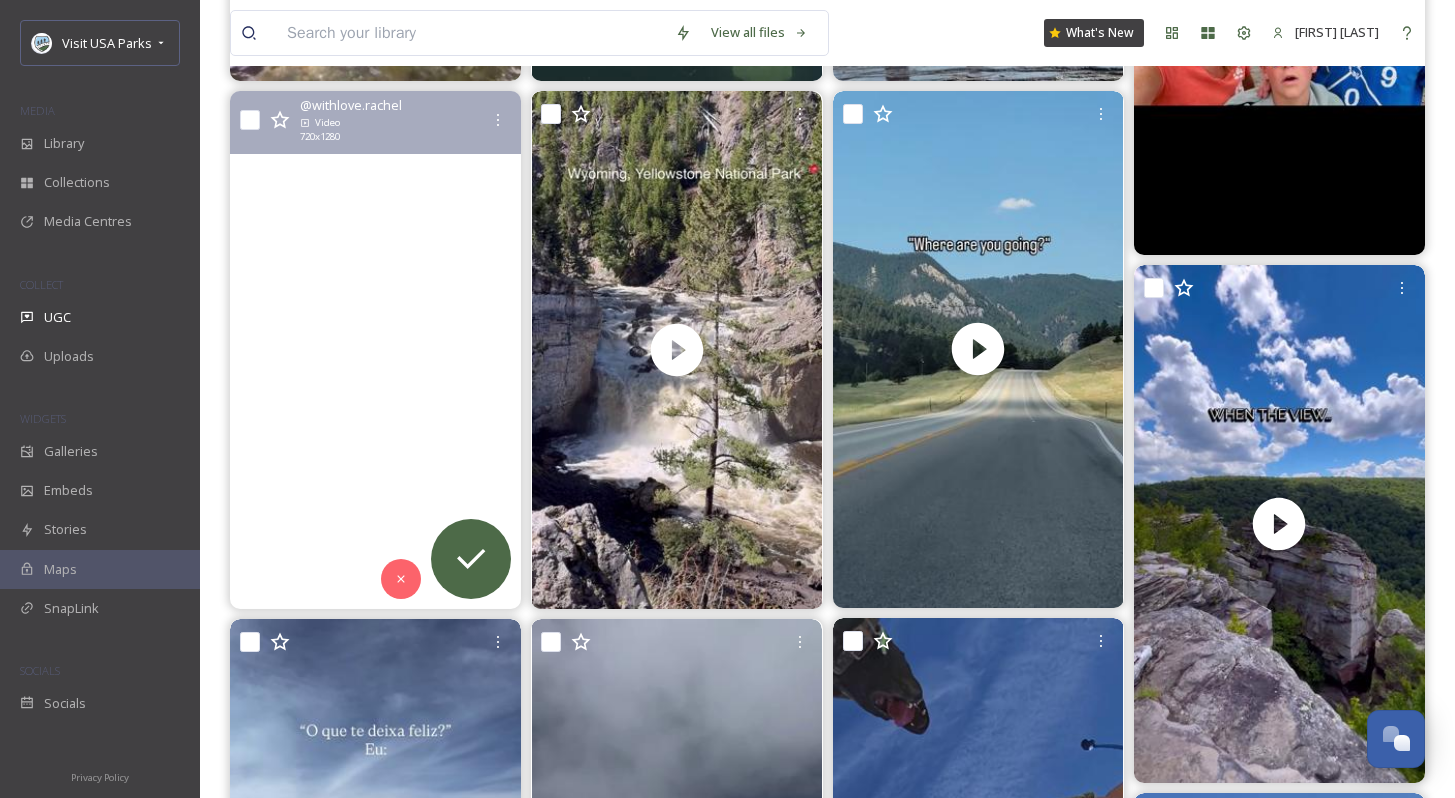 click at bounding box center (375, 349) 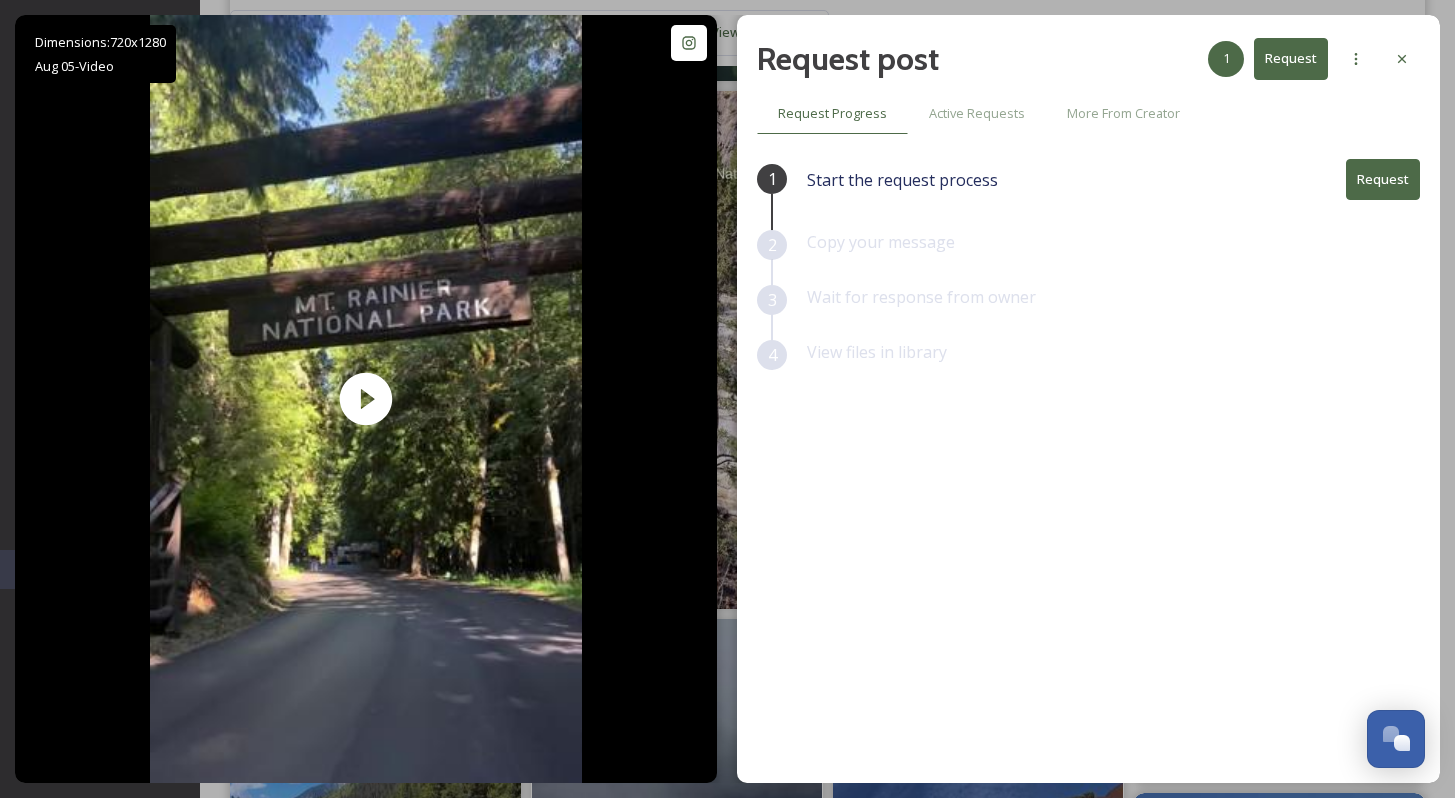 click on "Request post 1 Request Request Progress Active Requests More From Creator 1 Start the request process Request 2 Copy your message 3 Wait for response from owner 4 View files in library" at bounding box center (1088, 399) 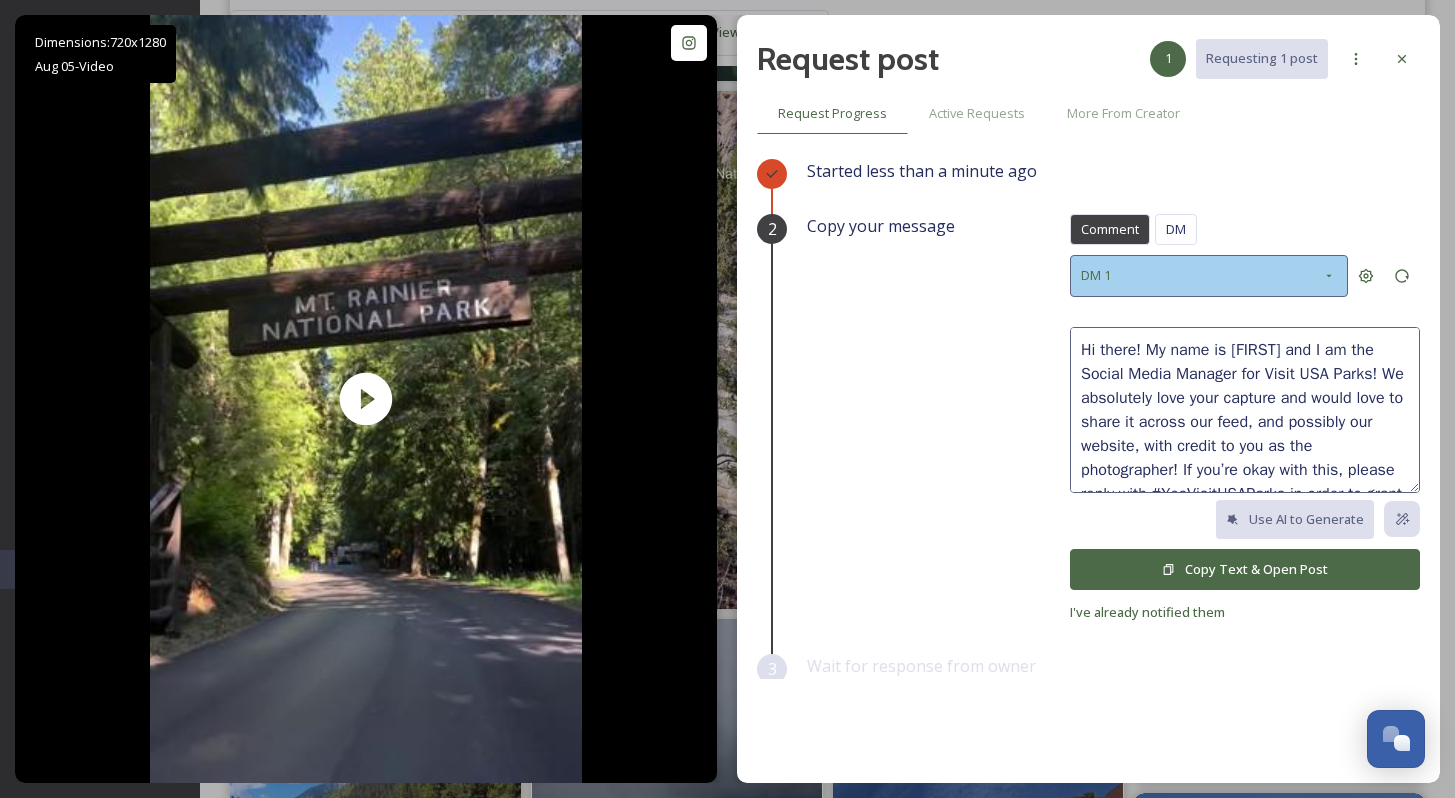 click on "DM 1" at bounding box center (1209, 275) 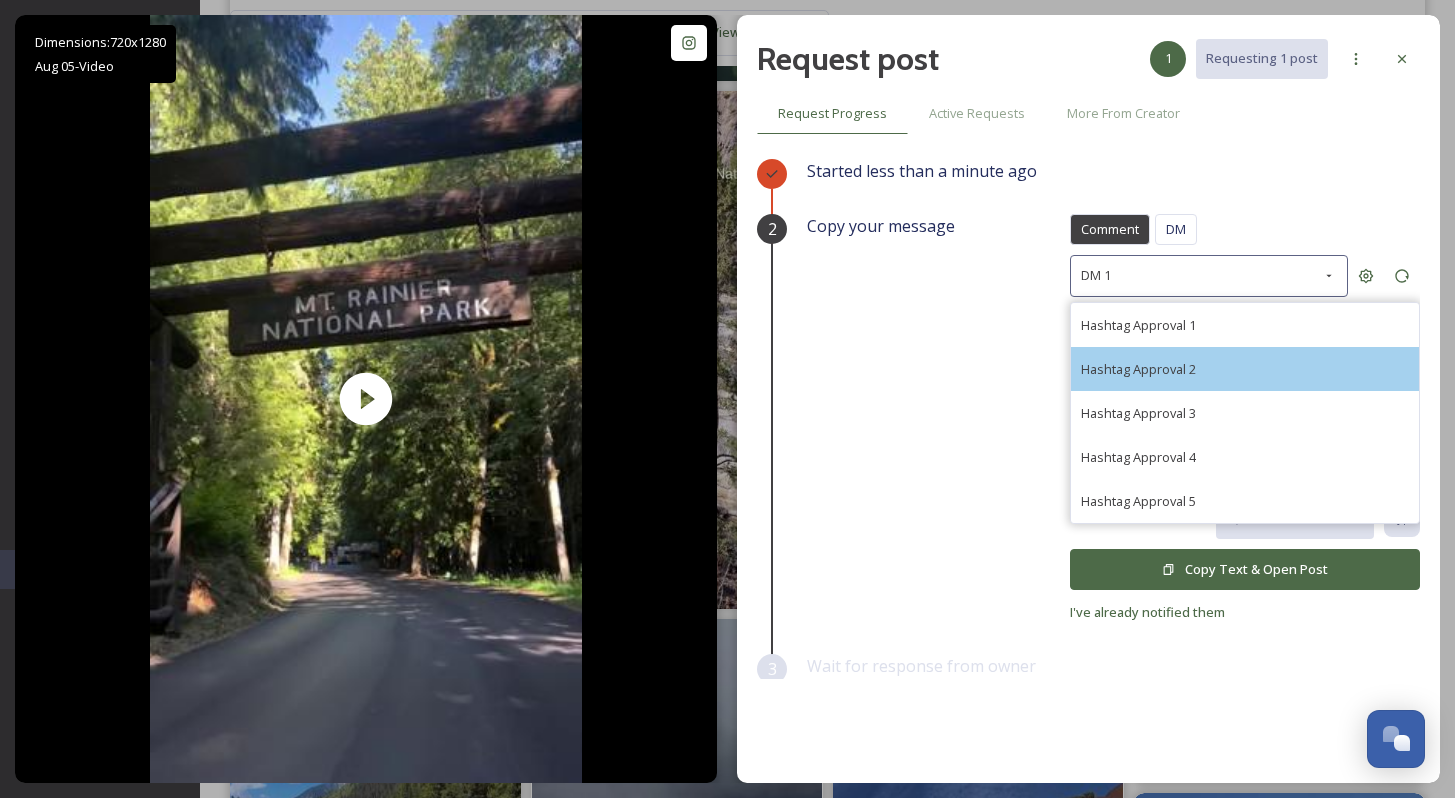 click on "Hashtag Approval 2" at bounding box center (1245, 369) 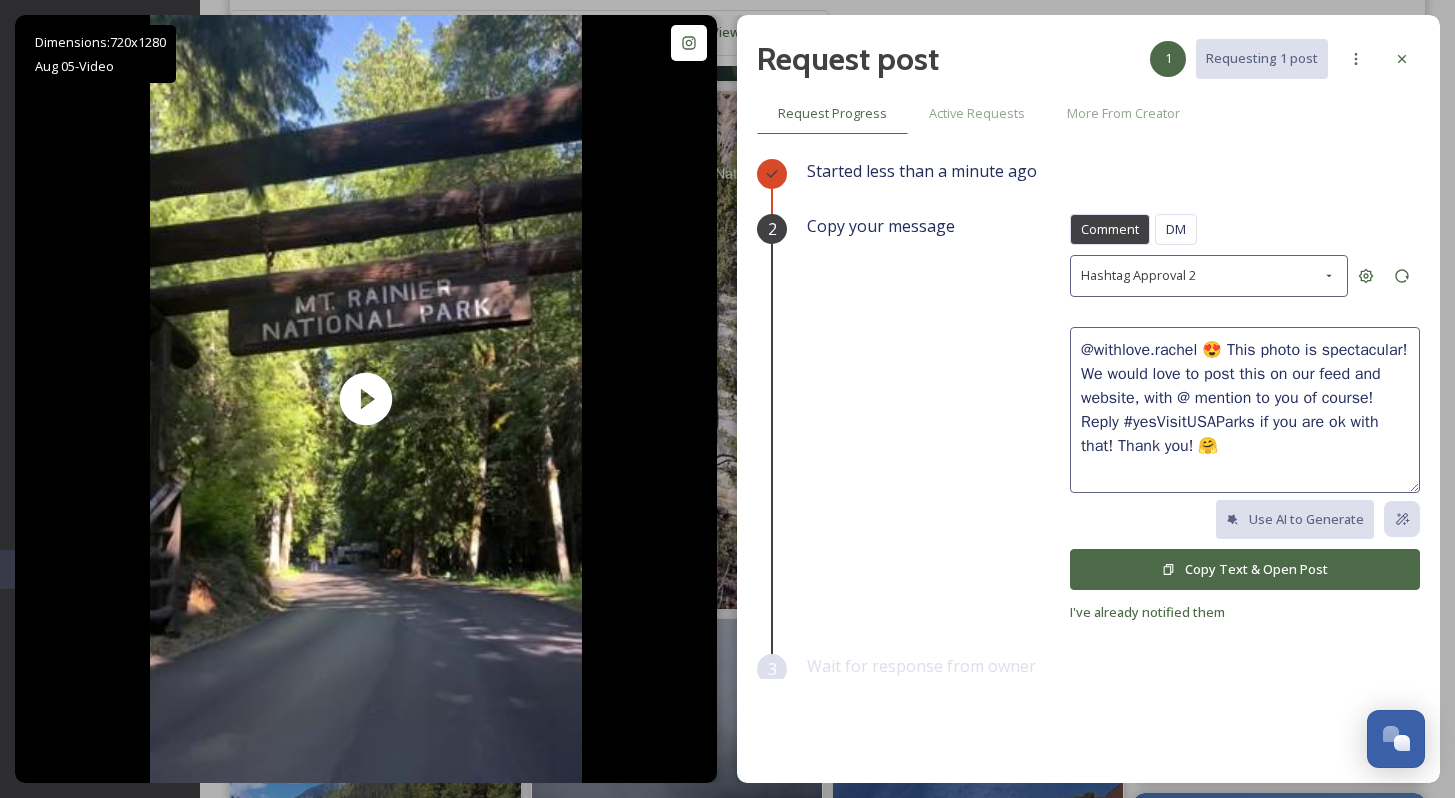 drag, startPoint x: 1194, startPoint y: 351, endPoint x: 1040, endPoint y: 341, distance: 154.32434 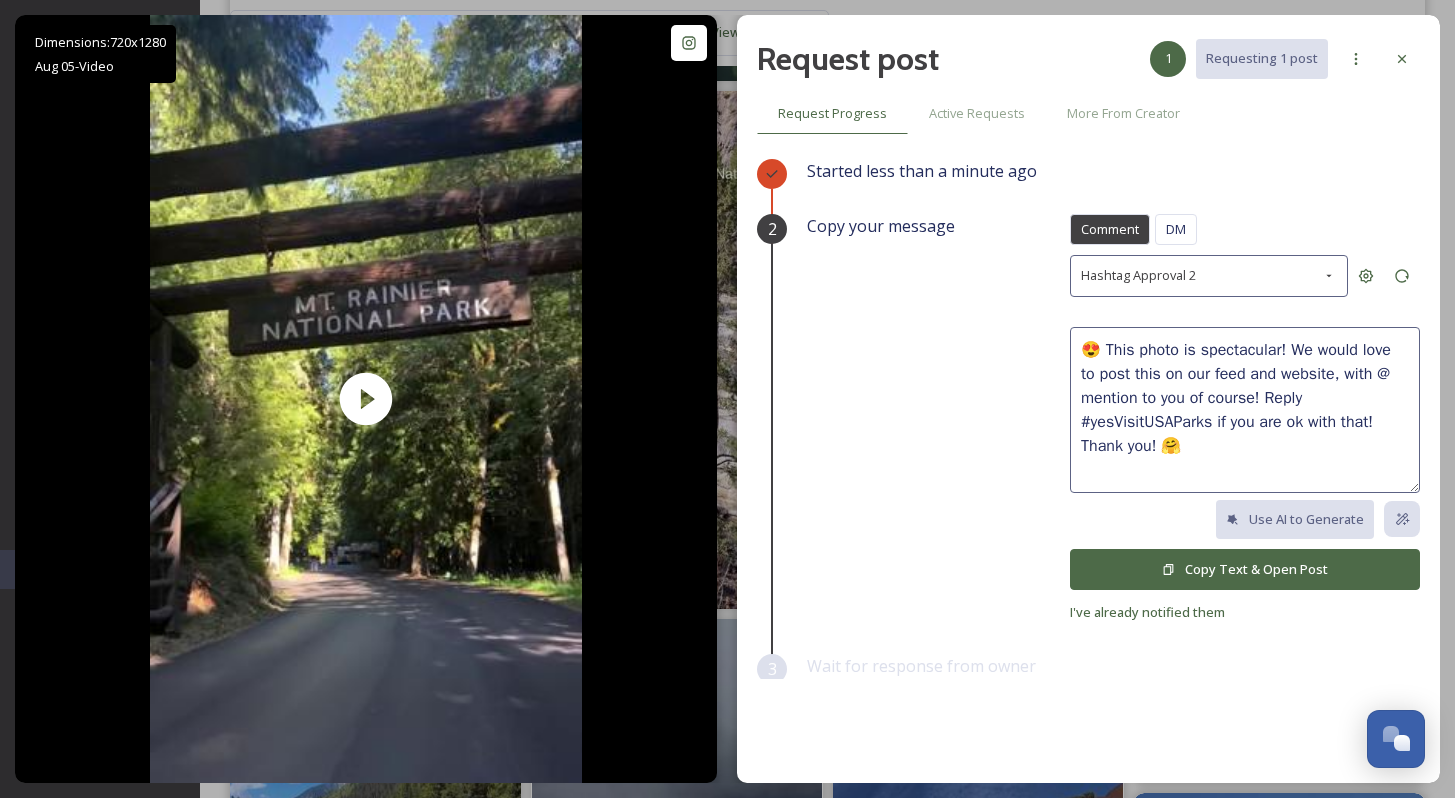 click on "😍 This photo is spectacular! We would love to post this on our feed and website, with @ mention to you of course! Reply #yesVisitUSAParks if you are ok with that! Thank you! 🤗" at bounding box center (1245, 410) 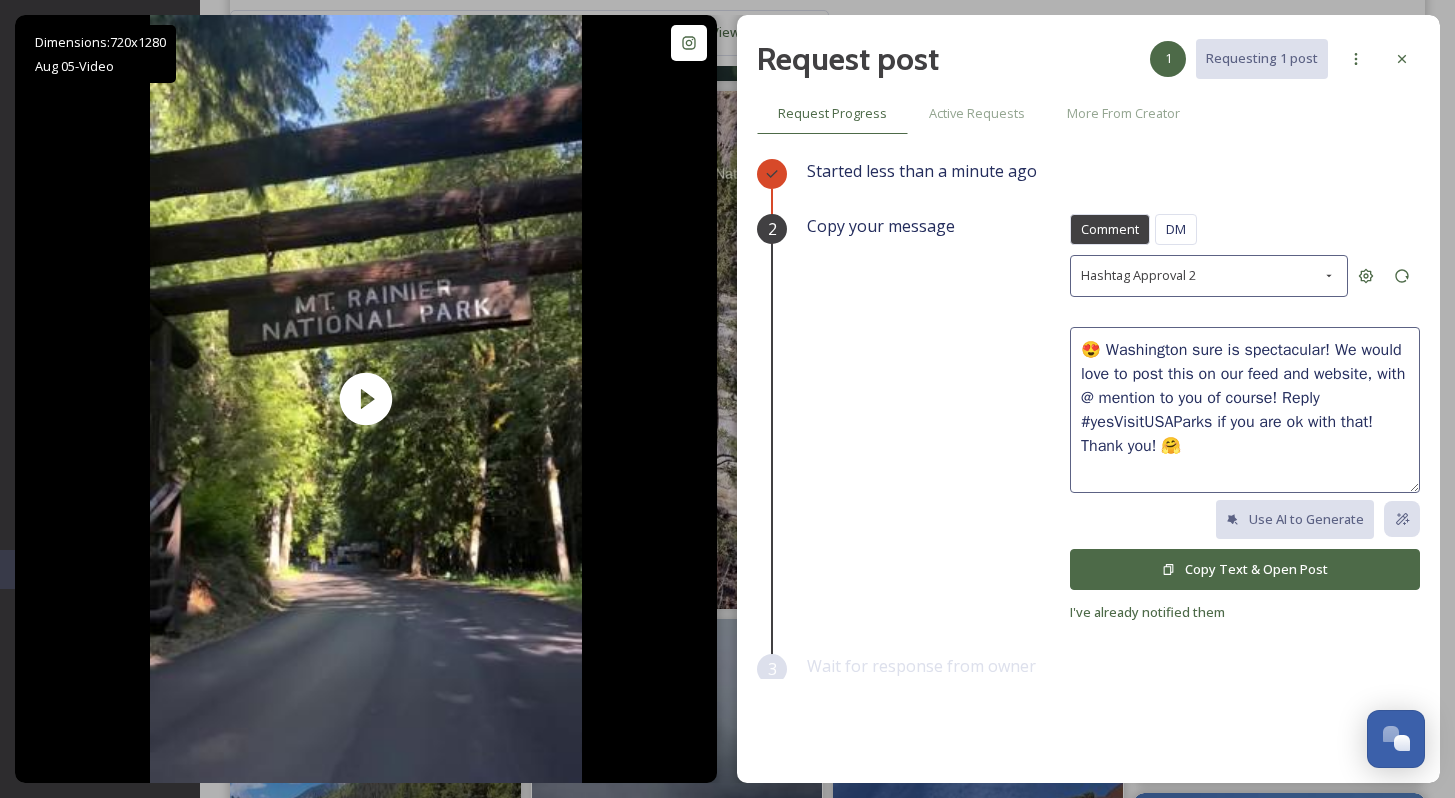 type on "😍 Washington sure is spectacular! We would love to post this on our feed and website, with @ mention to you of course! Reply #yesVisitUSAParks if you are ok with that! Thank you! 🤗" 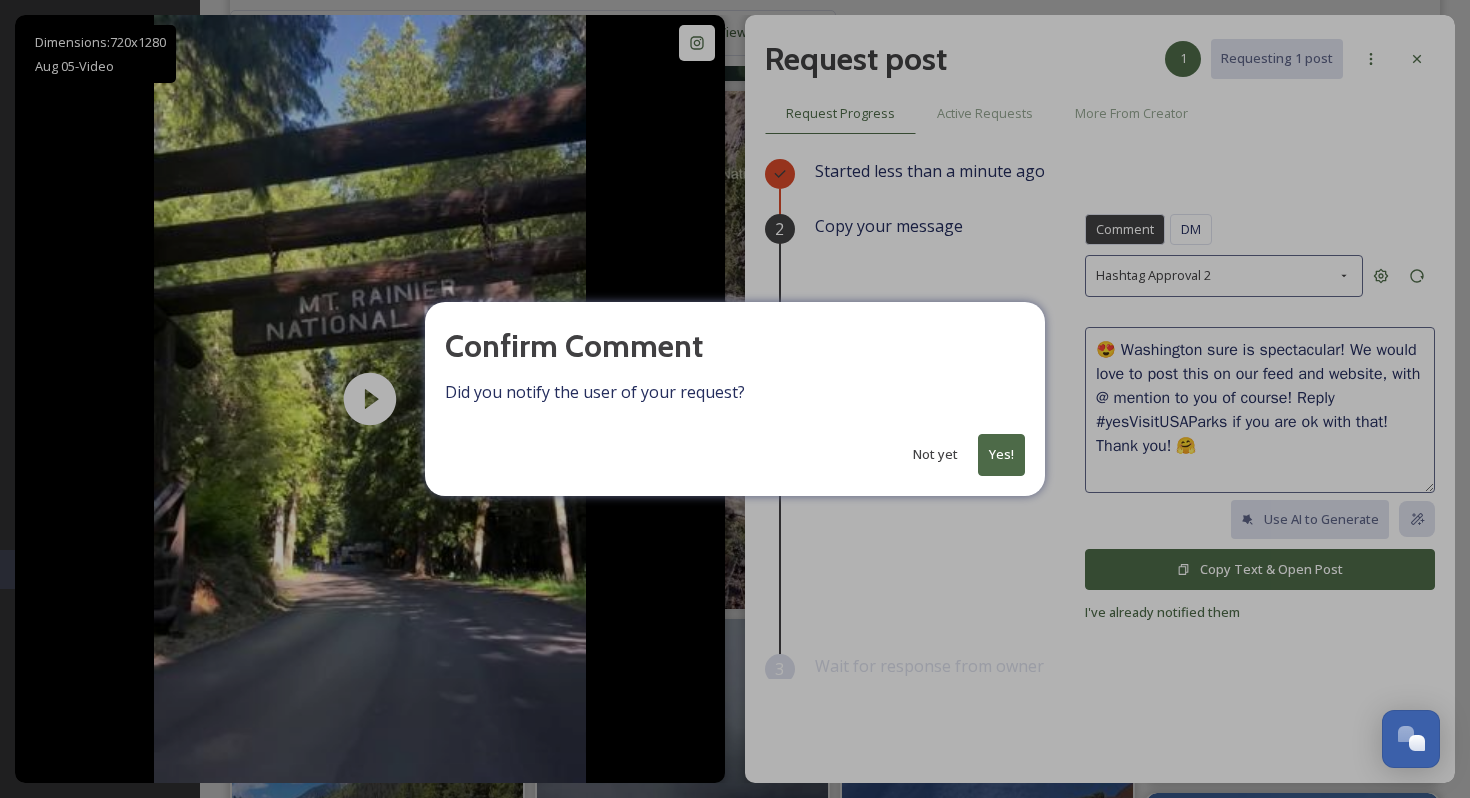 click on "Yes!" at bounding box center (1001, 454) 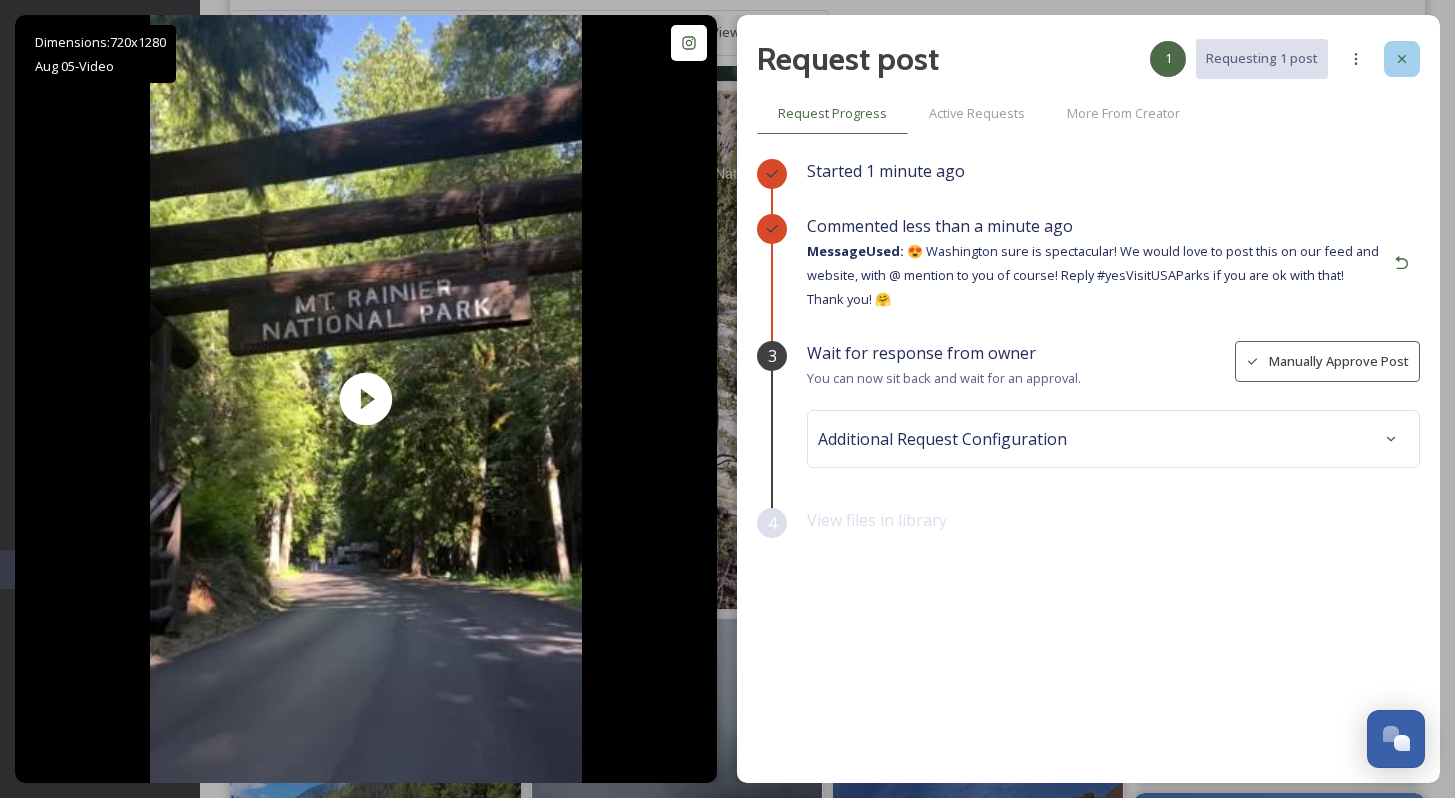 click 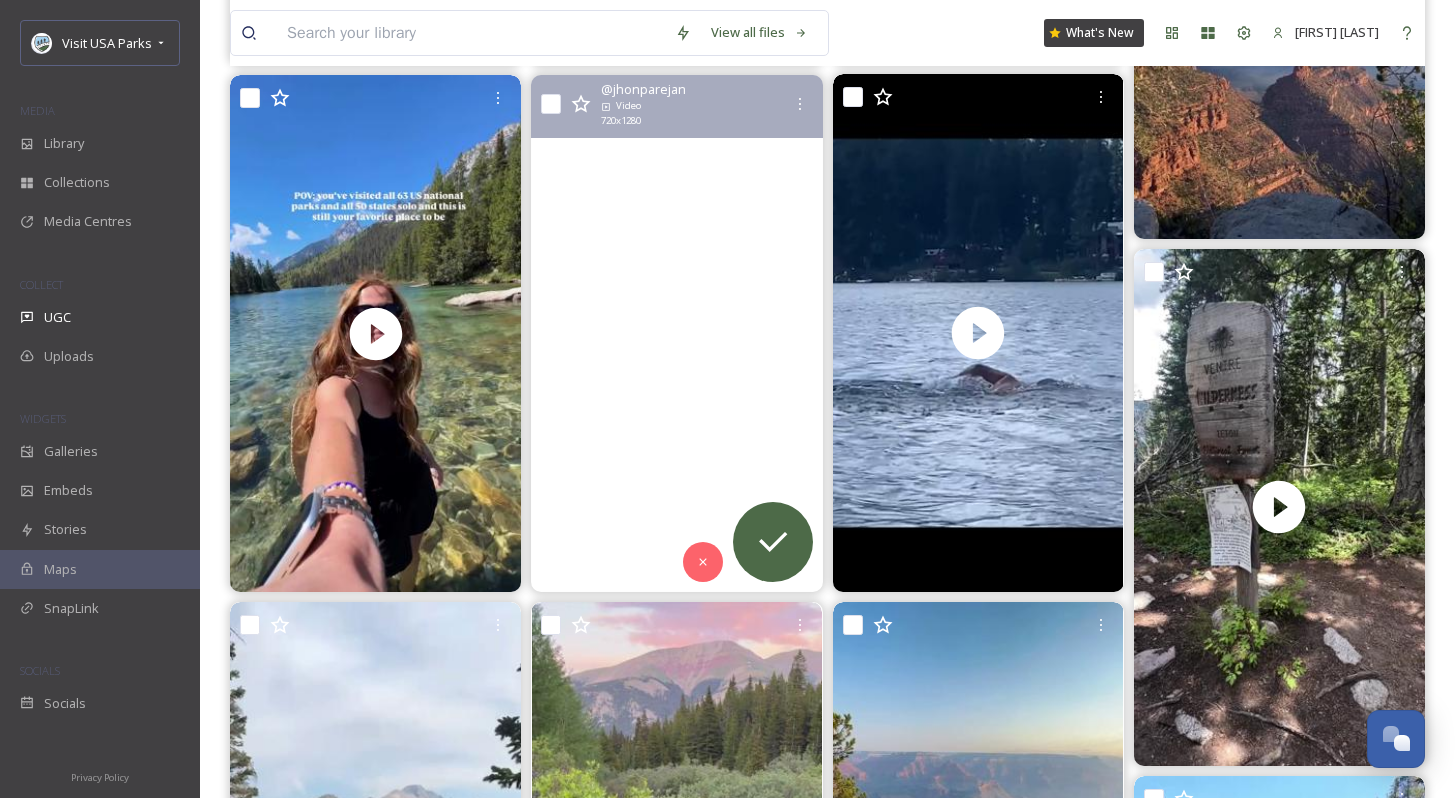 scroll, scrollTop: 4977, scrollLeft: 0, axis: vertical 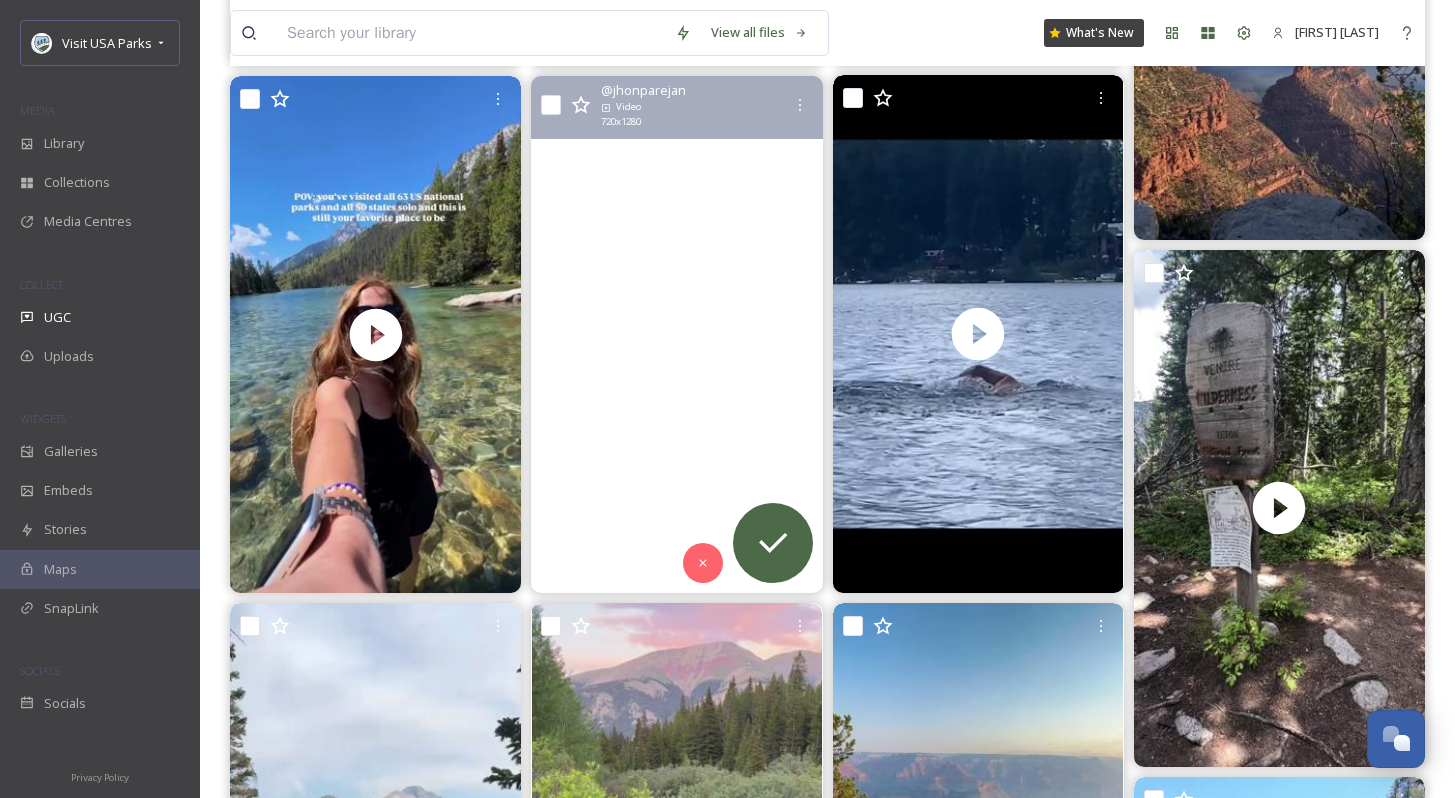 click at bounding box center (676, 334) 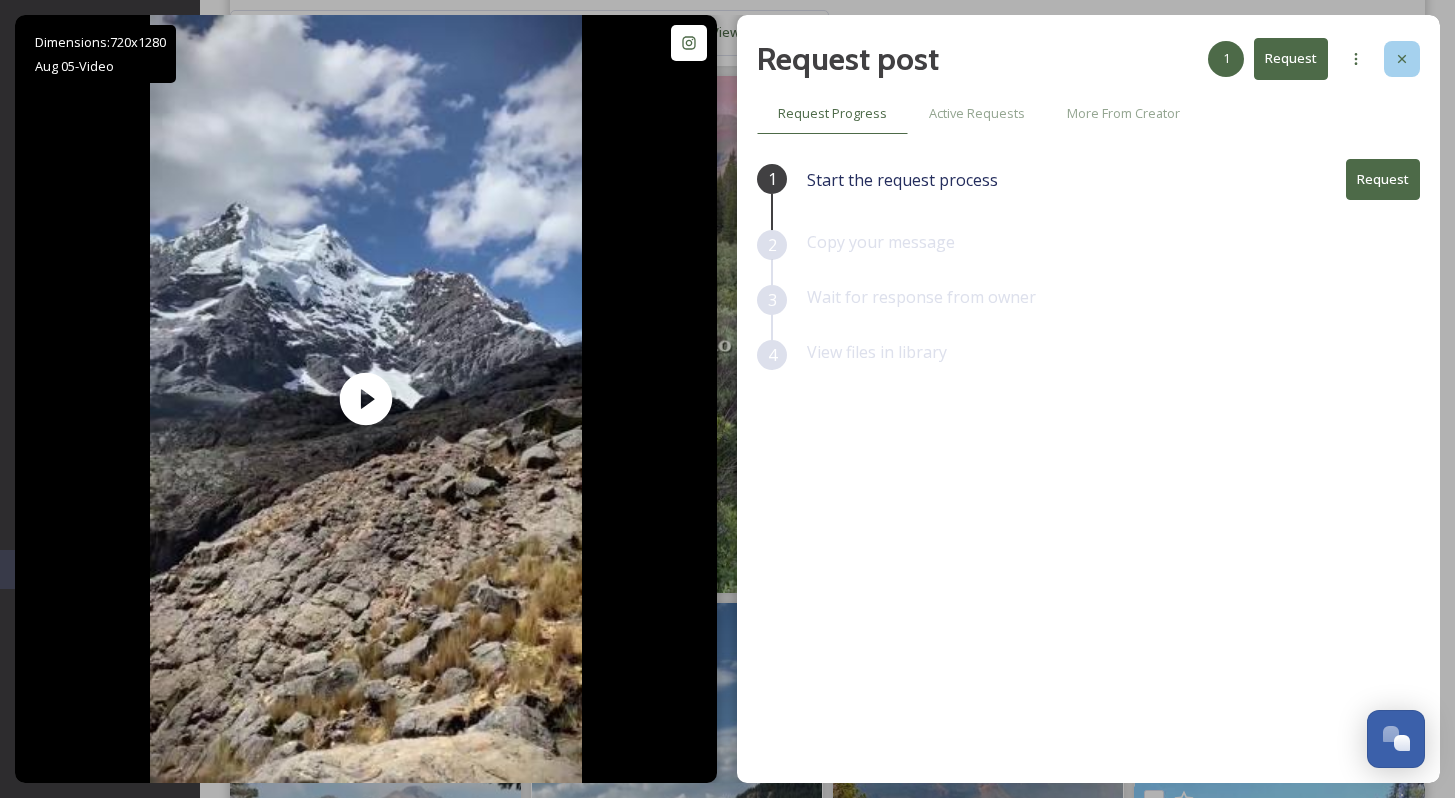 click at bounding box center (1402, 59) 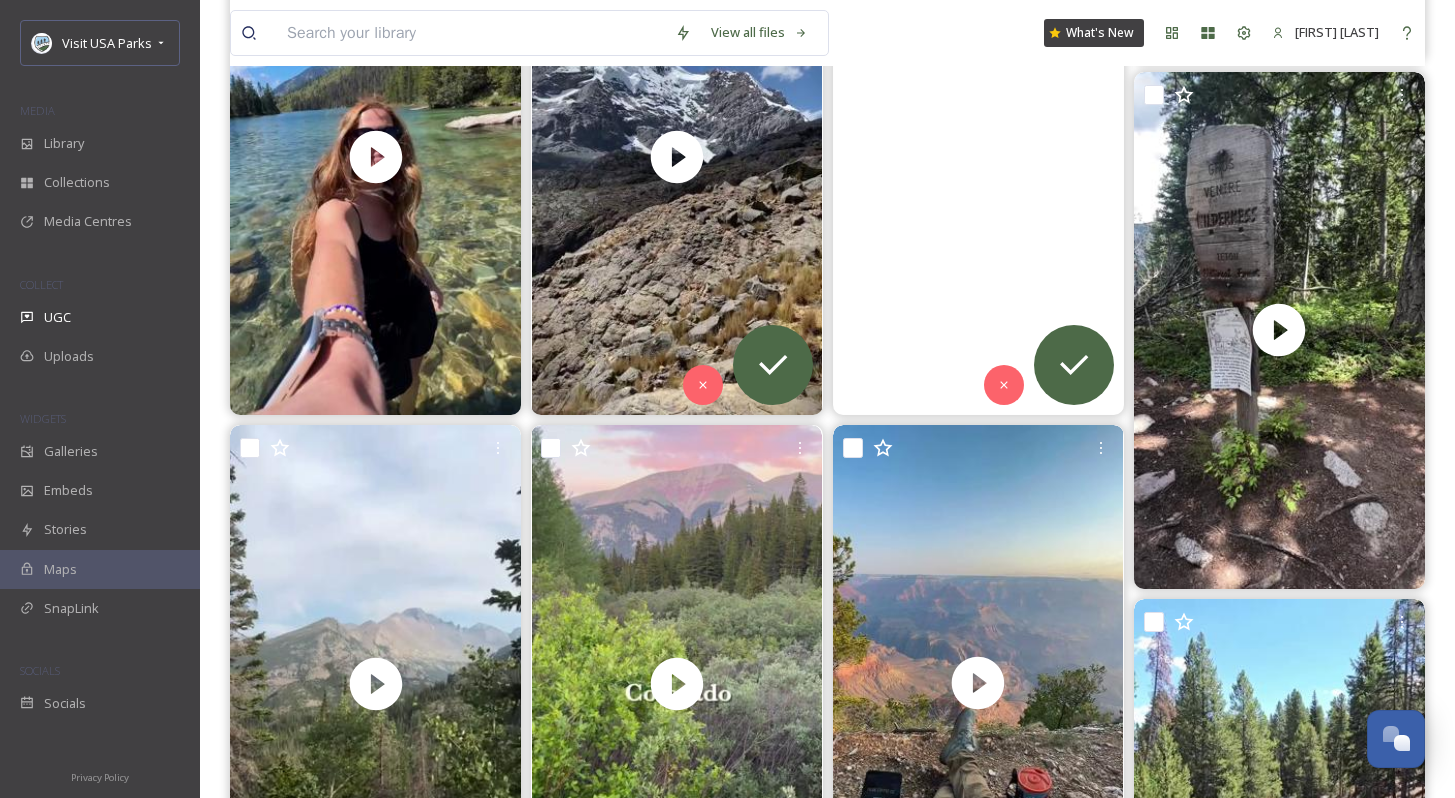 scroll, scrollTop: 5491, scrollLeft: 0, axis: vertical 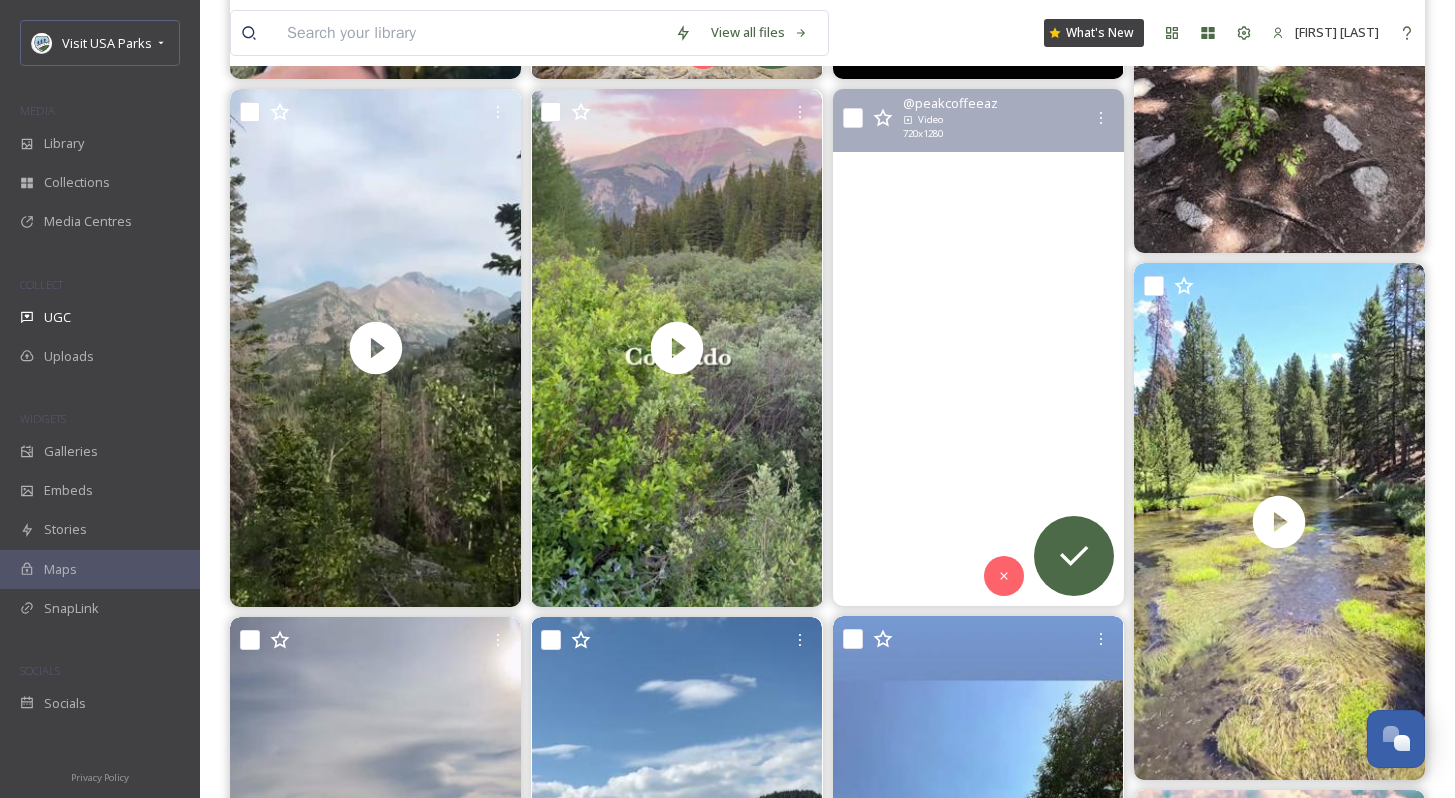 click at bounding box center [978, 347] 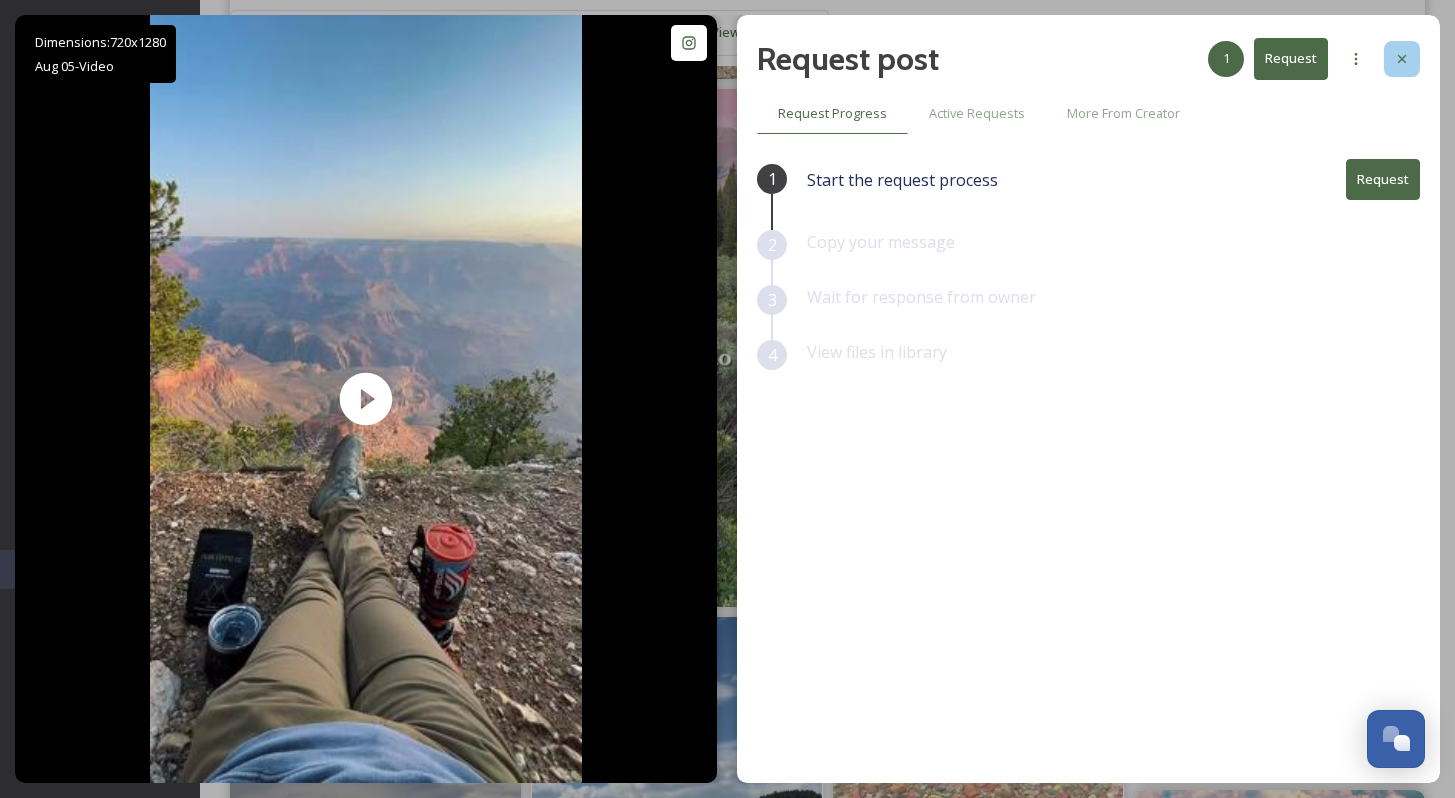 click at bounding box center [1402, 59] 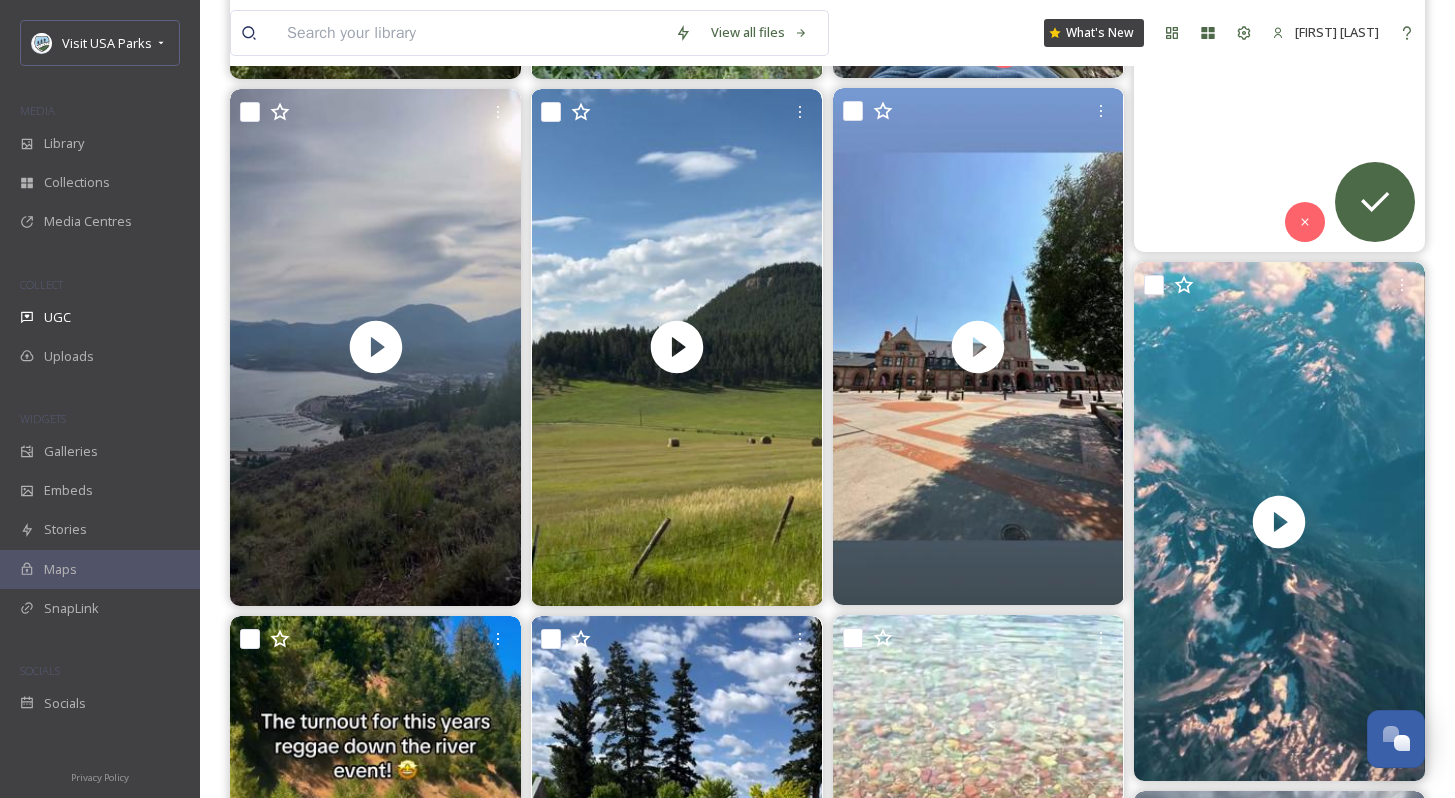 scroll, scrollTop: 6027, scrollLeft: 0, axis: vertical 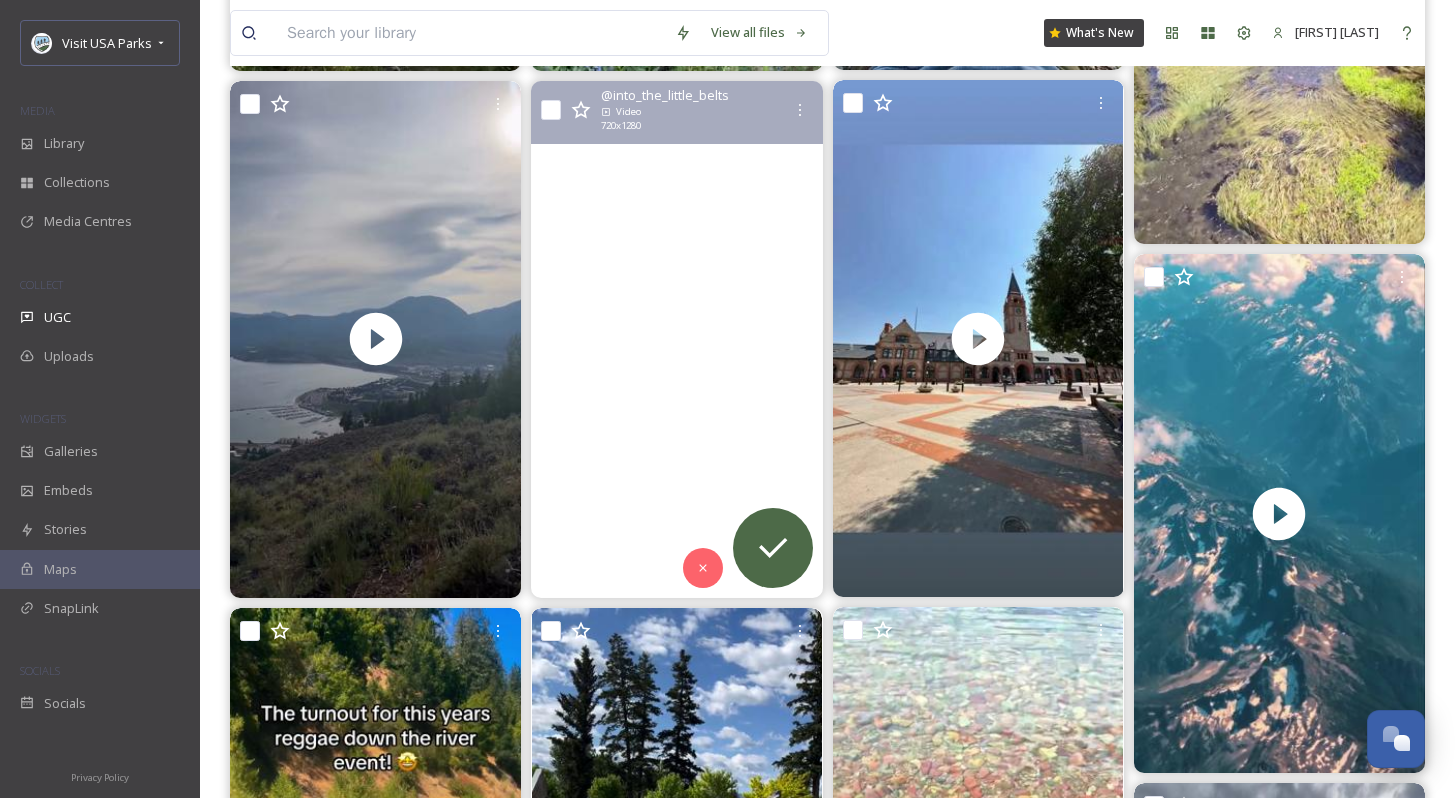 click at bounding box center (676, 339) 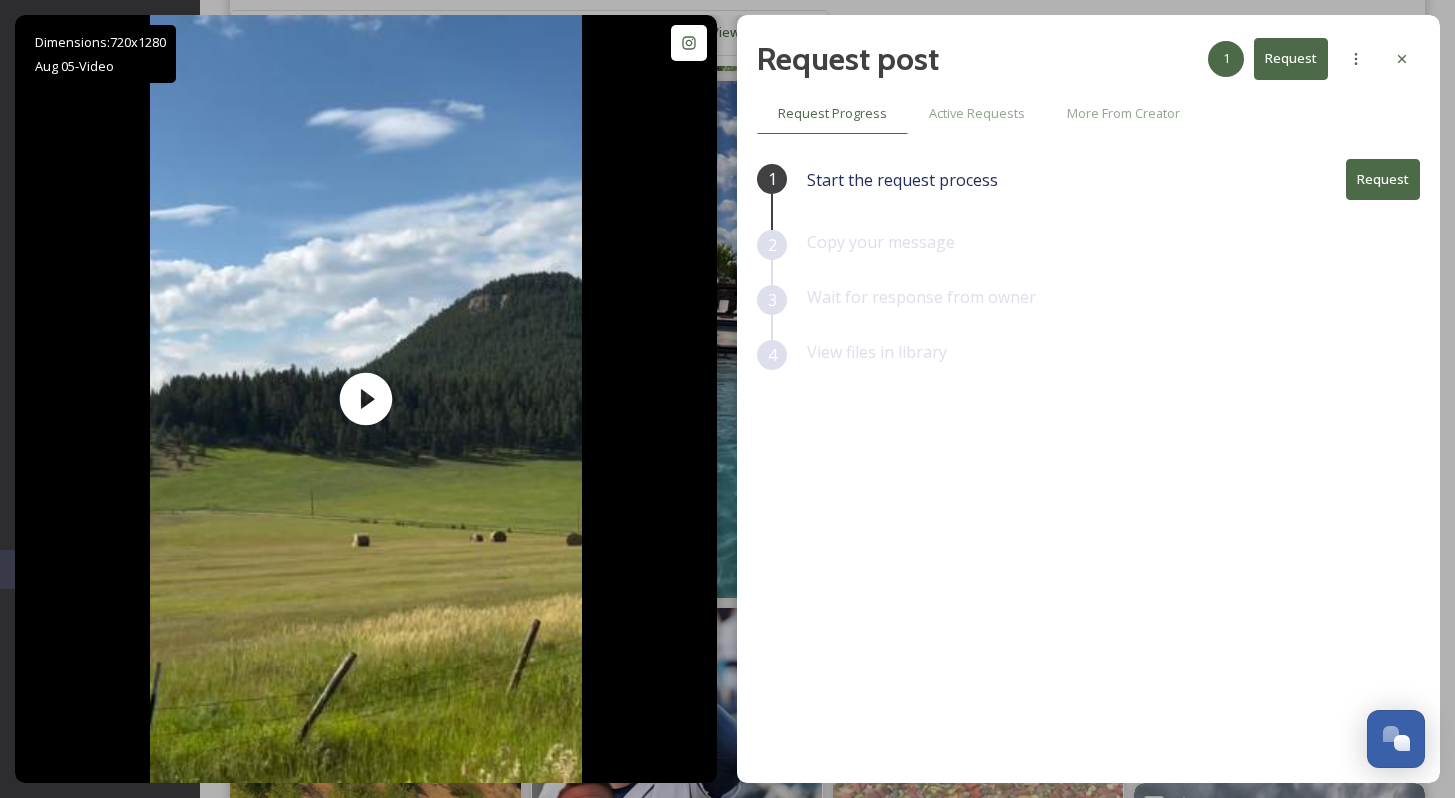 click on "Request" at bounding box center [1383, 179] 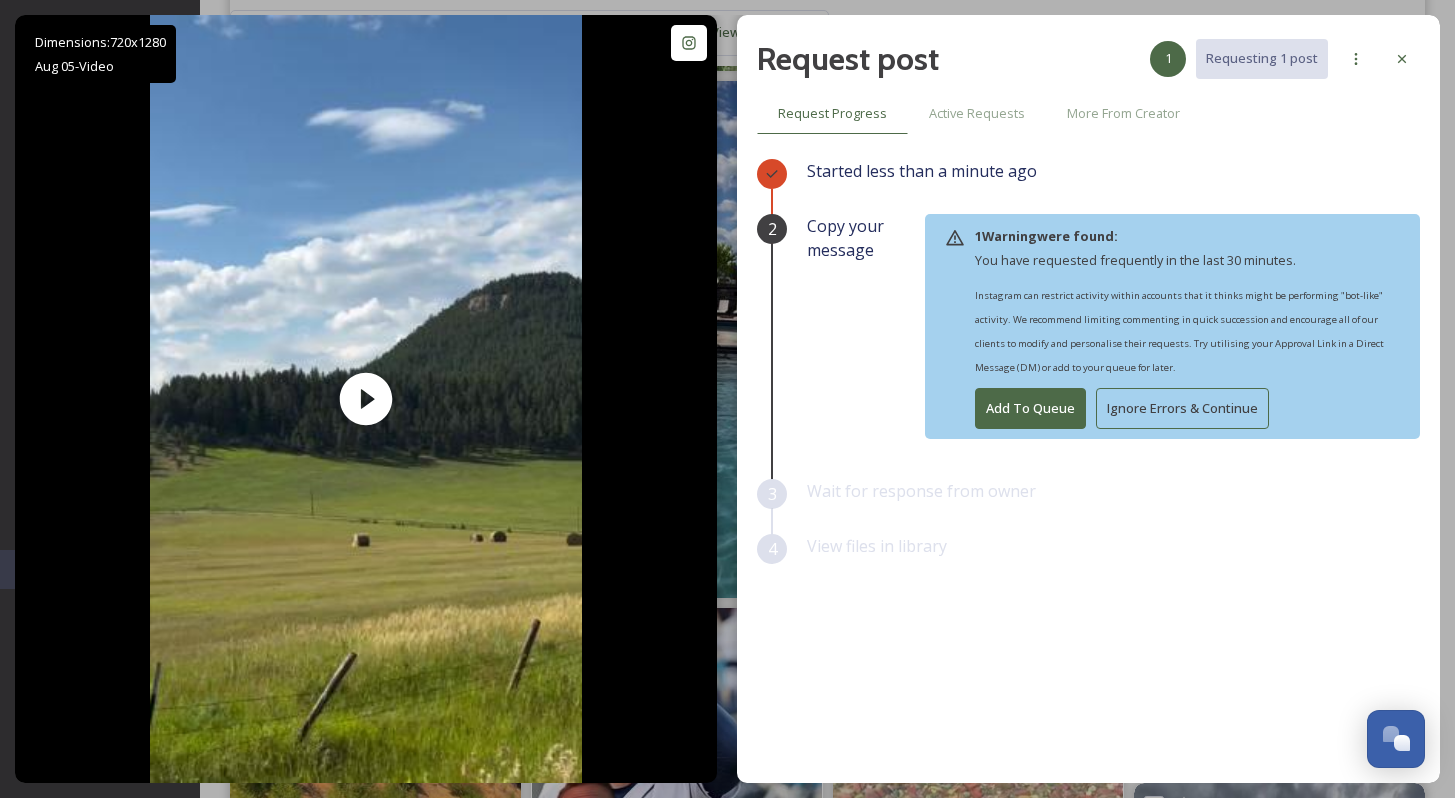 click on "Ignore Errors & Continue" at bounding box center (1182, 408) 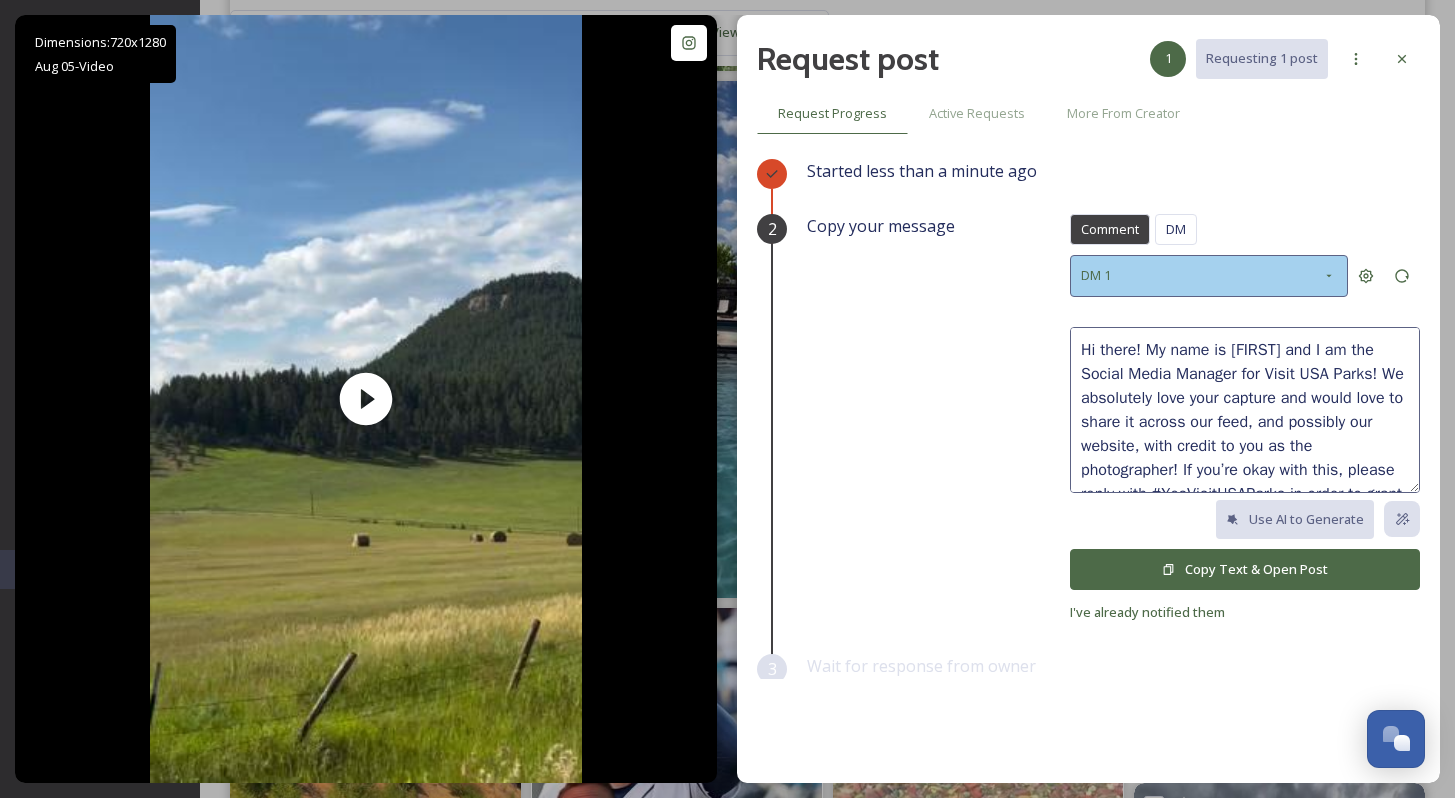 click on "DM 1" at bounding box center [1209, 275] 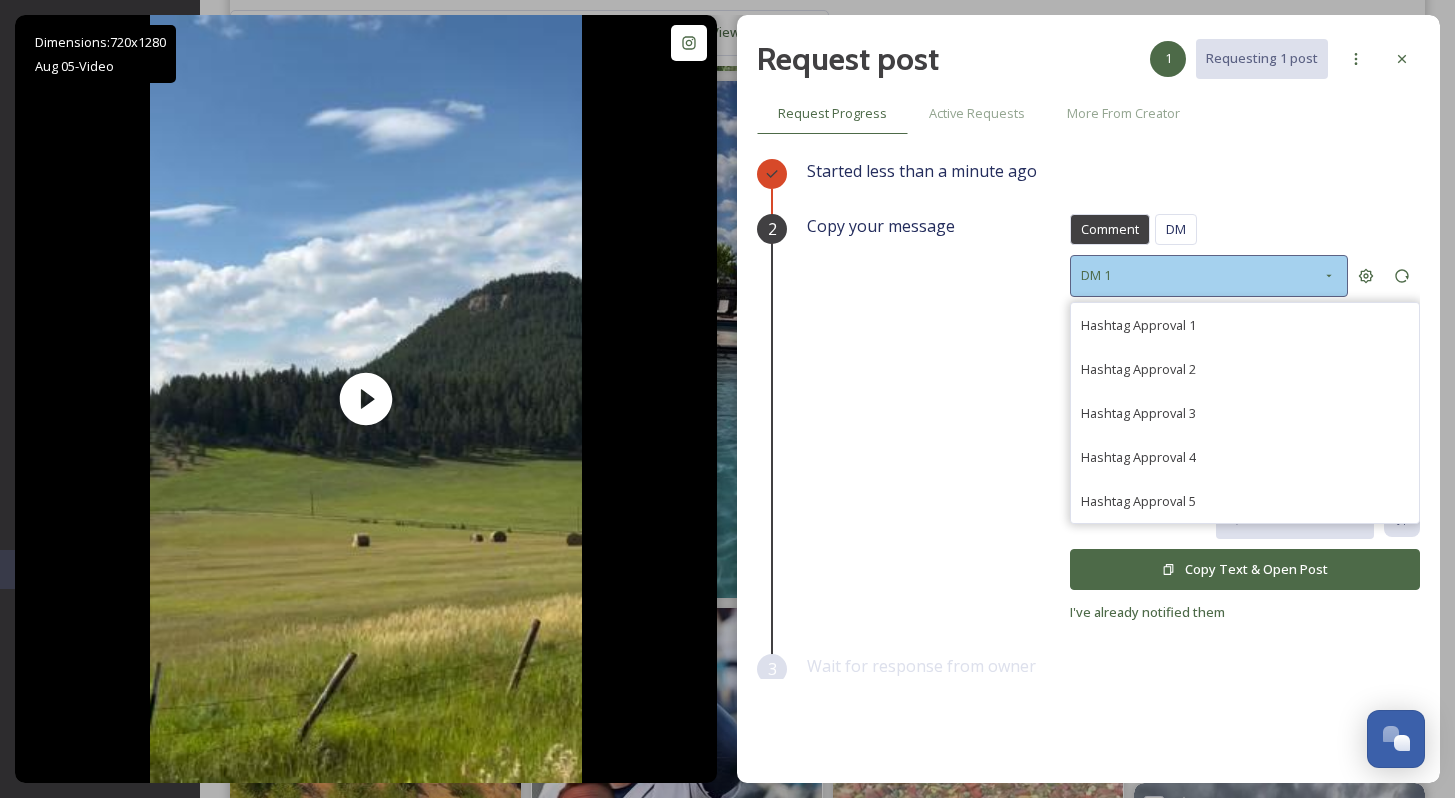 click on "DM 1" at bounding box center (1209, 275) 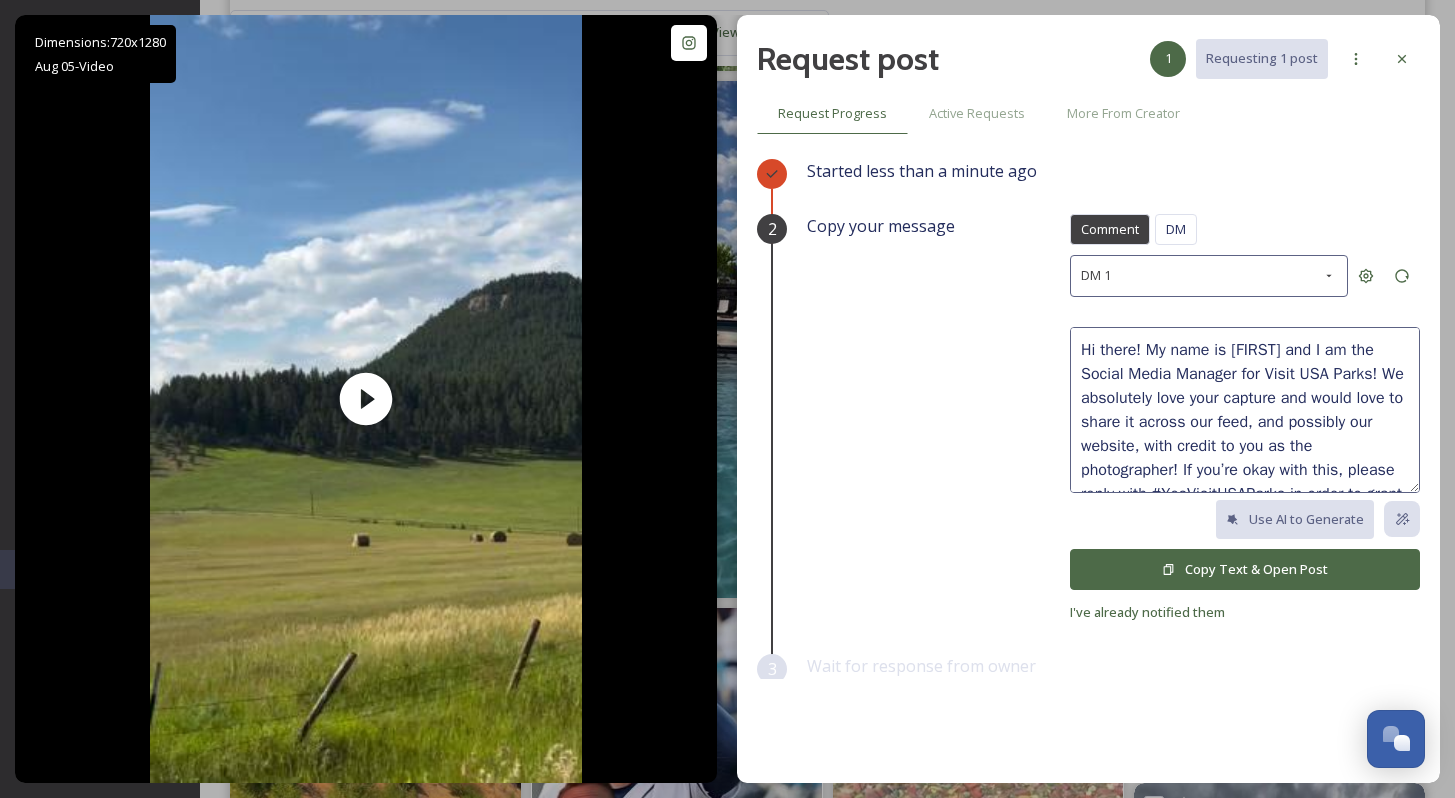click on "Copy Text & Open Post" at bounding box center (1245, 569) 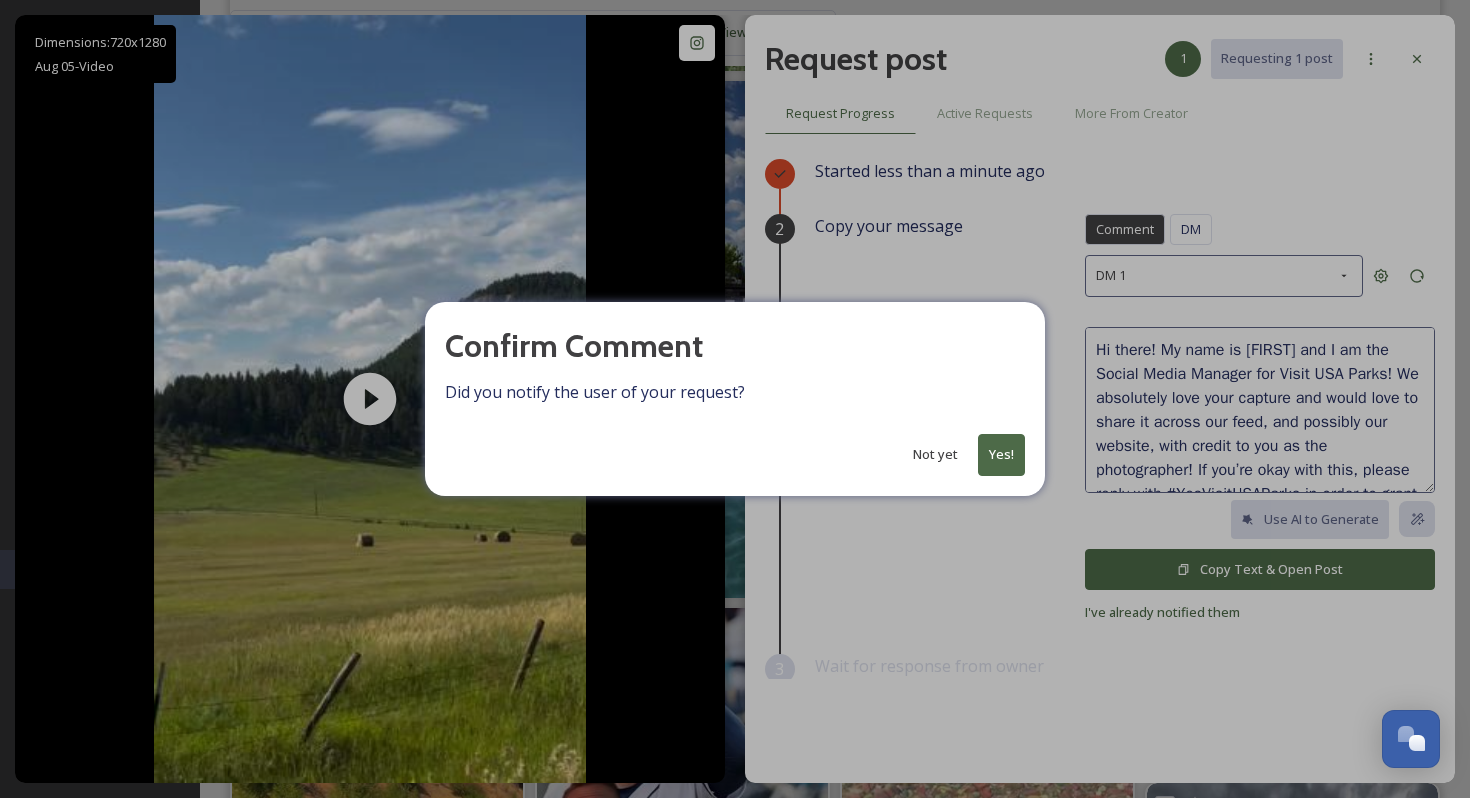 click on "Yes!" at bounding box center [1001, 454] 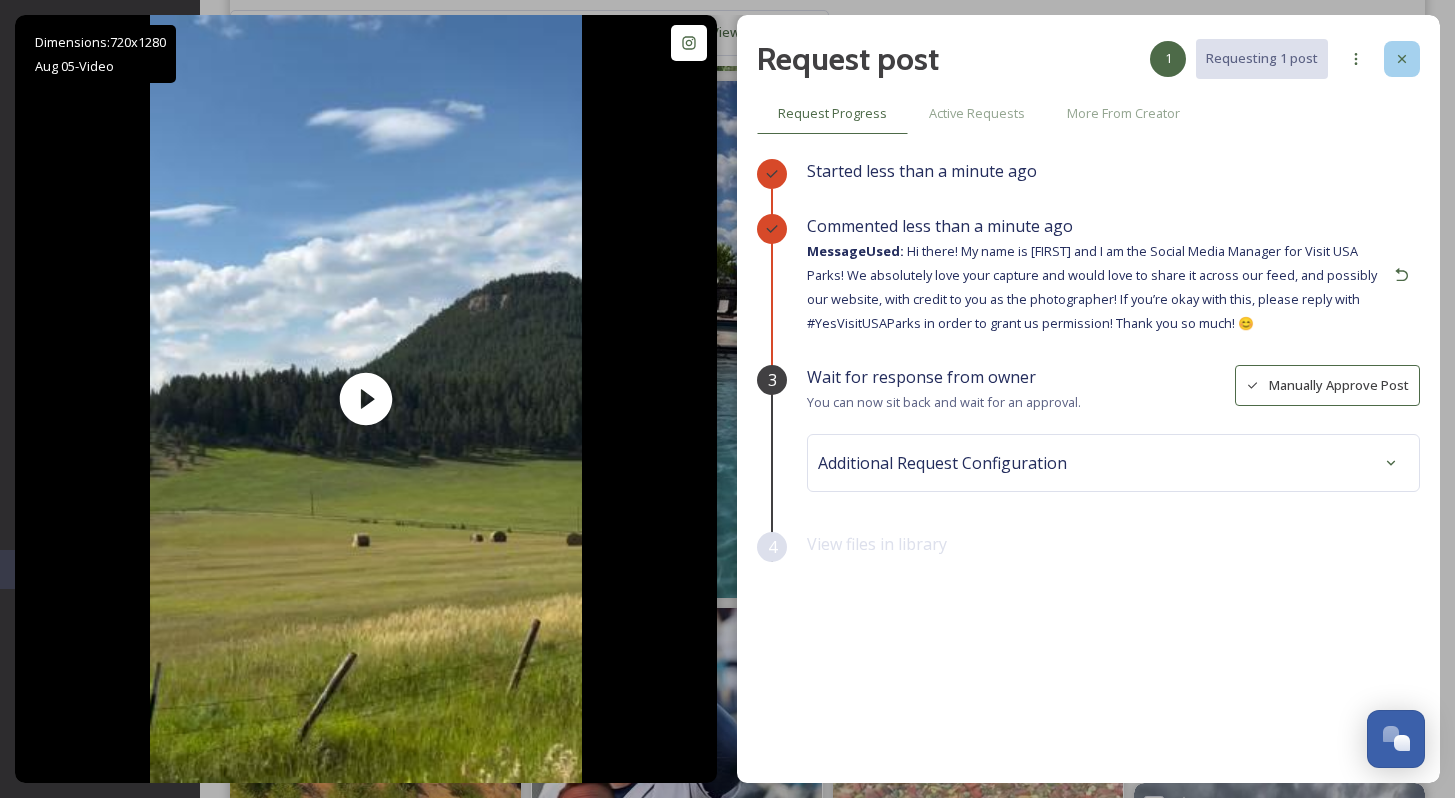 click at bounding box center (1402, 59) 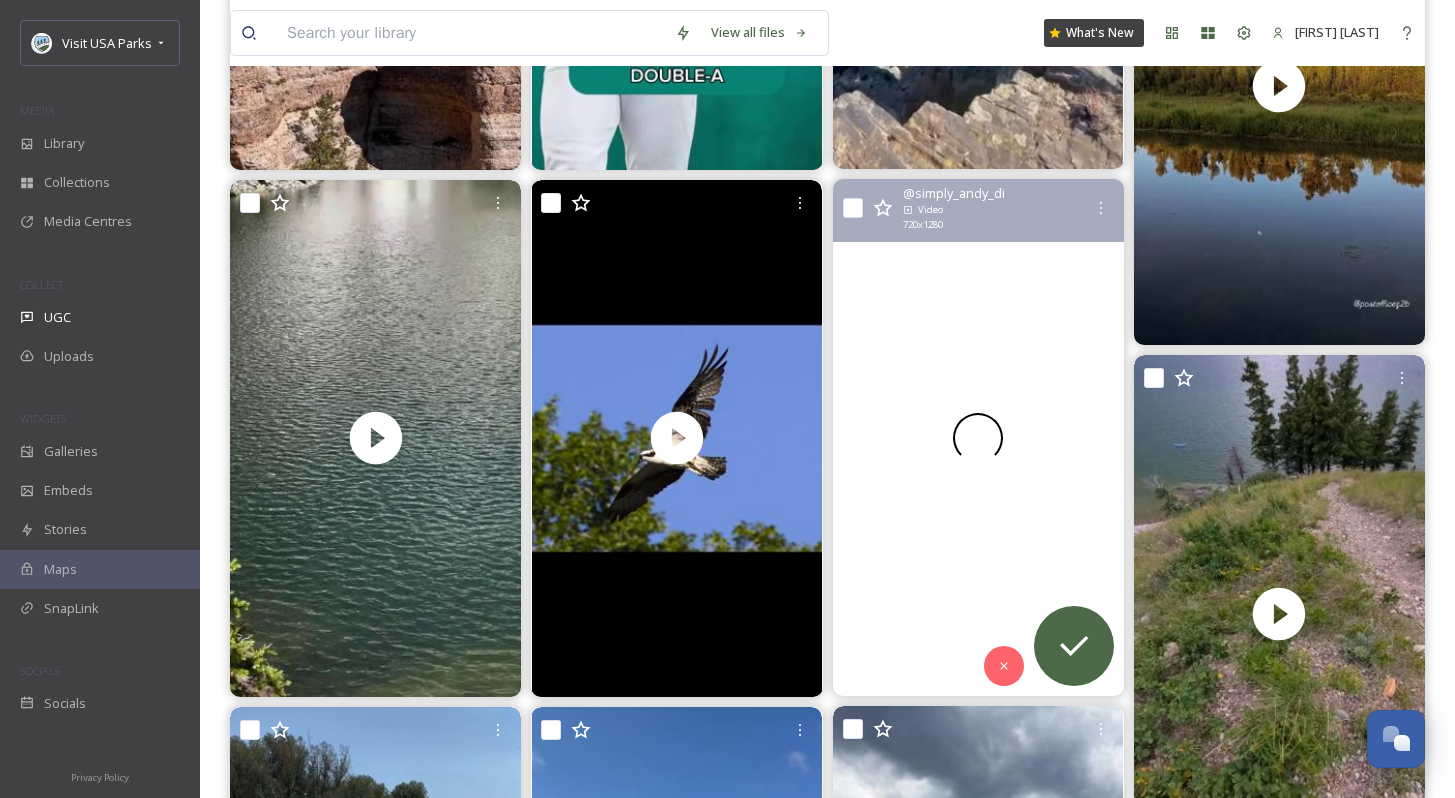 scroll, scrollTop: 7517, scrollLeft: 0, axis: vertical 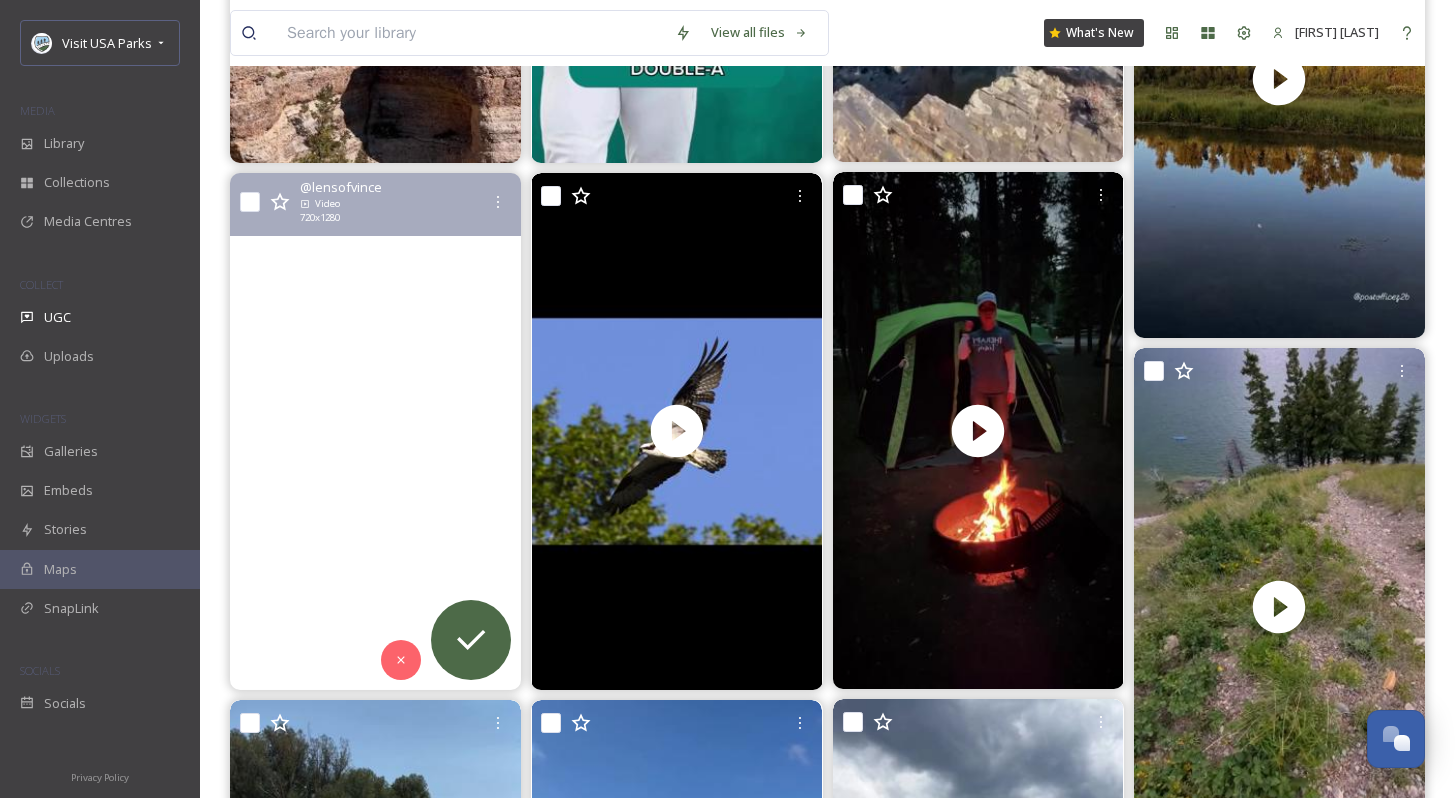 click at bounding box center (375, 431) 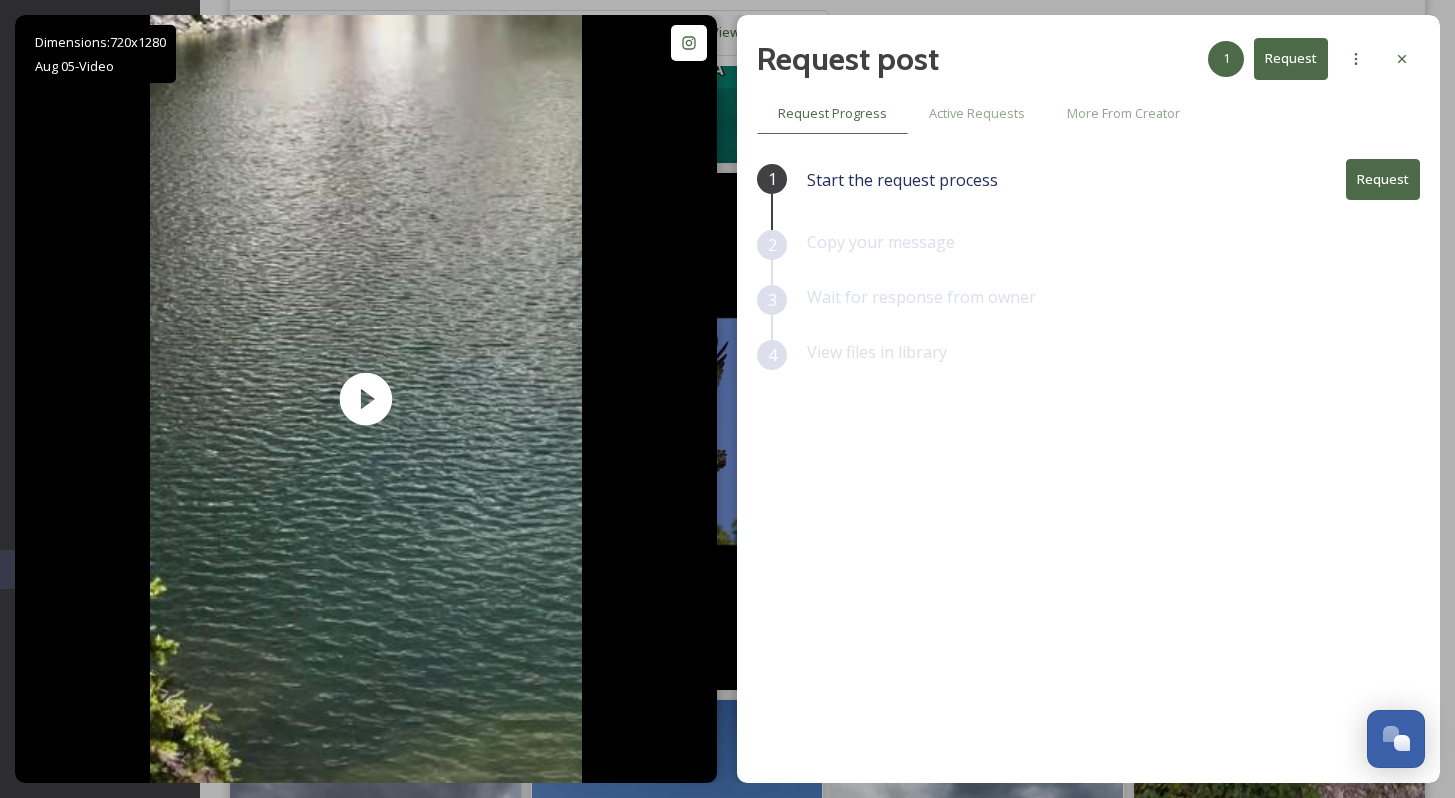 click on "Request" at bounding box center [1383, 179] 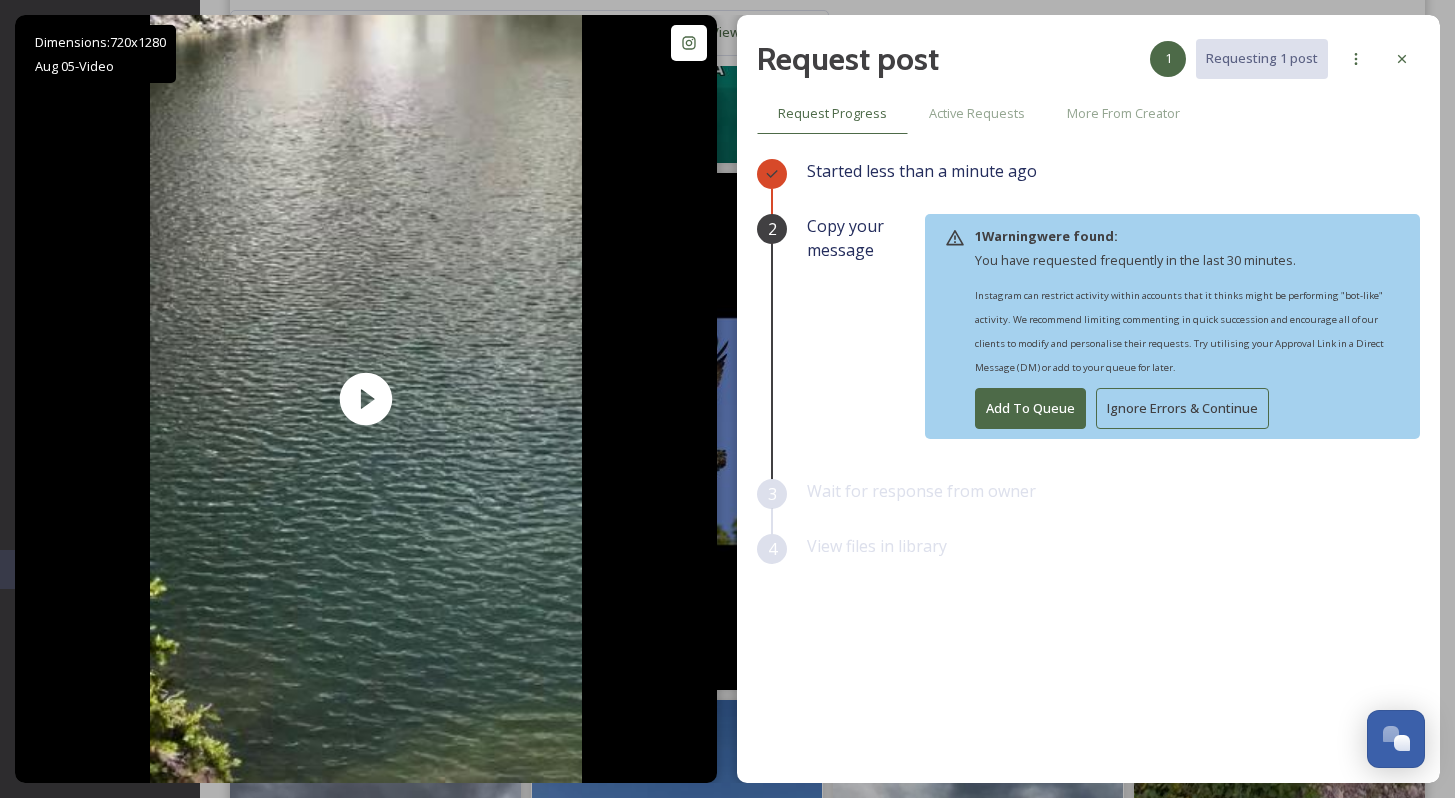 click on "Ignore Errors & Continue" at bounding box center (1182, 408) 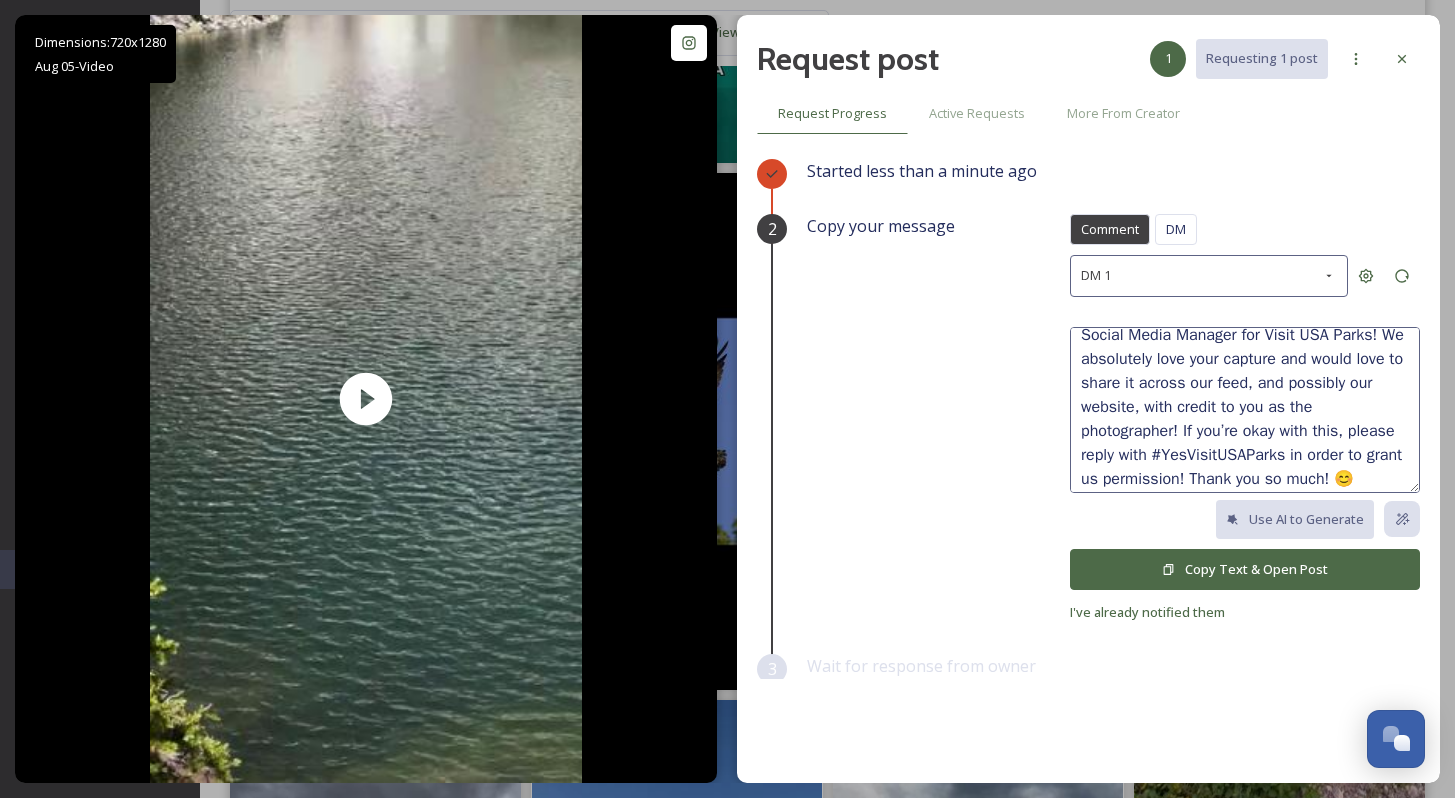 scroll, scrollTop: 0, scrollLeft: 0, axis: both 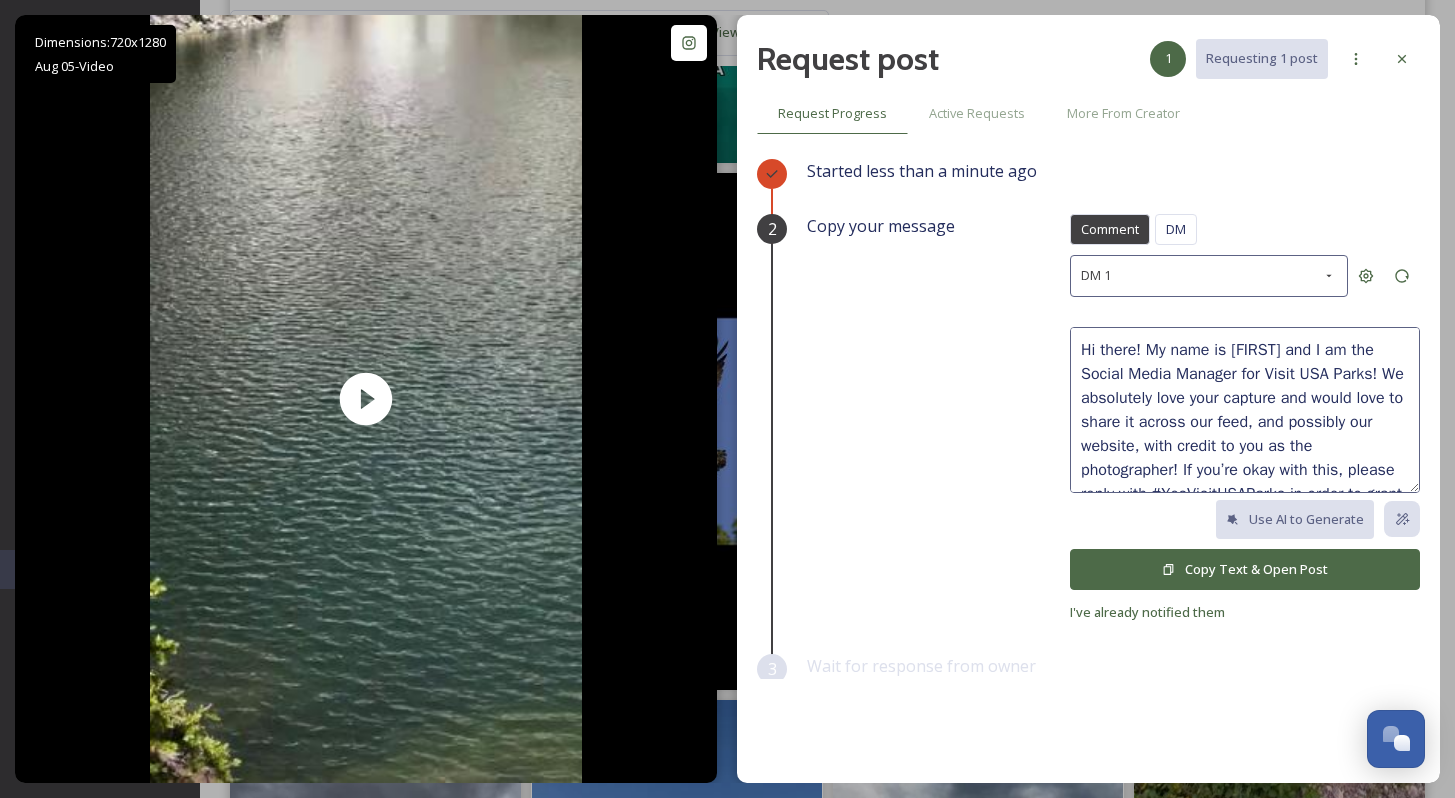 click on "Copy Text & Open Post" at bounding box center (1245, 569) 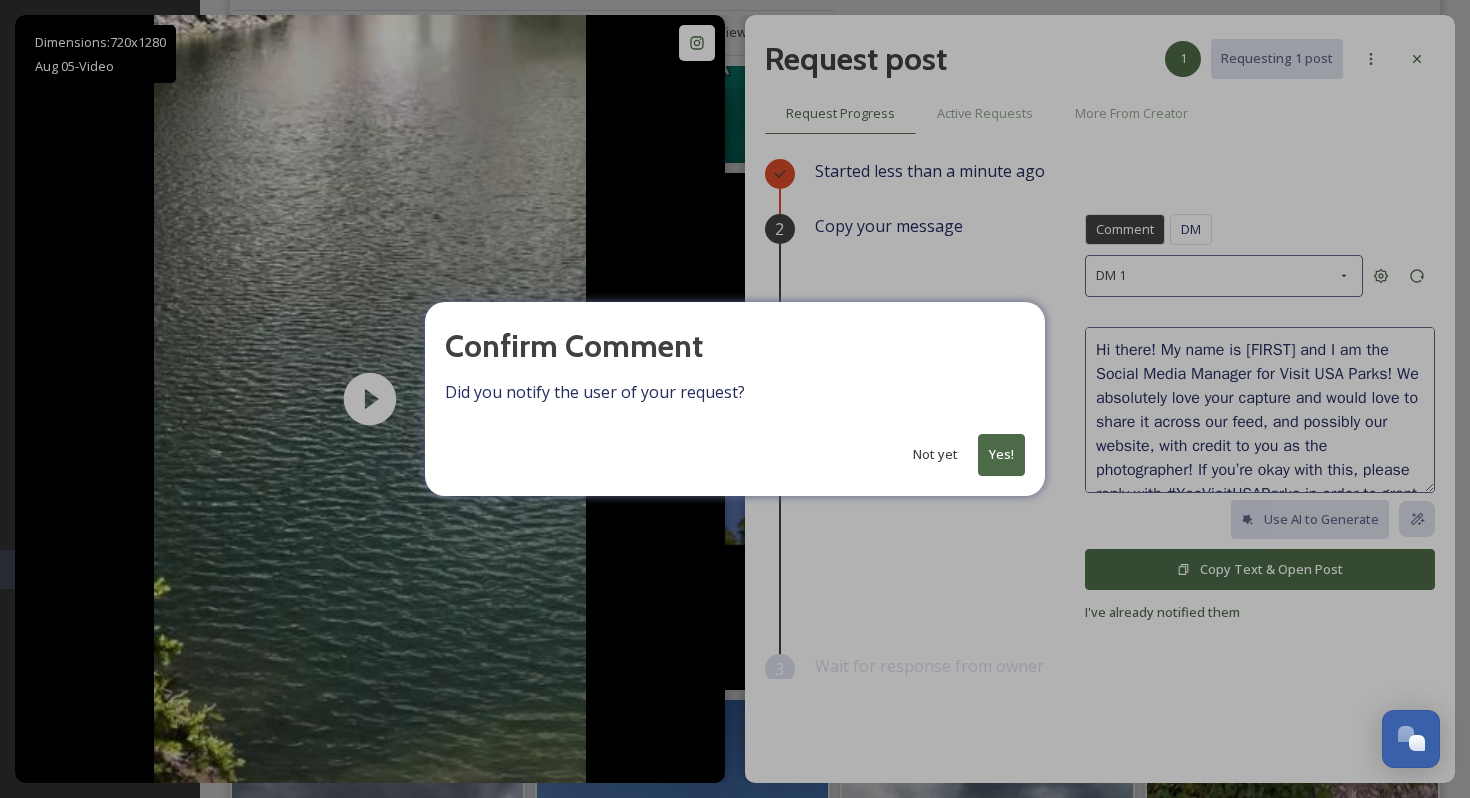 click on "Yes!" at bounding box center (1001, 454) 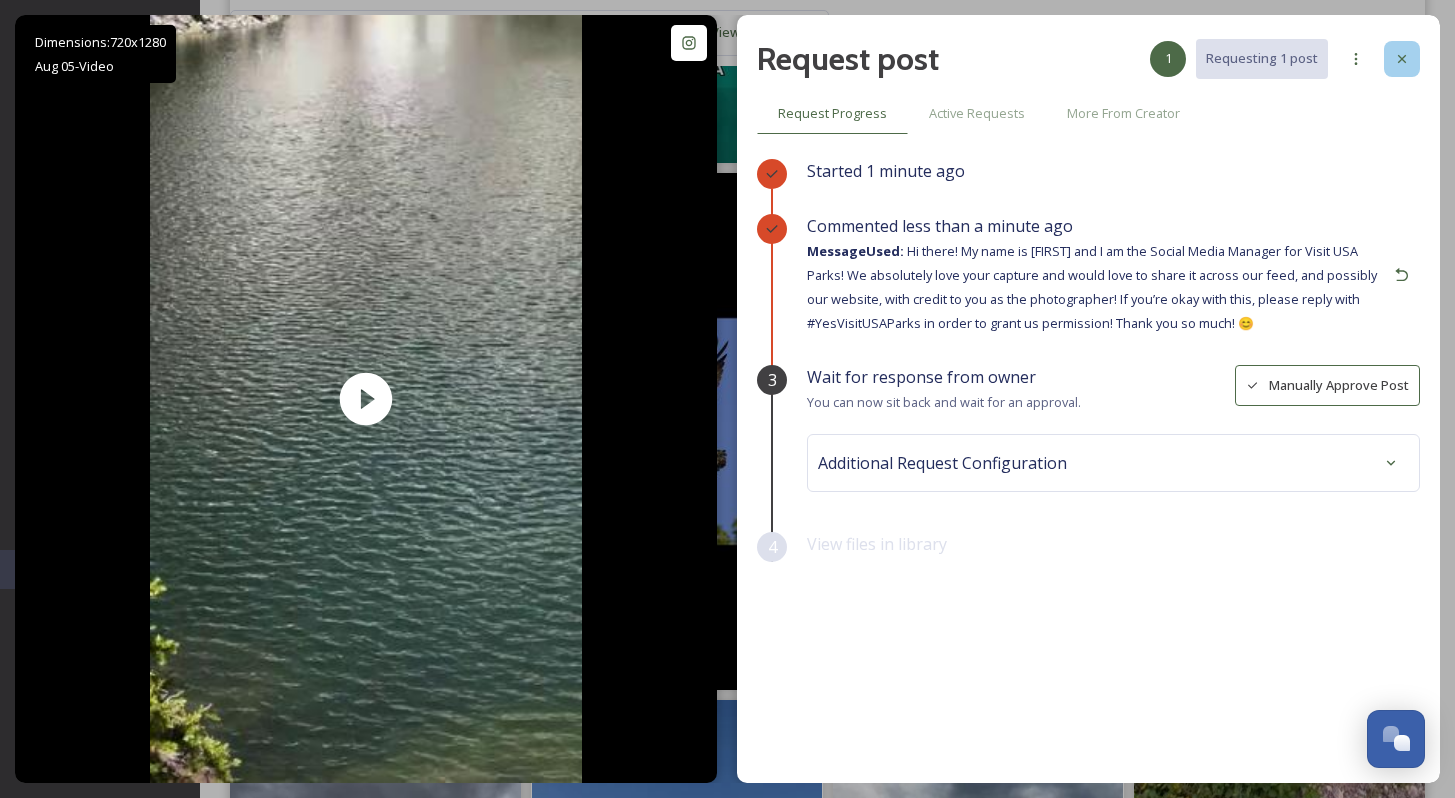 click at bounding box center [1402, 59] 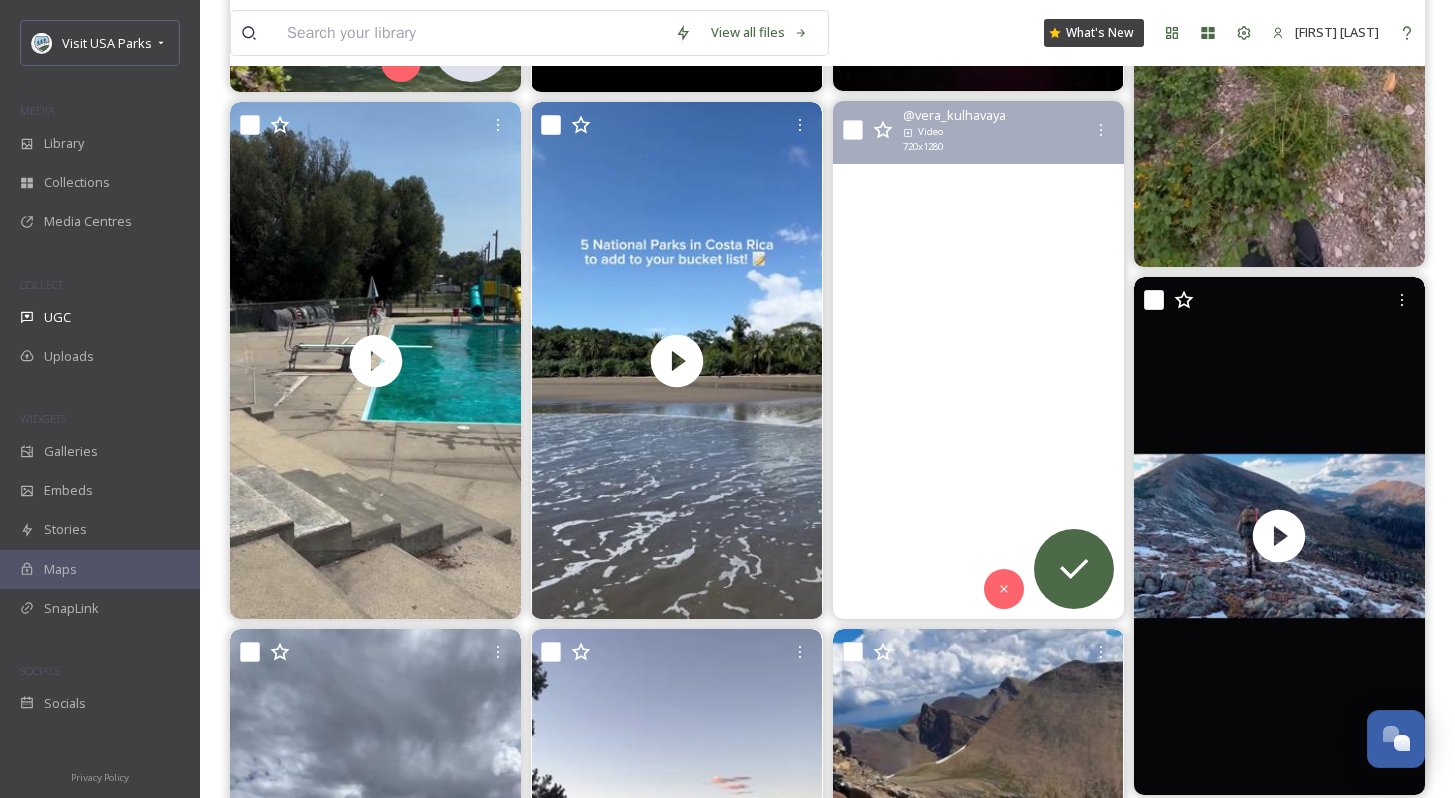scroll, scrollTop: 8113, scrollLeft: 0, axis: vertical 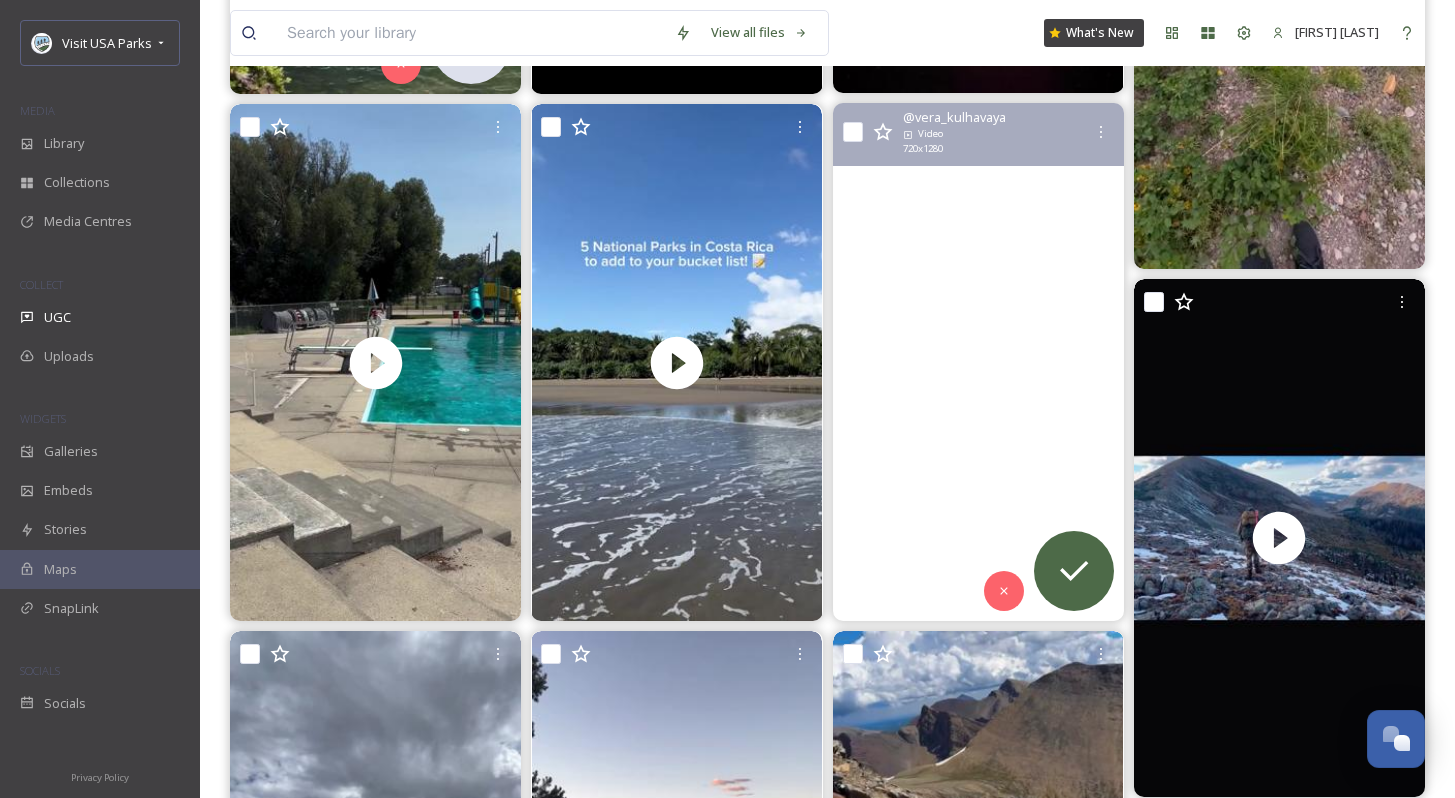 click at bounding box center [978, 361] 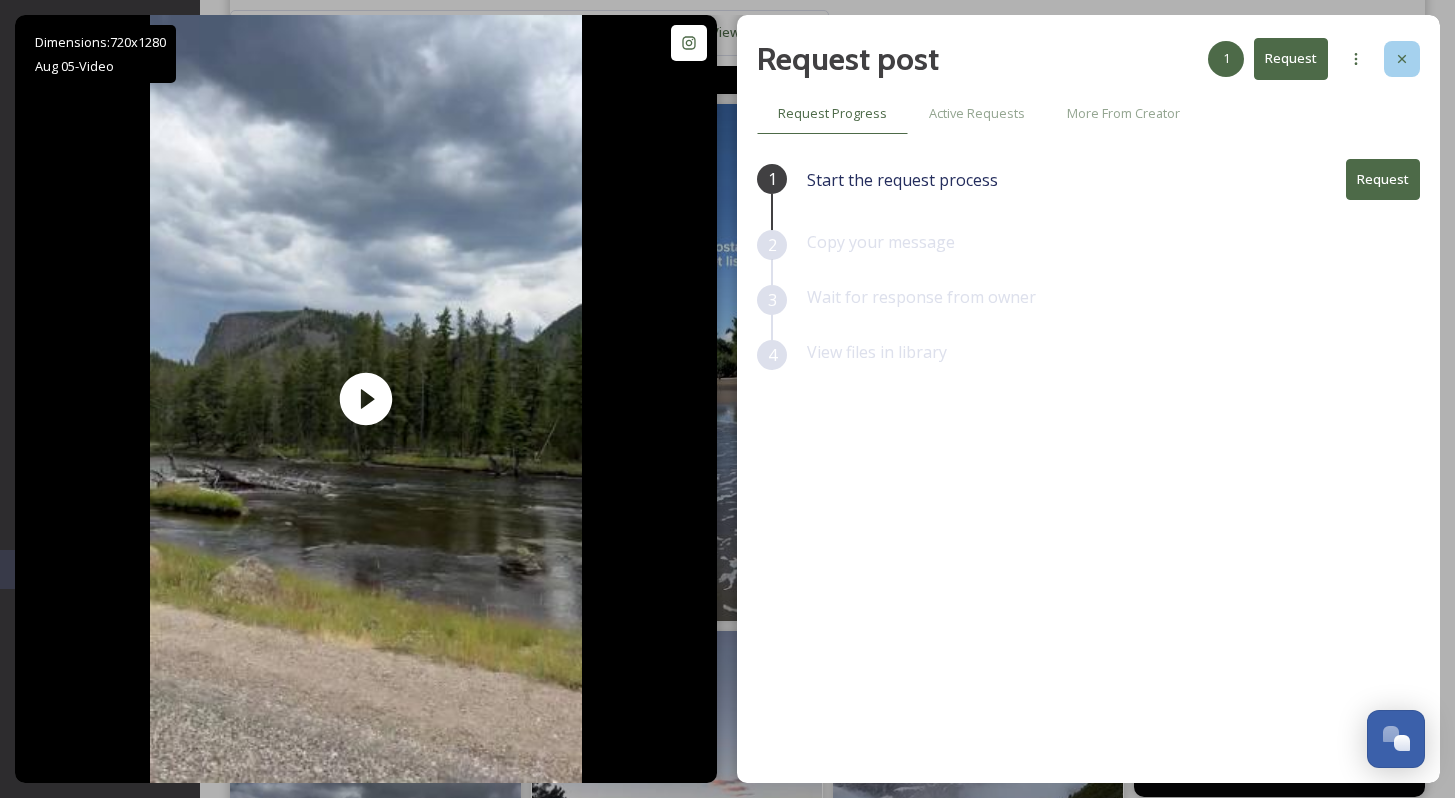 click 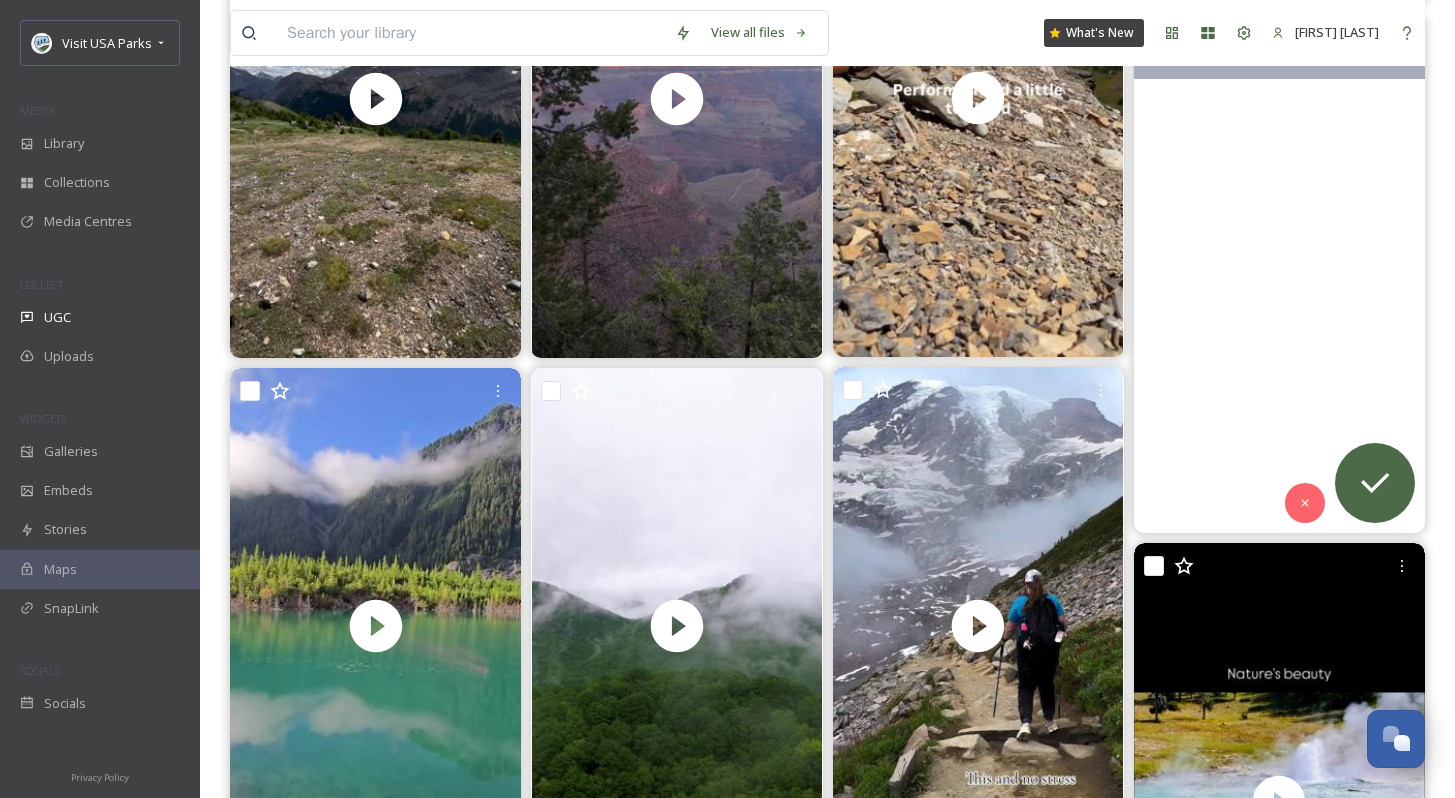 scroll, scrollTop: 8882, scrollLeft: 0, axis: vertical 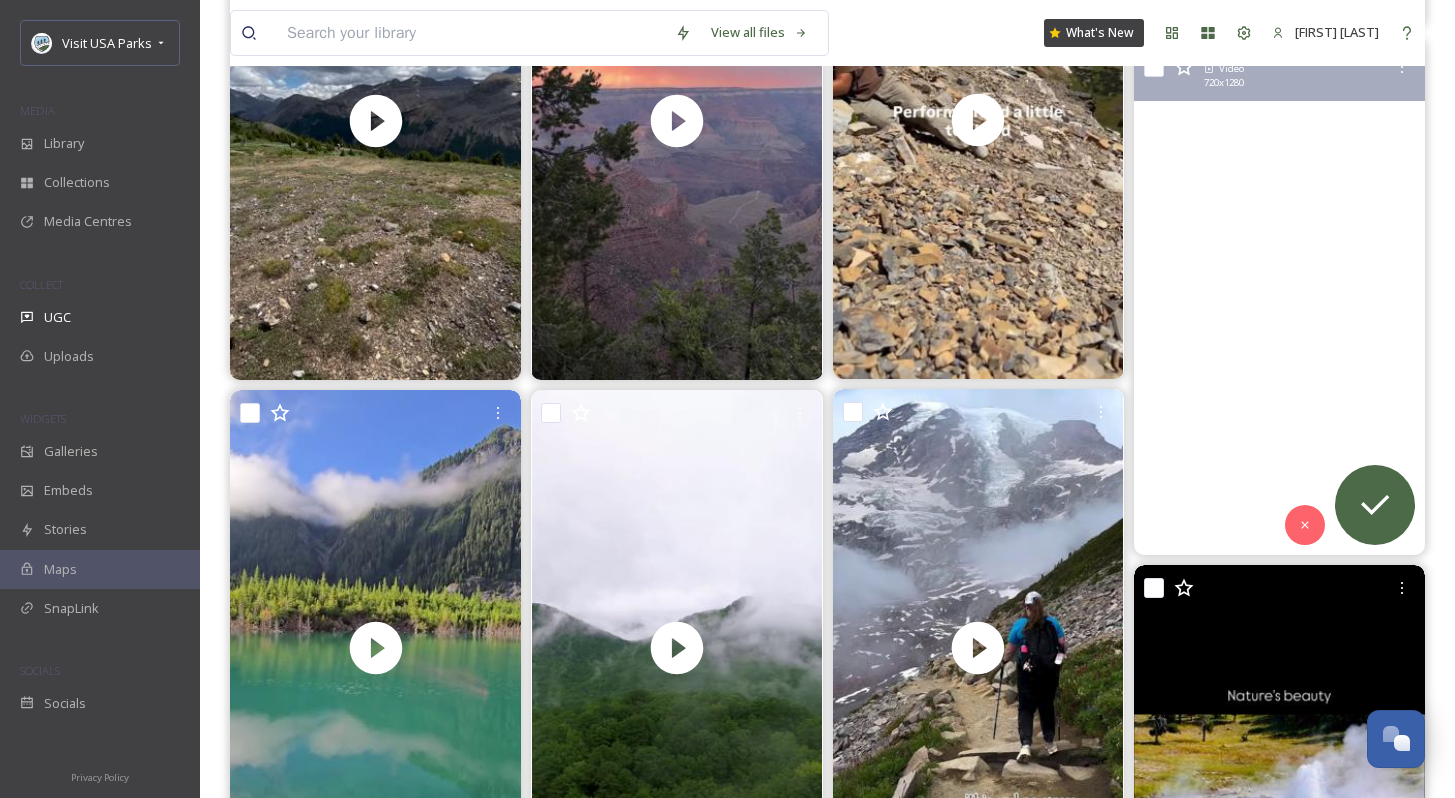 click at bounding box center (1279, 296) 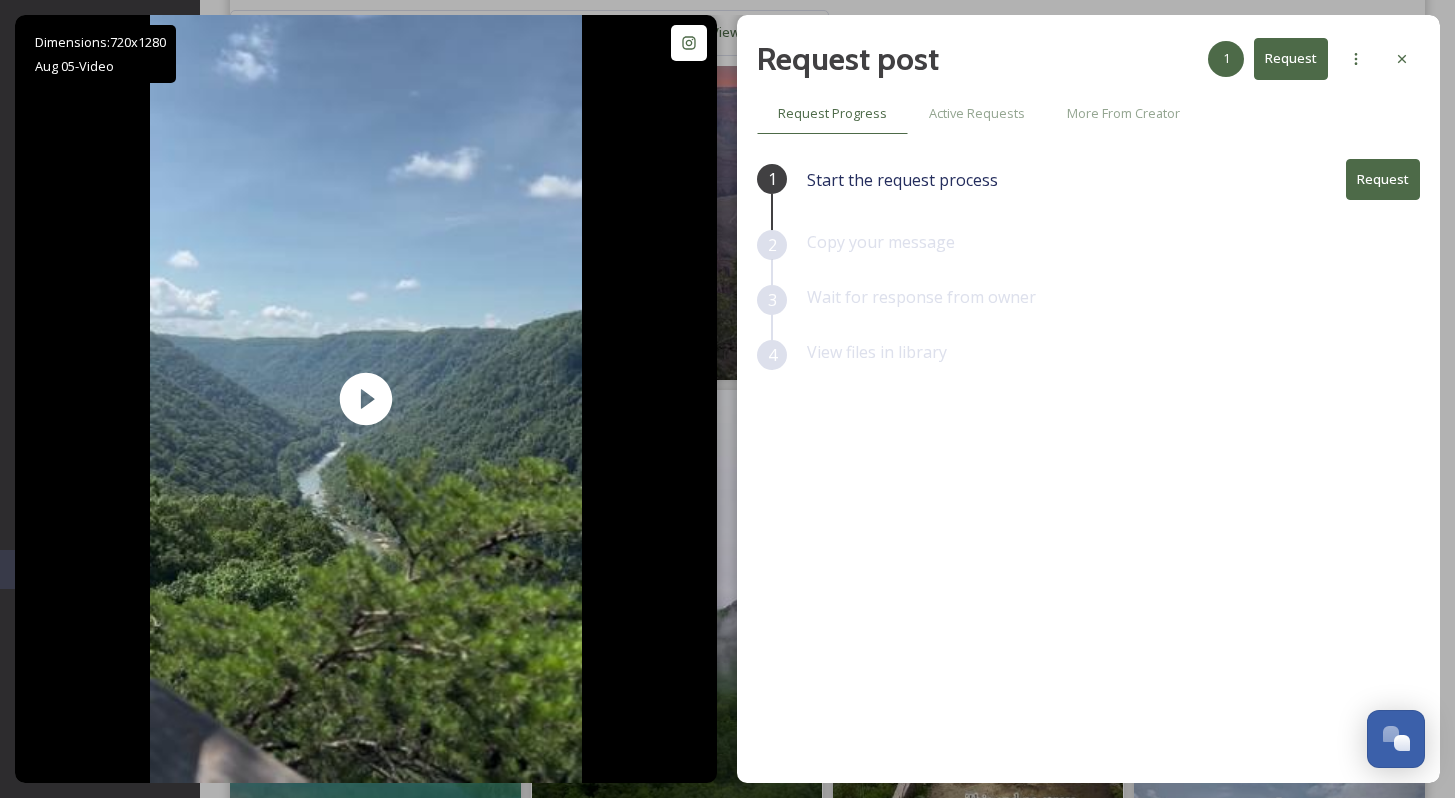 click on "Request" at bounding box center [1383, 179] 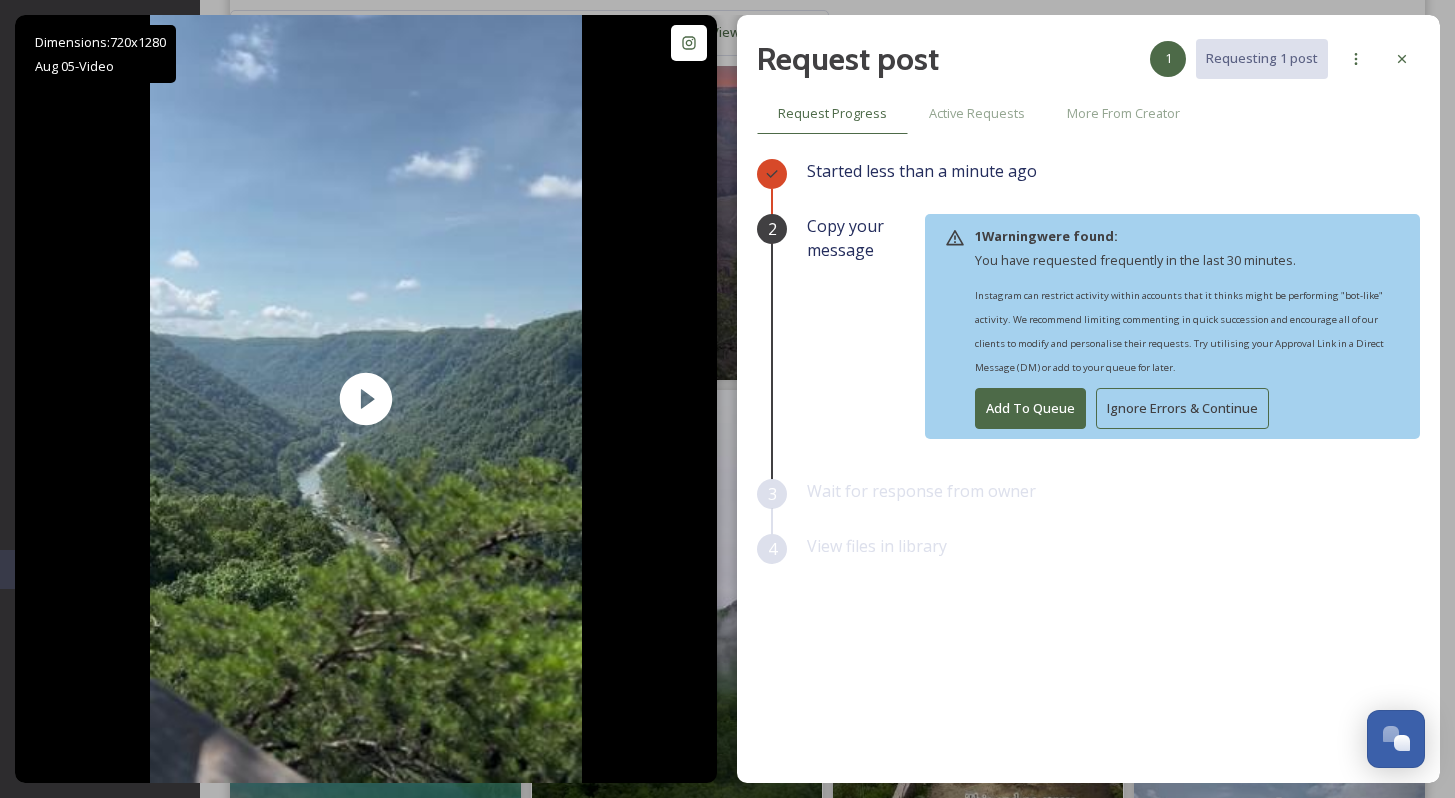 click on "Ignore Errors & Continue" at bounding box center (1182, 408) 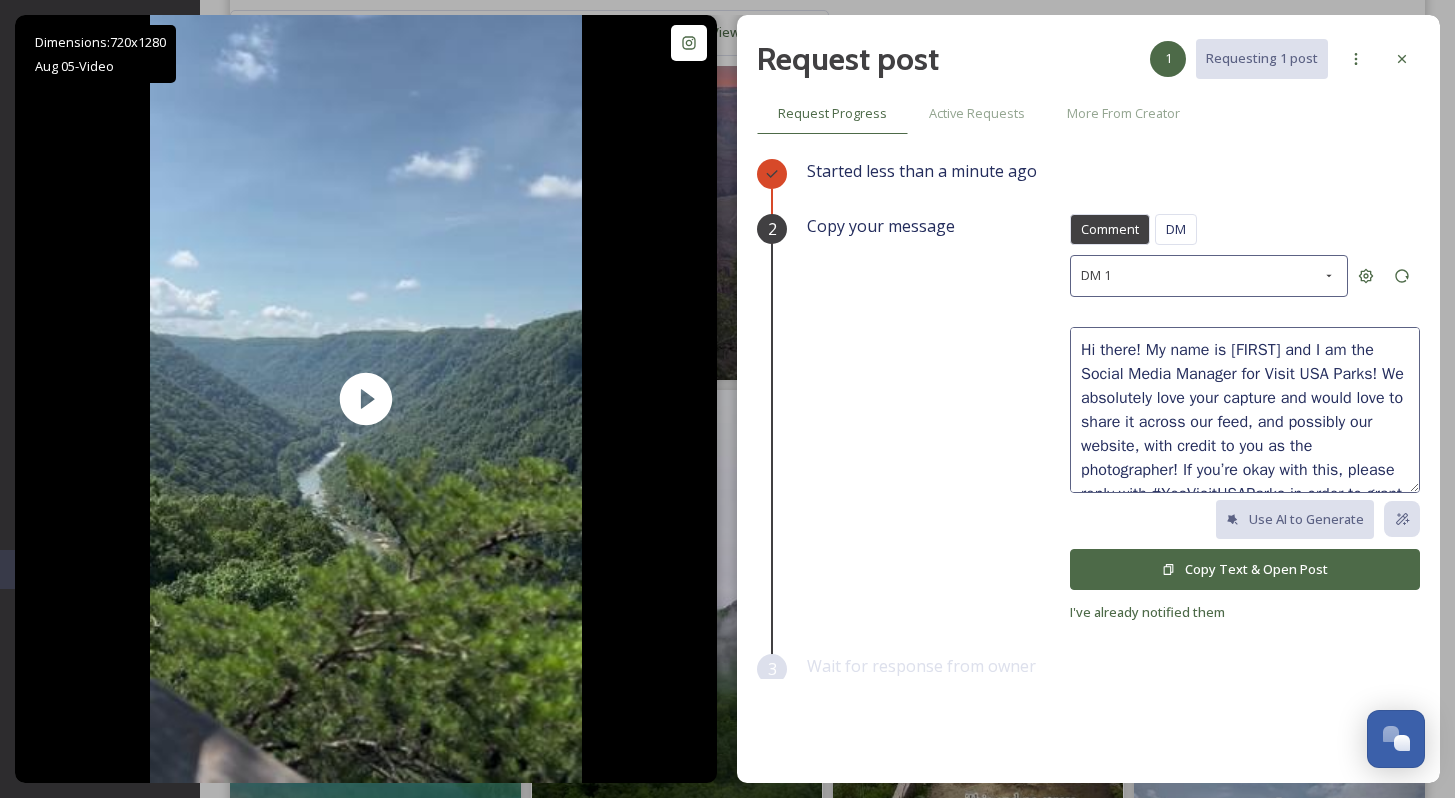 scroll, scrollTop: 0, scrollLeft: 0, axis: both 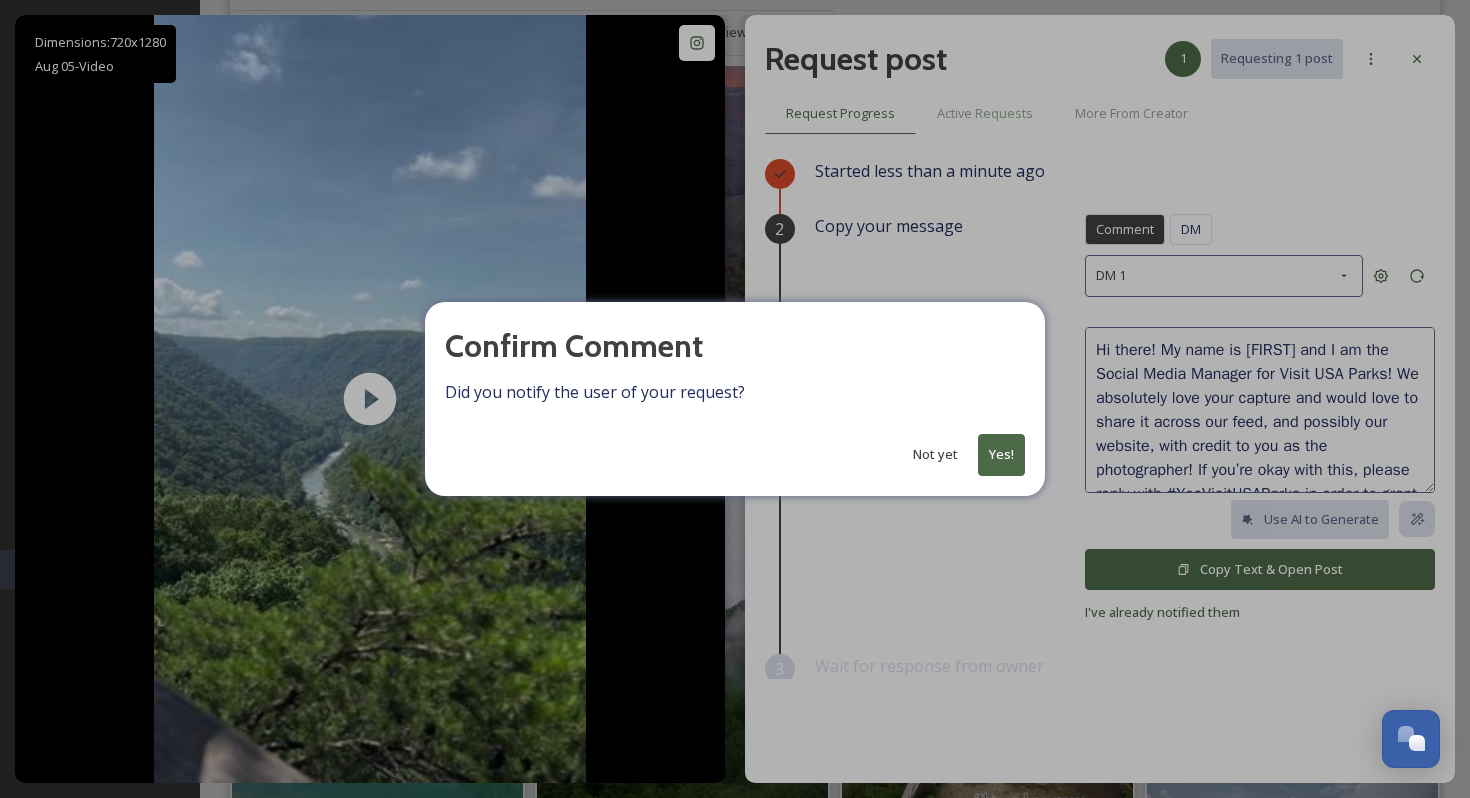 click on "Yes!" at bounding box center [1001, 454] 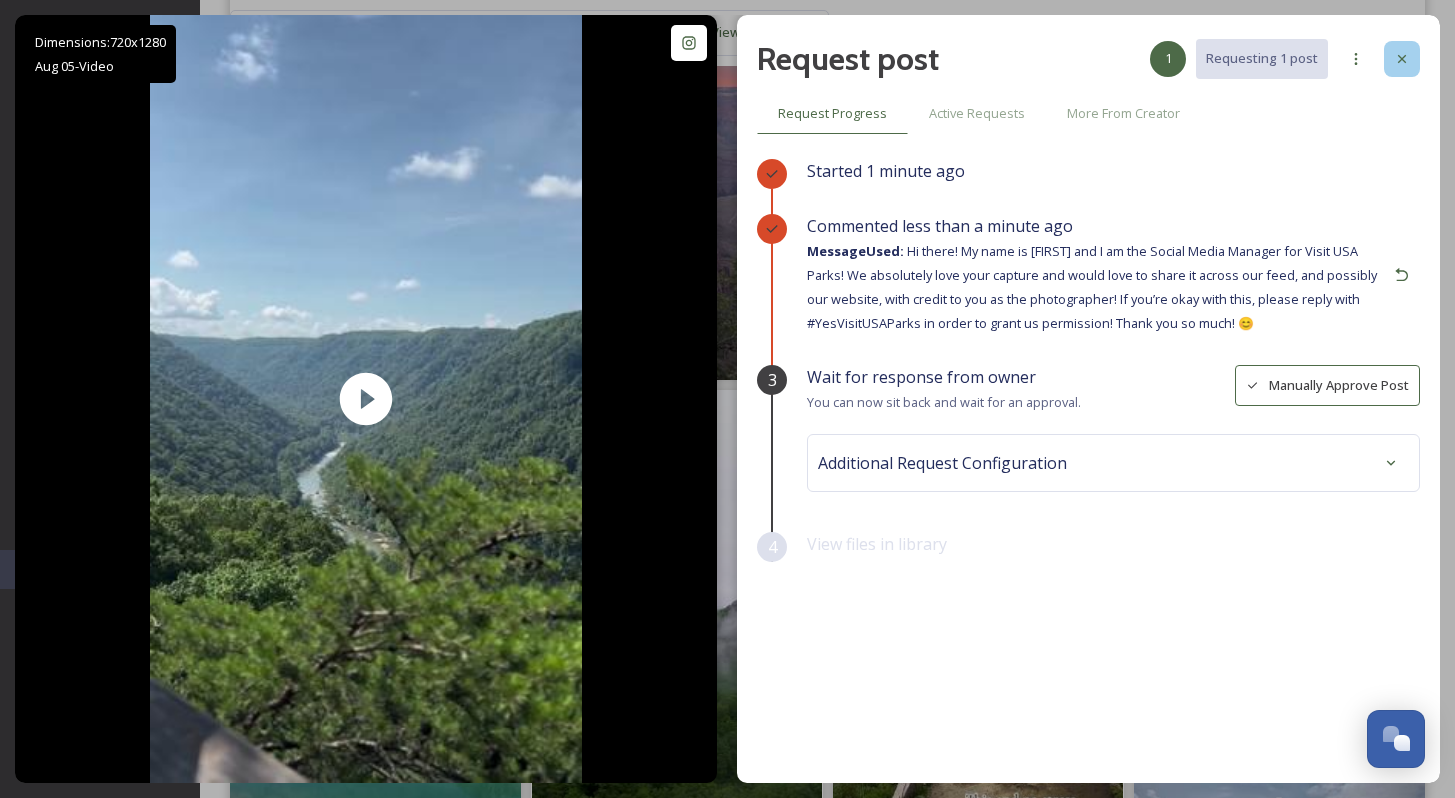 click at bounding box center [1402, 59] 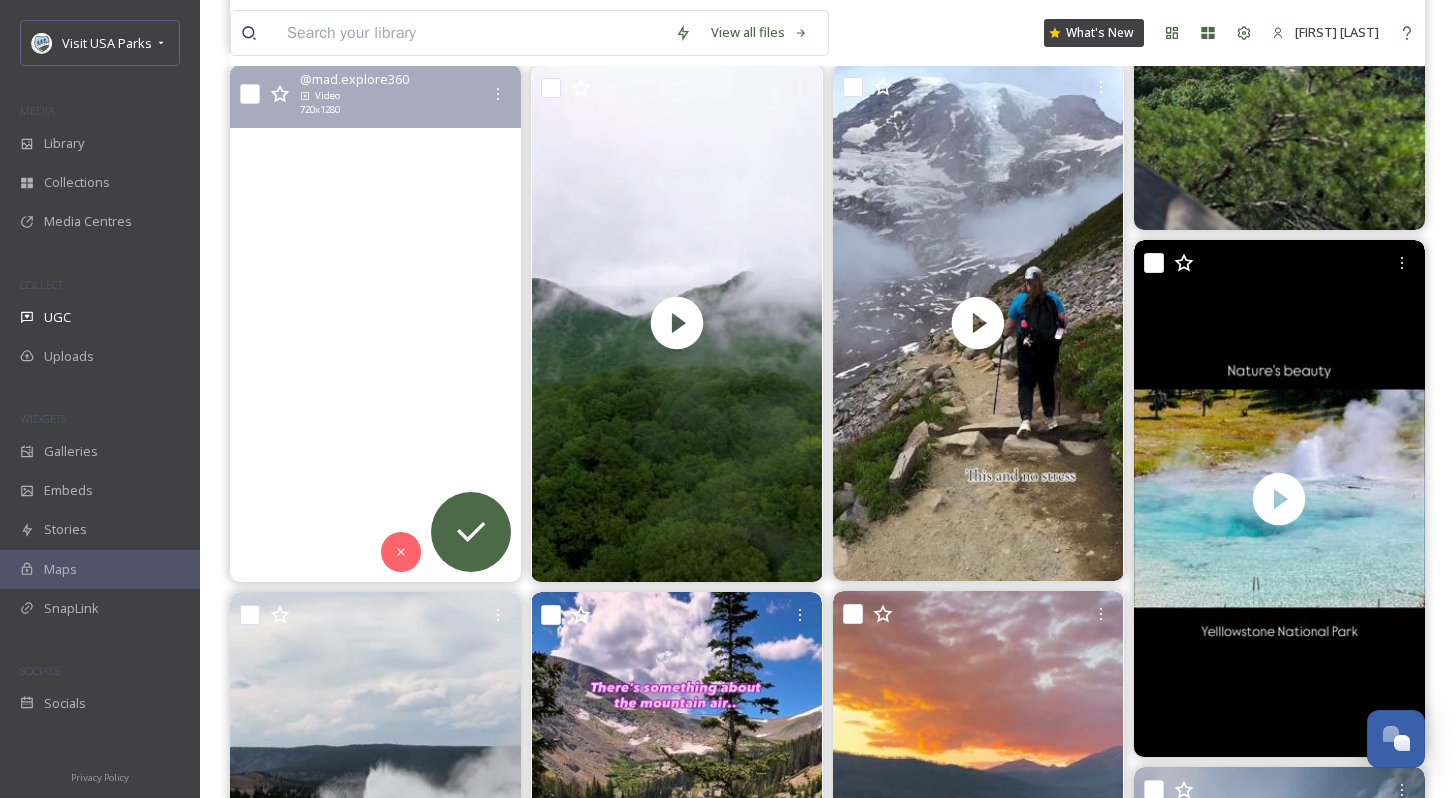scroll, scrollTop: 9193, scrollLeft: 0, axis: vertical 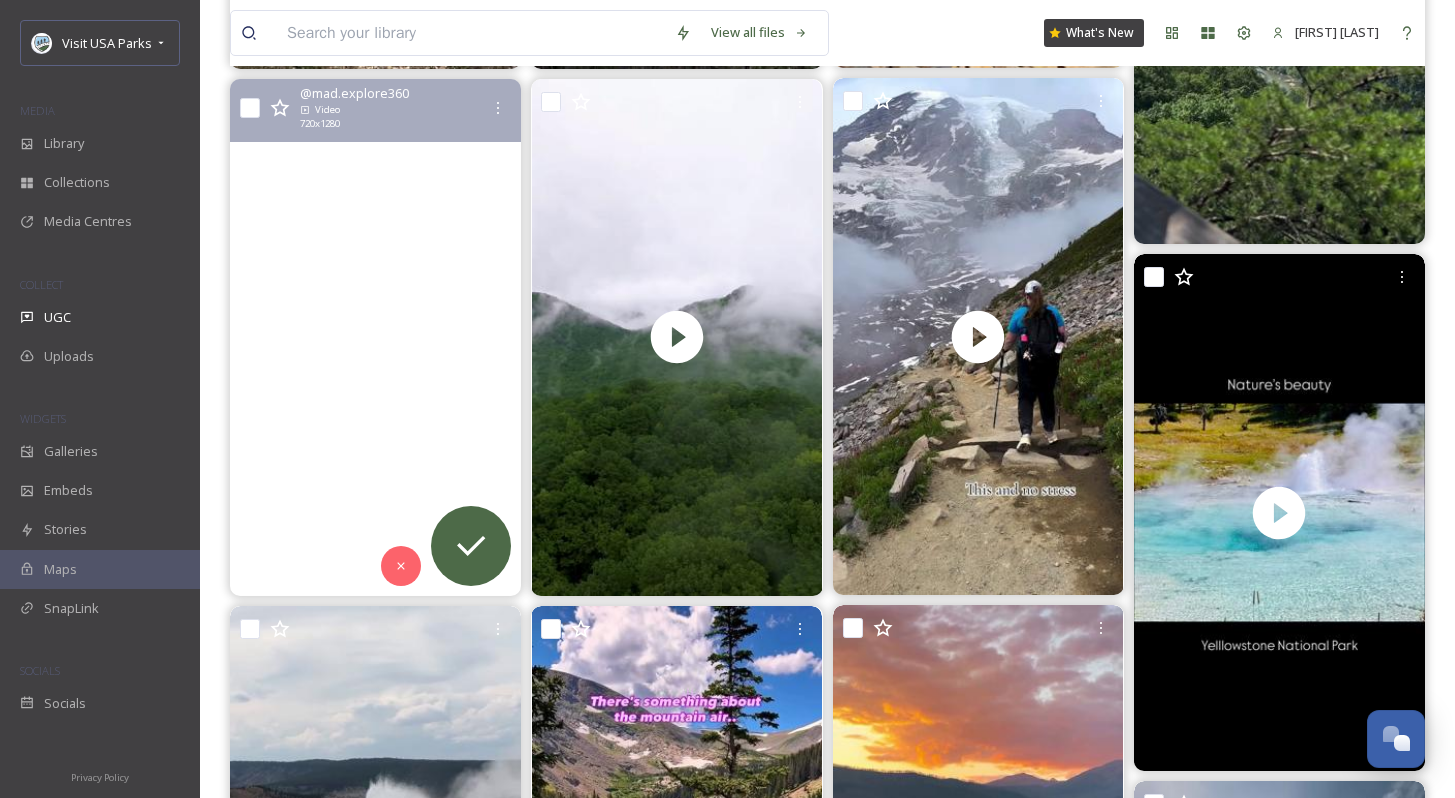 click at bounding box center [375, 337] 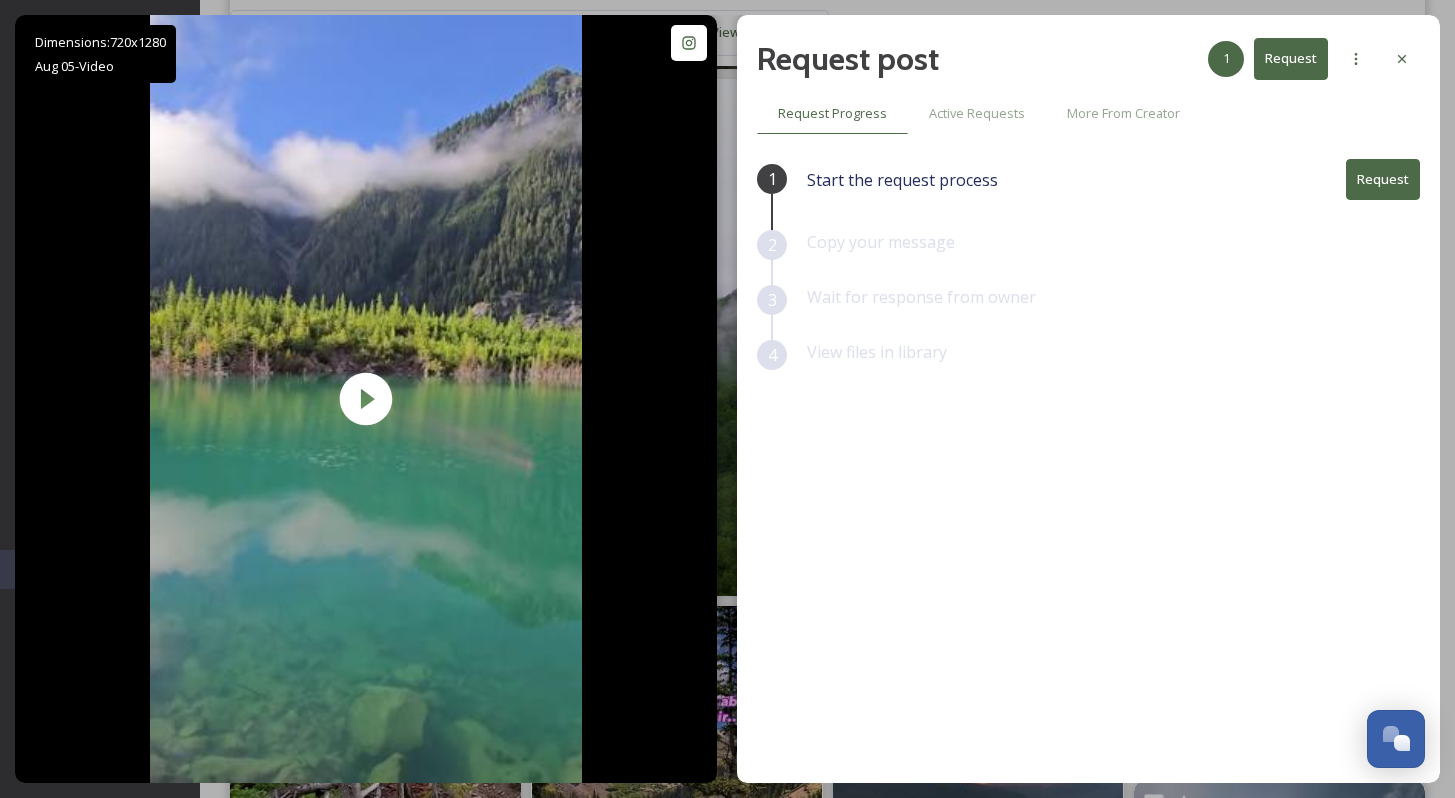 click on "Request" at bounding box center [1383, 179] 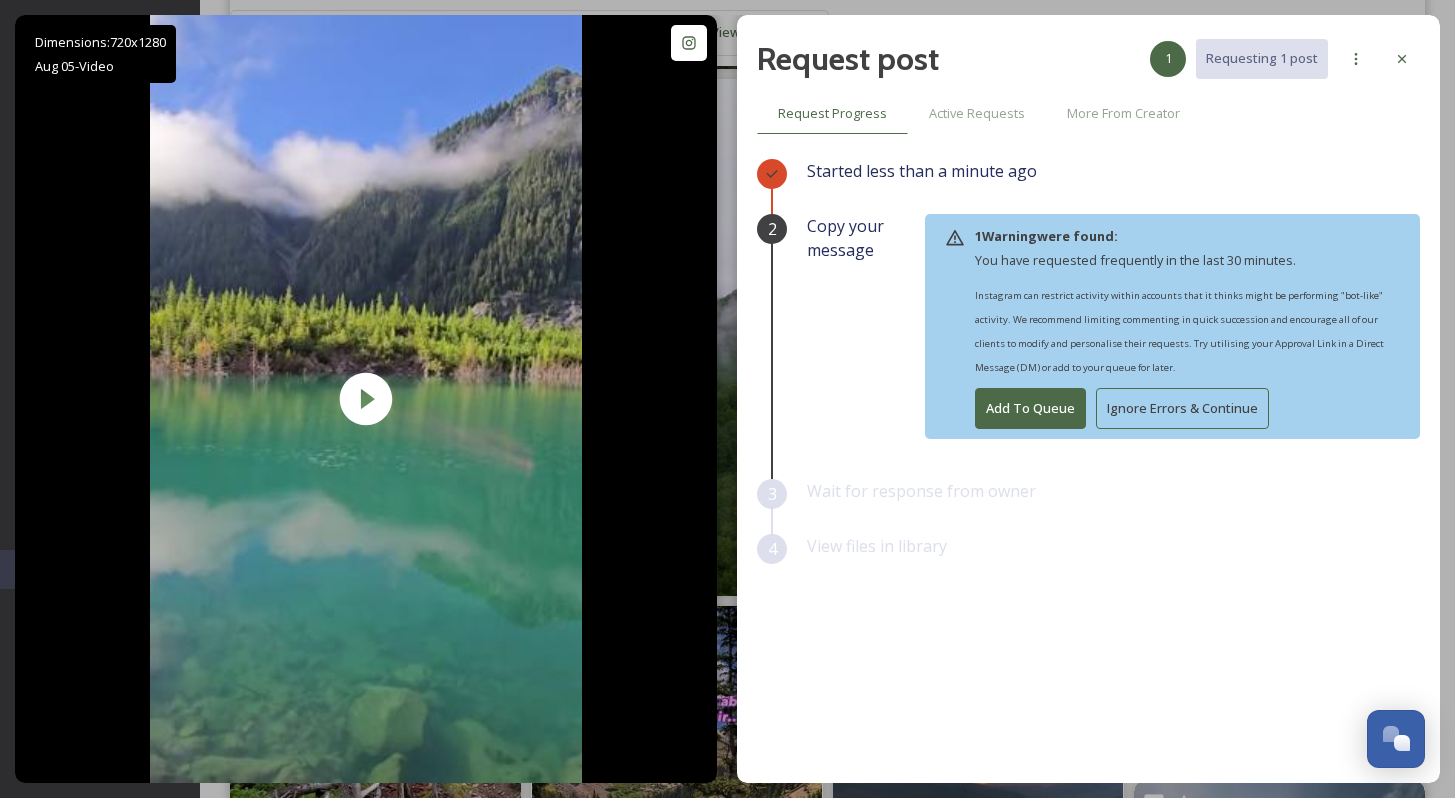 click on "Ignore Errors & Continue" at bounding box center [1182, 408] 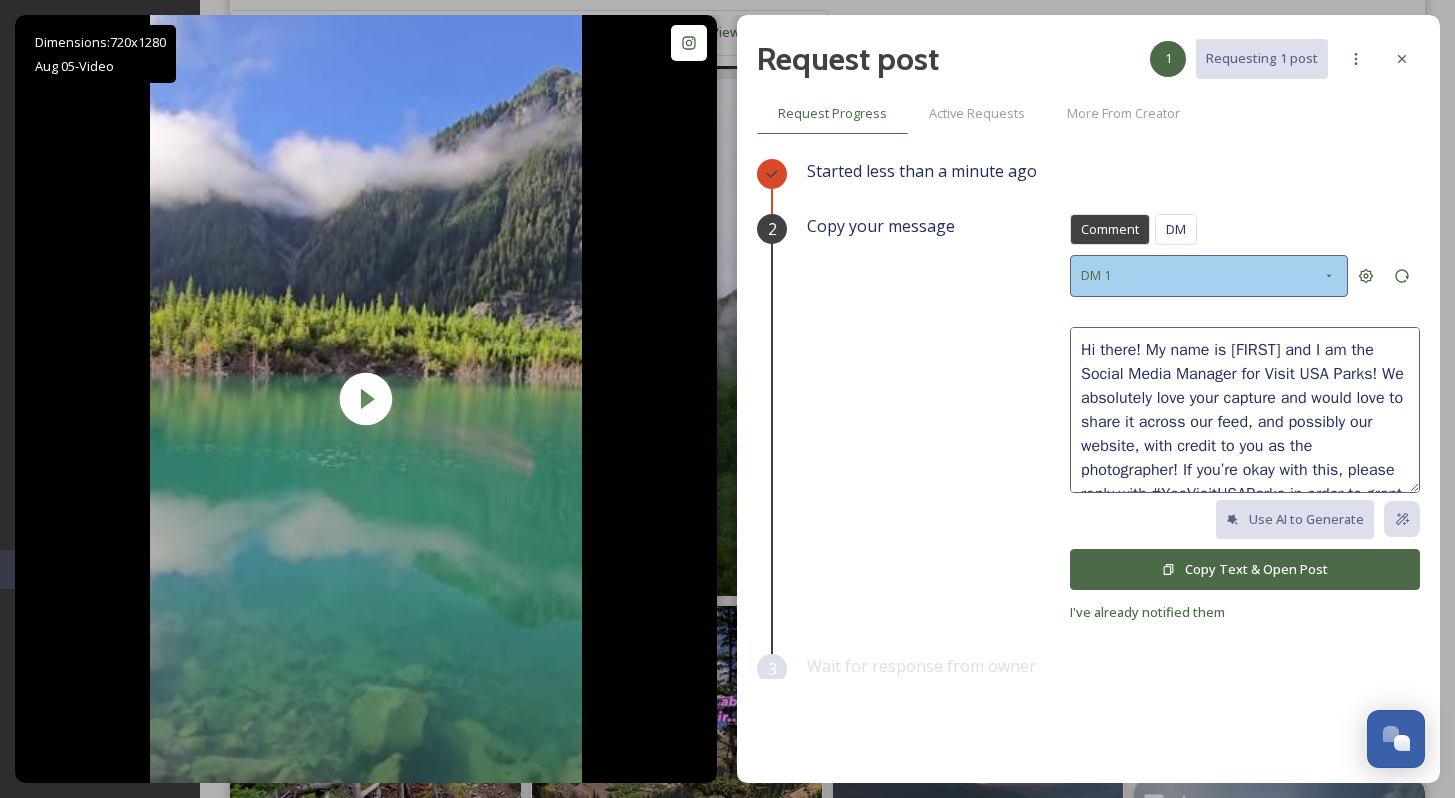 click on "DM 1" at bounding box center [1209, 275] 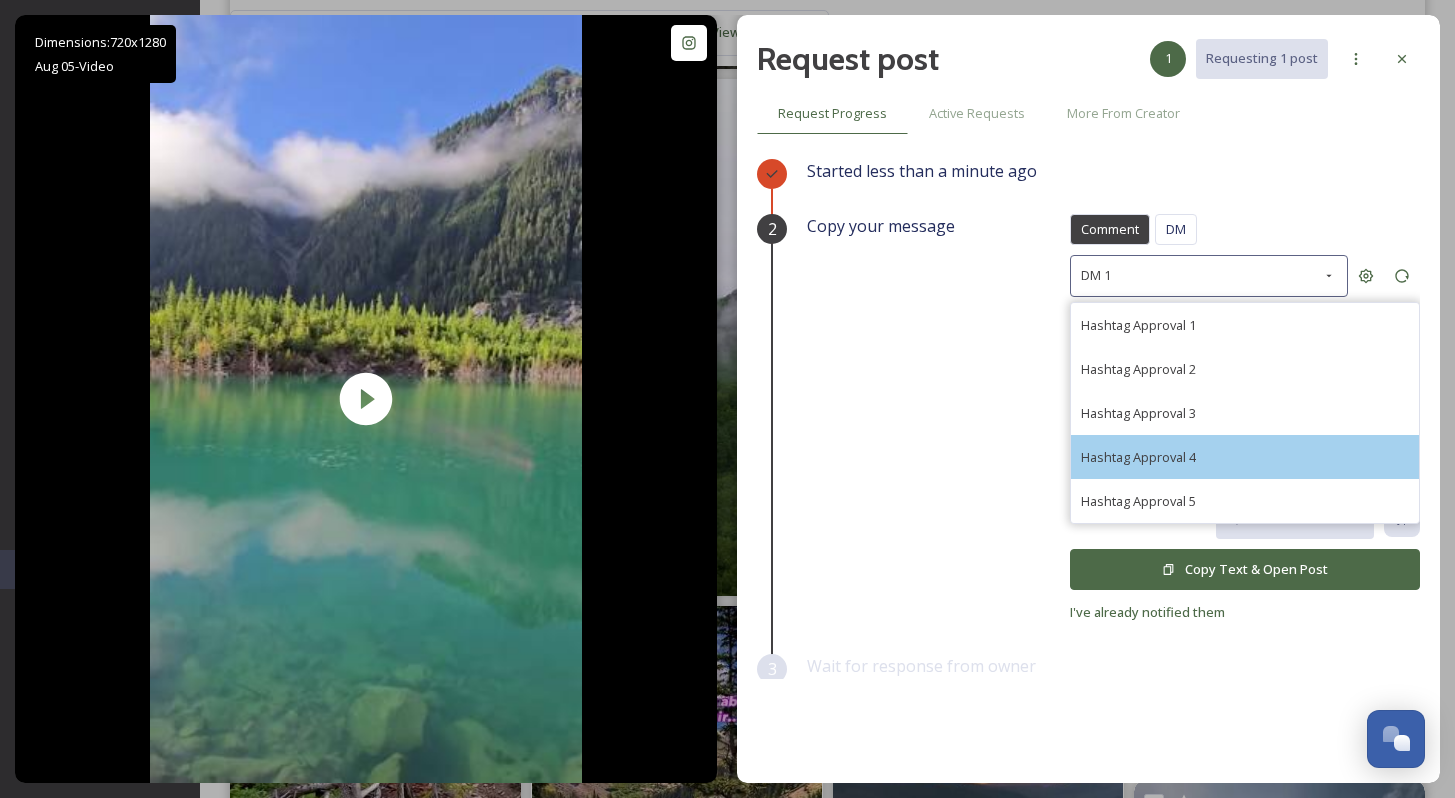 click on "Hashtag Approval 4" at bounding box center [1245, 457] 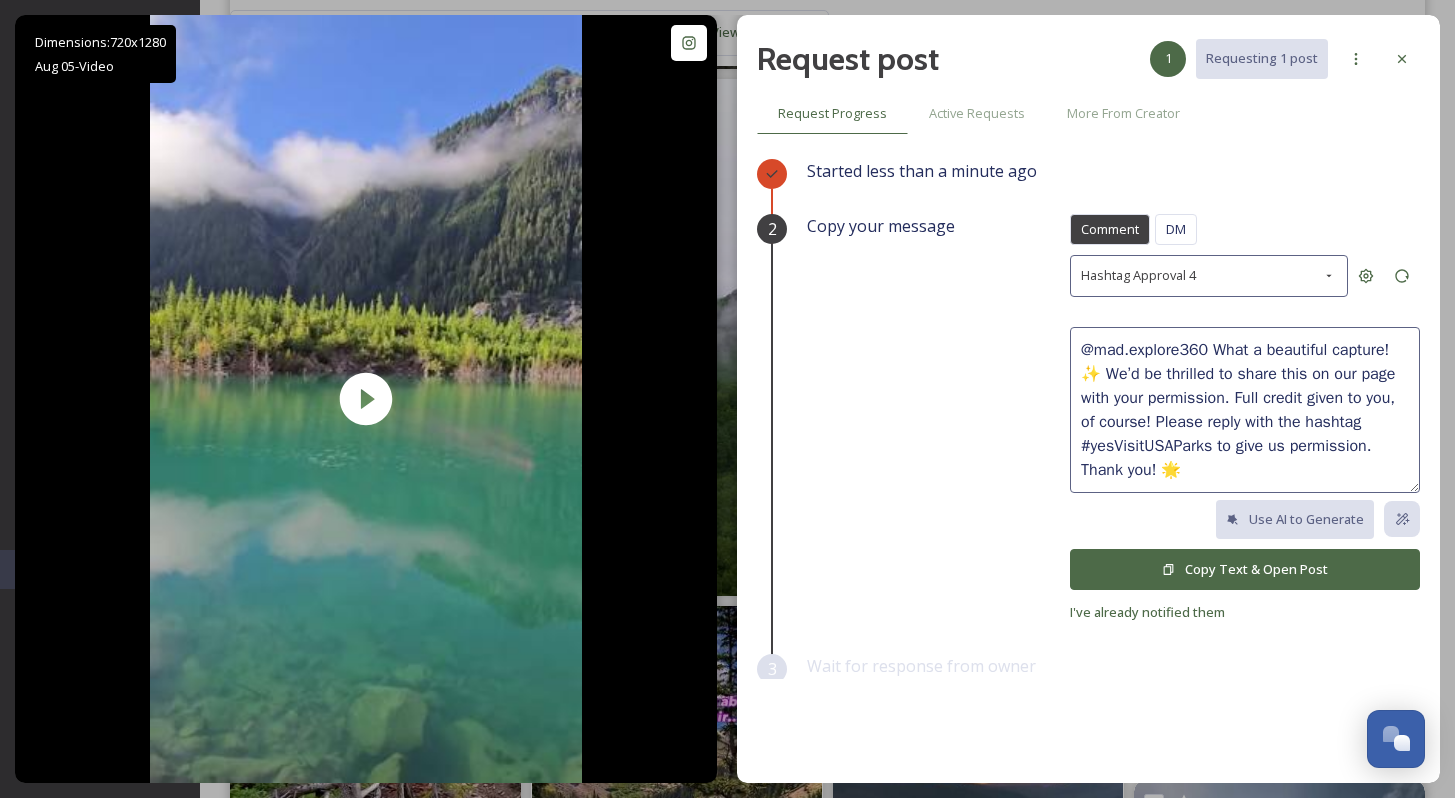 drag, startPoint x: 1203, startPoint y: 347, endPoint x: 1039, endPoint y: 345, distance: 164.01219 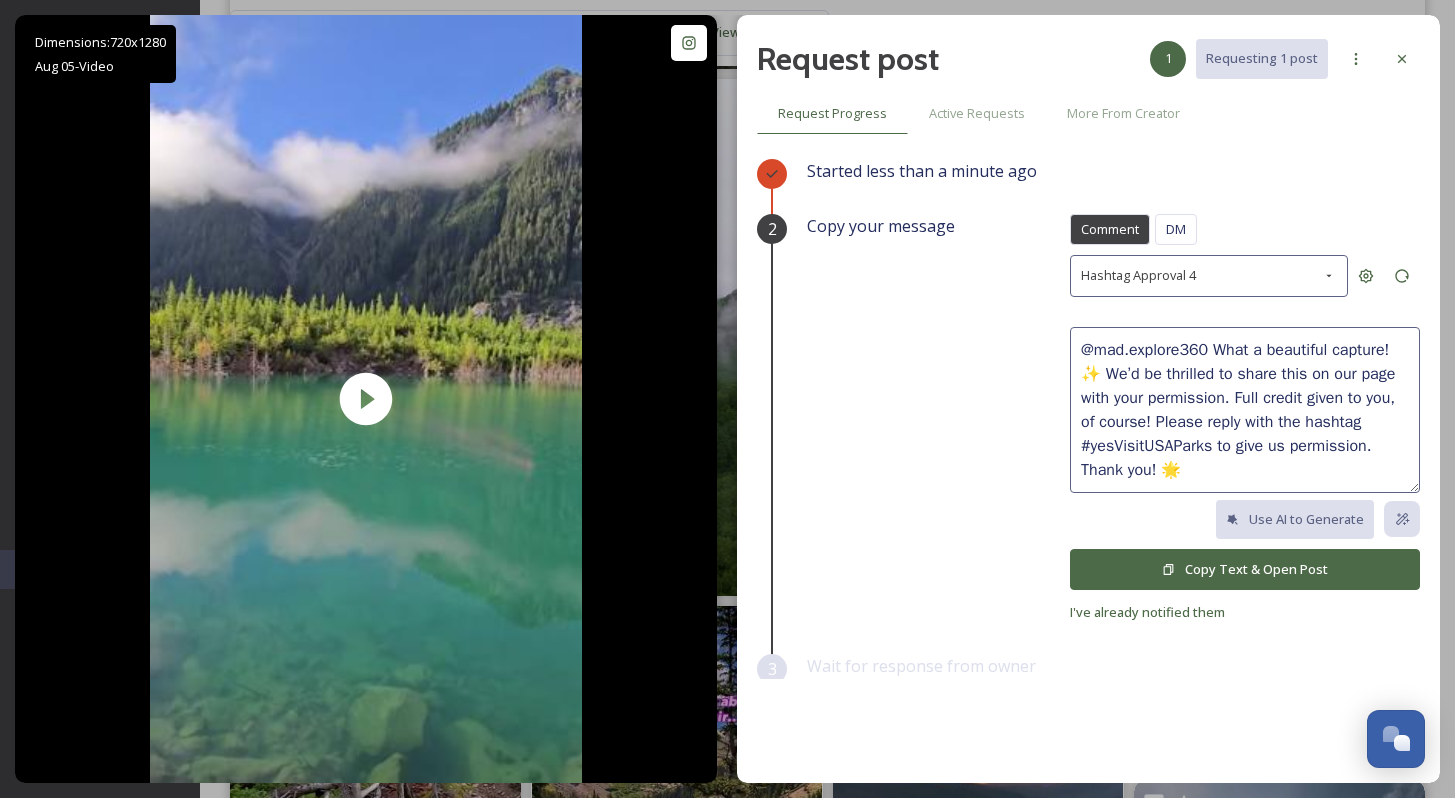 click on "Copy your message Comment DM Comment DM Hashtag Approval 4 @mad.explore360 What a beautiful capture! ✨ We’d be thrilled to share this on our page with your permission. Full credit given to you, of course! Please reply with the hashtag #yesVisitUSAParks to give us permission. Thank you! 🌟
Use AI to Generate Copy Text & Open Post I've already notified them" at bounding box center (1113, 419) 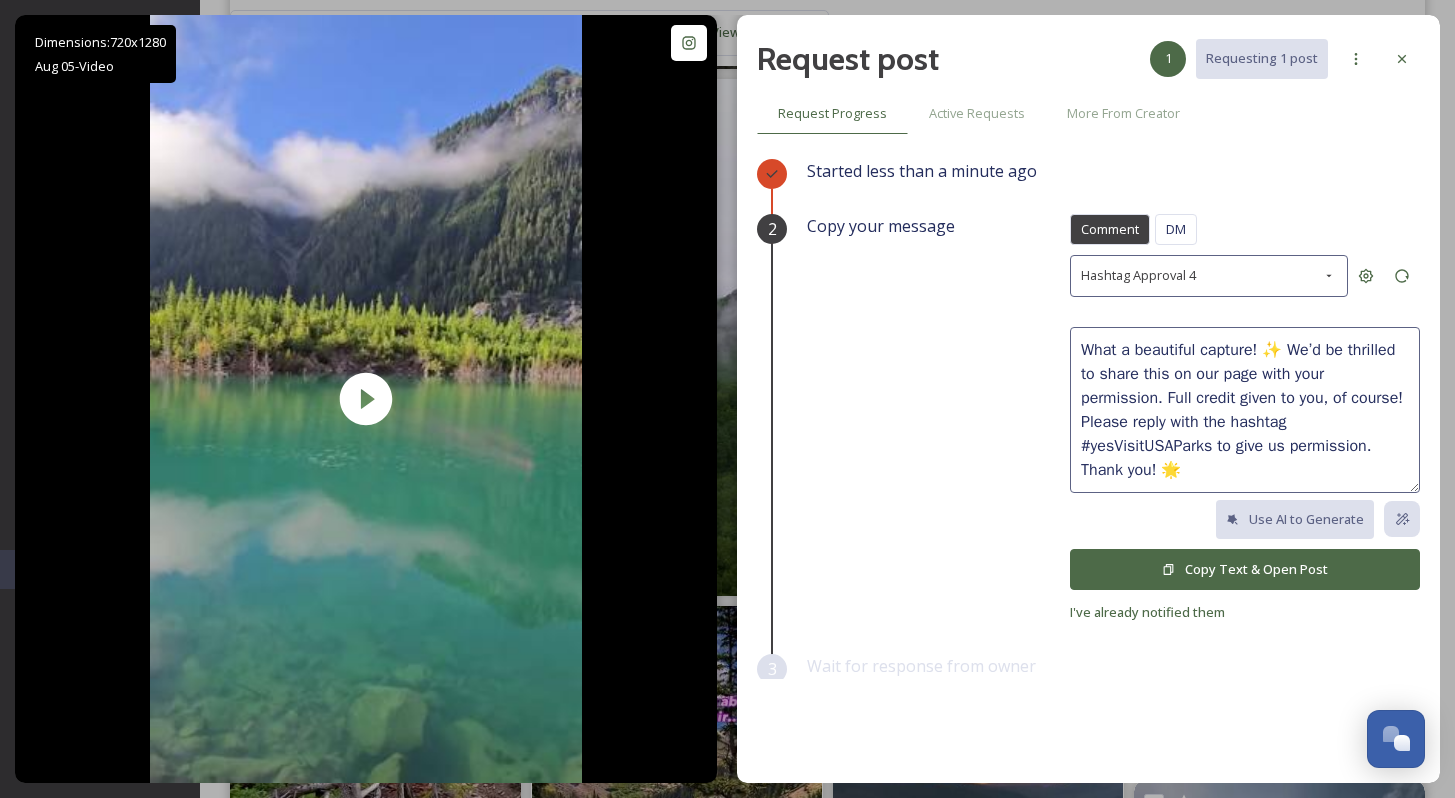 scroll, scrollTop: 48, scrollLeft: 0, axis: vertical 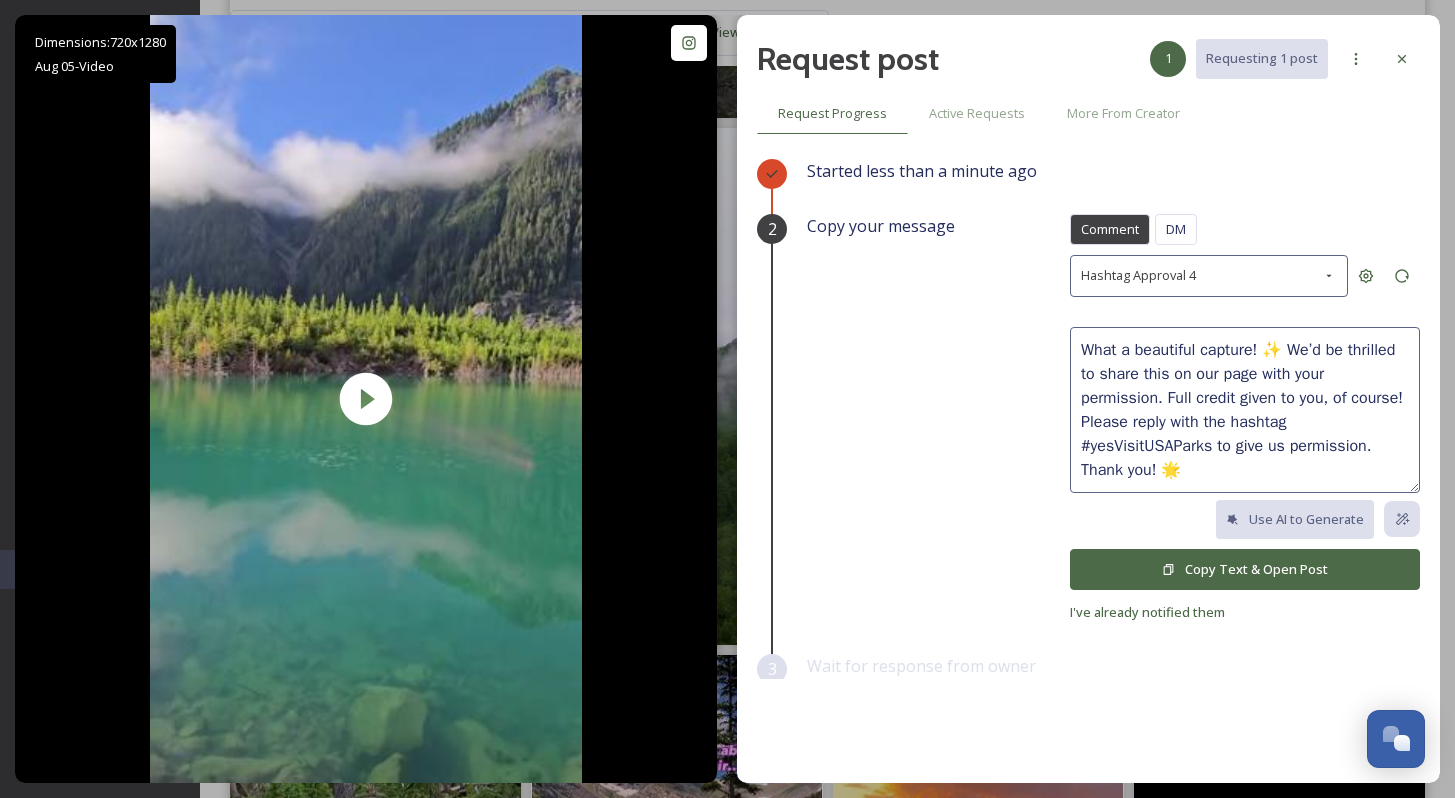 type on "What a beautiful capture! ✨ We’d be thrilled to share this on our page with your permission. Full credit given to you, of course! Please reply with the hashtag #yesVisitUSAParks to give us permission. Thank you! 🌟" 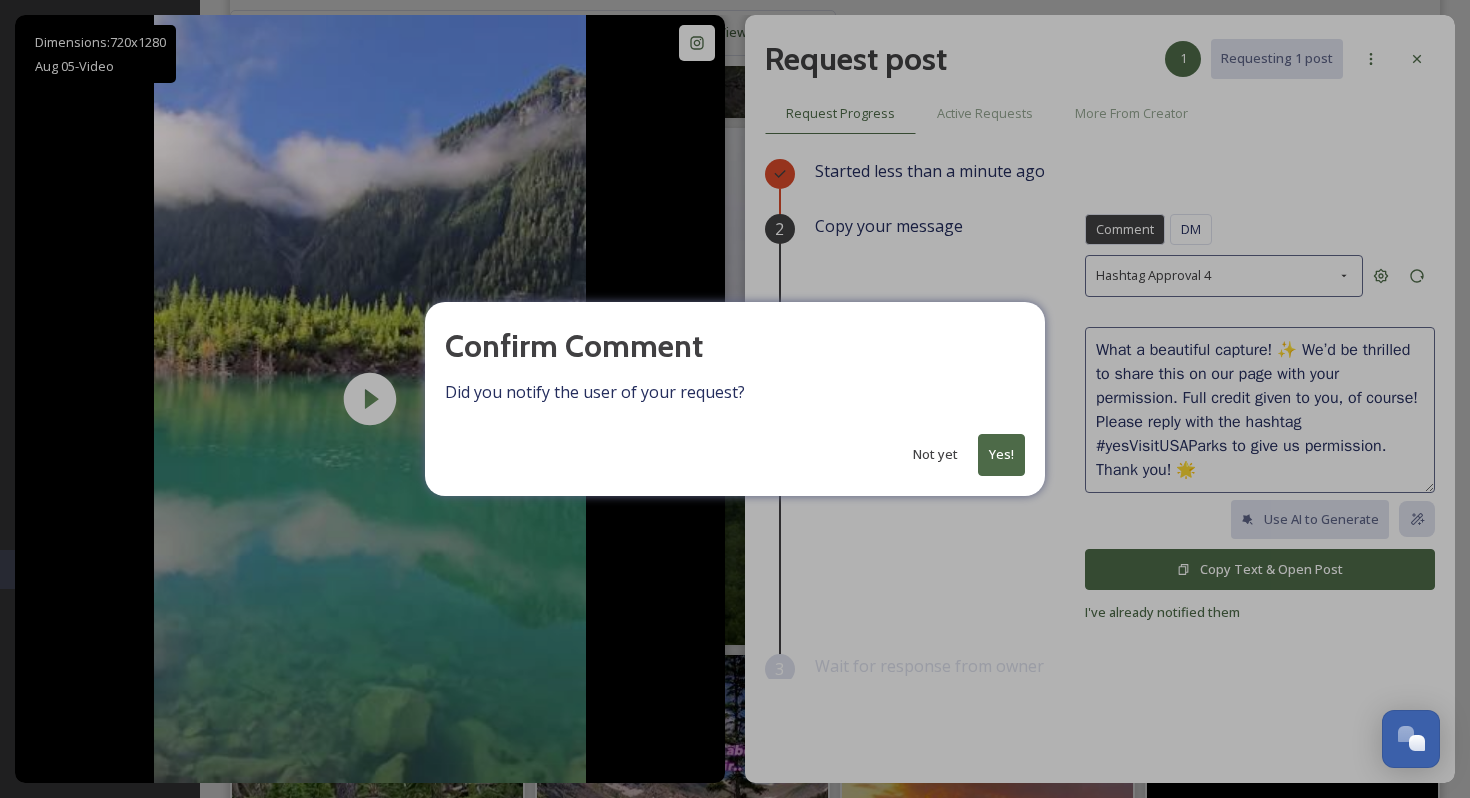 click on "Yes!" at bounding box center (1001, 454) 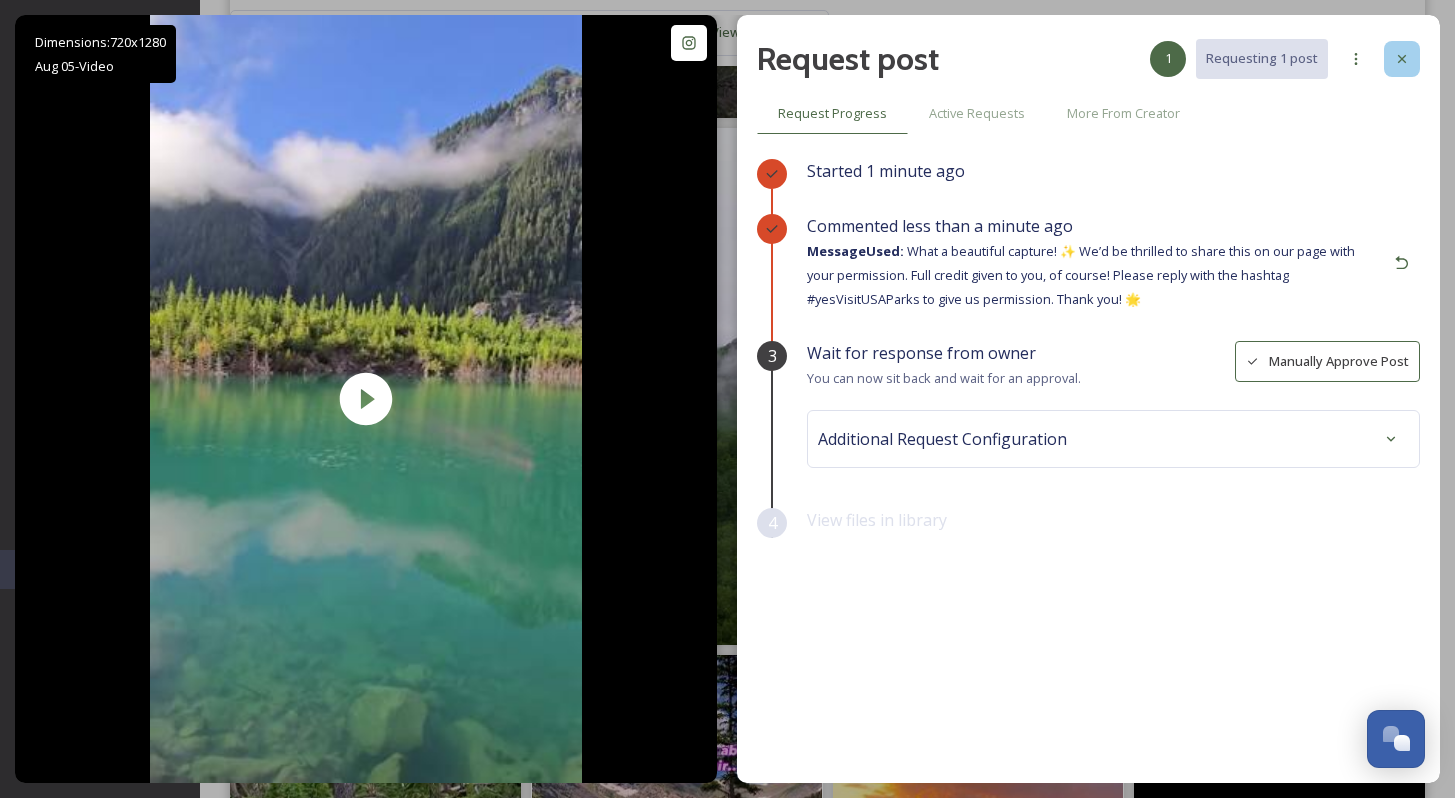 click at bounding box center (1402, 59) 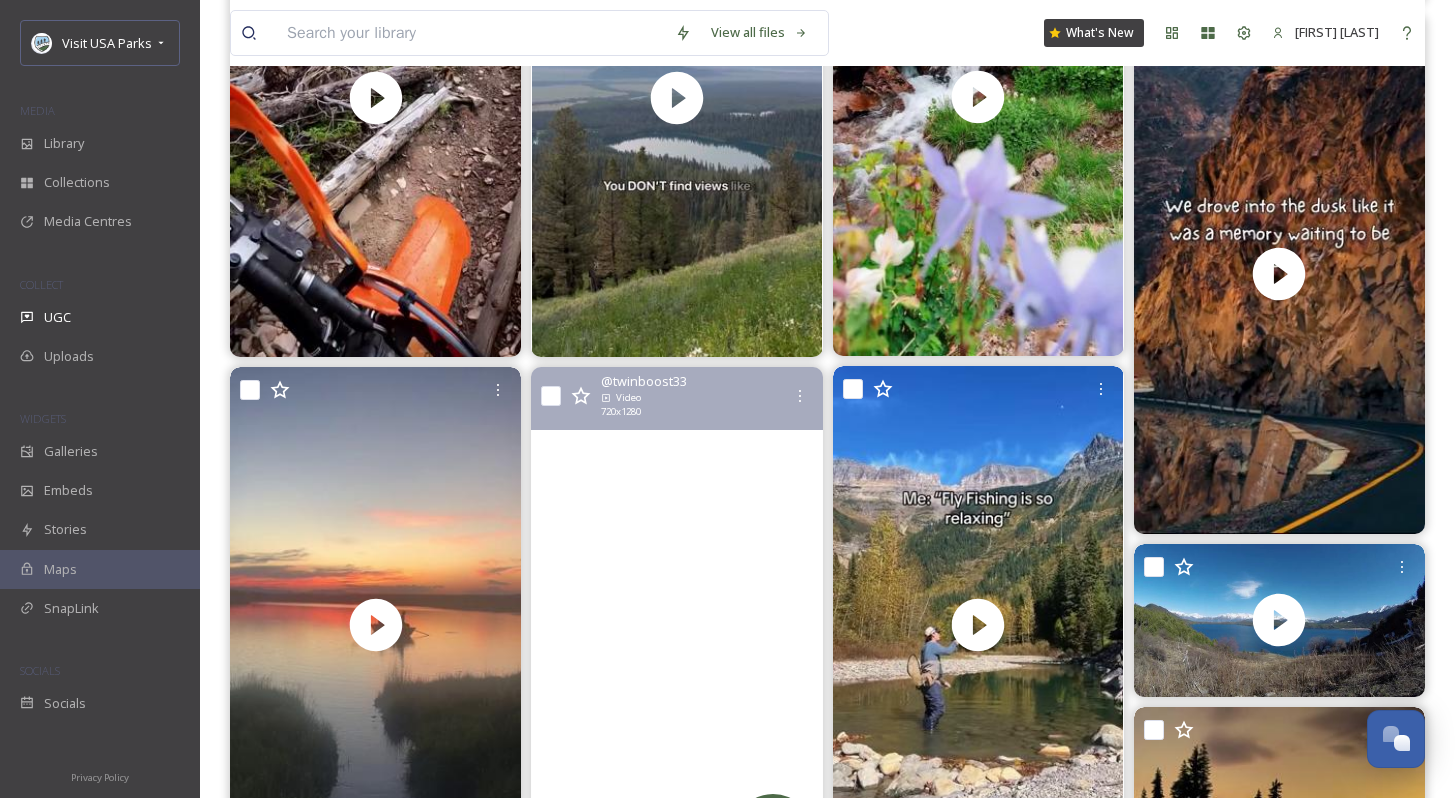 scroll, scrollTop: 10594, scrollLeft: 0, axis: vertical 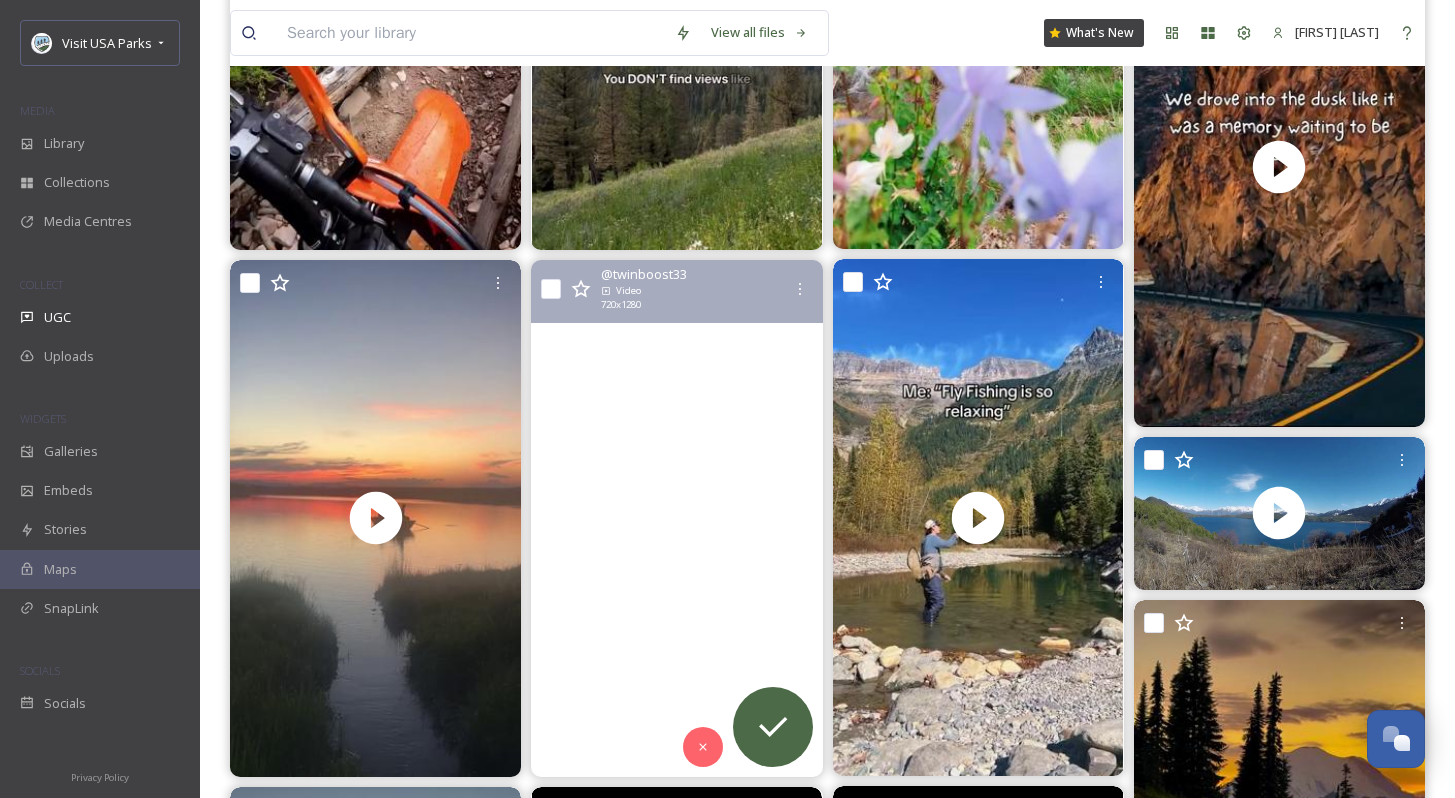 click at bounding box center [676, 518] 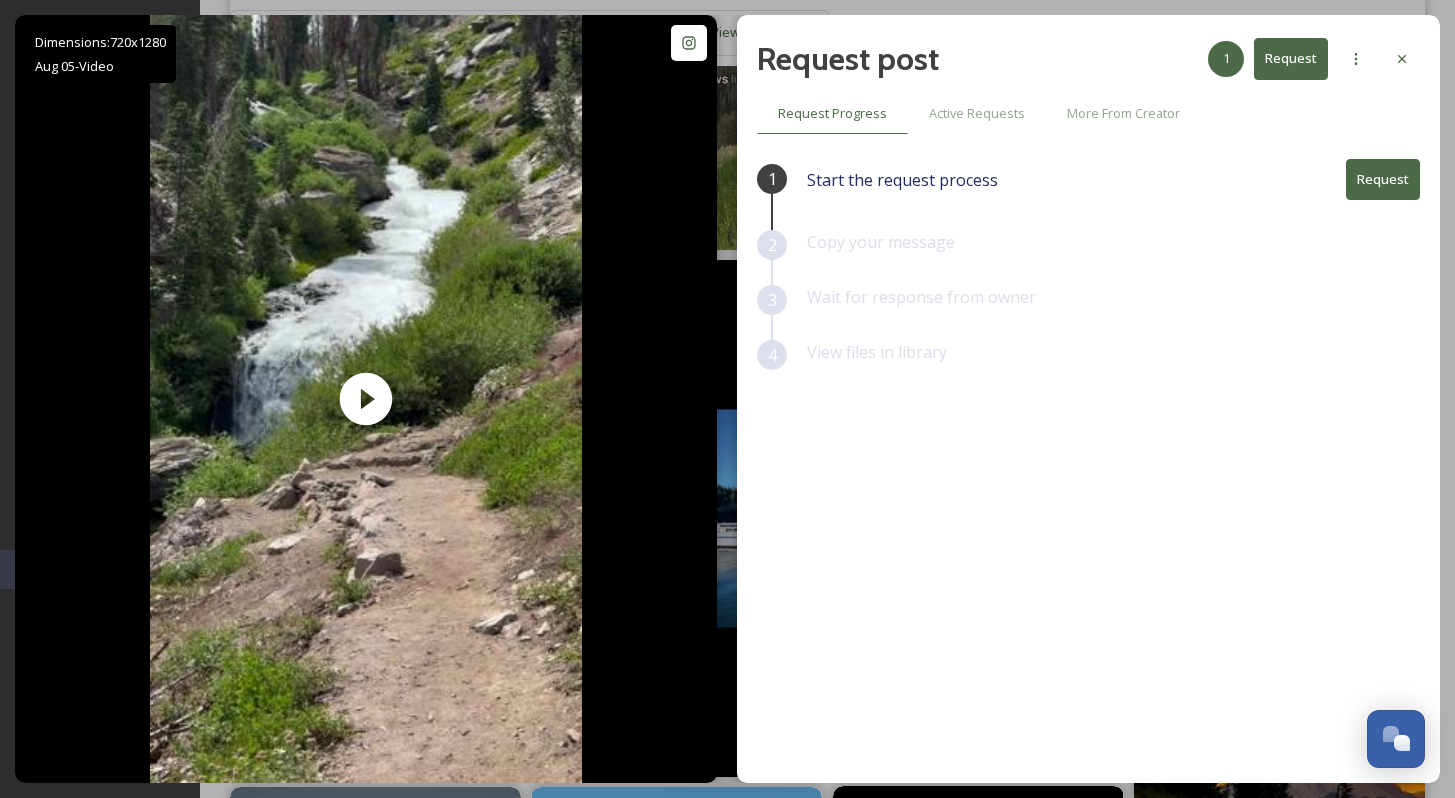 click on "Request" at bounding box center (1383, 179) 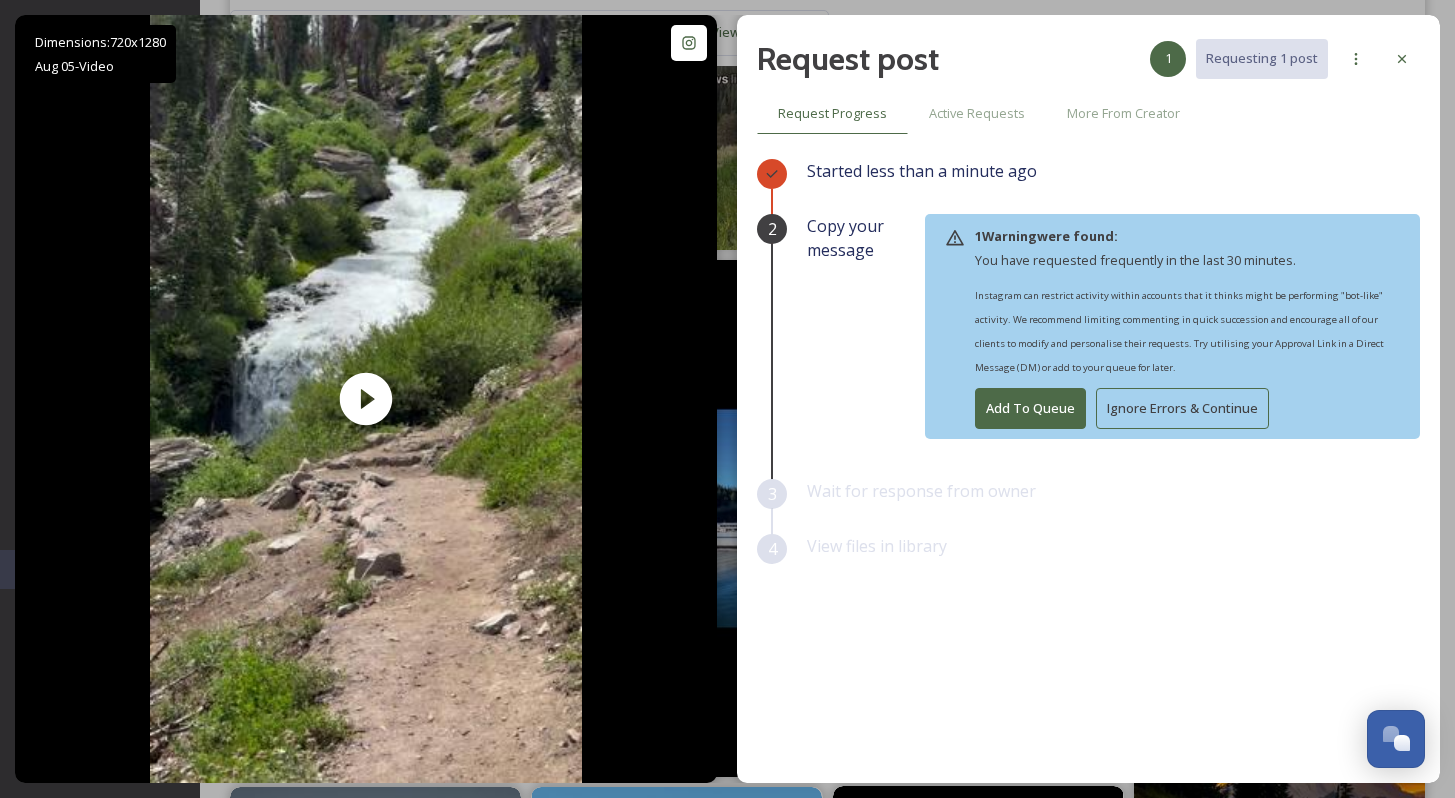 click on "Ignore Errors & Continue" at bounding box center [1182, 408] 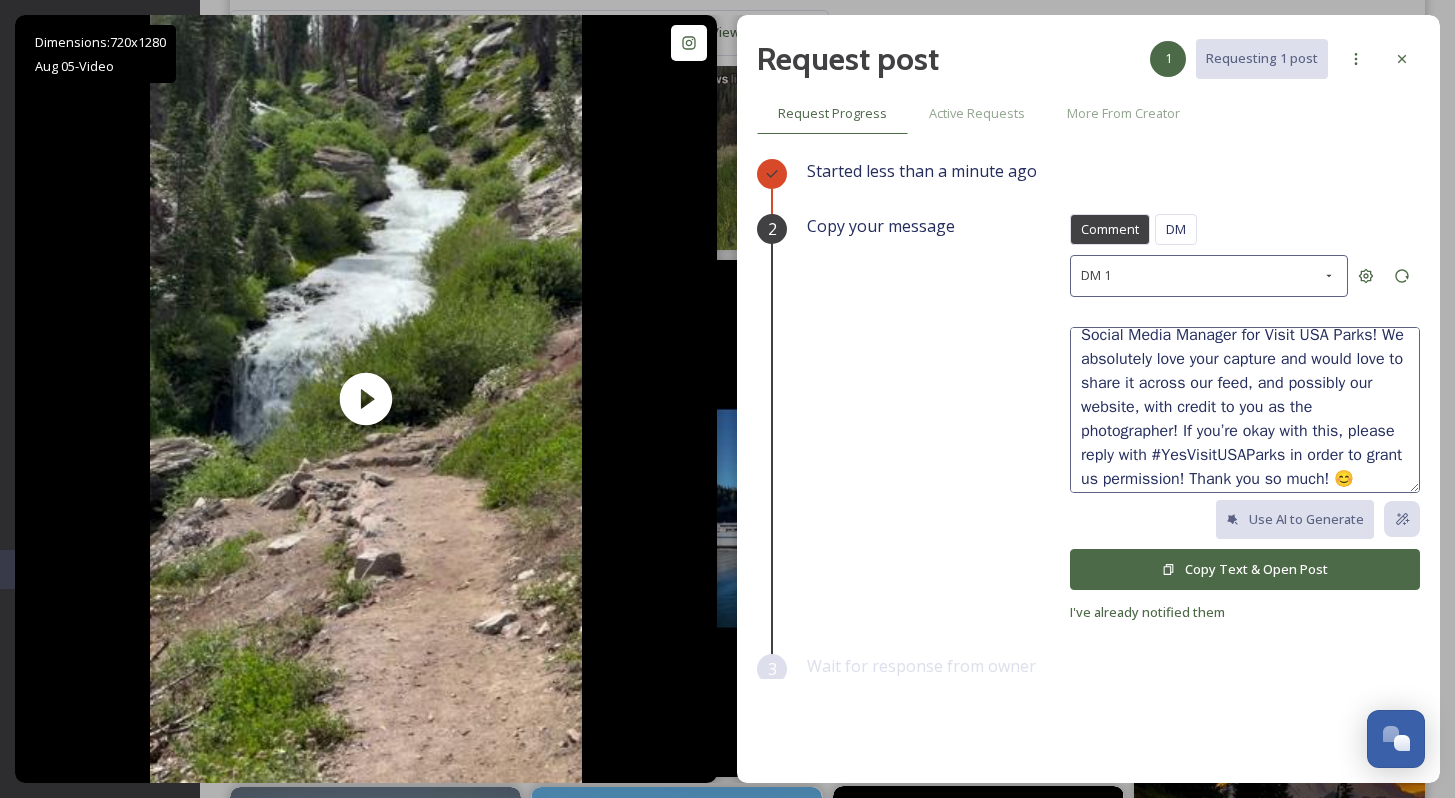 scroll, scrollTop: 0, scrollLeft: 0, axis: both 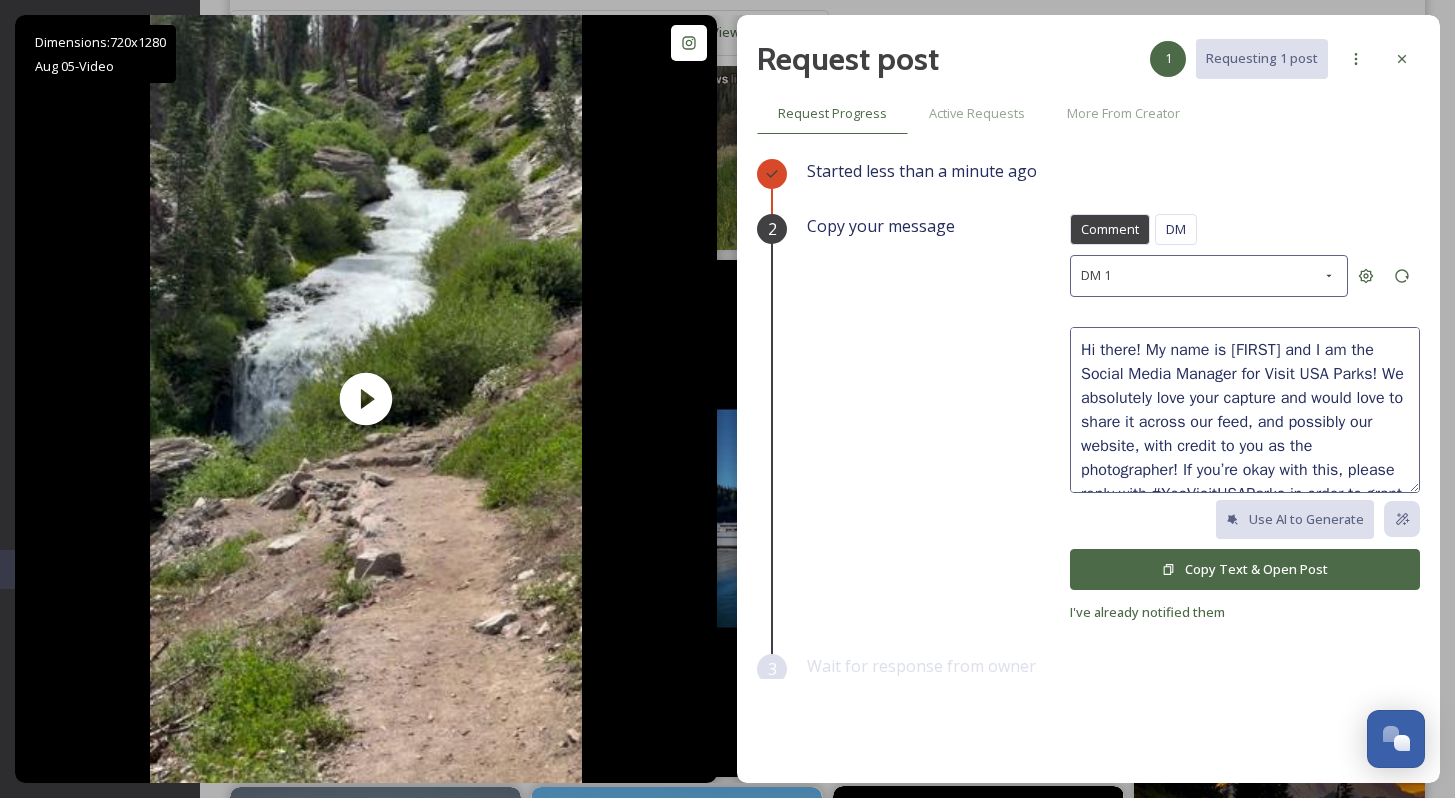click on "Copy Text & Open Post" at bounding box center [1245, 569] 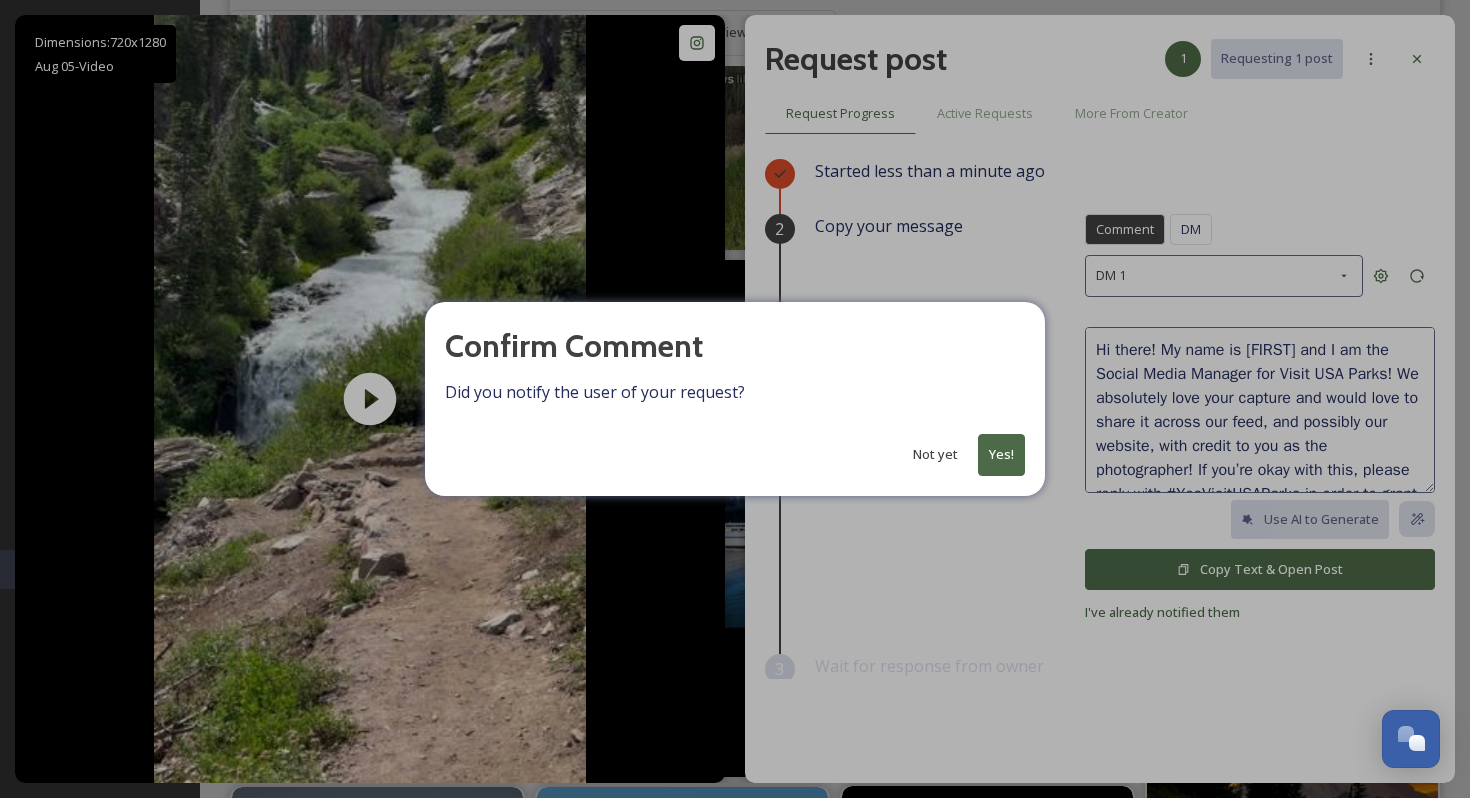 click on "Yes!" at bounding box center (1001, 454) 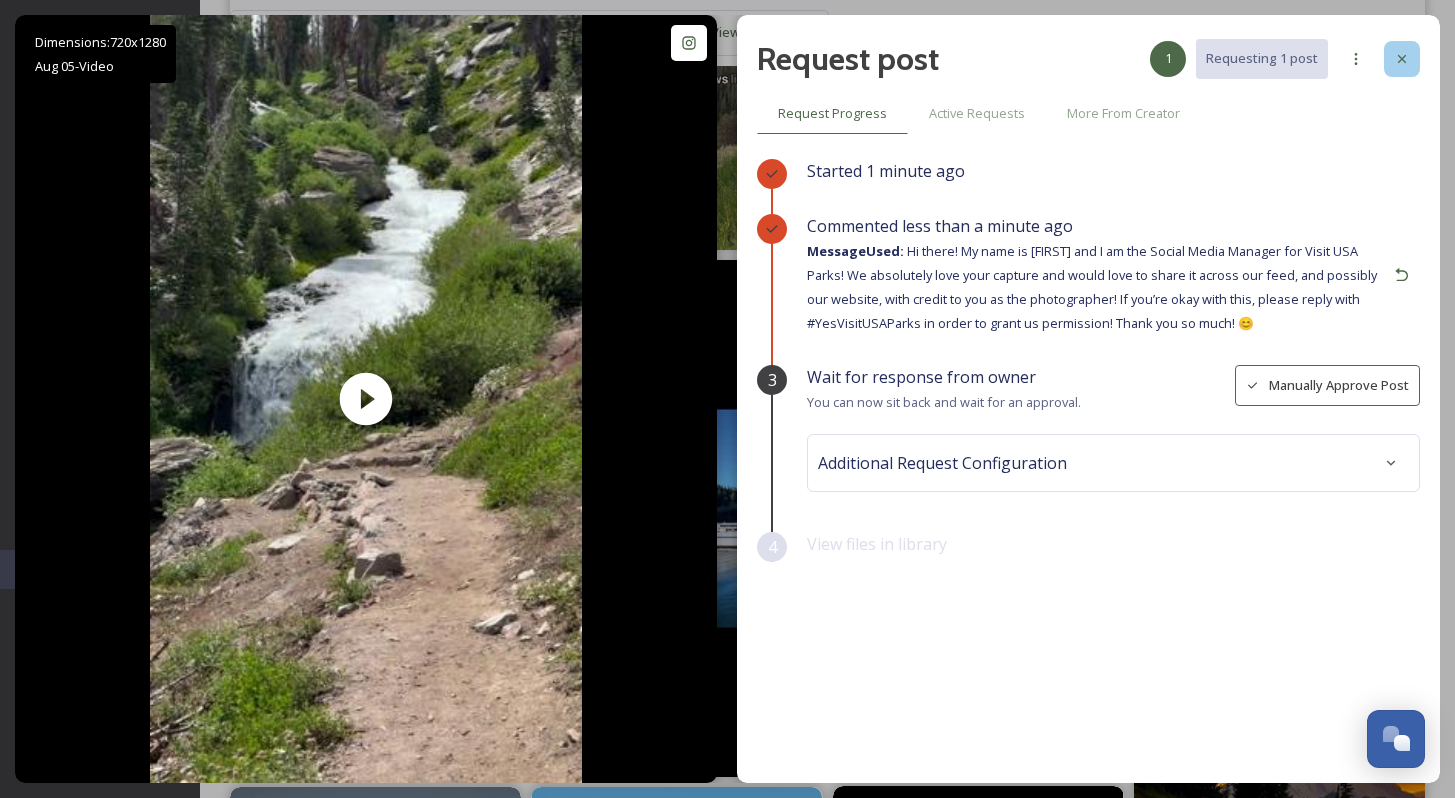 click at bounding box center [1402, 59] 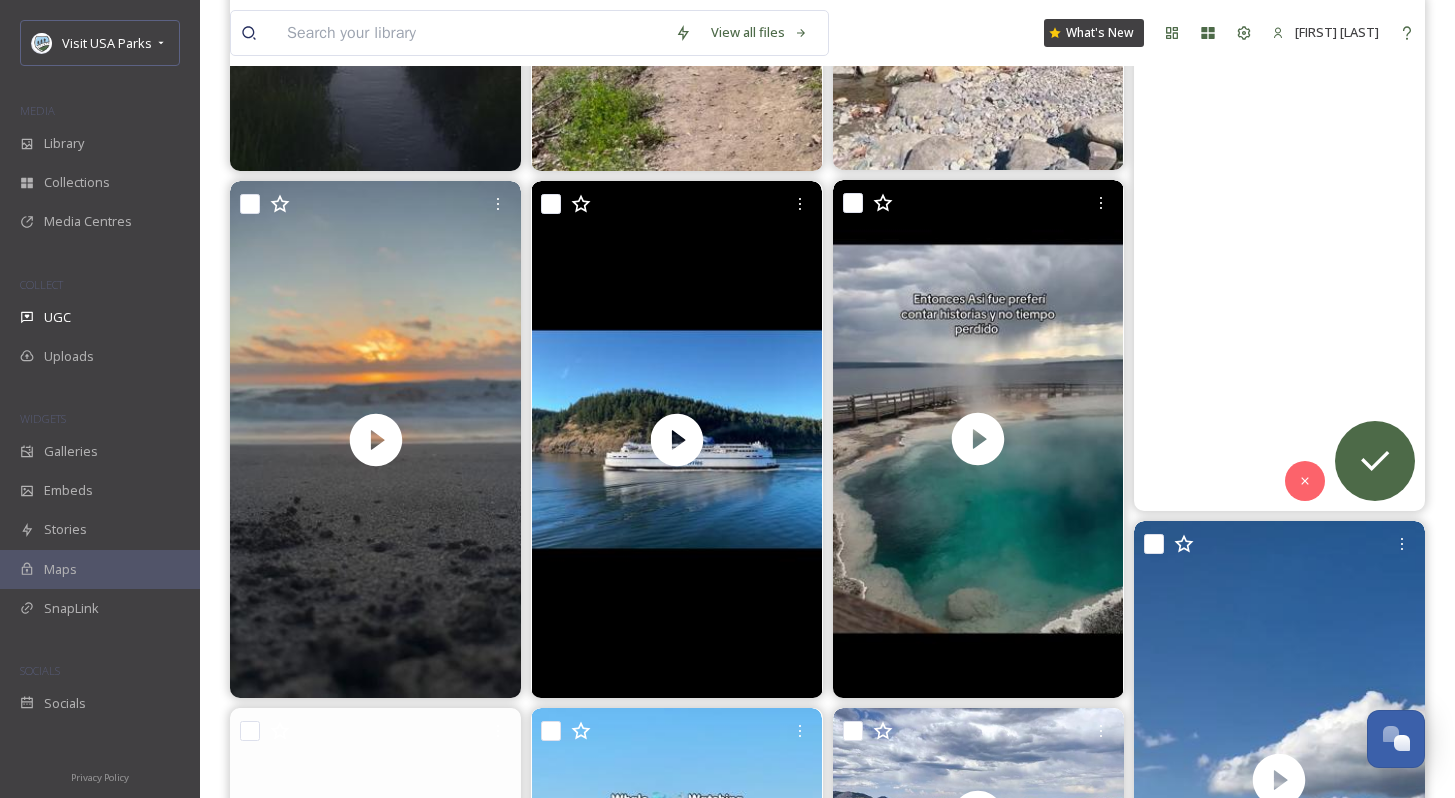 scroll, scrollTop: 11067, scrollLeft: 0, axis: vertical 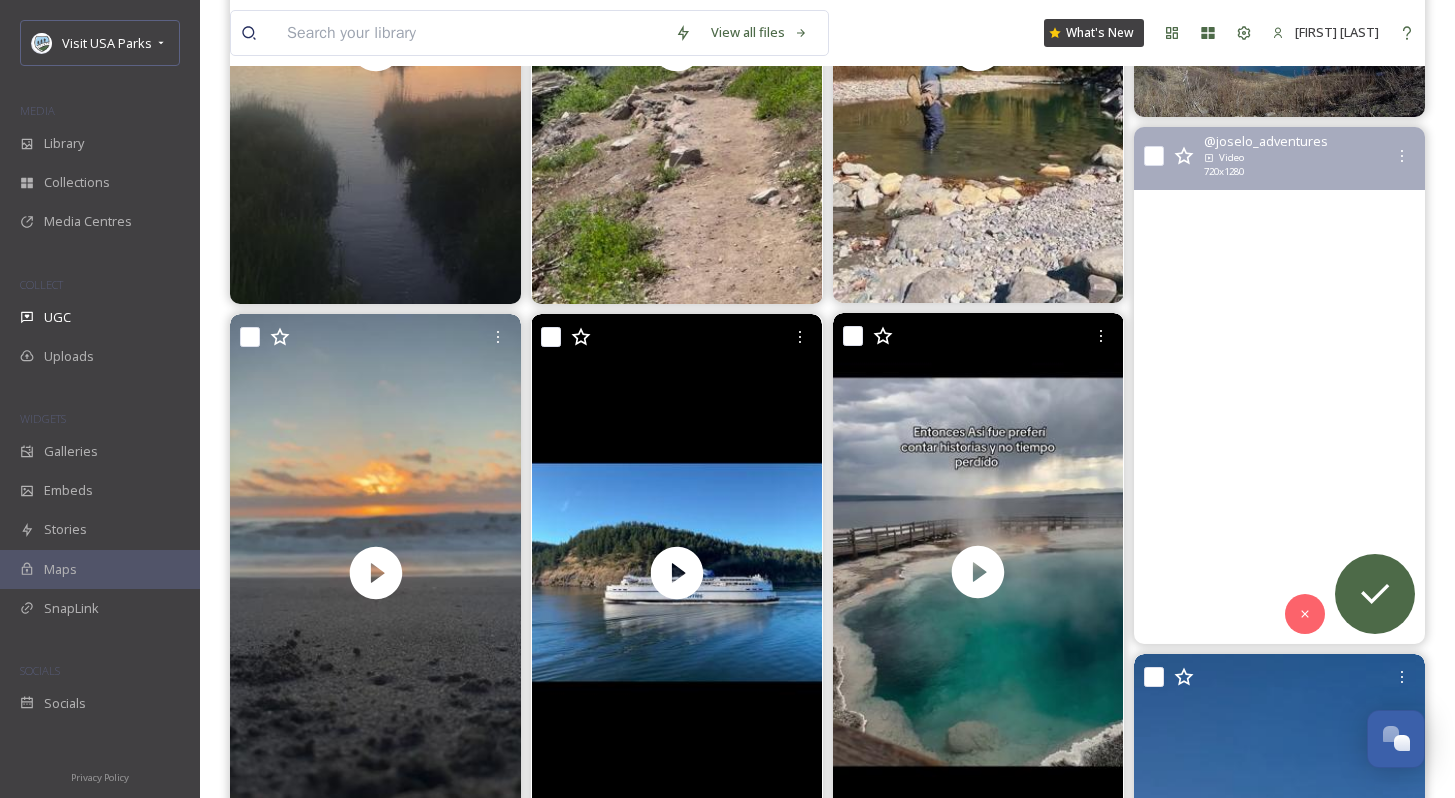 click at bounding box center [1279, 385] 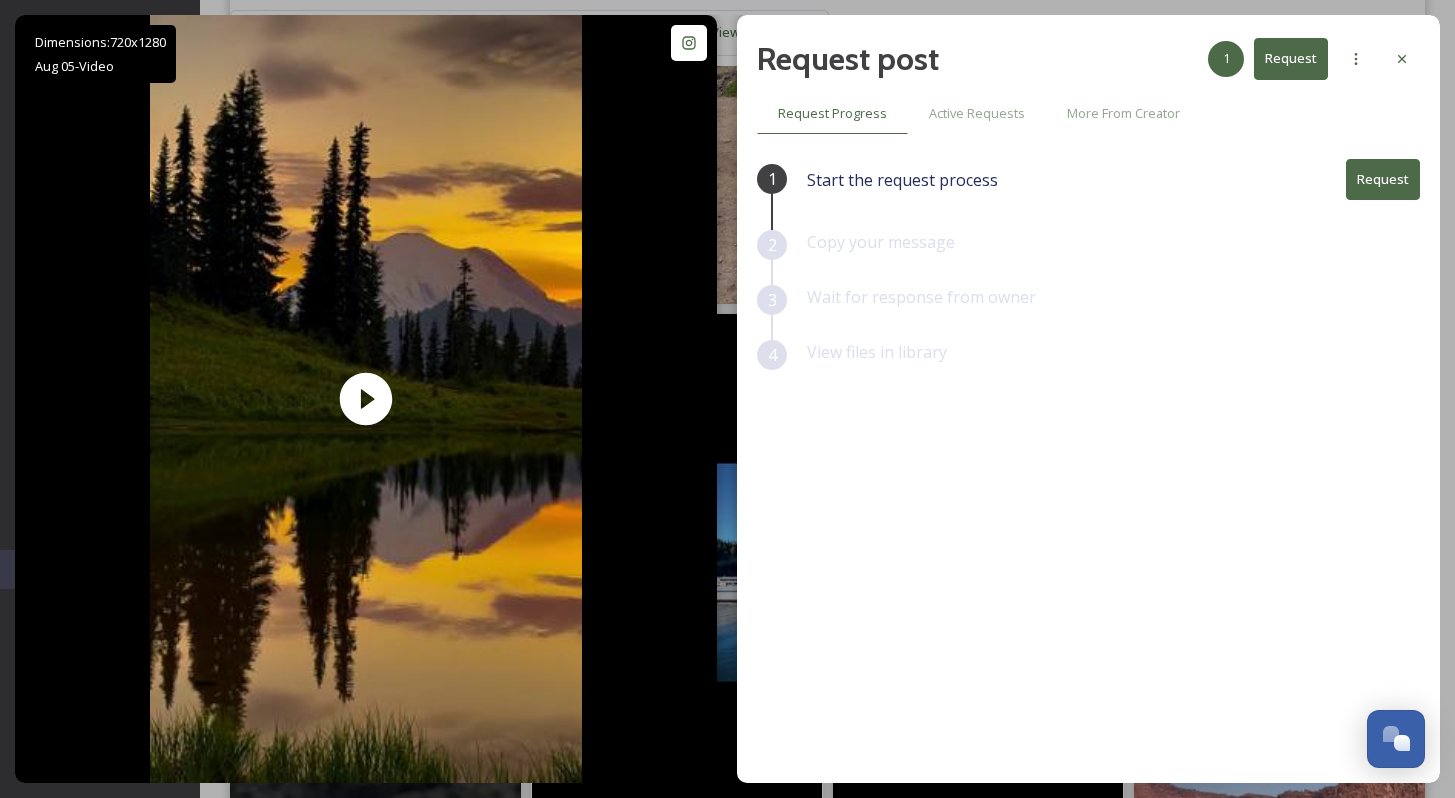 click on "Request" at bounding box center (1383, 179) 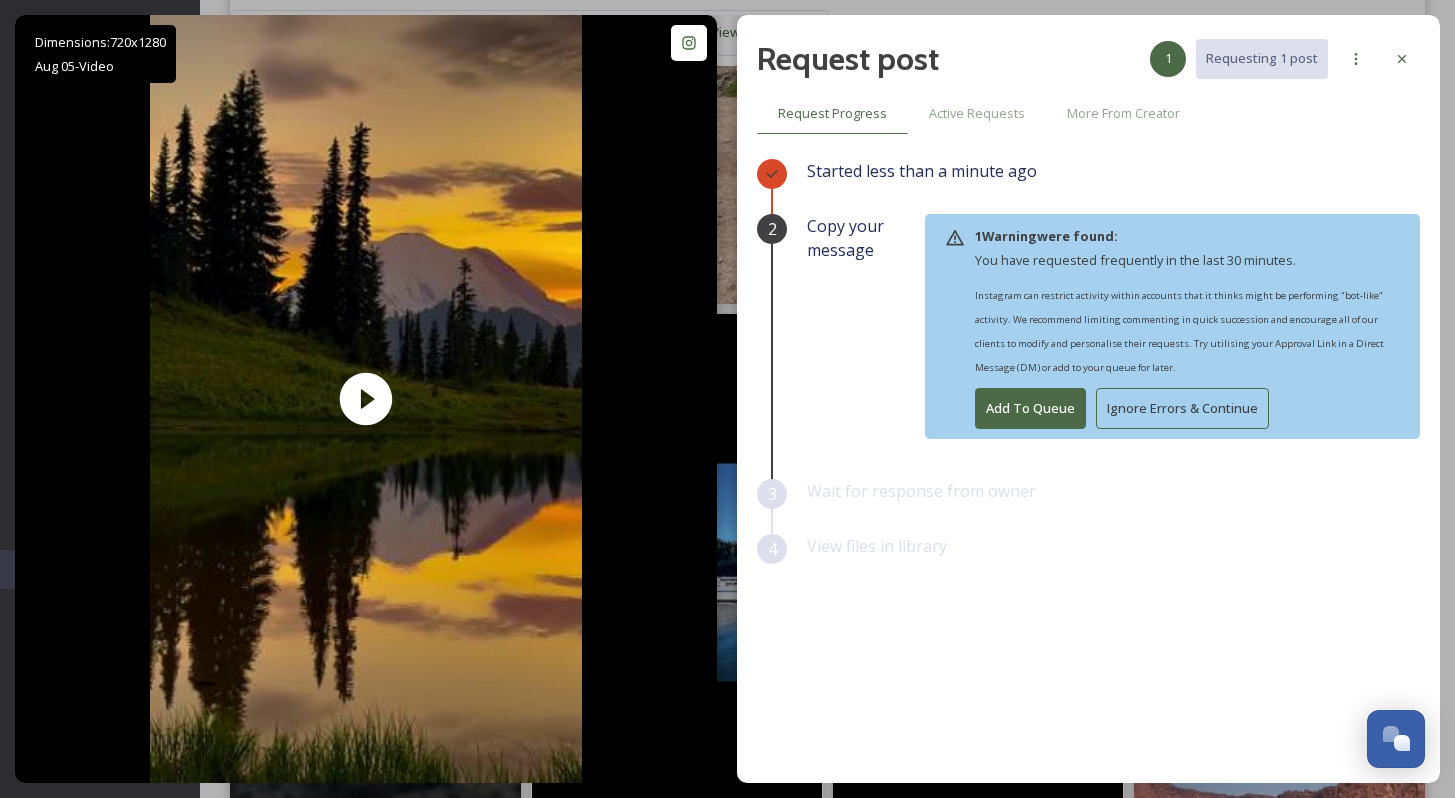click on "1  Warning  were found: You have requested frequently in the last 30 minutes. Instagram can restrict activity within accounts that it thinks might be performing "bot-like" activity. We recommend limiting commenting in quick succession and encourage all of our clients to modify and personalise their requests. Try utilising your Approval Link in a Direct Message (DM) or add to your queue for later. Add To Queue Ignore Errors & Continue" at bounding box center [1172, 326] 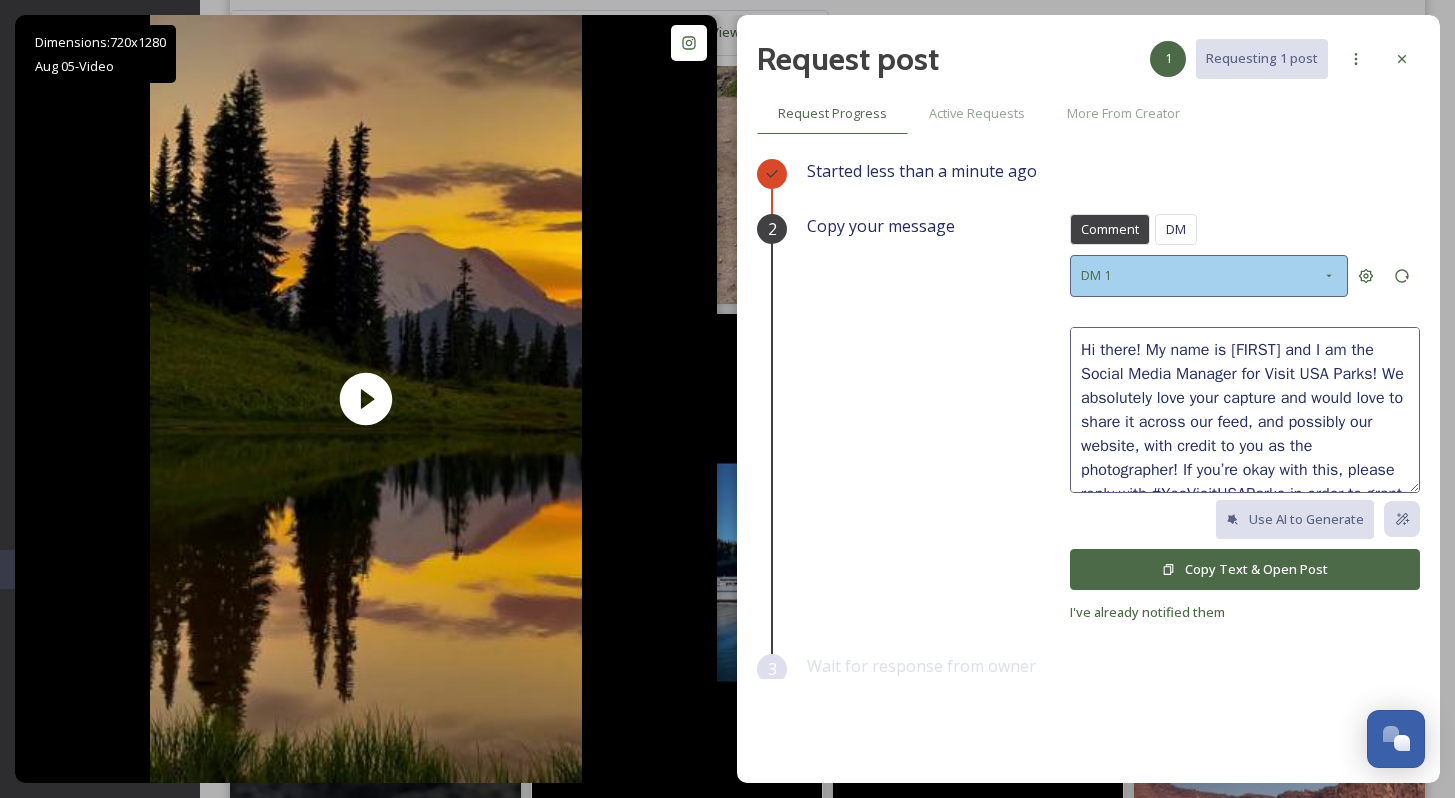 click on "DM 1" at bounding box center (1209, 275) 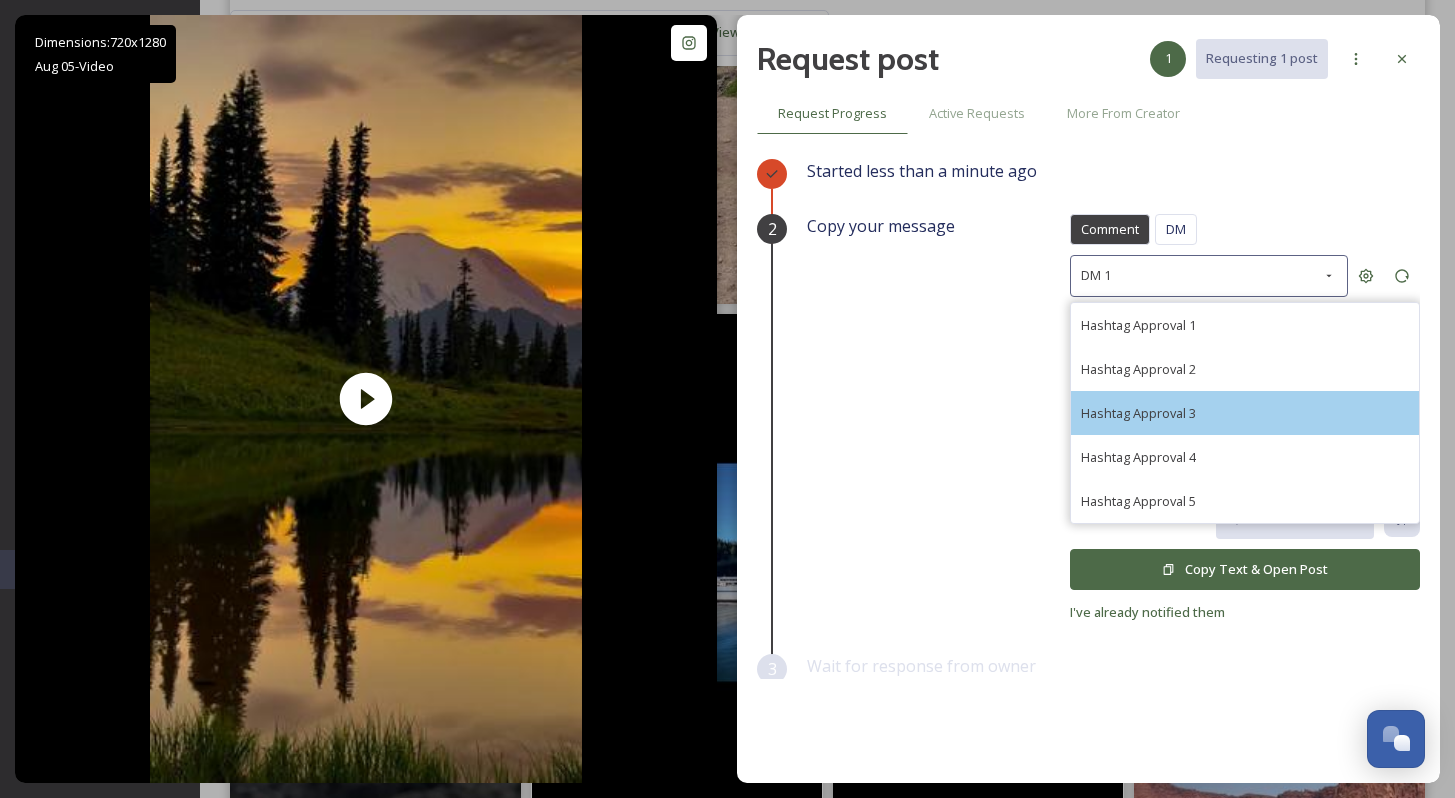 click on "Hashtag Approval 3" at bounding box center [1245, 413] 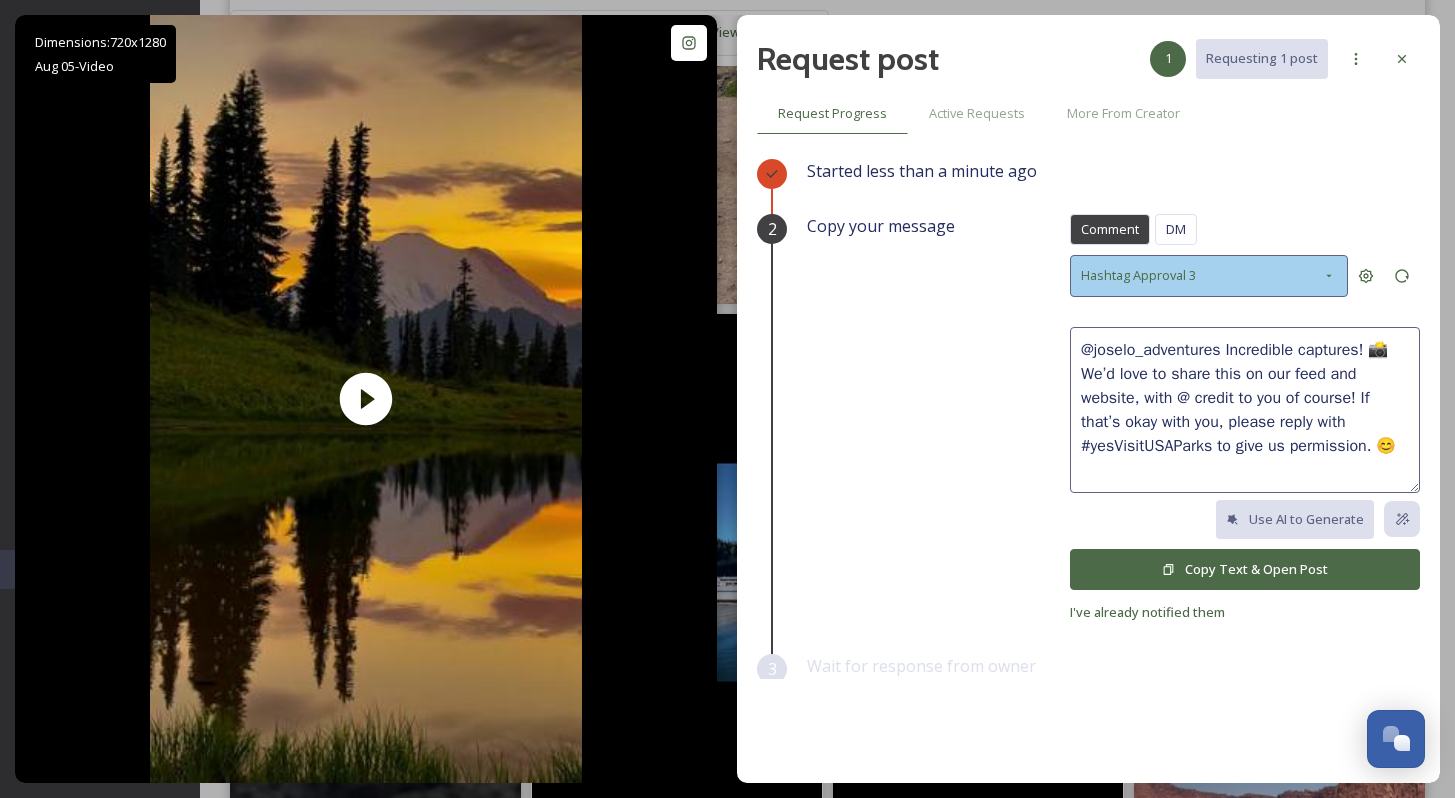 click on "Hashtag Approval 3" at bounding box center (1209, 275) 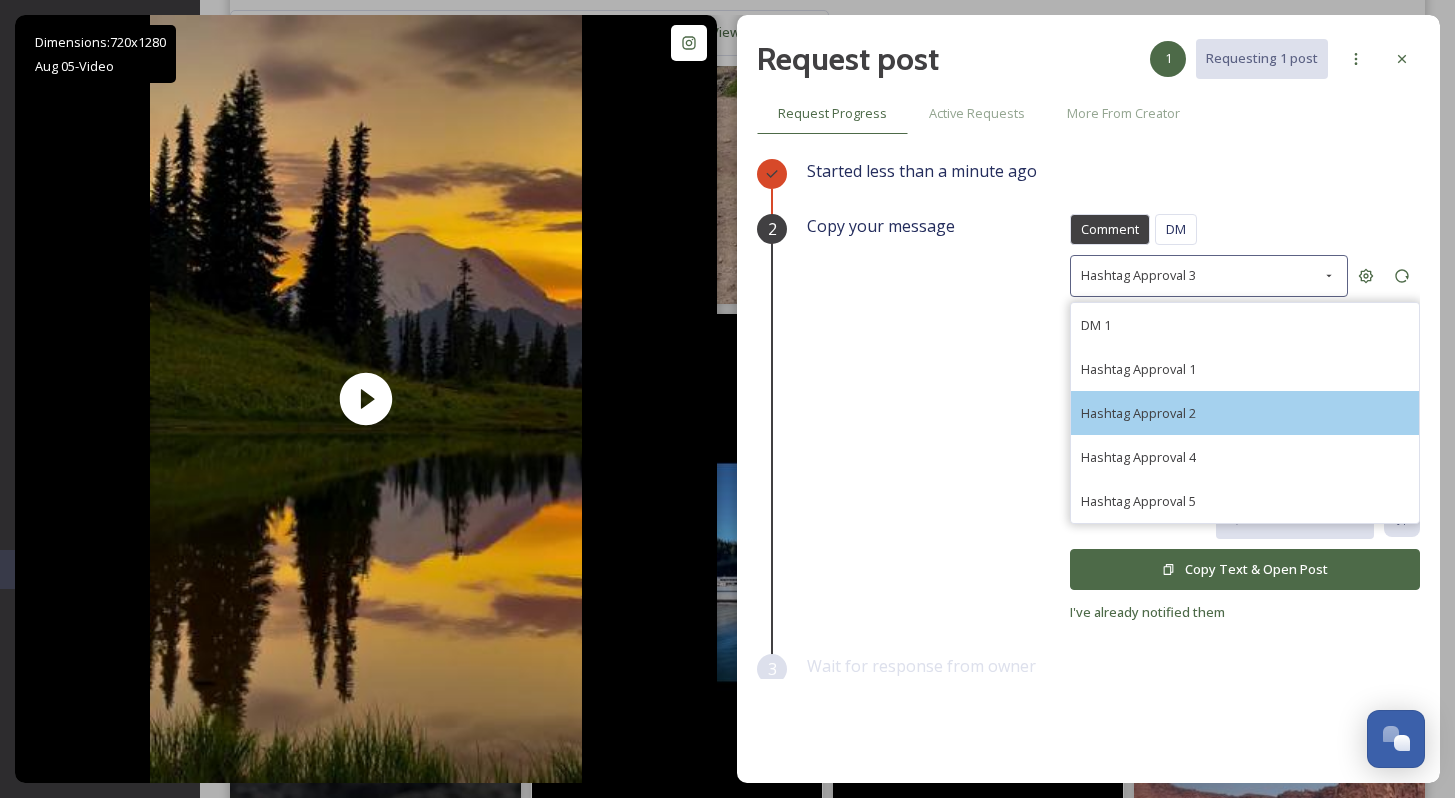 click on "Hashtag Approval 2" at bounding box center [1245, 413] 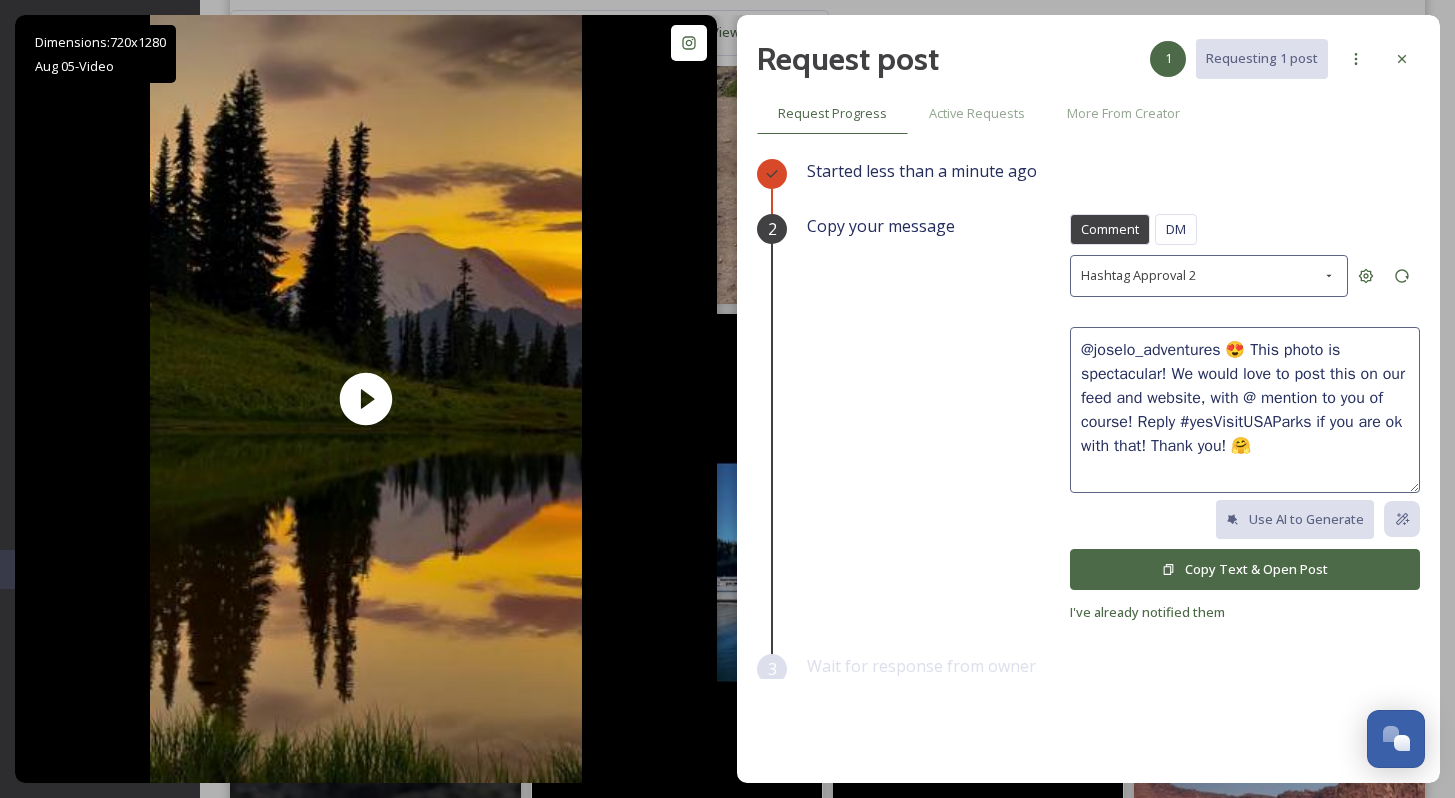 drag, startPoint x: 1215, startPoint y: 341, endPoint x: 1066, endPoint y: 340, distance: 149.00336 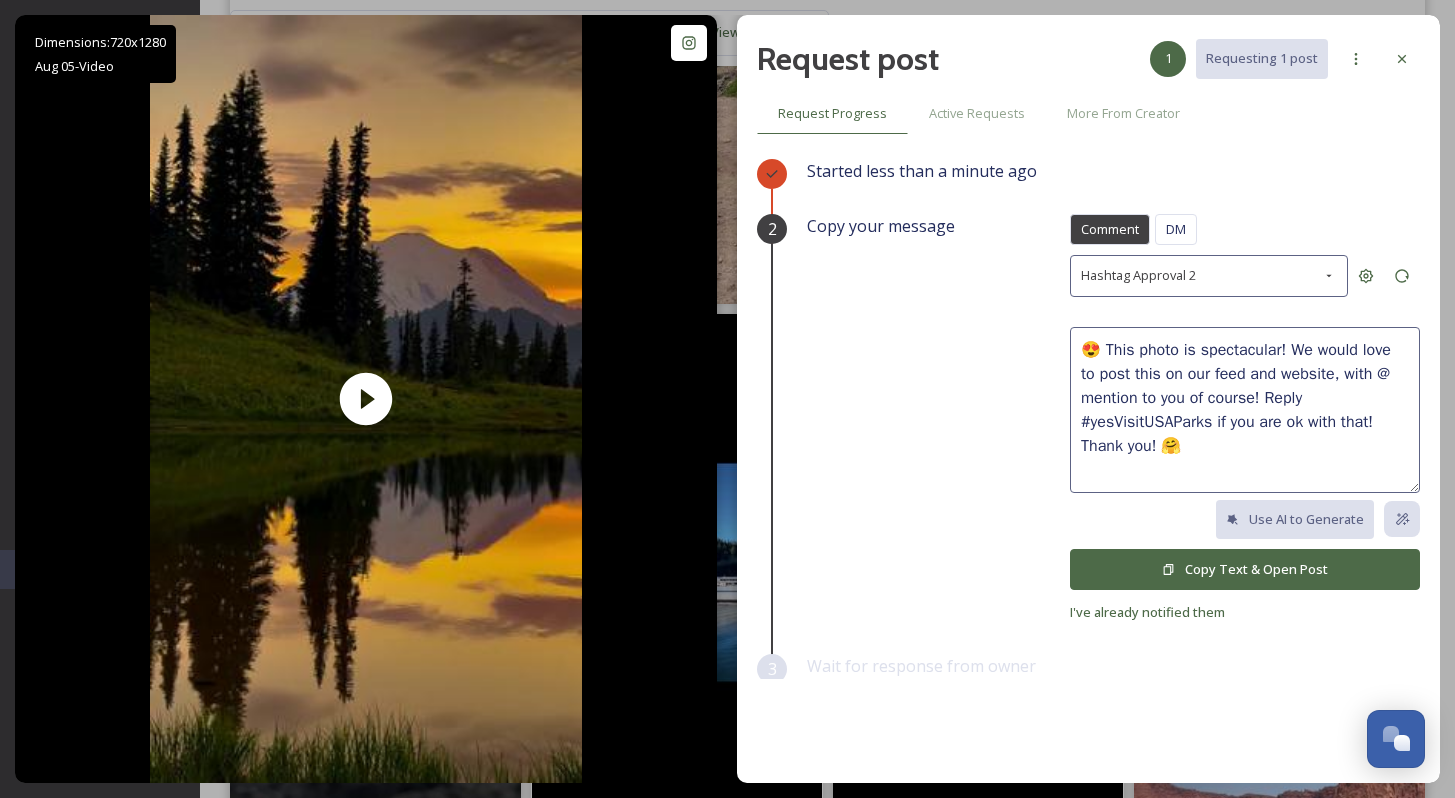 click on "😍 This photo is spectacular! We would love to post this on our feed and website, with @ mention to you of course! Reply #yesVisitUSAParks if you are ok with that! Thank you! 🤗" at bounding box center (1245, 410) 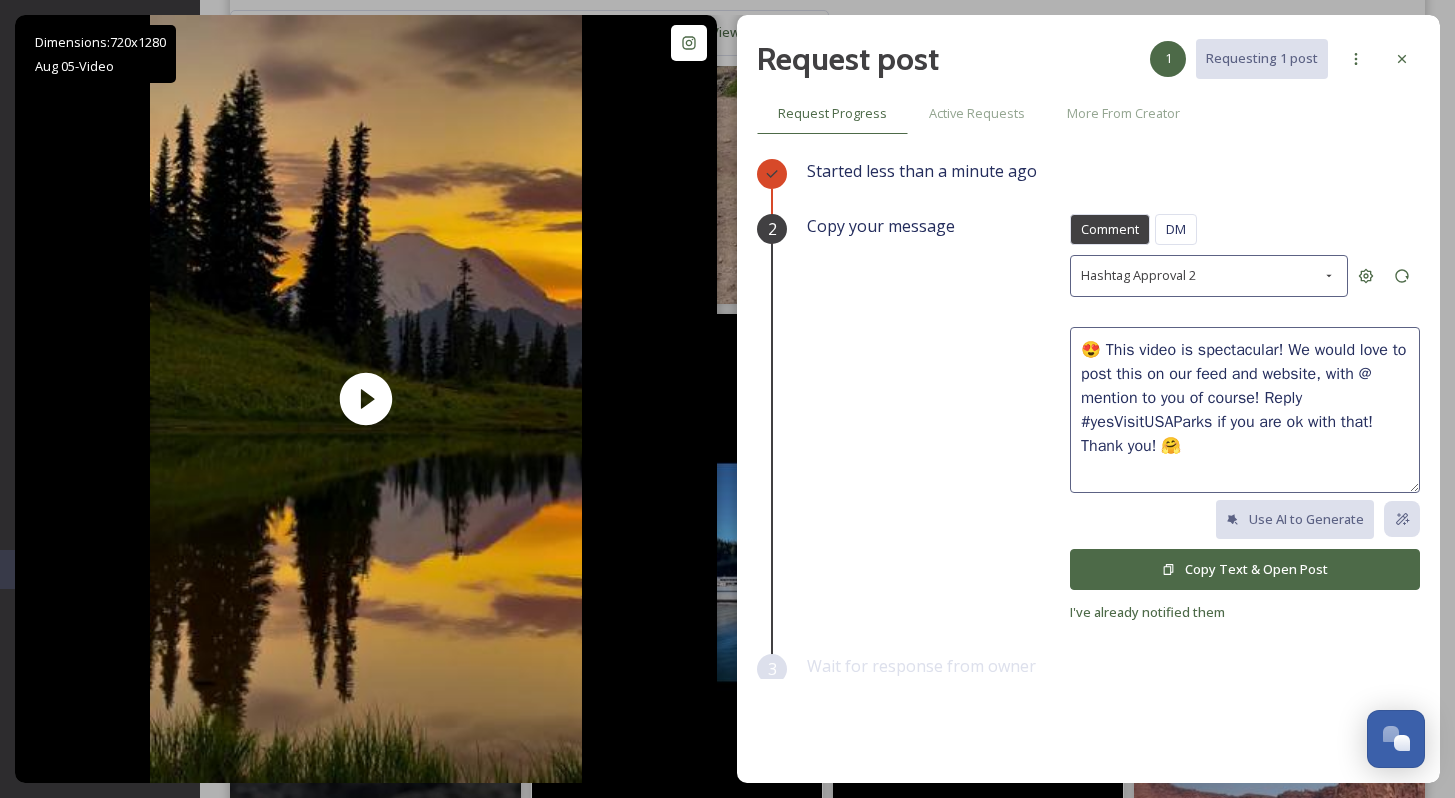 scroll, scrollTop: 13, scrollLeft: 0, axis: vertical 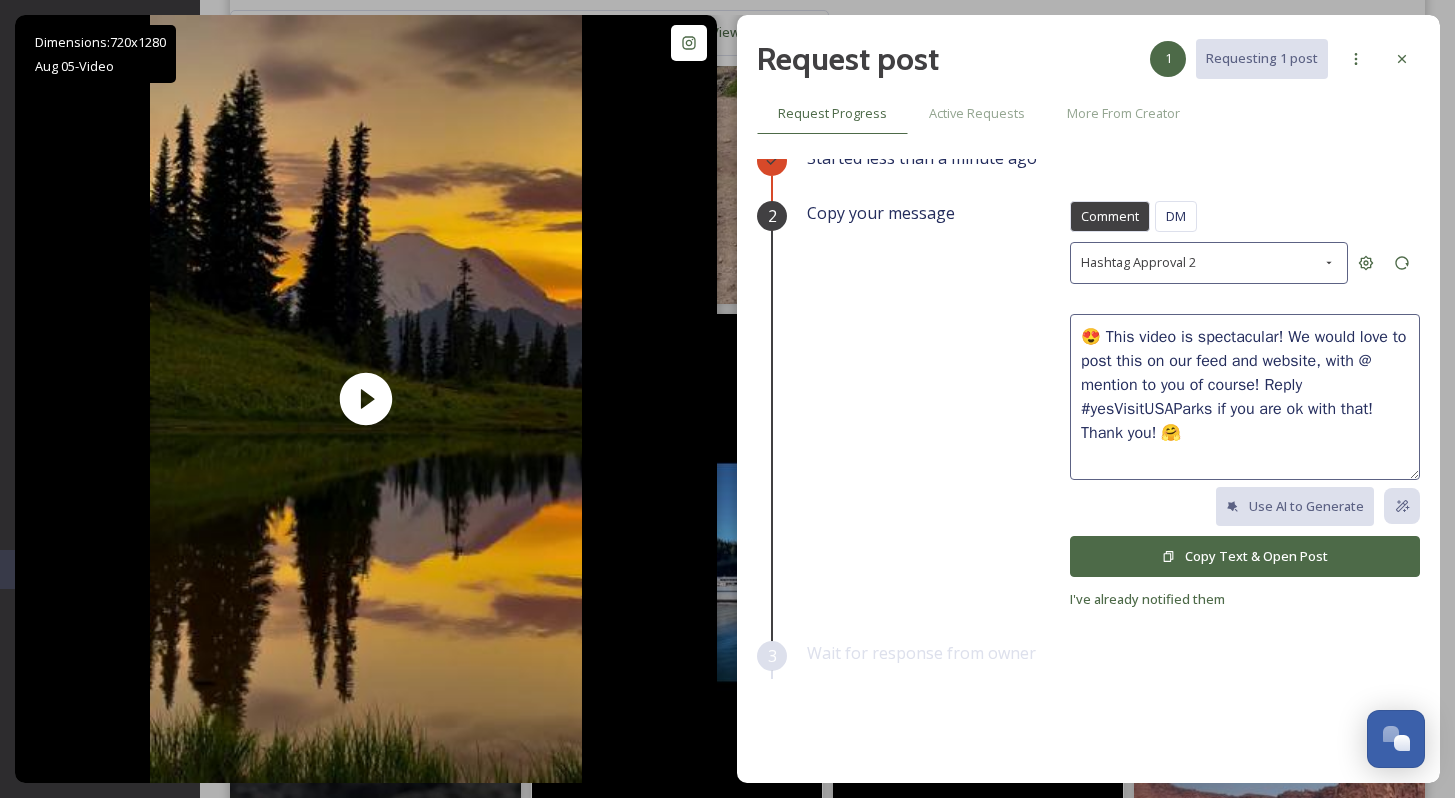 type on "😍 This video is spectacular! We would love to post this on our feed and website, with @ mention to you of course! Reply #yesVisitUSAParks if you are ok with that! Thank you! 🤗" 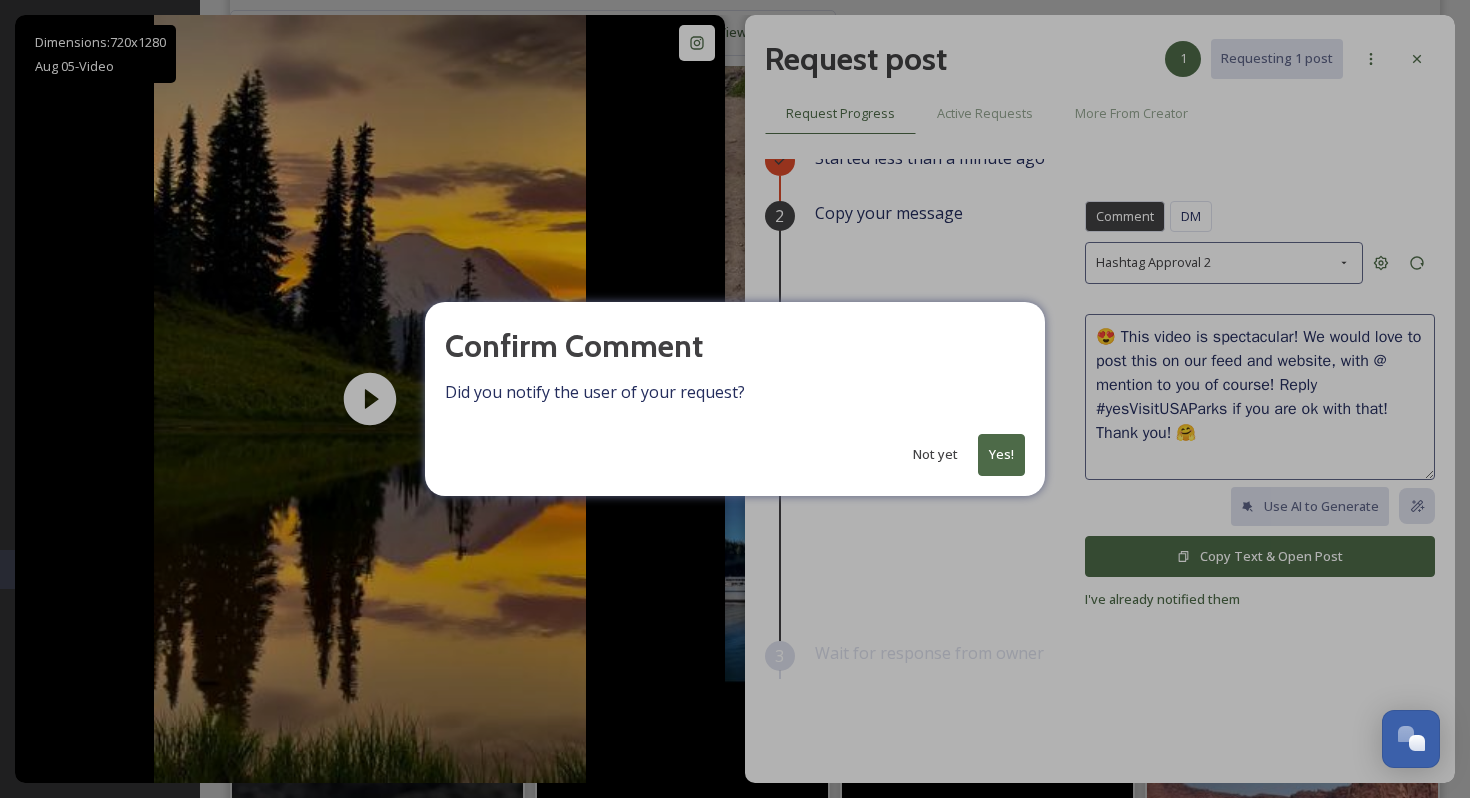 click on "Yes!" at bounding box center [1001, 454] 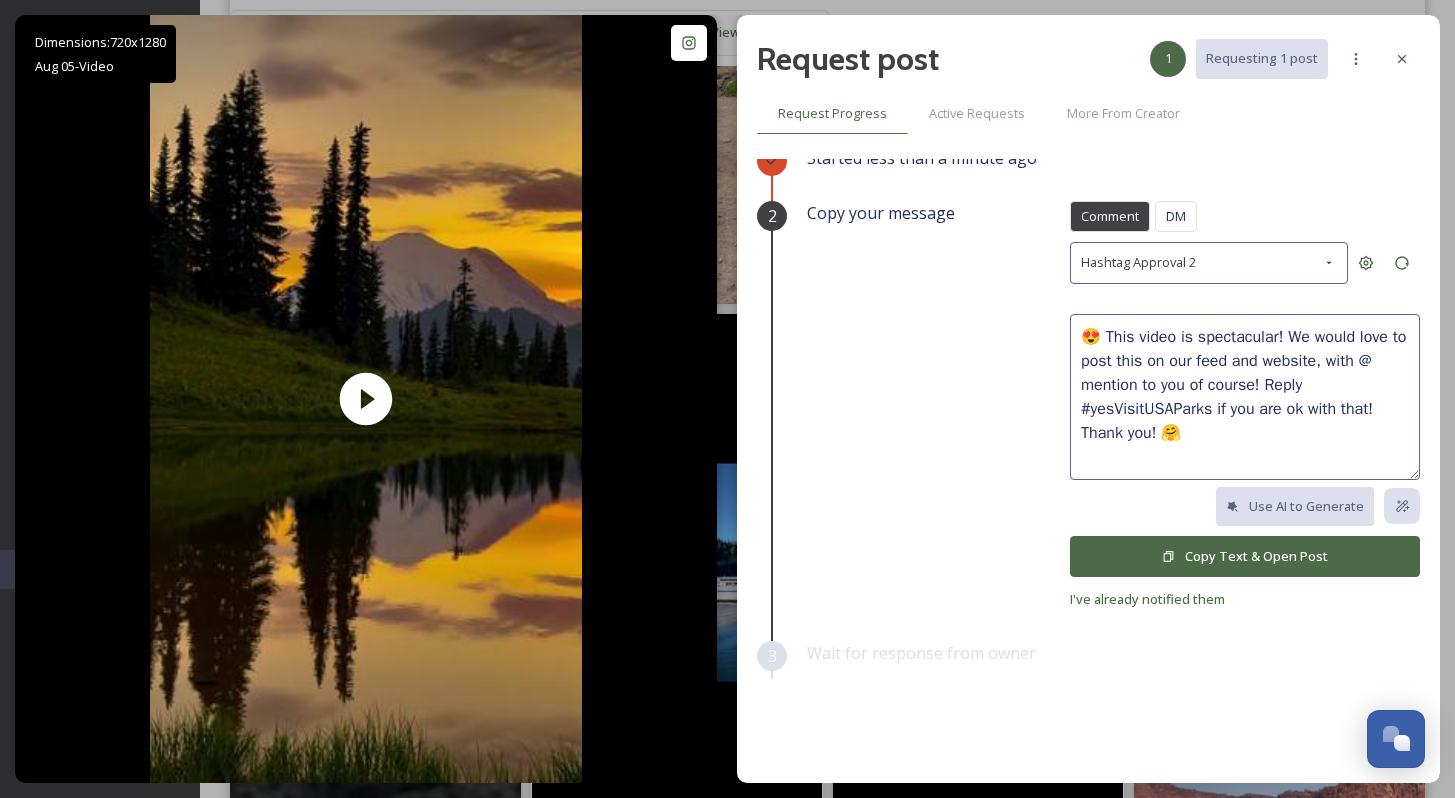scroll, scrollTop: 0, scrollLeft: 0, axis: both 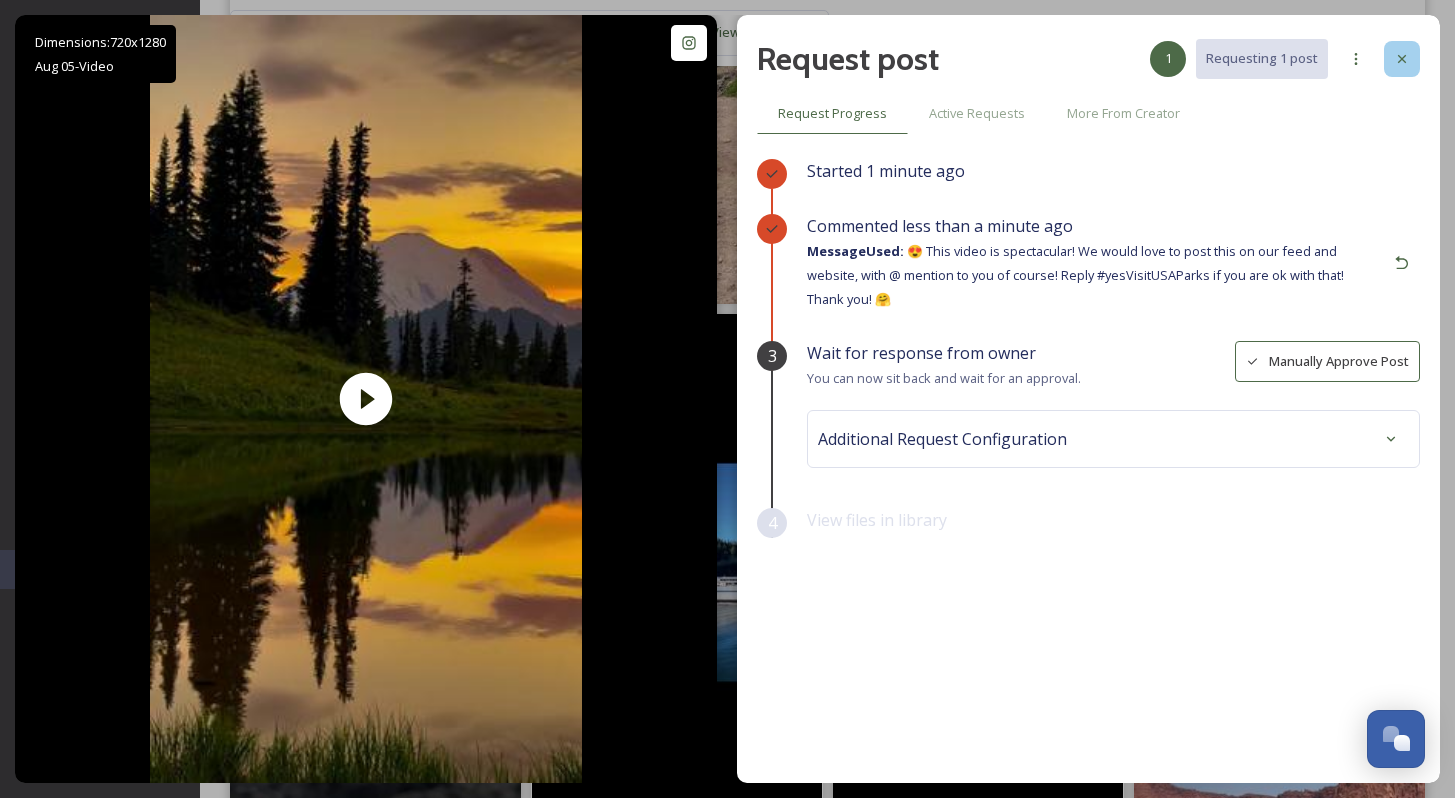 click 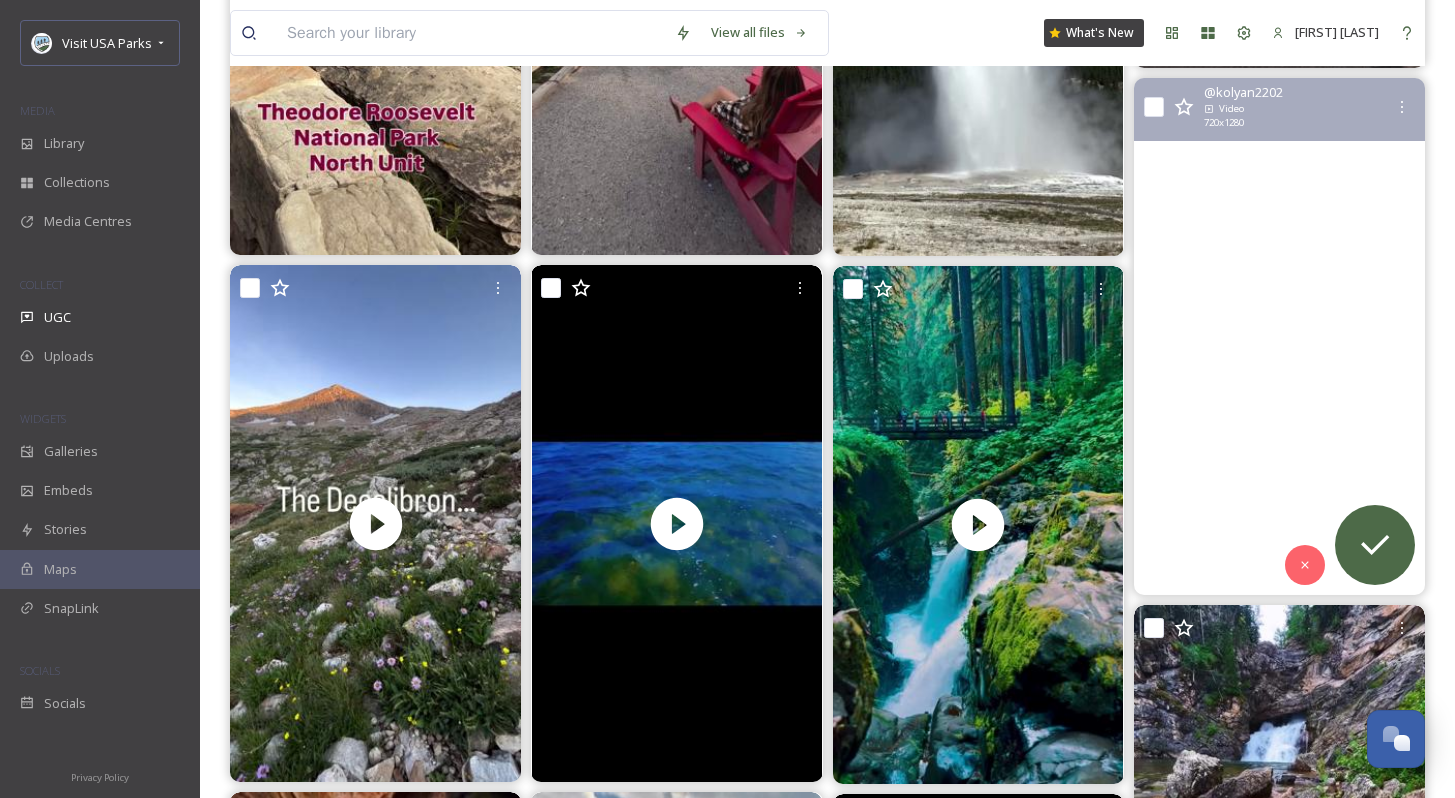 scroll, scrollTop: 12674, scrollLeft: 0, axis: vertical 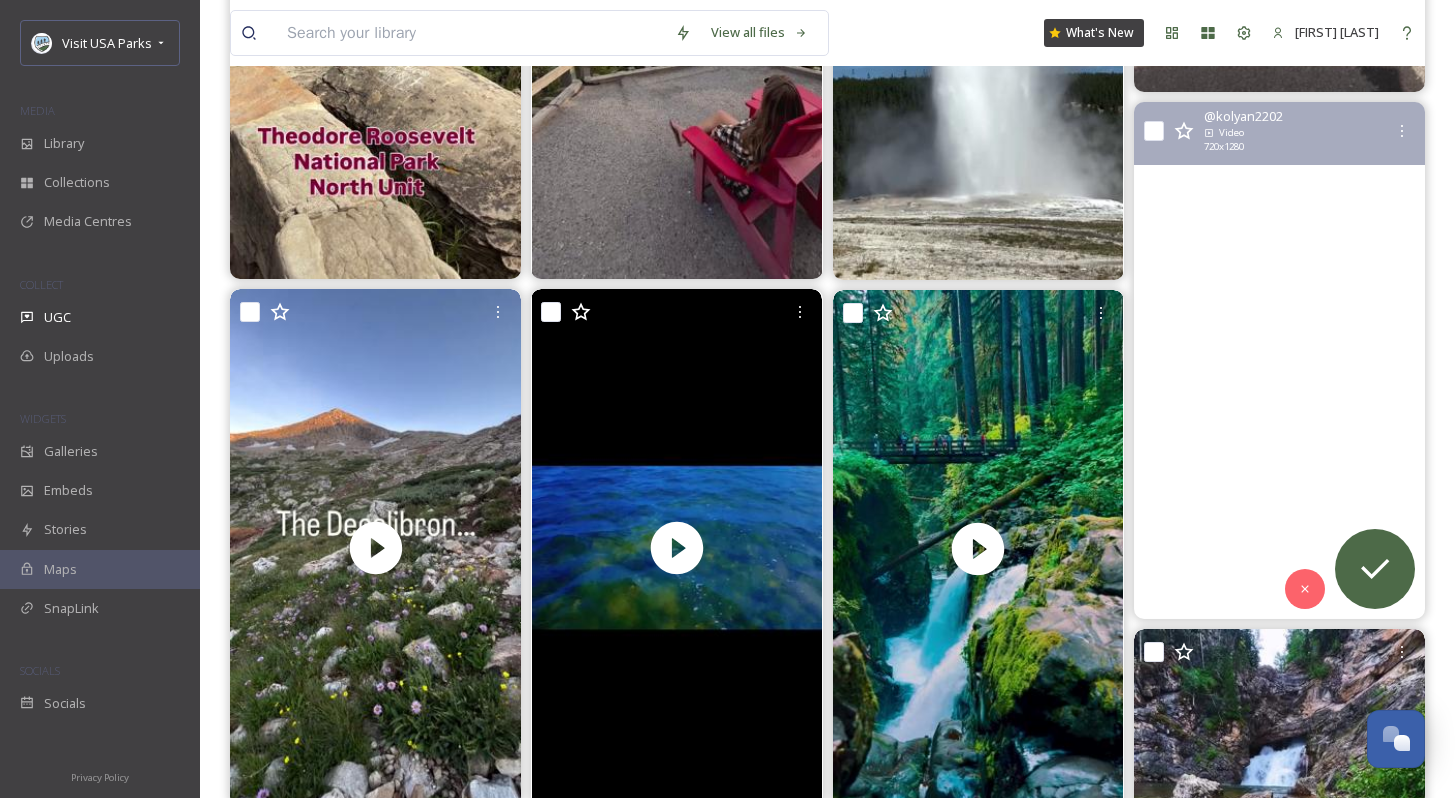 click at bounding box center (1279, 360) 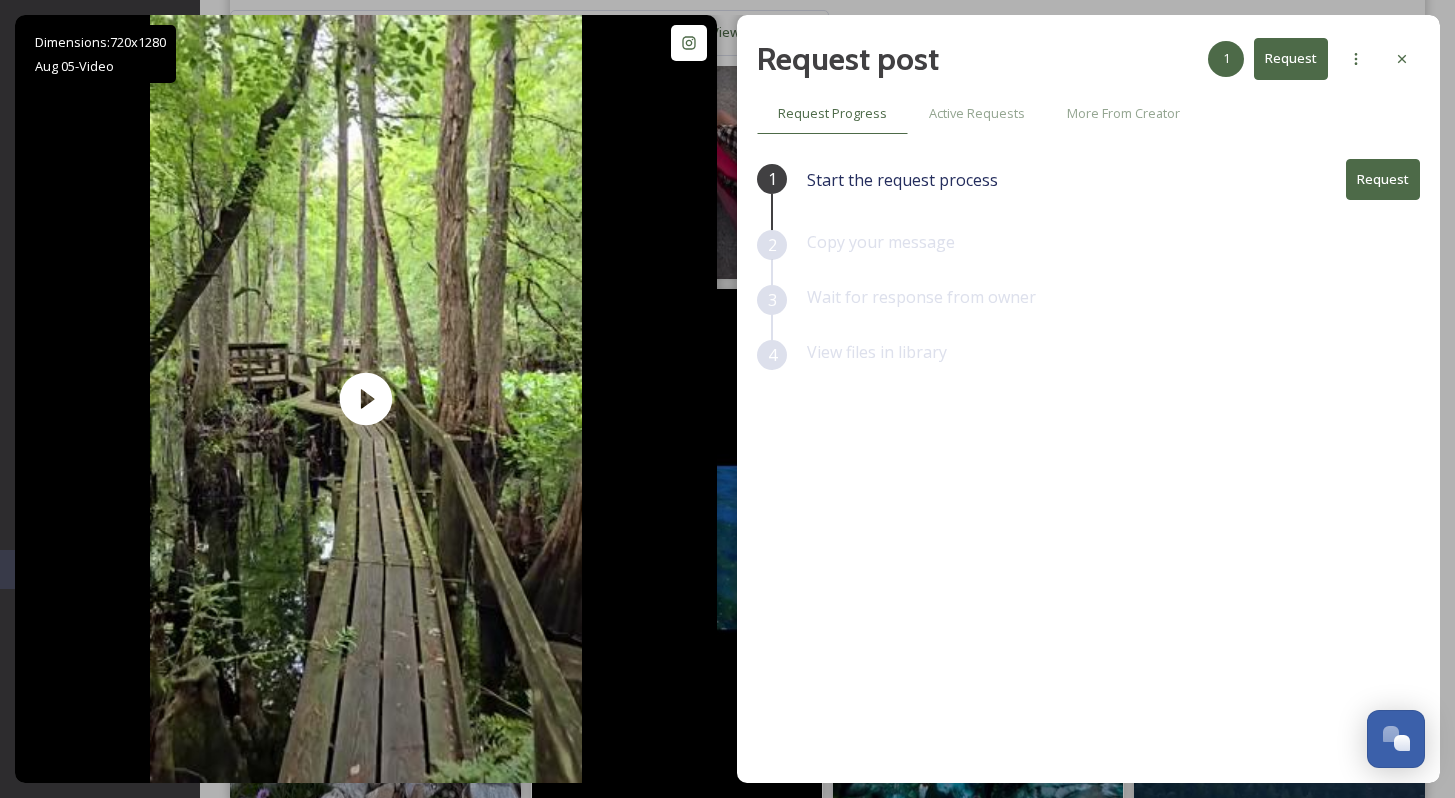 click on "Request" at bounding box center (1383, 179) 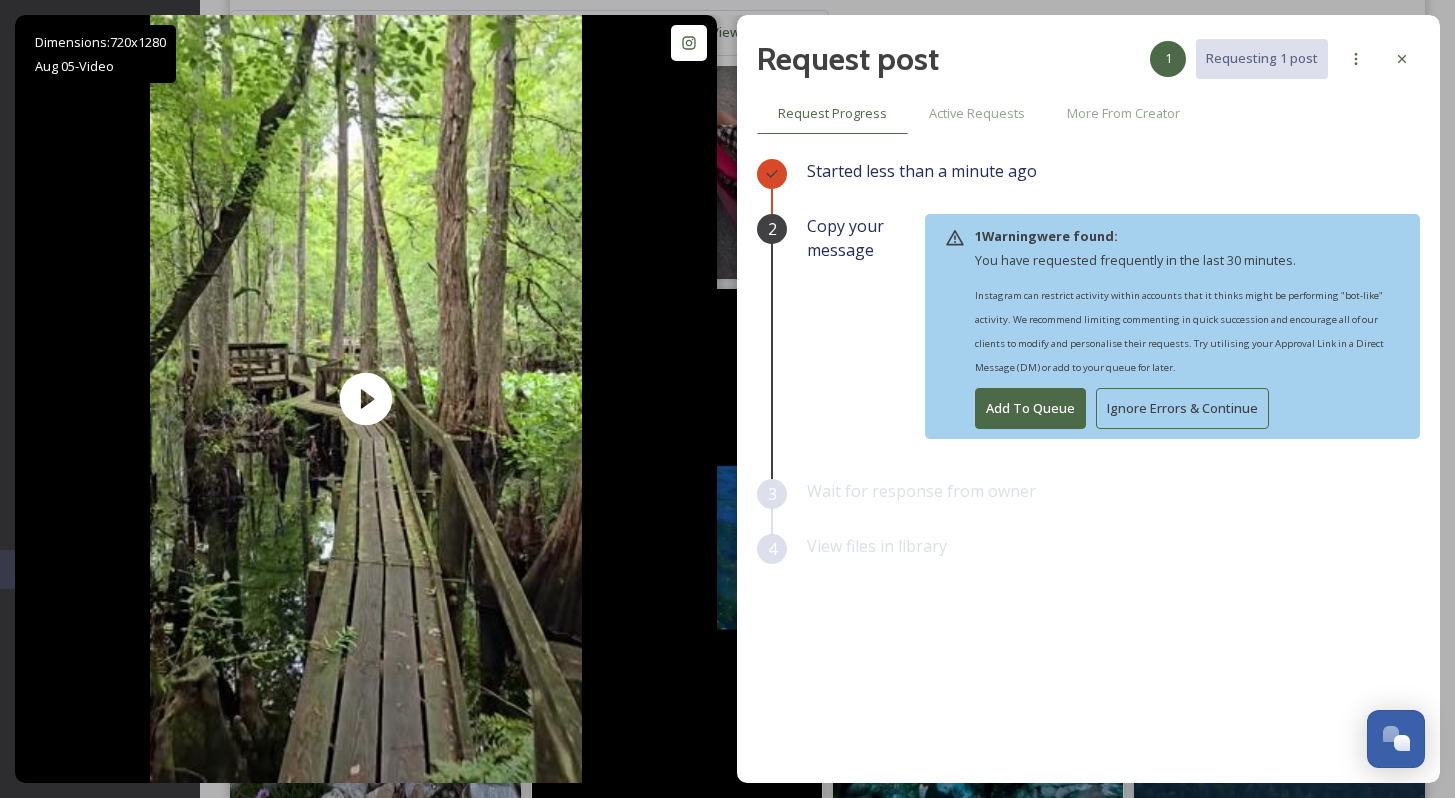 click on "Ignore Errors & Continue" at bounding box center [1182, 408] 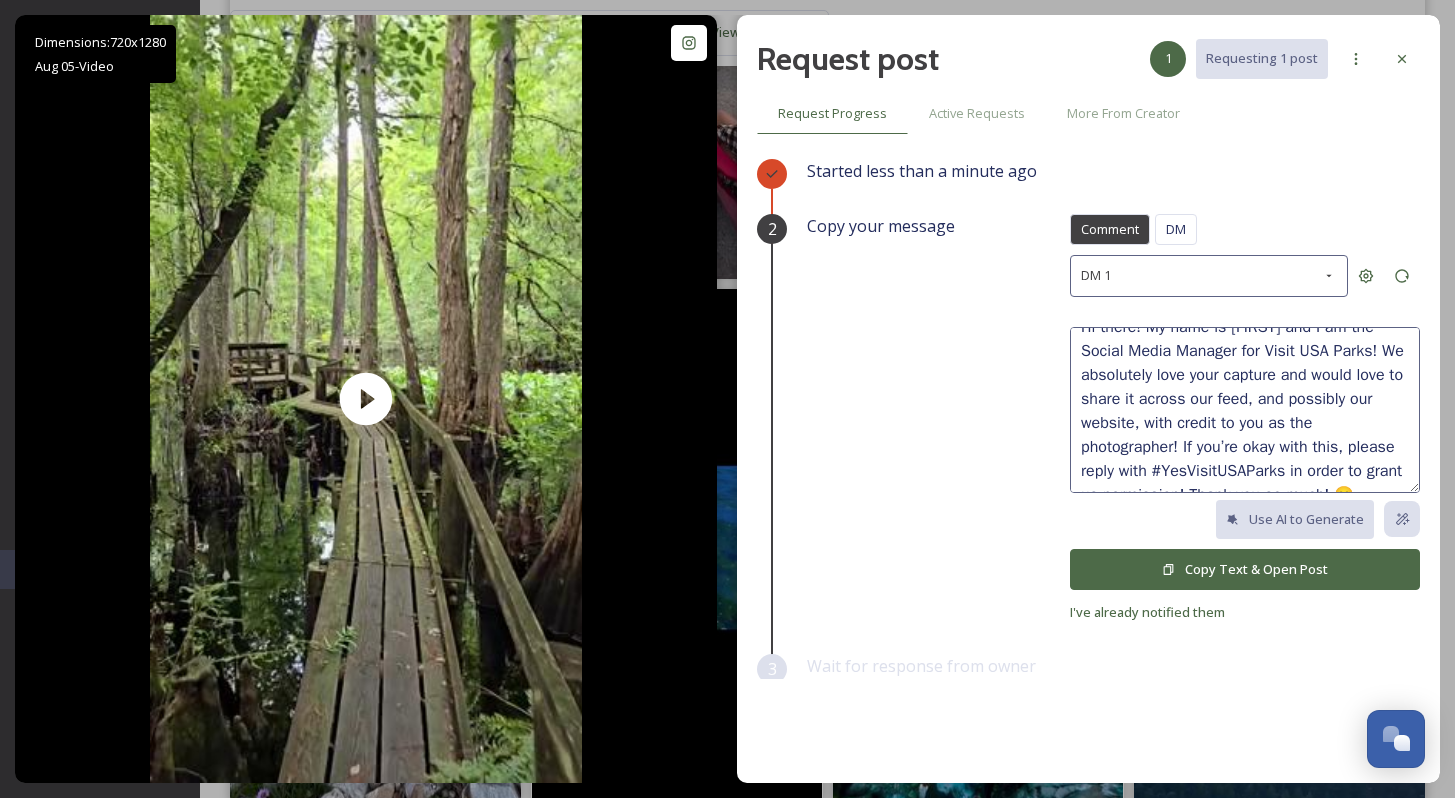 scroll, scrollTop: 72, scrollLeft: 0, axis: vertical 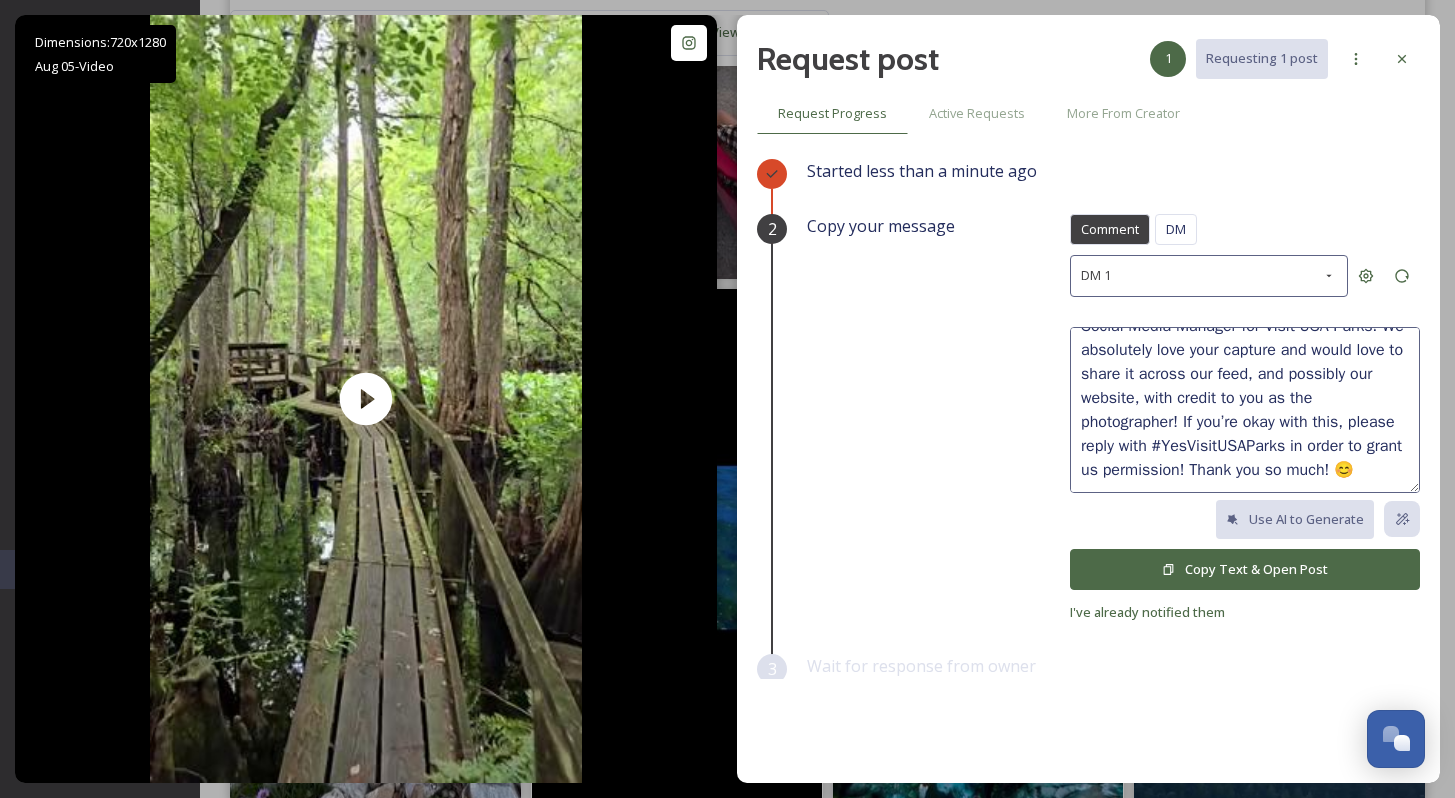 click on "Copy Text & Open Post" at bounding box center (1245, 569) 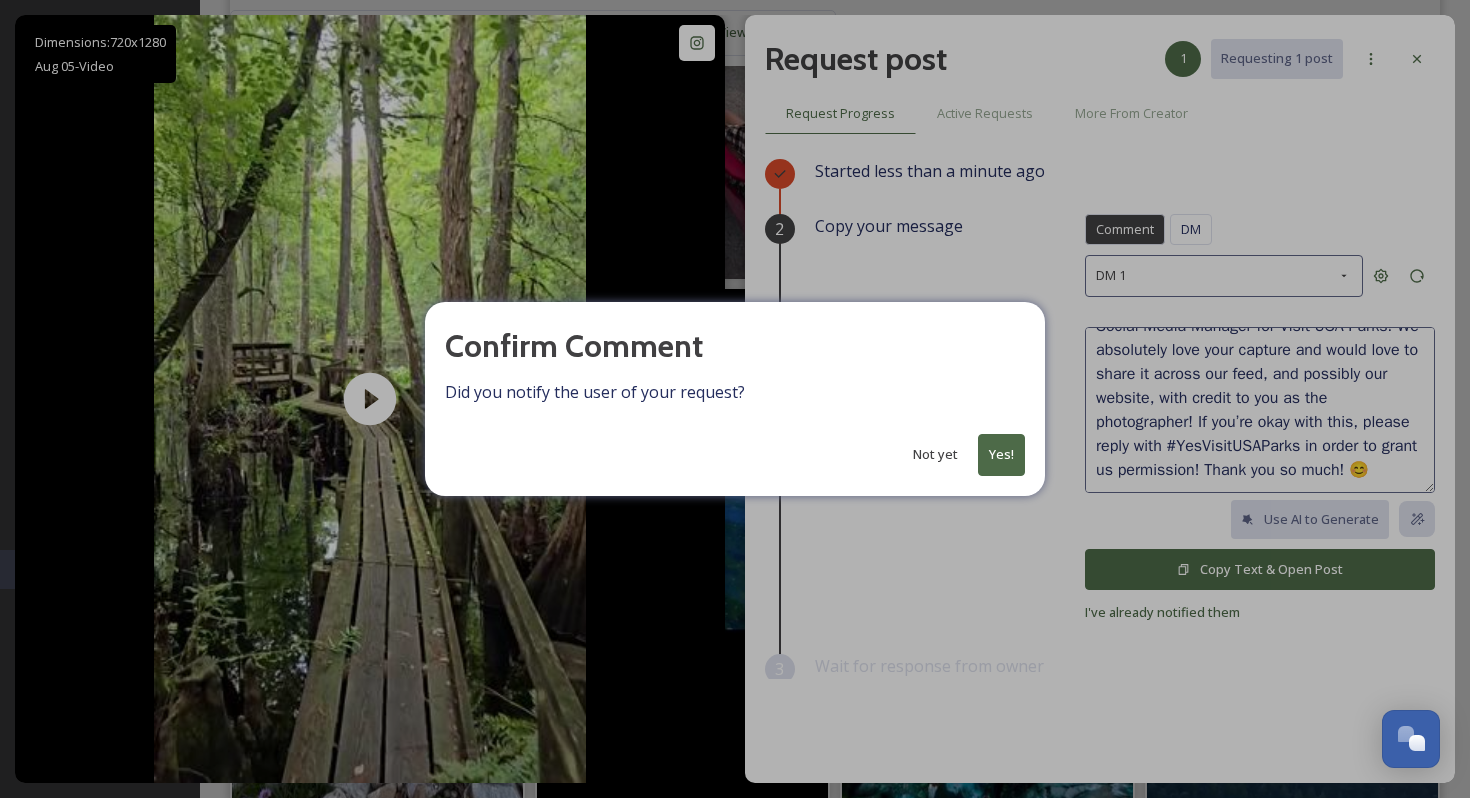 click on "Yes!" at bounding box center (1001, 454) 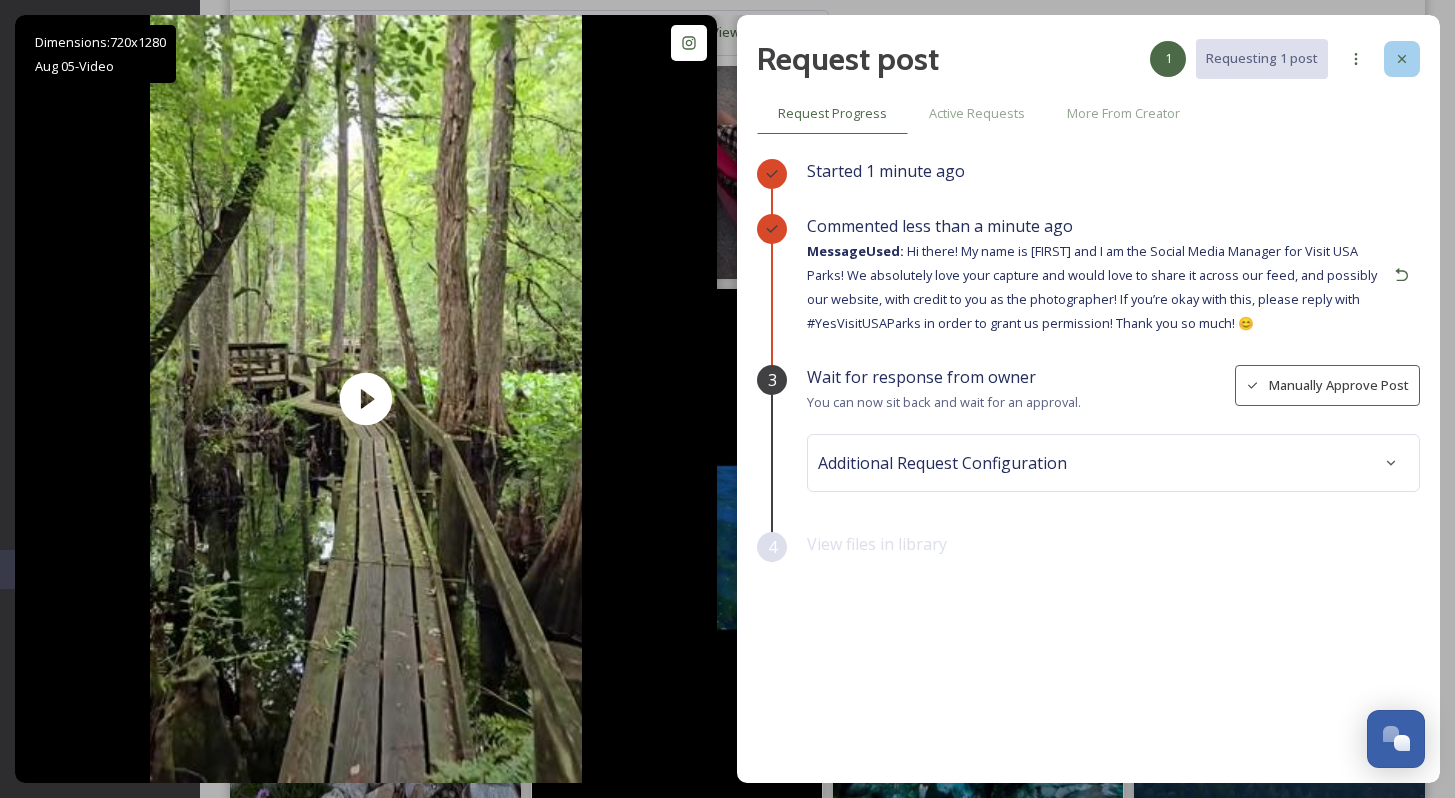 click 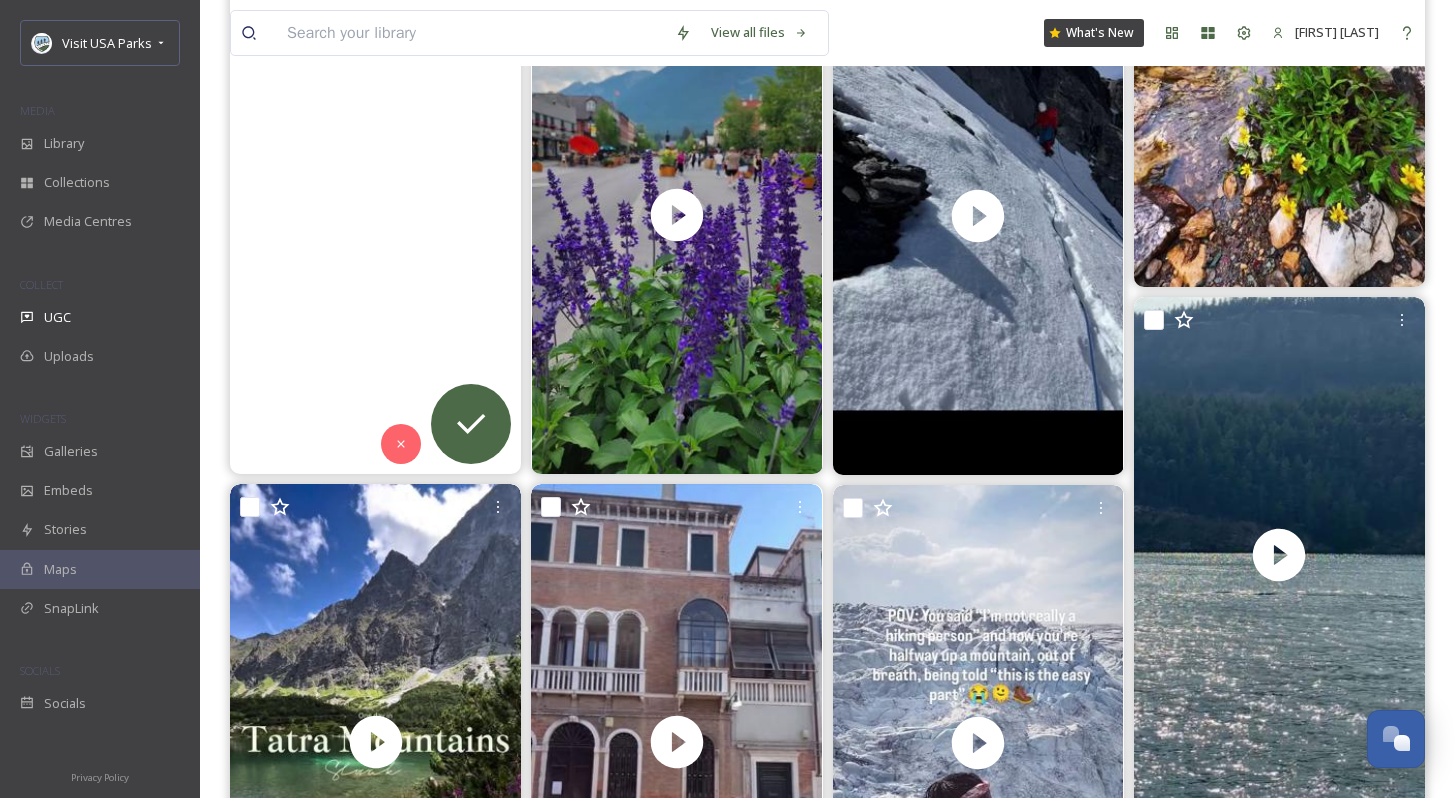 scroll, scrollTop: 13712, scrollLeft: 0, axis: vertical 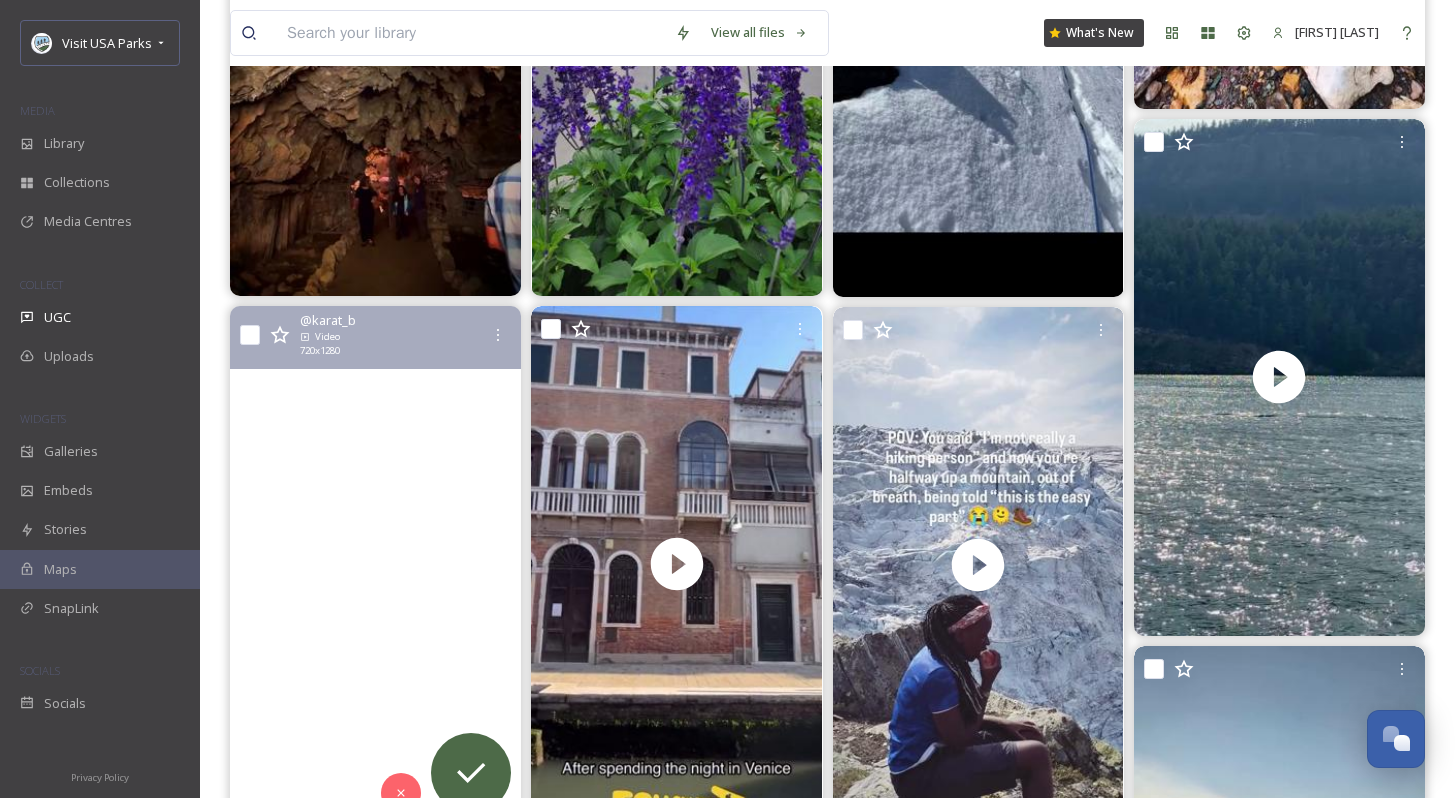 click at bounding box center (375, 564) 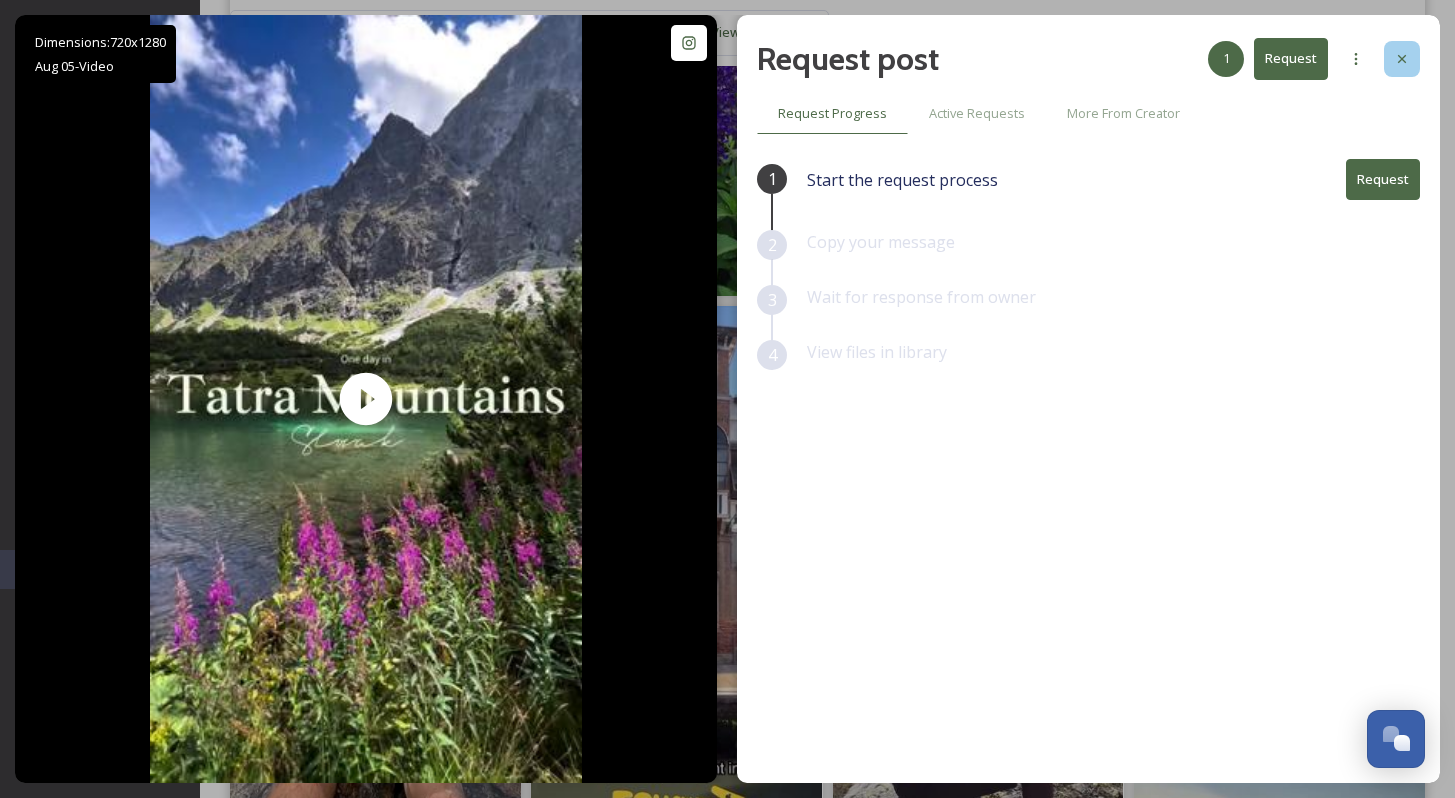 click 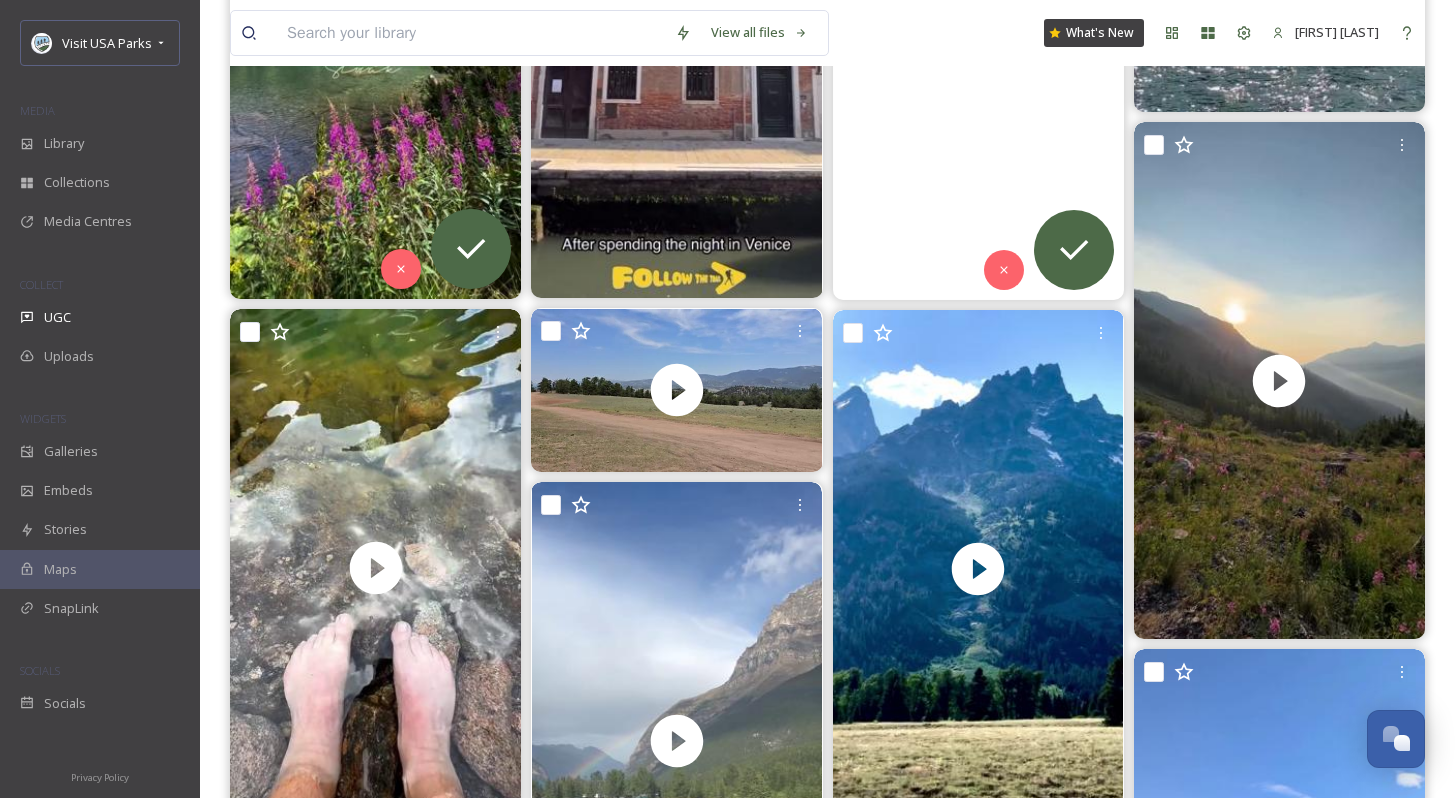 scroll, scrollTop: 14247, scrollLeft: 0, axis: vertical 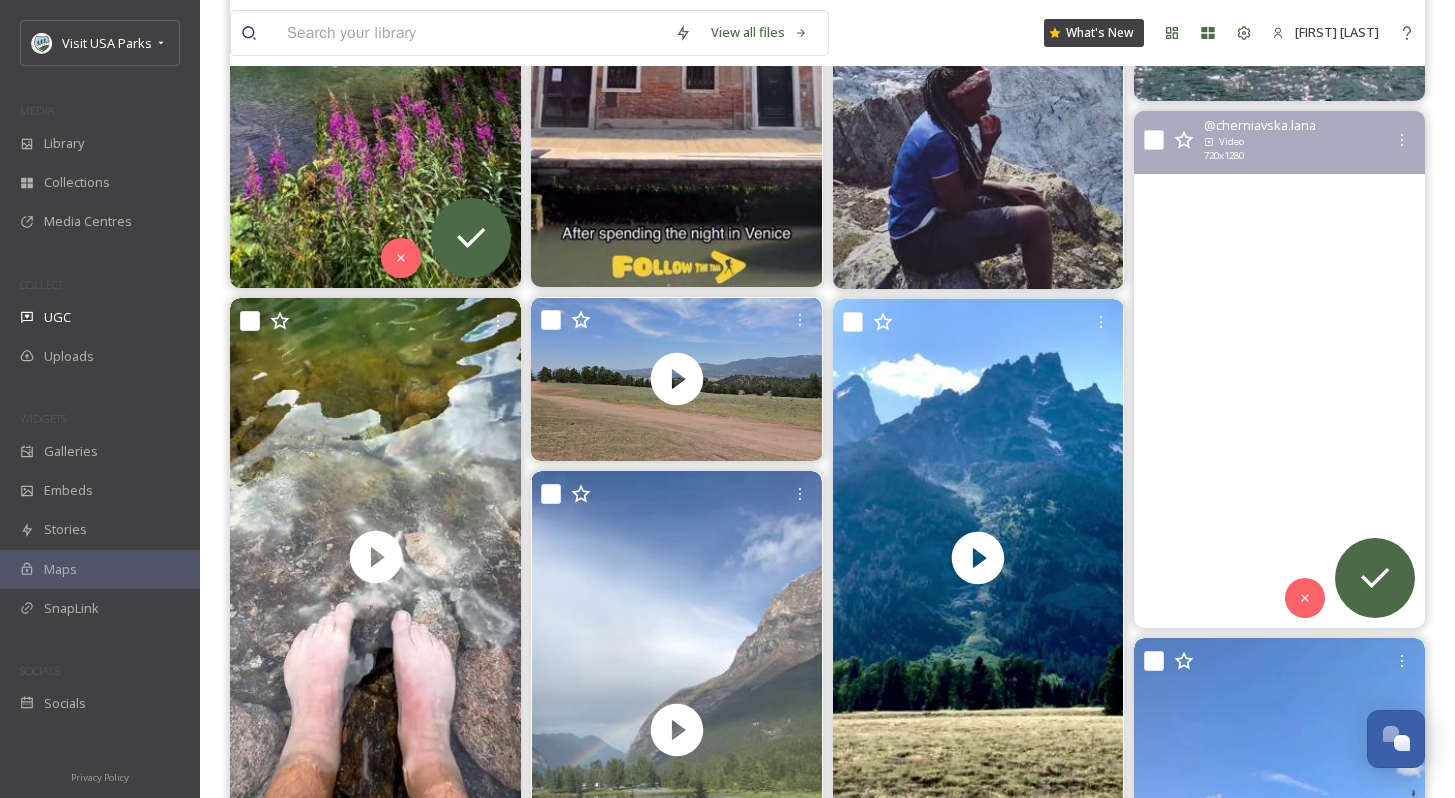 click at bounding box center [1279, 369] 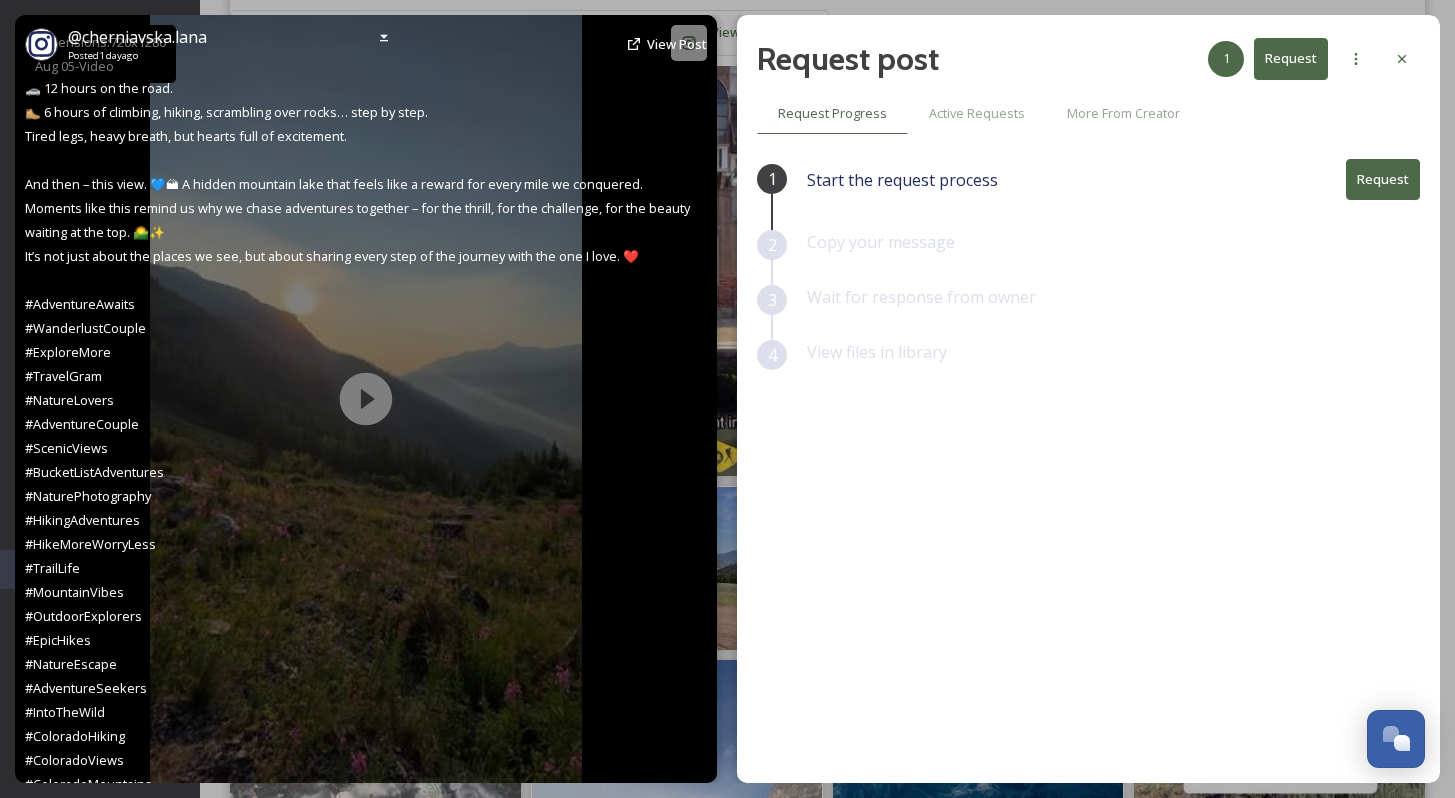 scroll, scrollTop: 14062, scrollLeft: 0, axis: vertical 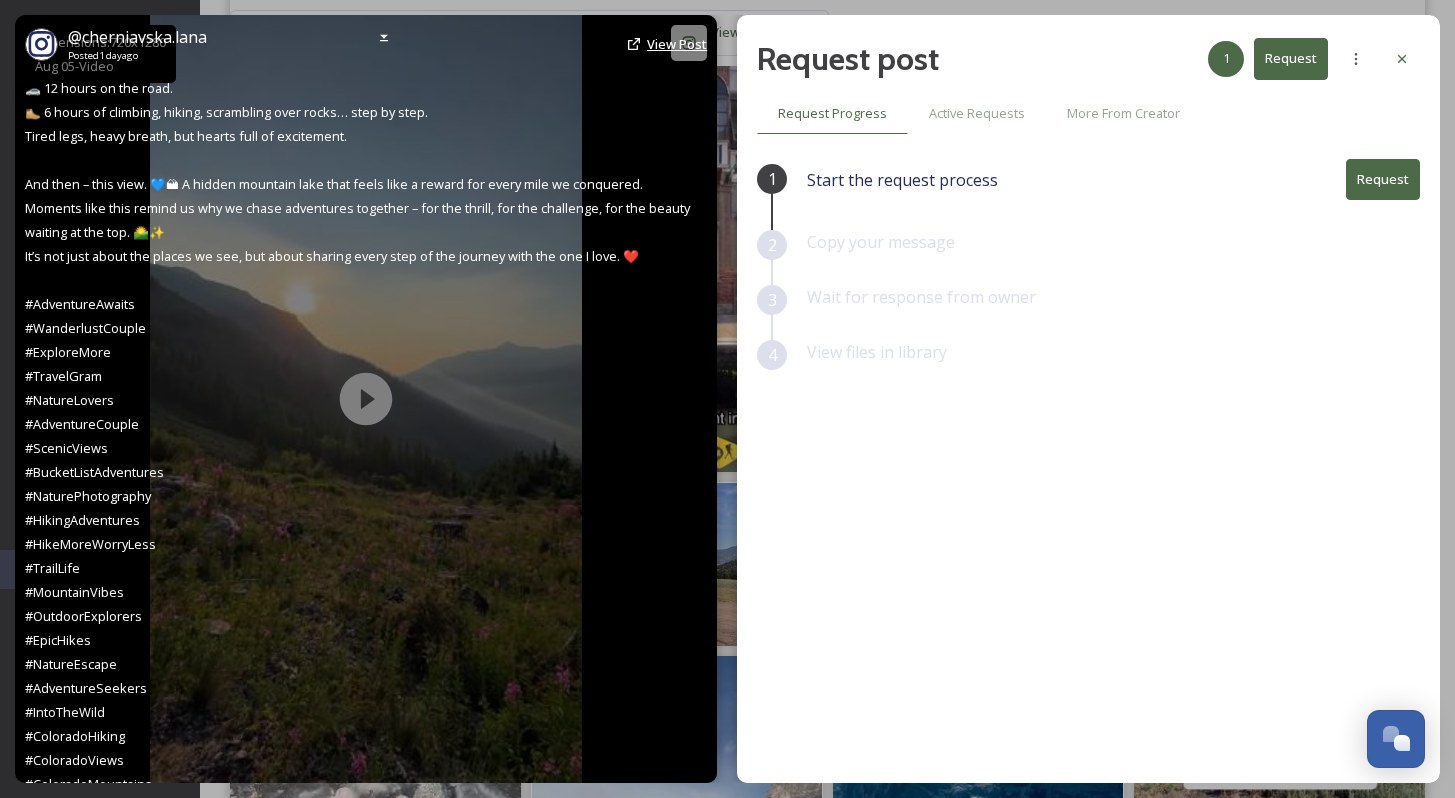 click on "View Post" at bounding box center (677, 44) 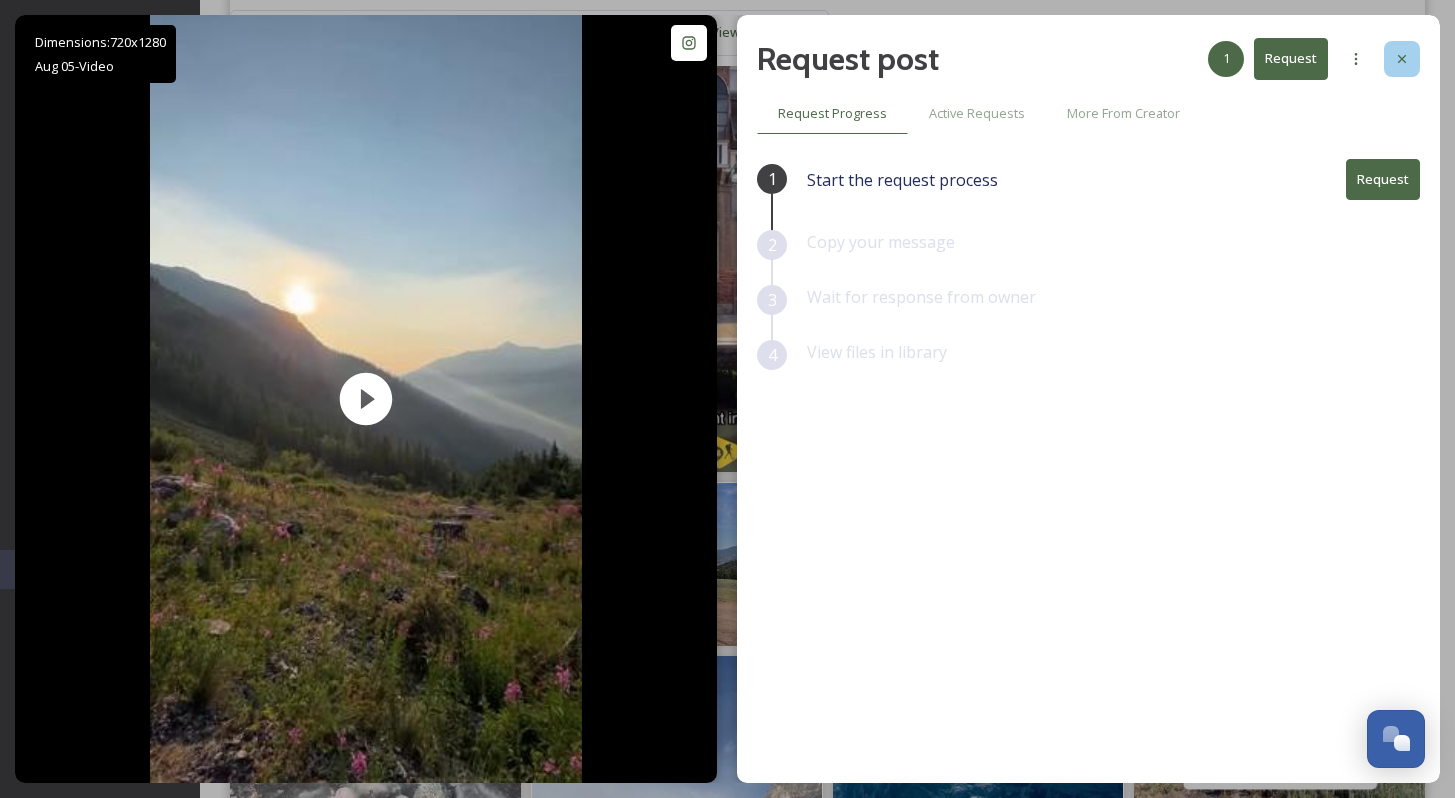 click at bounding box center (1402, 59) 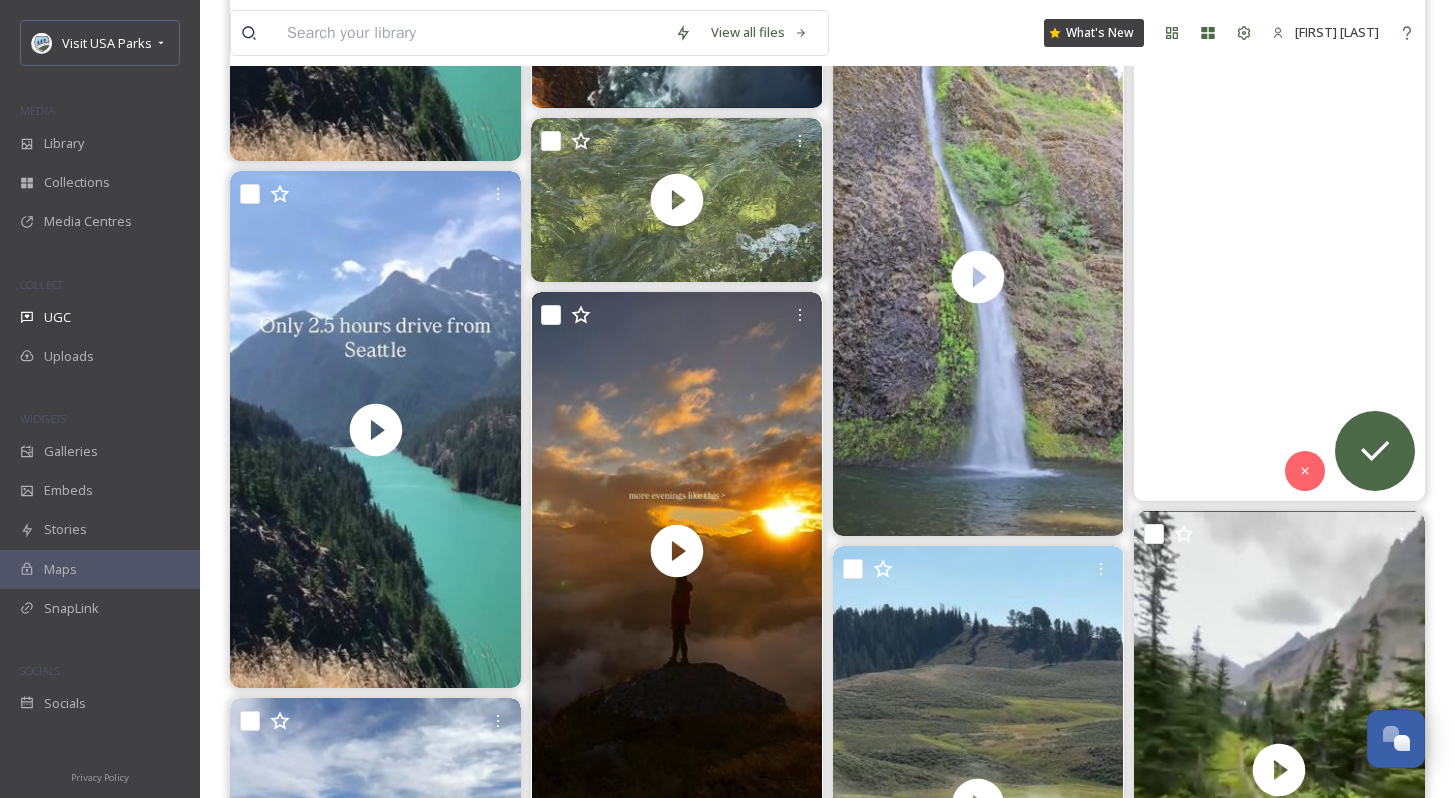 scroll, scrollTop: 15951, scrollLeft: 0, axis: vertical 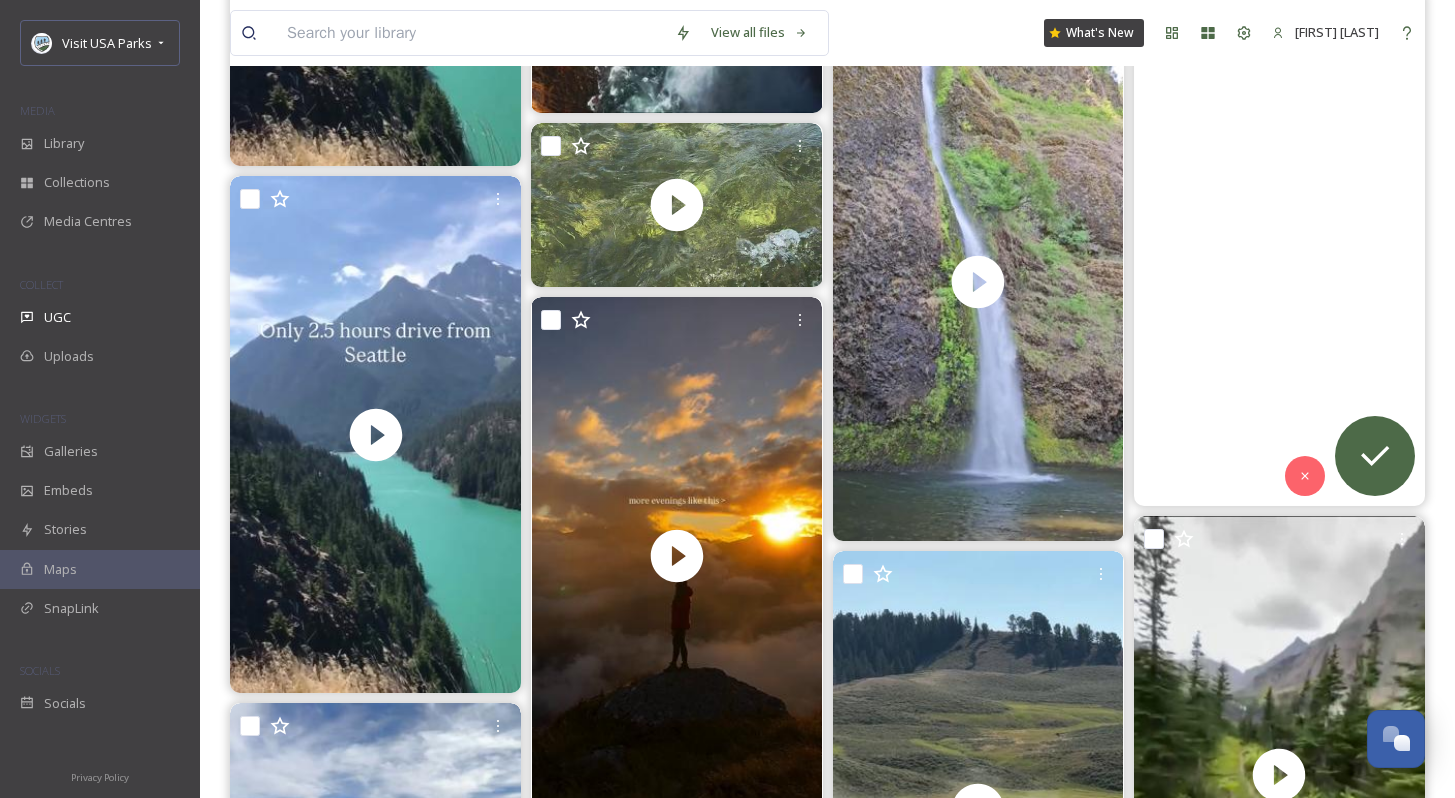 click at bounding box center [1279, 247] 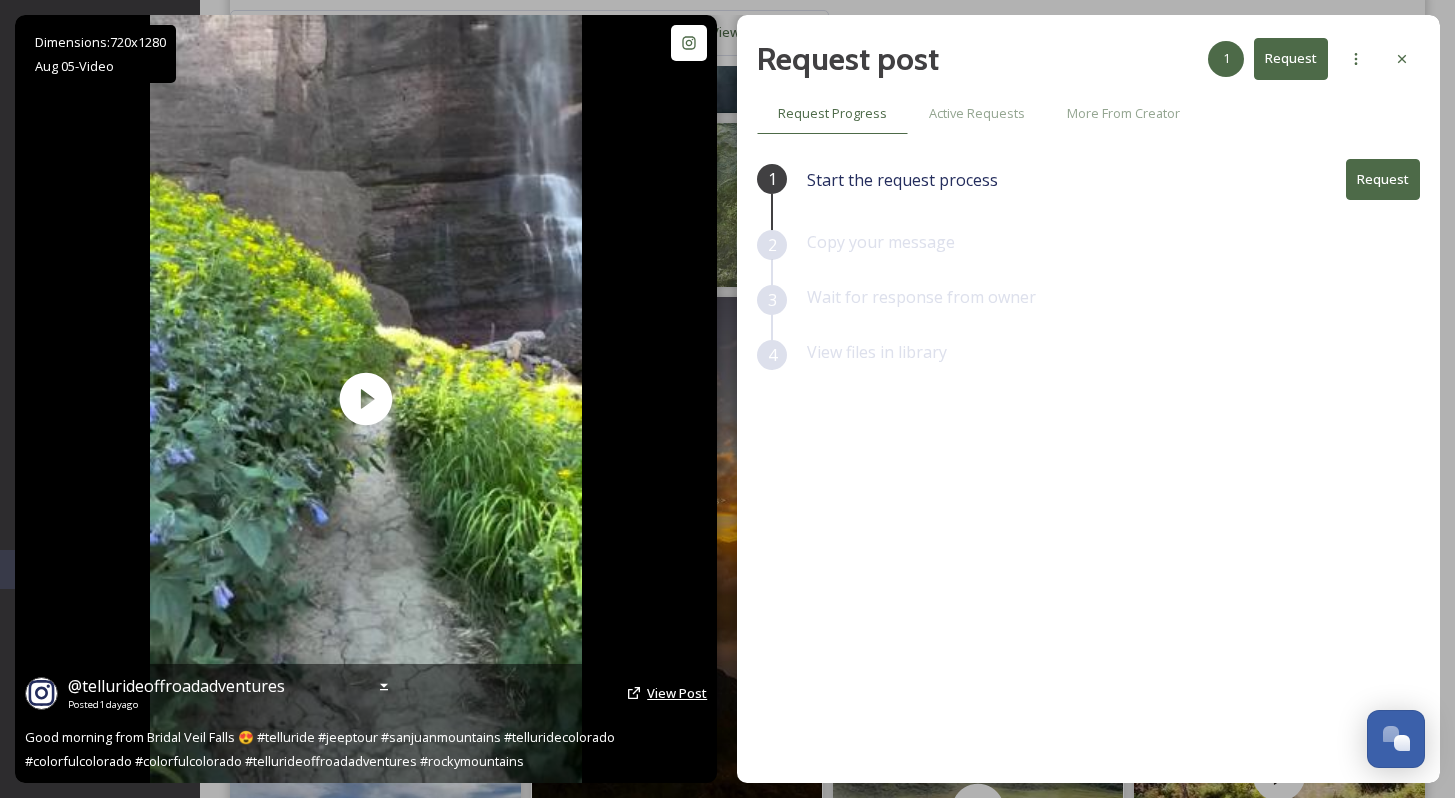 click on "View Post" at bounding box center (677, 693) 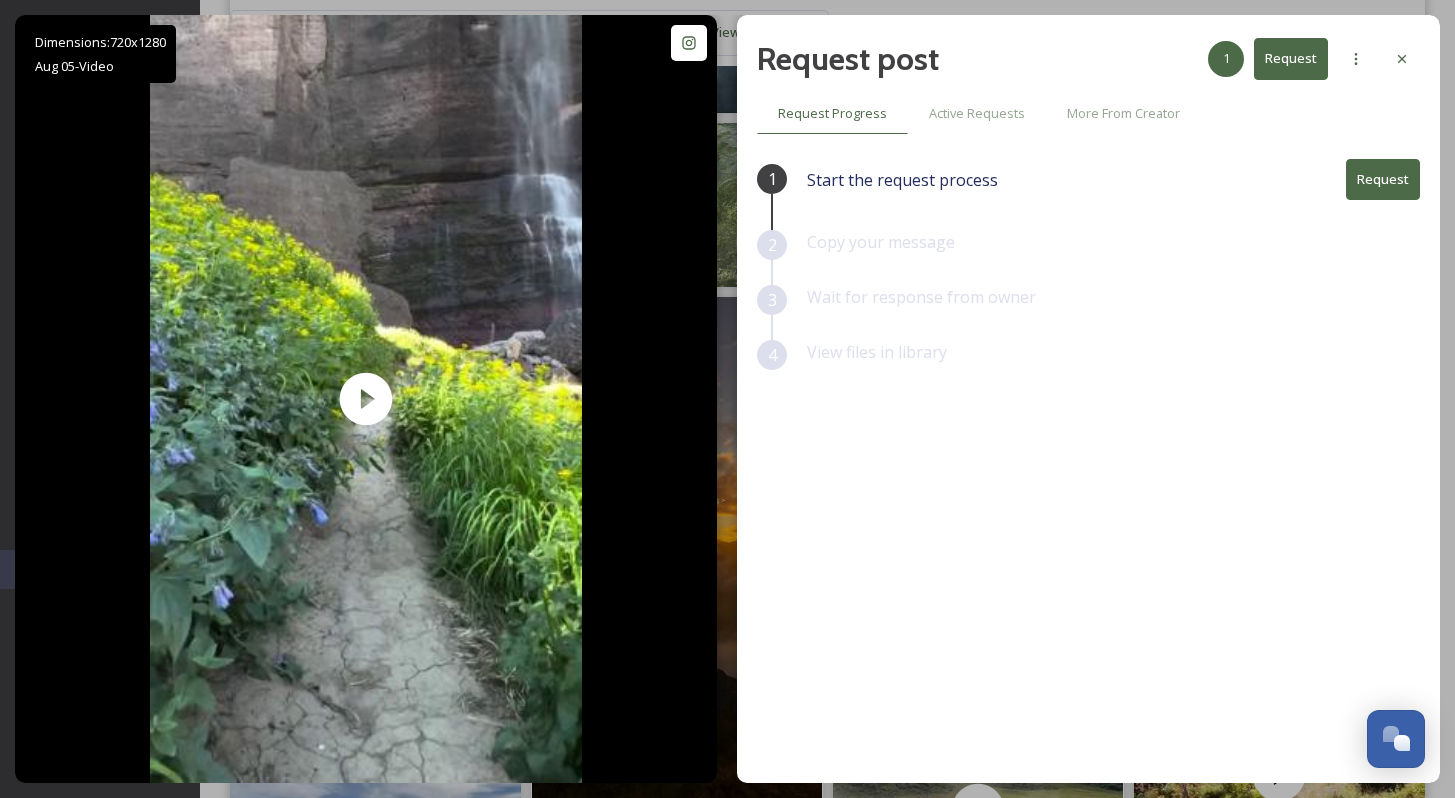 click on "Request" at bounding box center [1383, 179] 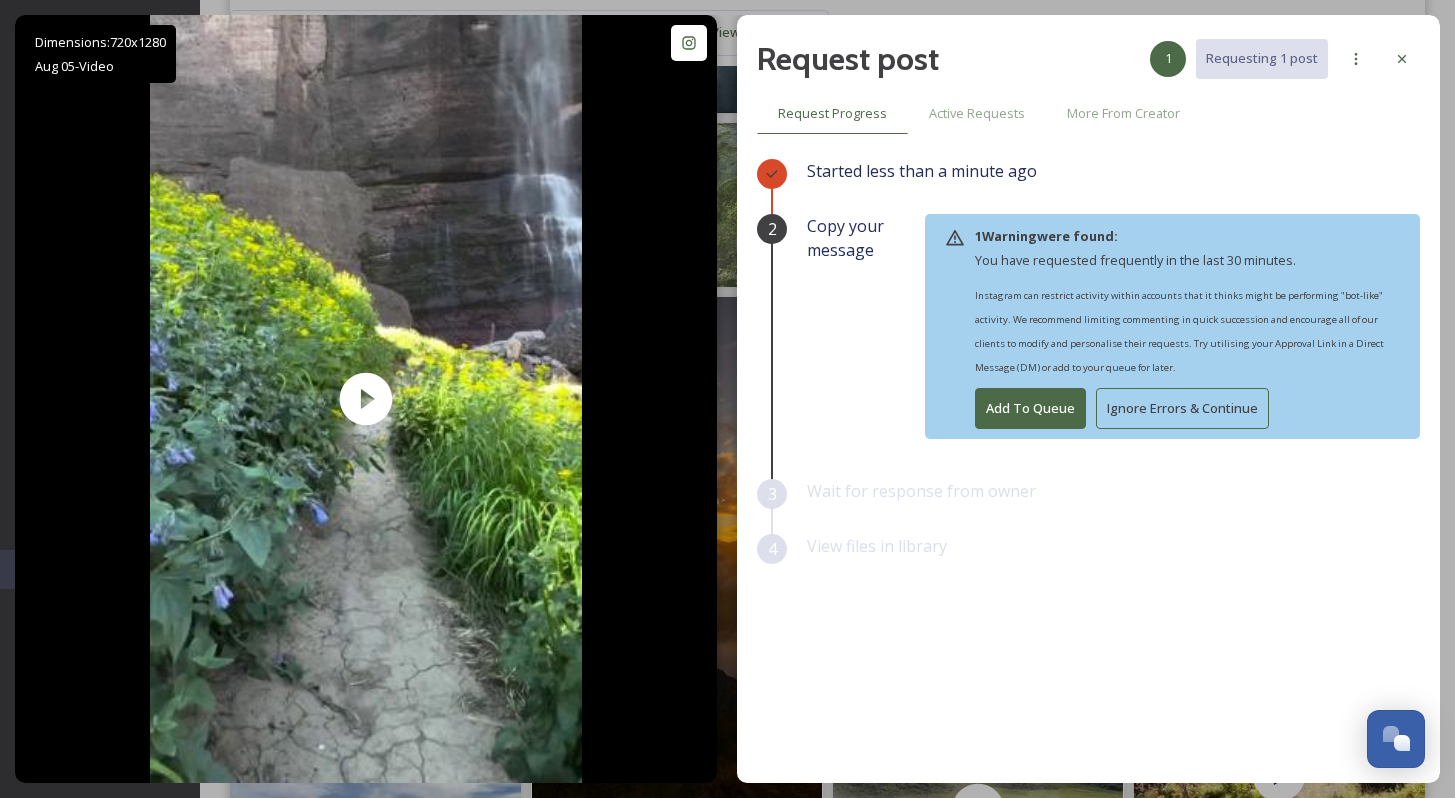 click on "Ignore Errors & Continue" at bounding box center (1182, 408) 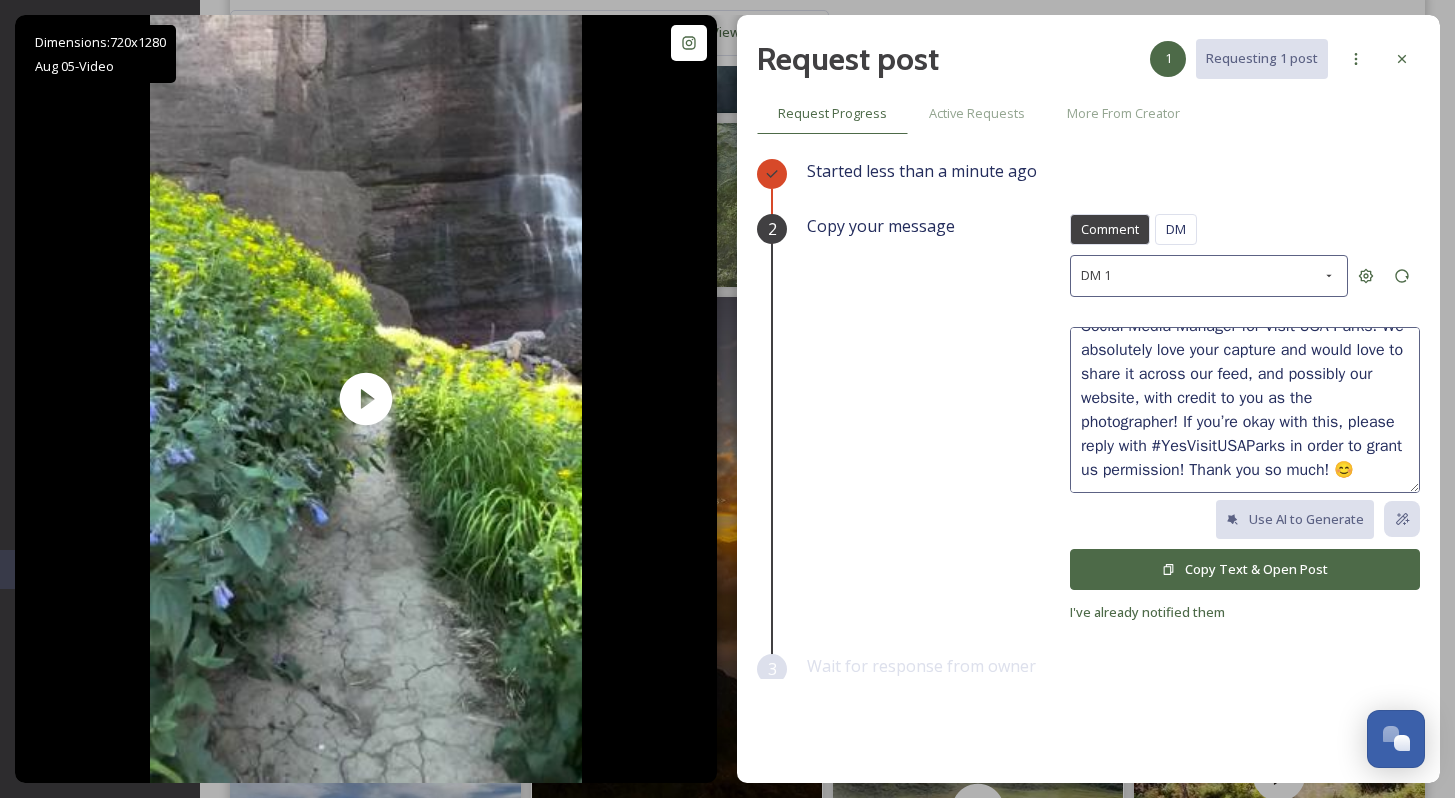 scroll, scrollTop: 72, scrollLeft: 0, axis: vertical 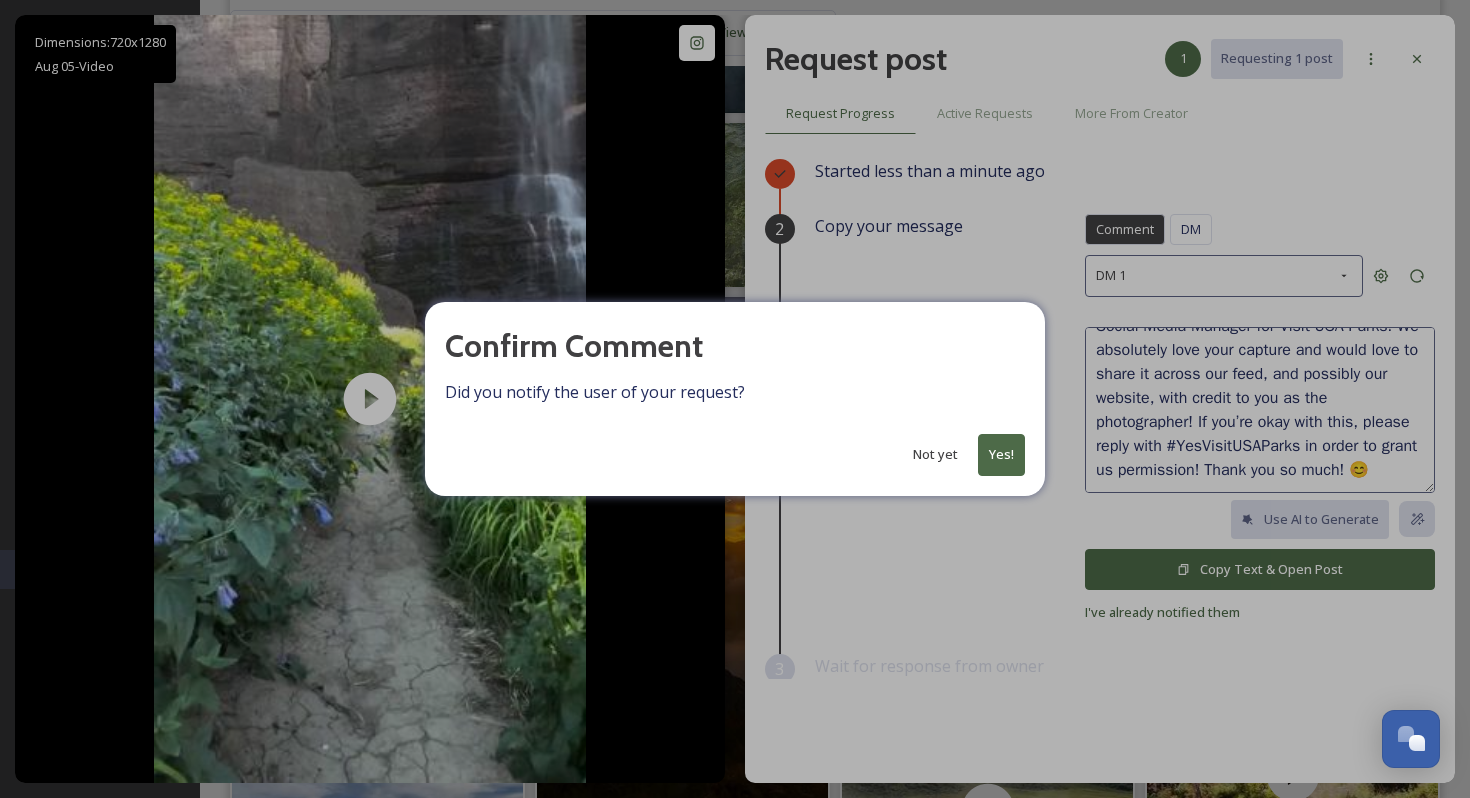click on "Yes!" at bounding box center [1001, 454] 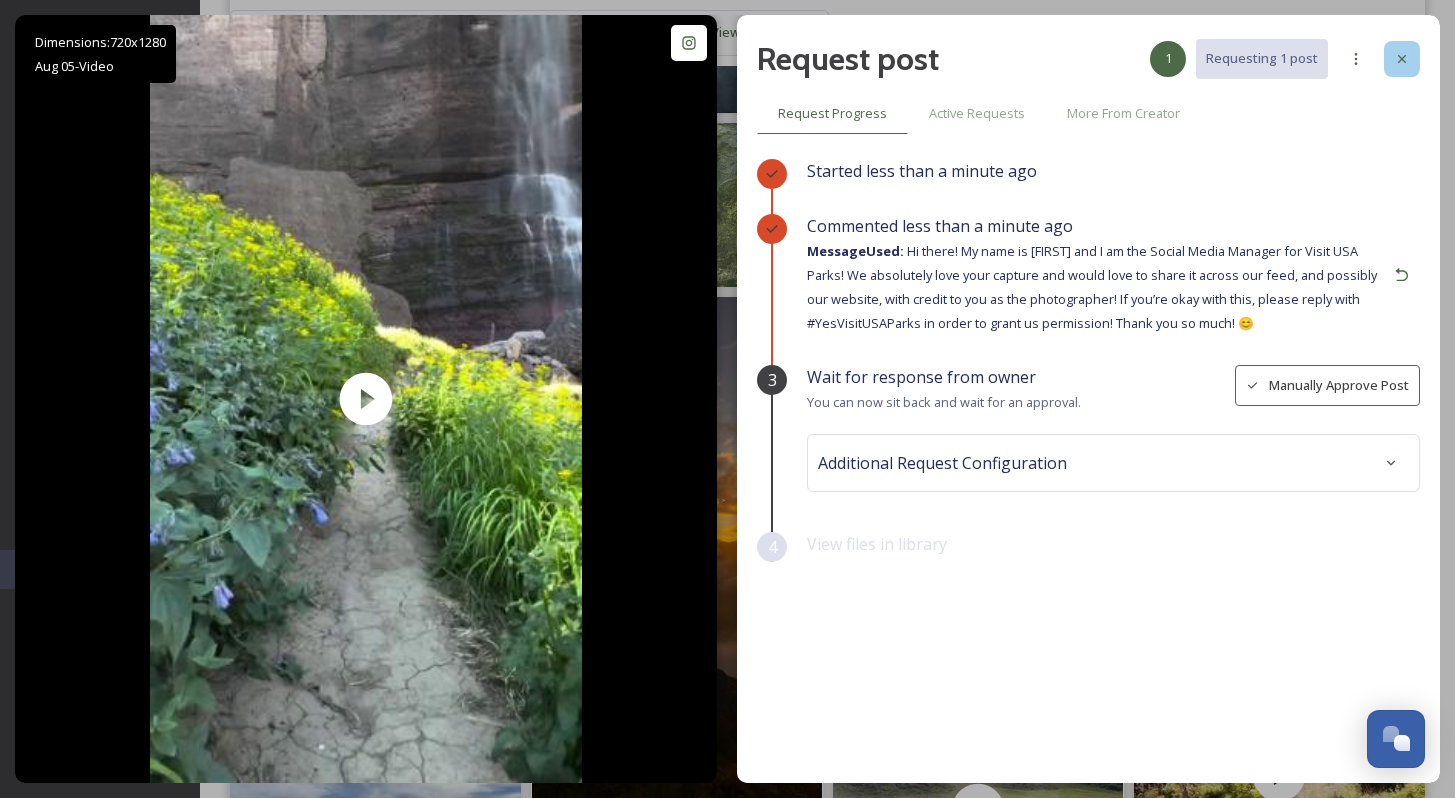 click at bounding box center [1402, 59] 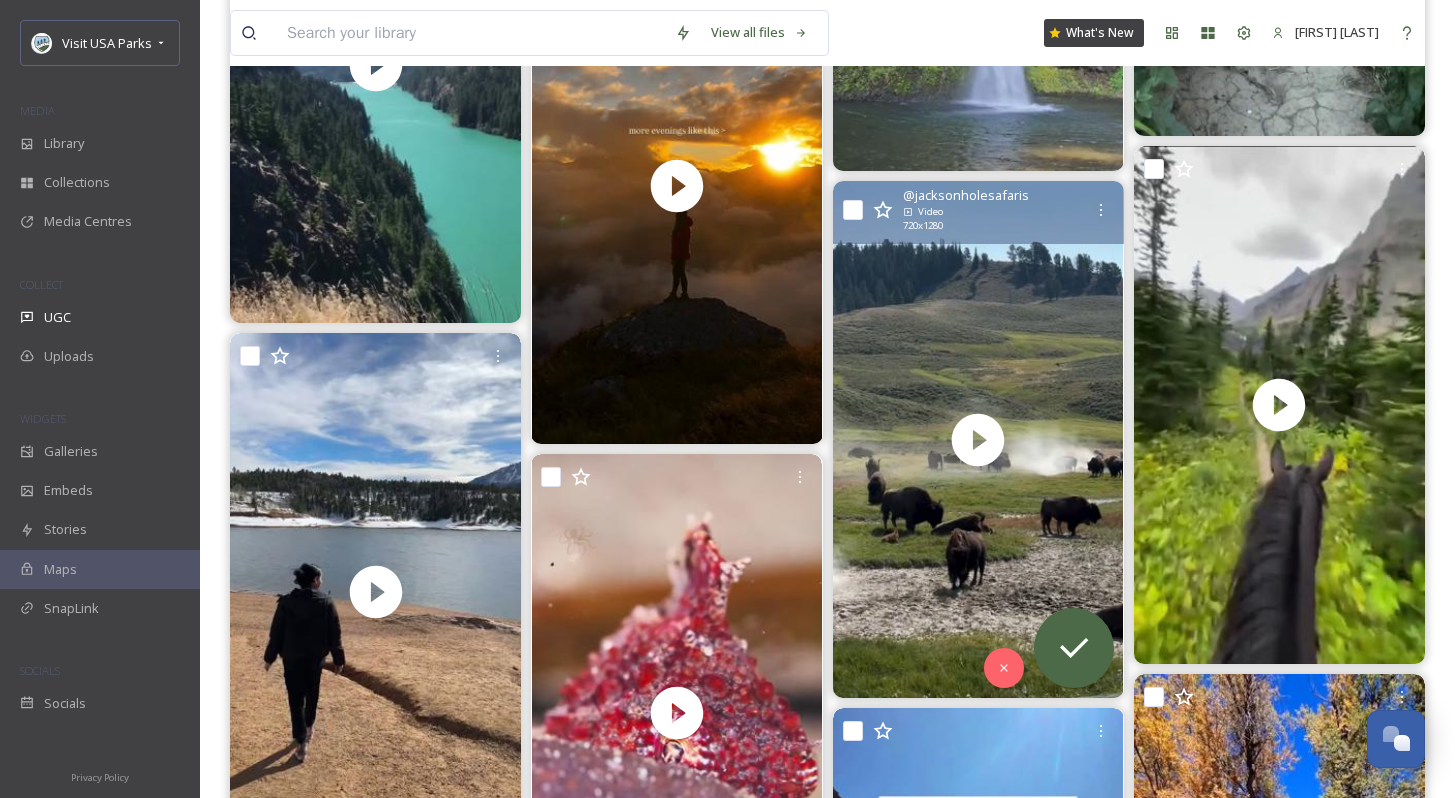 scroll, scrollTop: 16404, scrollLeft: 0, axis: vertical 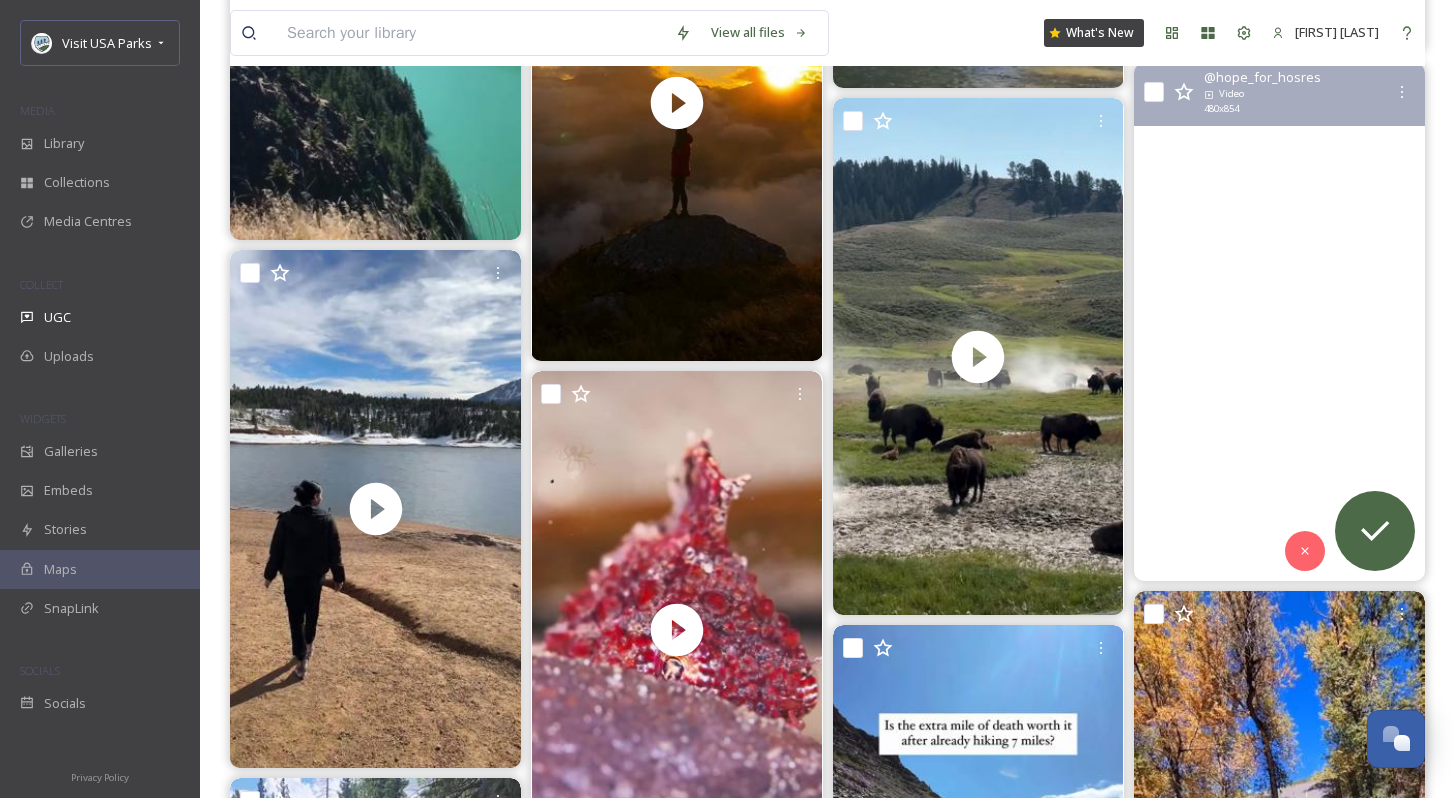 click at bounding box center [1279, 322] 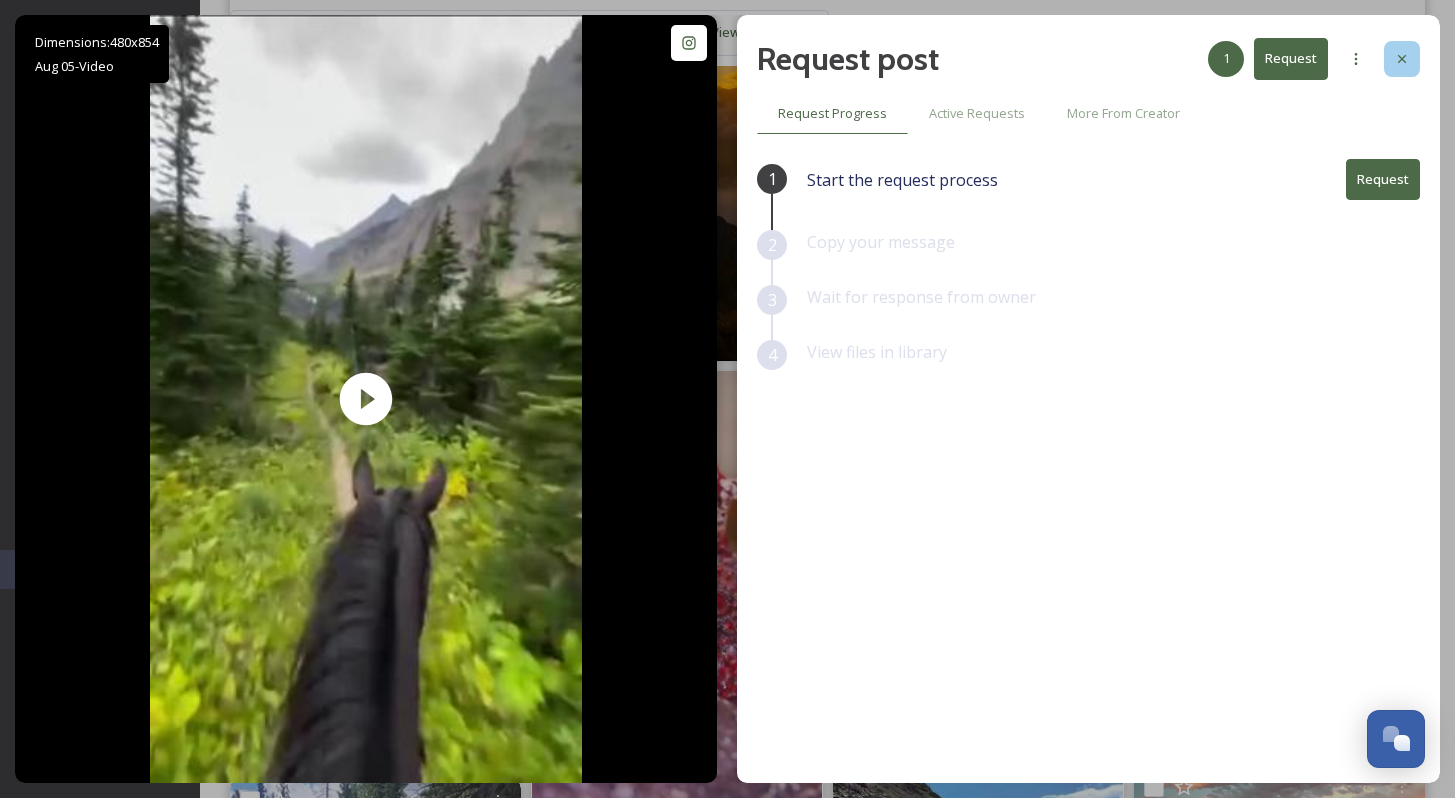 click at bounding box center (1402, 59) 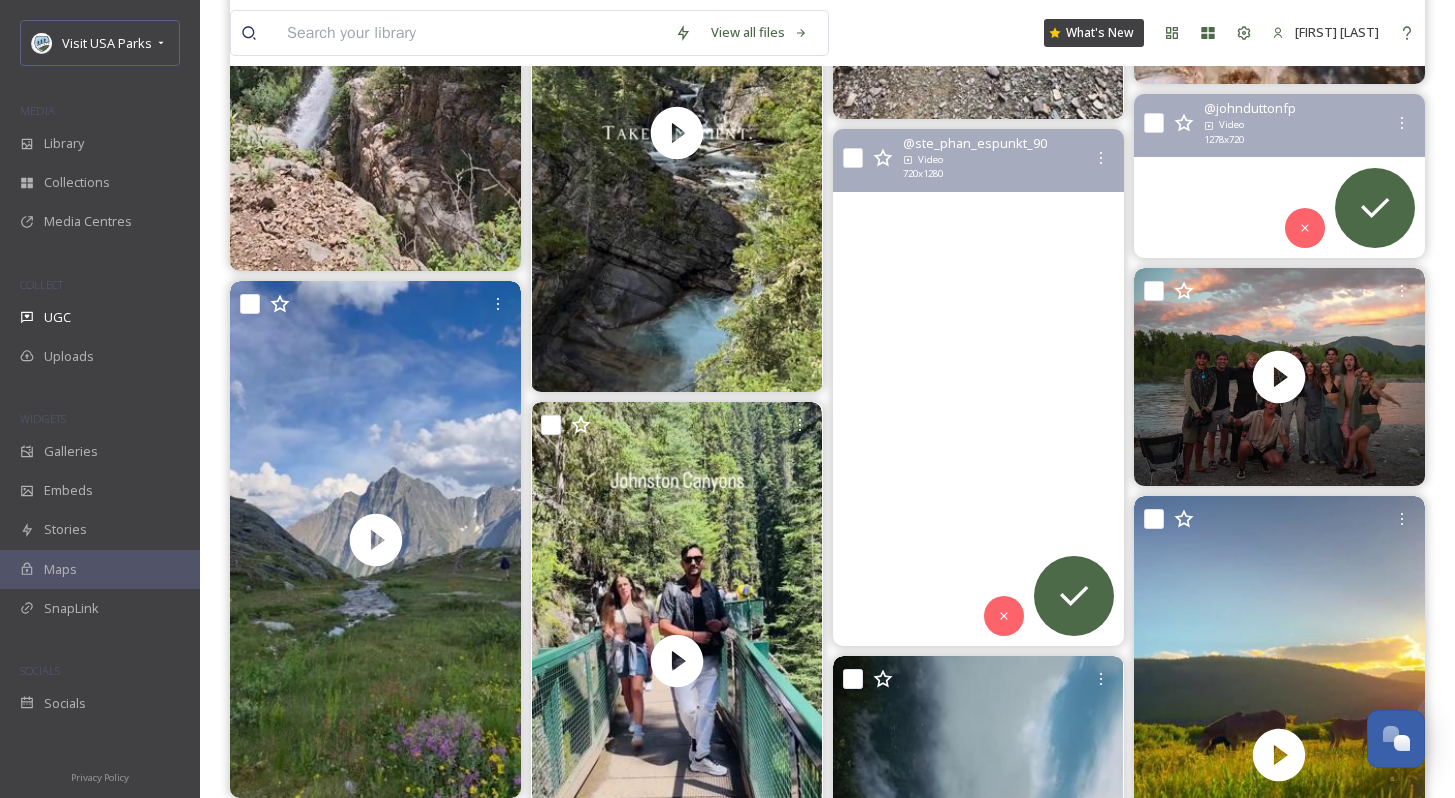 scroll, scrollTop: 17522, scrollLeft: 0, axis: vertical 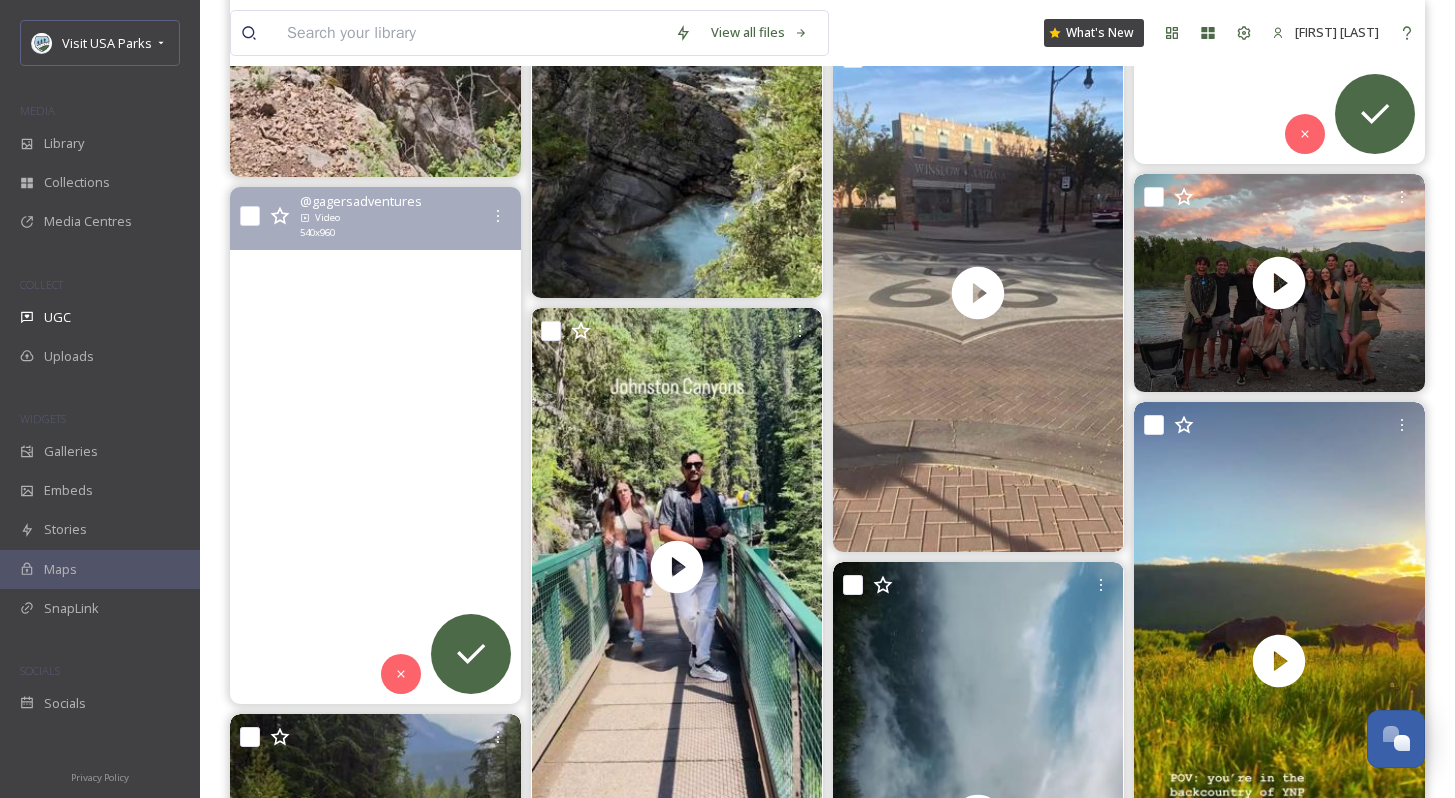 click at bounding box center [375, 445] 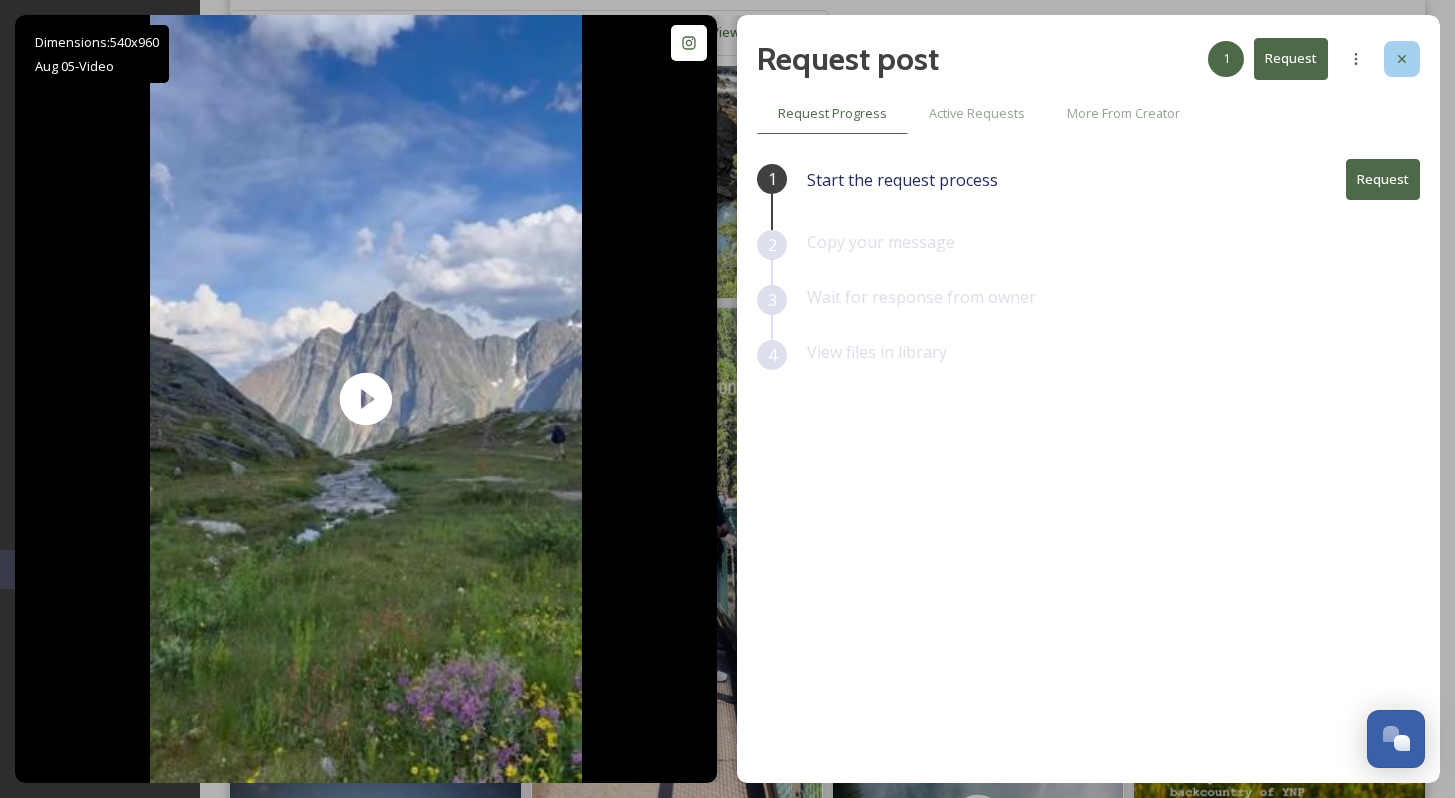 click at bounding box center [1402, 59] 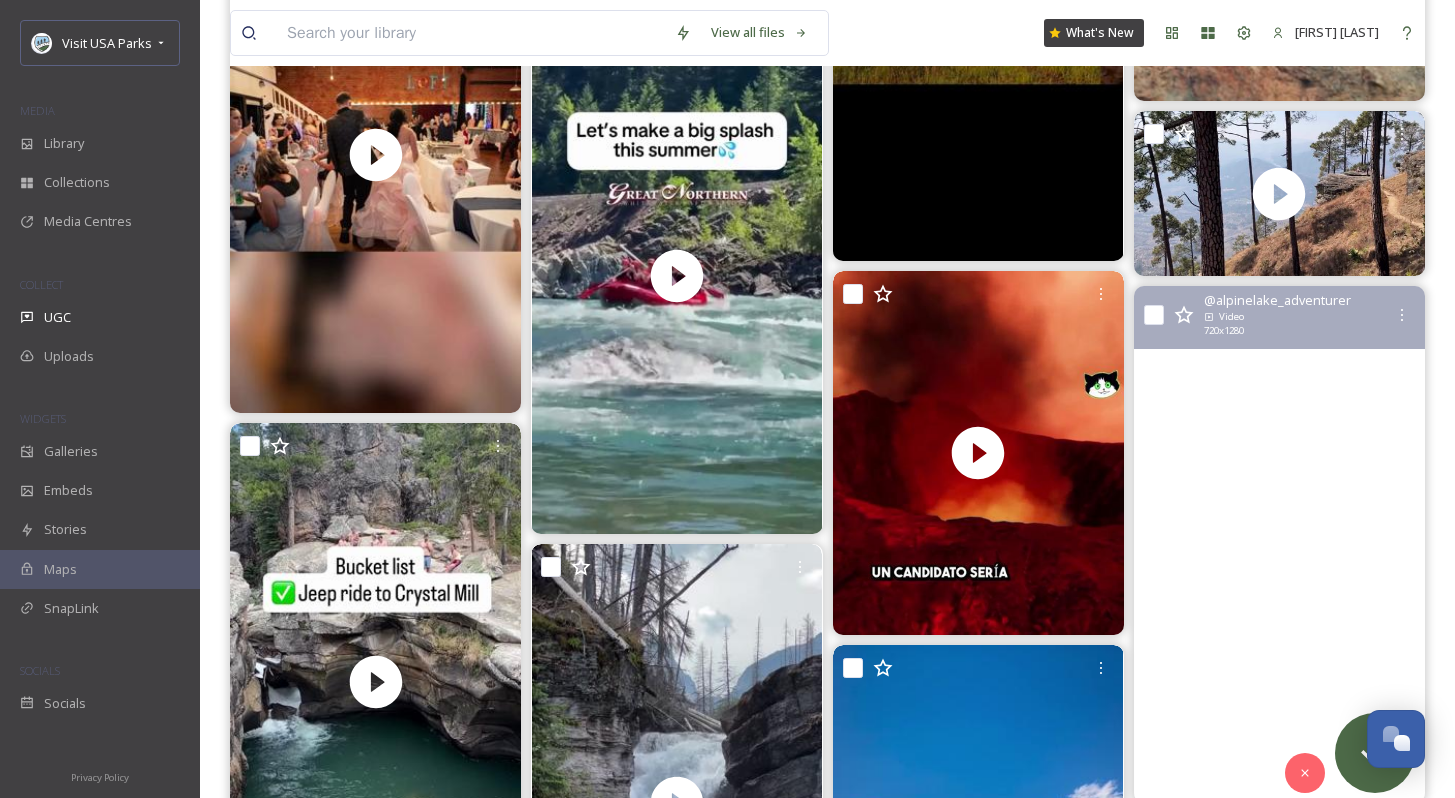 scroll, scrollTop: 19488, scrollLeft: 0, axis: vertical 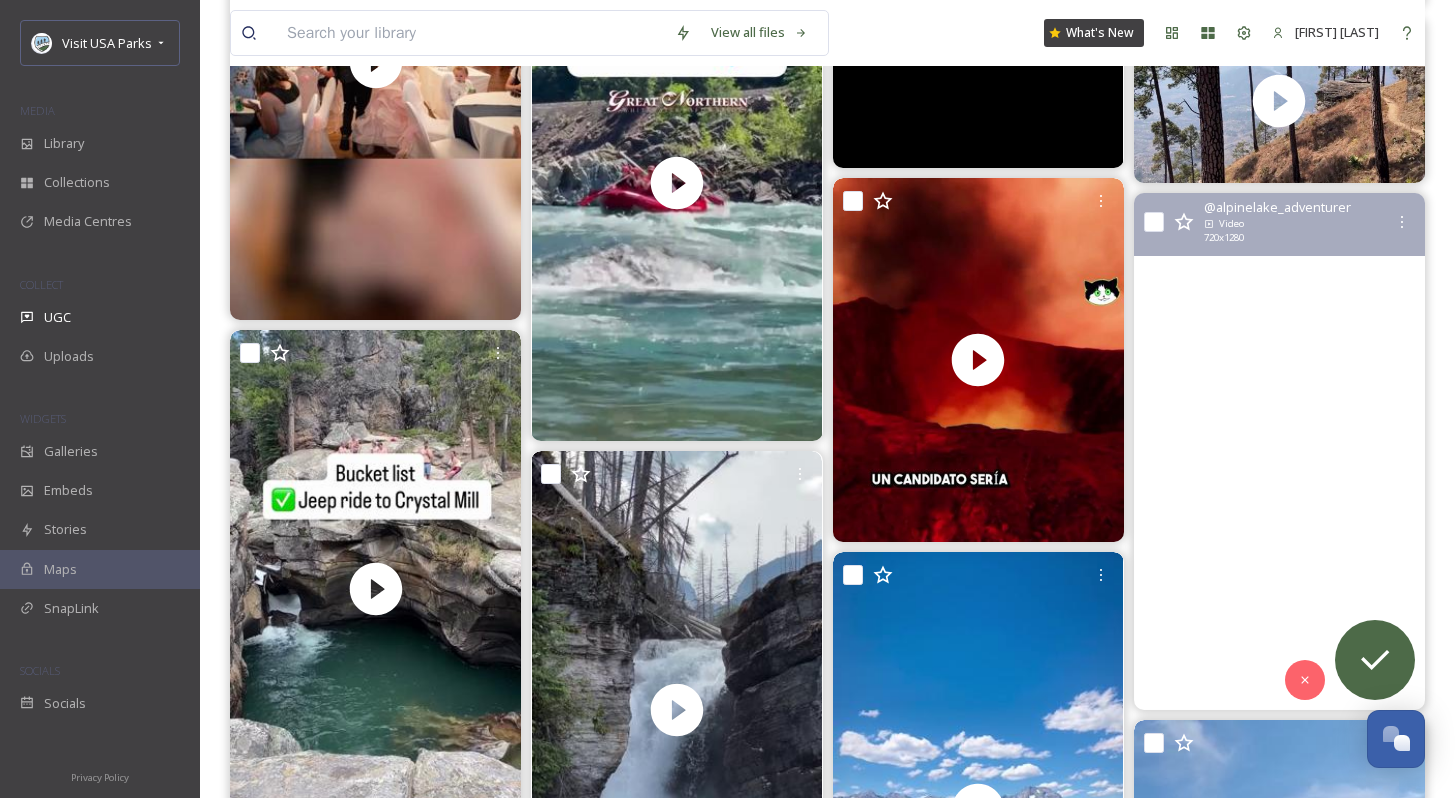 click at bounding box center [1279, 451] 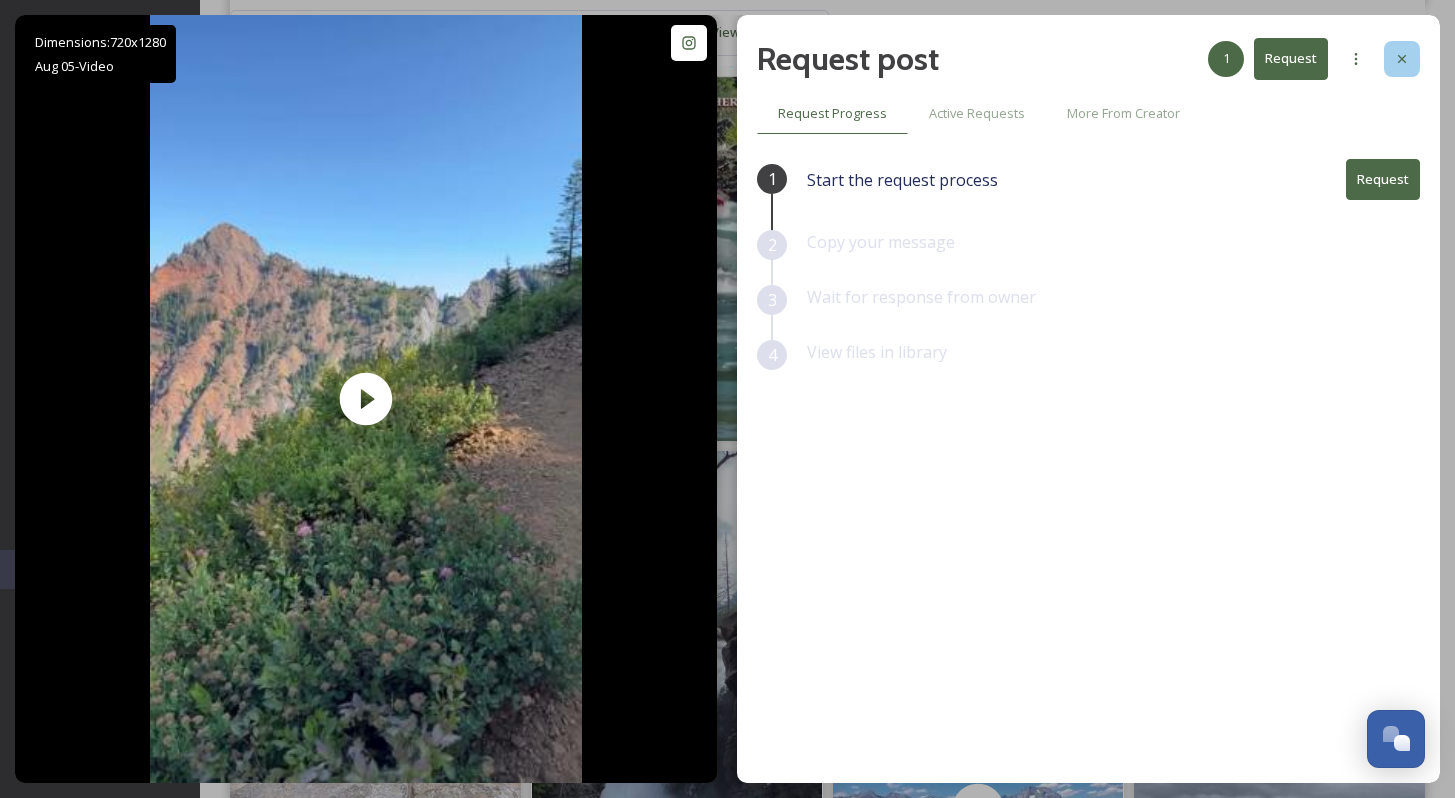 click at bounding box center (1402, 59) 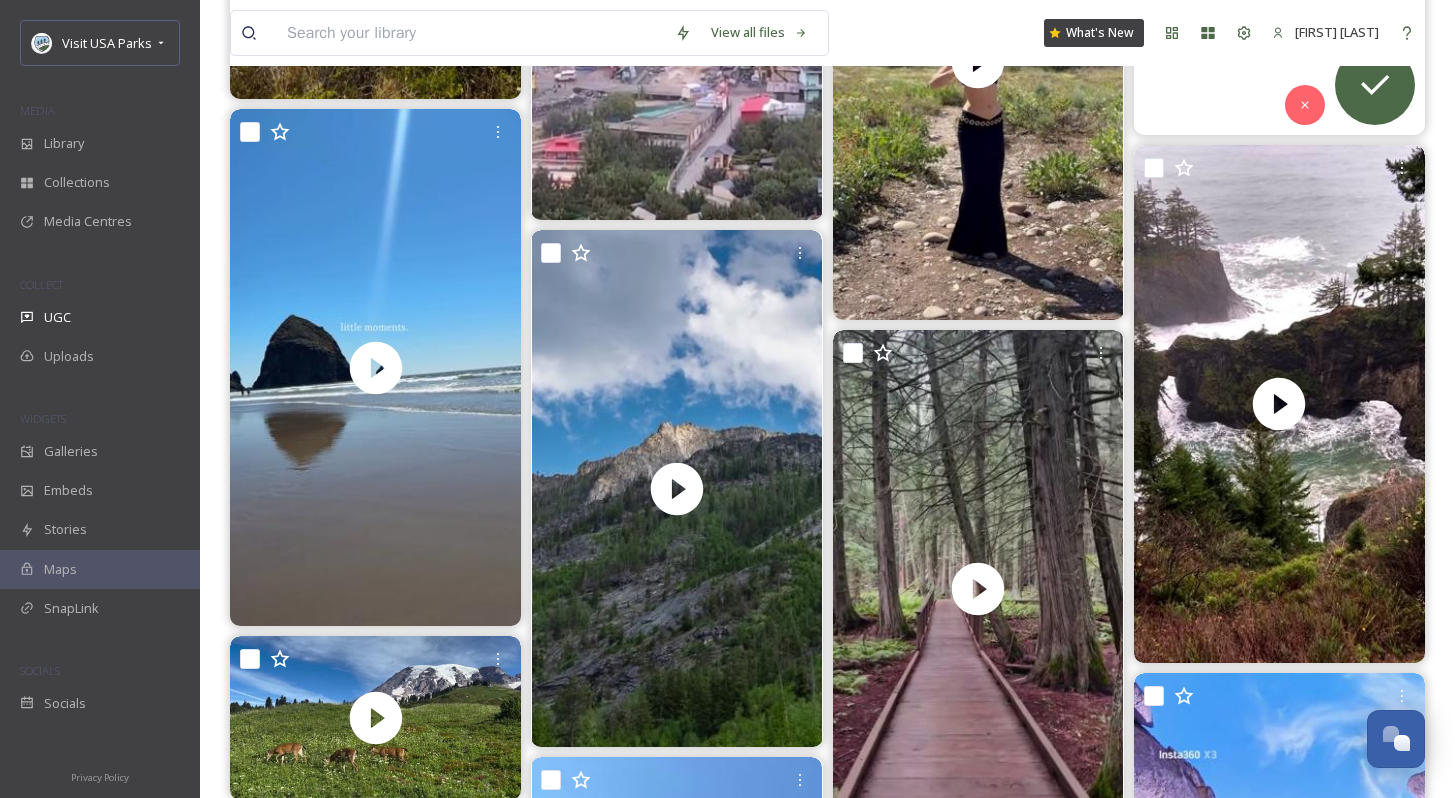 scroll, scrollTop: 22424, scrollLeft: 0, axis: vertical 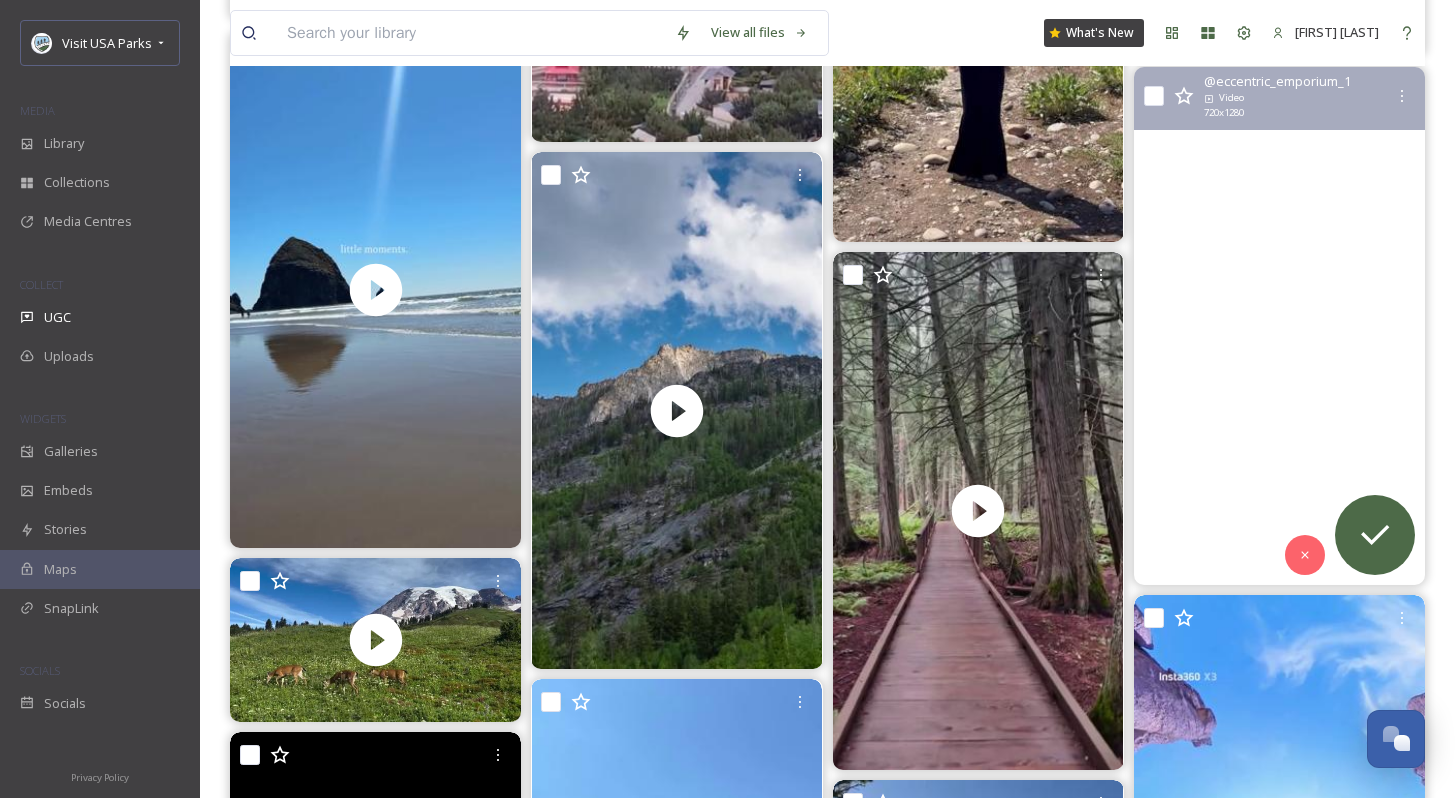 click at bounding box center [1279, 325] 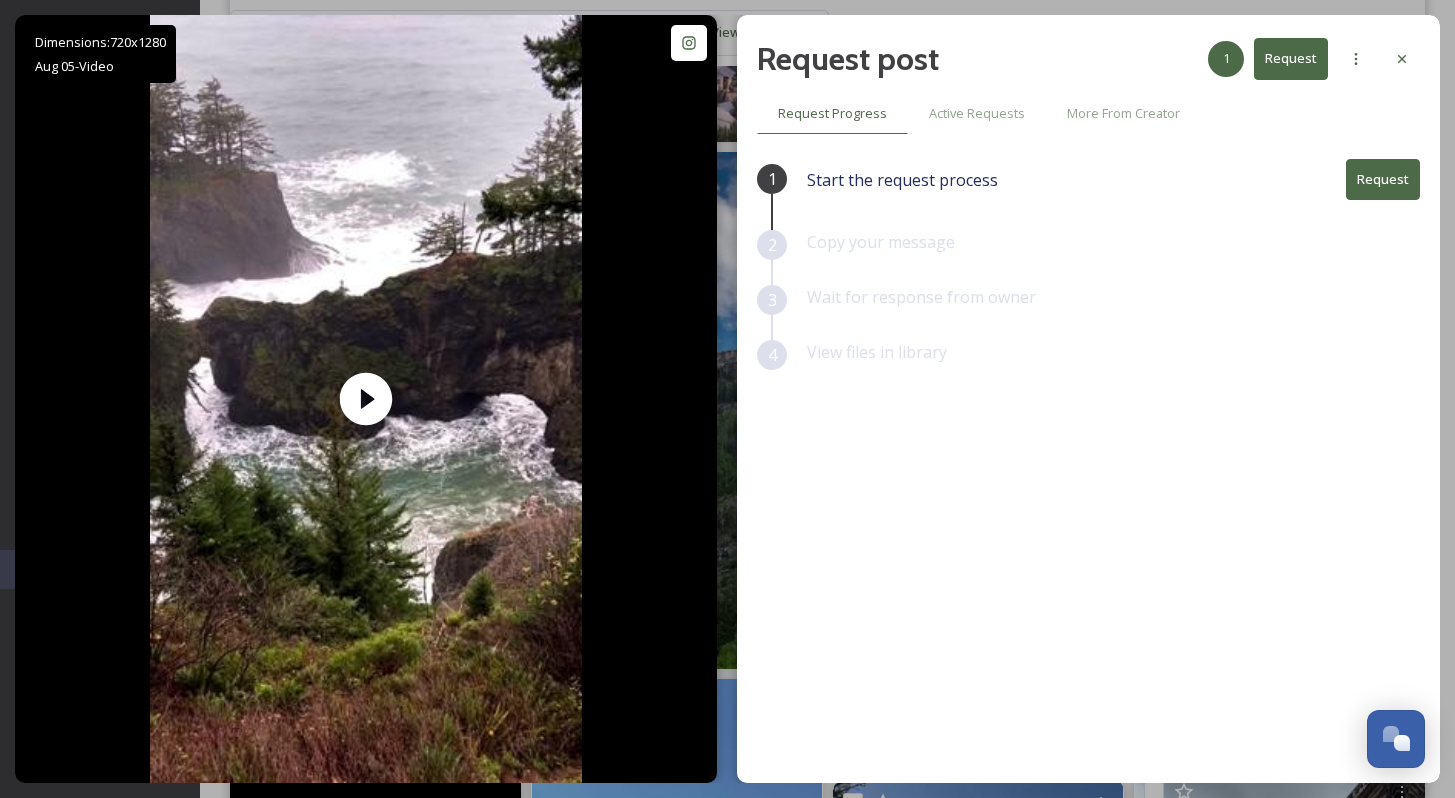click on "Request" at bounding box center (1383, 179) 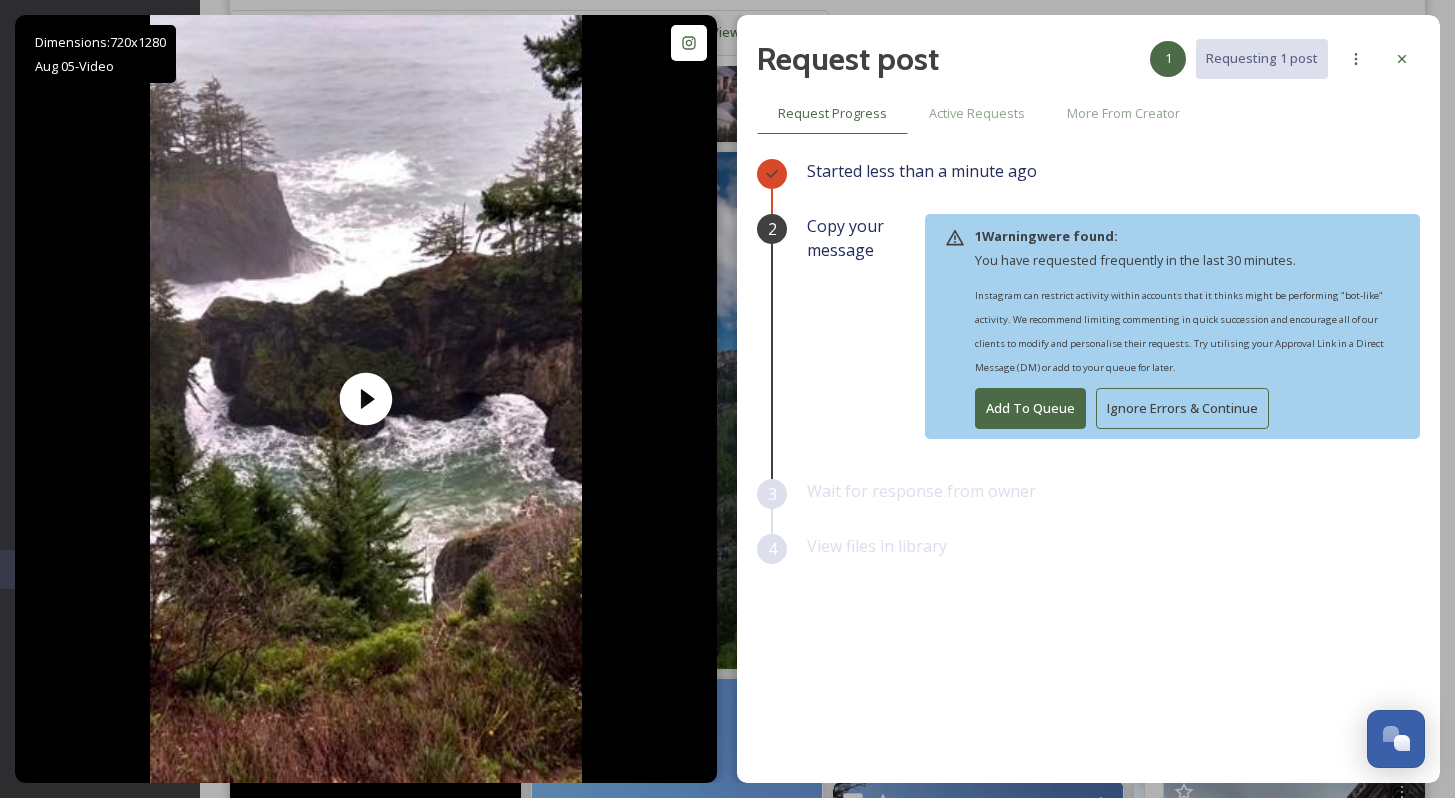 click on "Ignore Errors & Continue" at bounding box center [1182, 408] 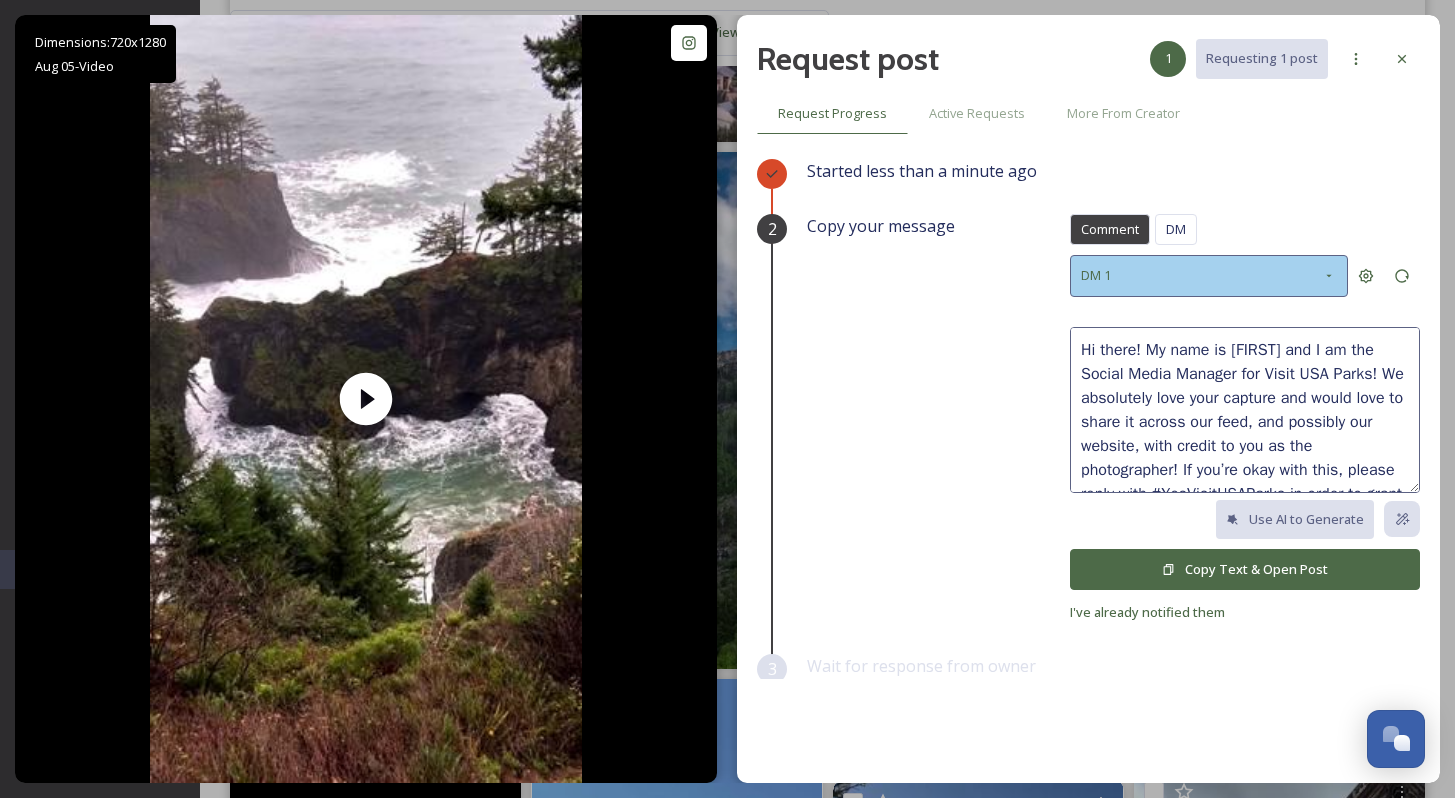 click on "DM 1" at bounding box center (1209, 275) 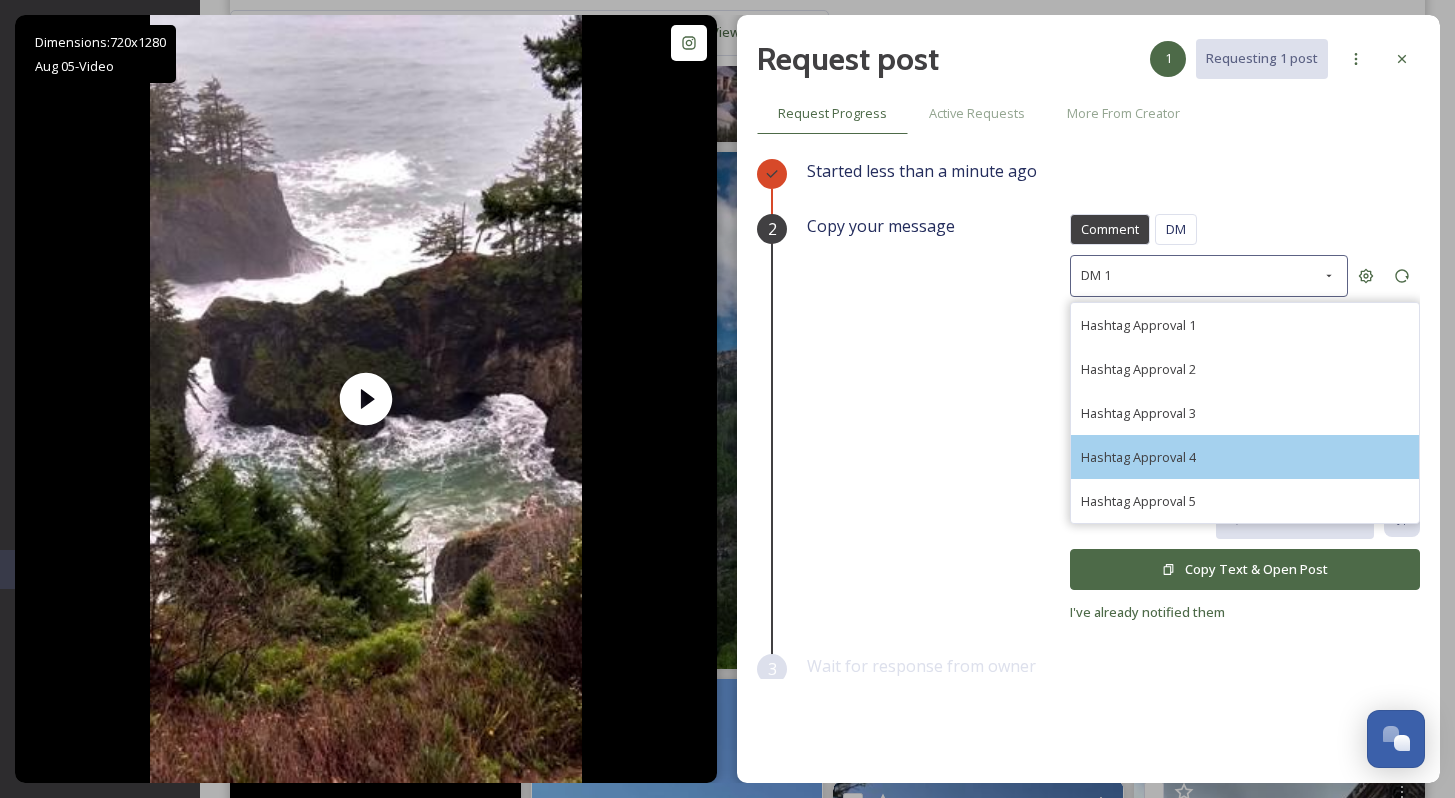 click on "Hashtag Approval 4" at bounding box center [1245, 457] 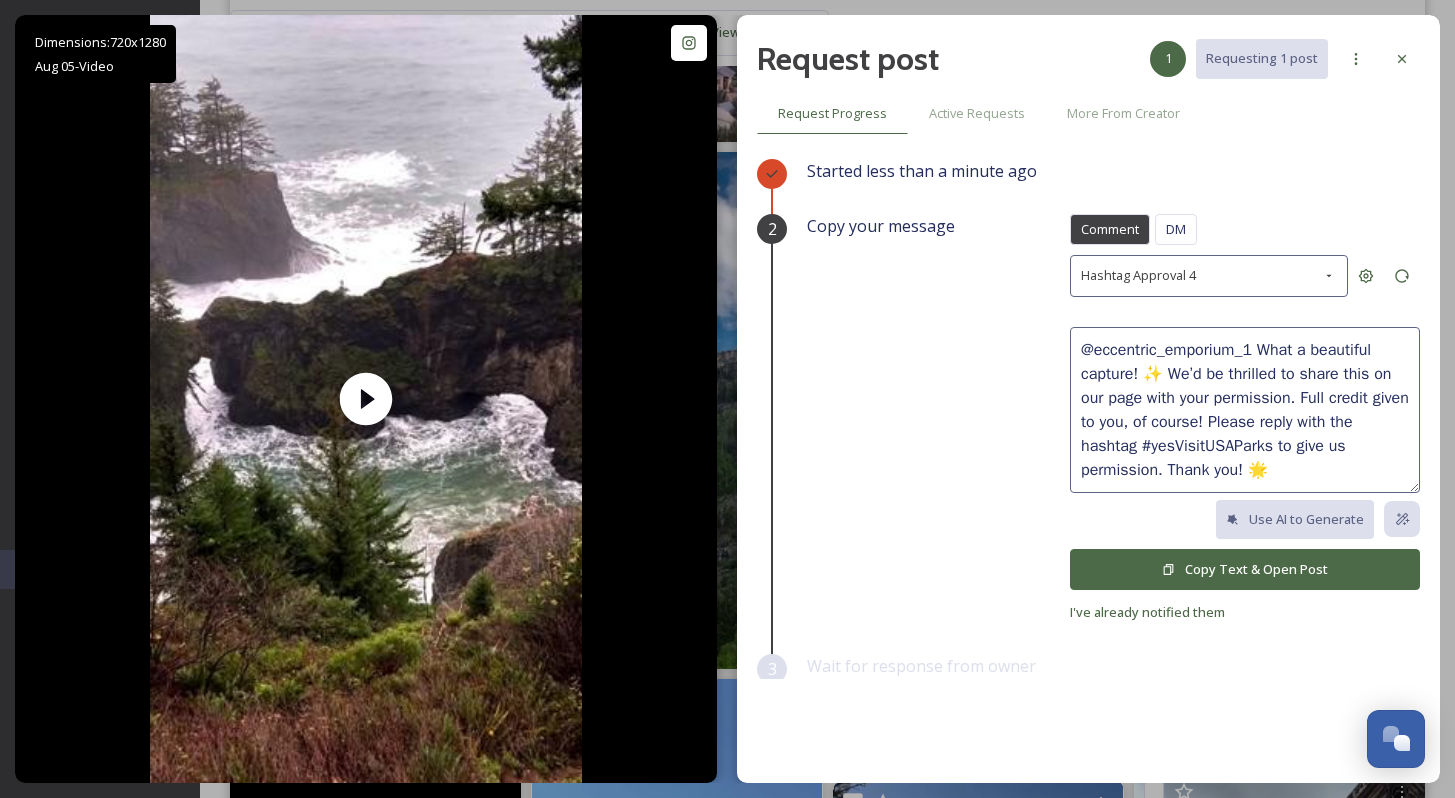 drag, startPoint x: 1247, startPoint y: 343, endPoint x: 1006, endPoint y: 332, distance: 241.2509 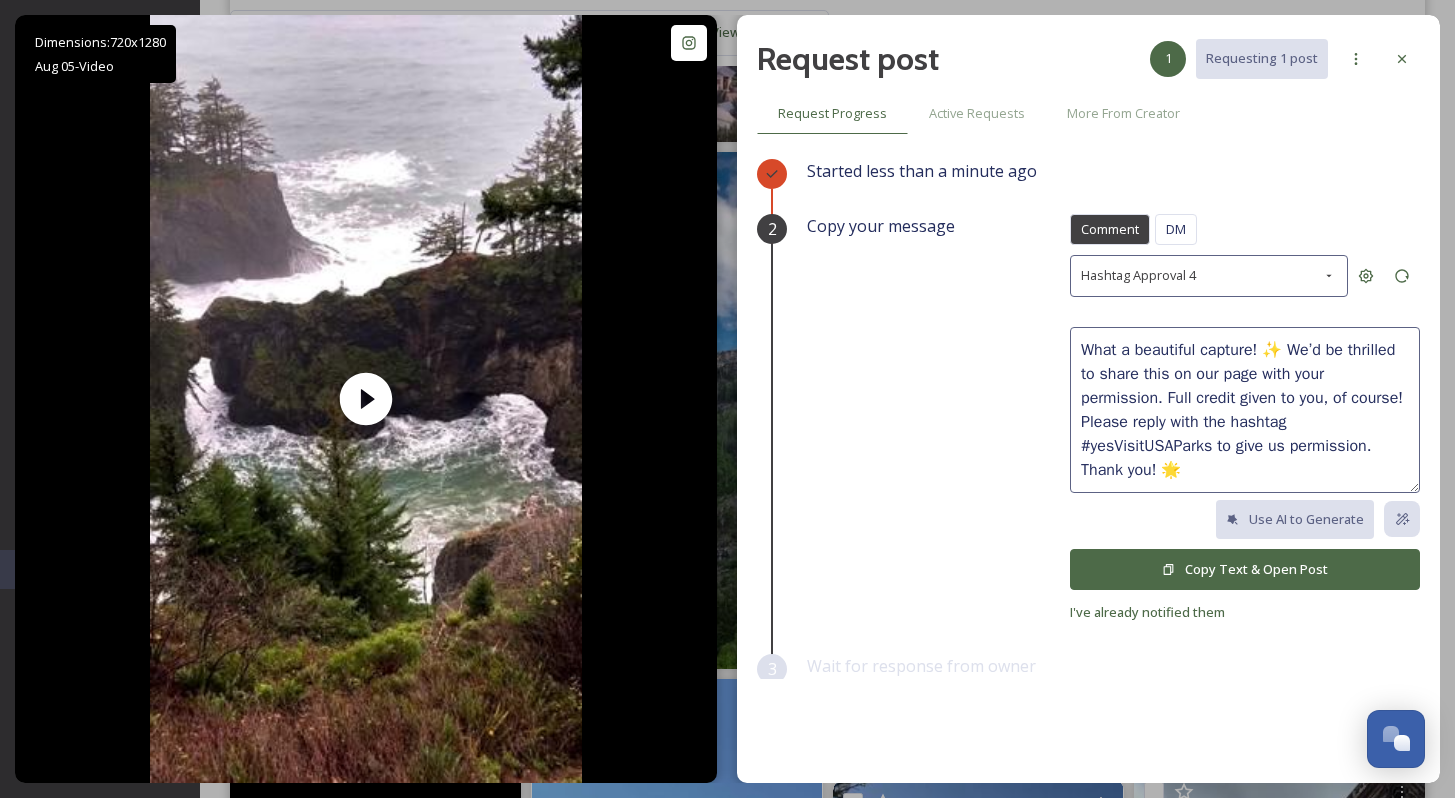 type on "What a beautiful capture! ✨ We’d be thrilled to share this on our page with your permission. Full credit given to you, of course! Please reply with the hashtag #yesVisitUSAParks to give us permission. Thank you! 🌟" 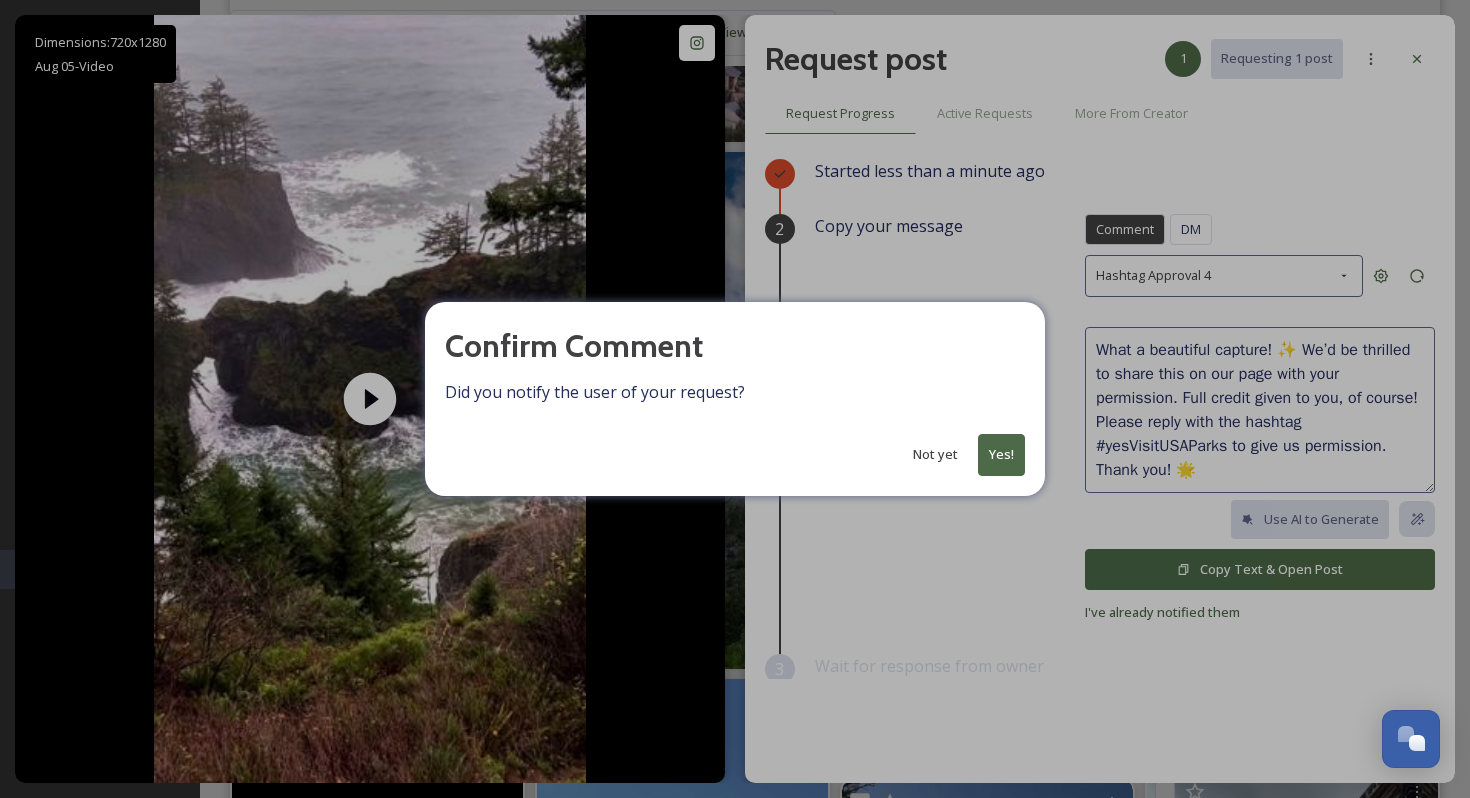 click on "Yes!" at bounding box center [1001, 454] 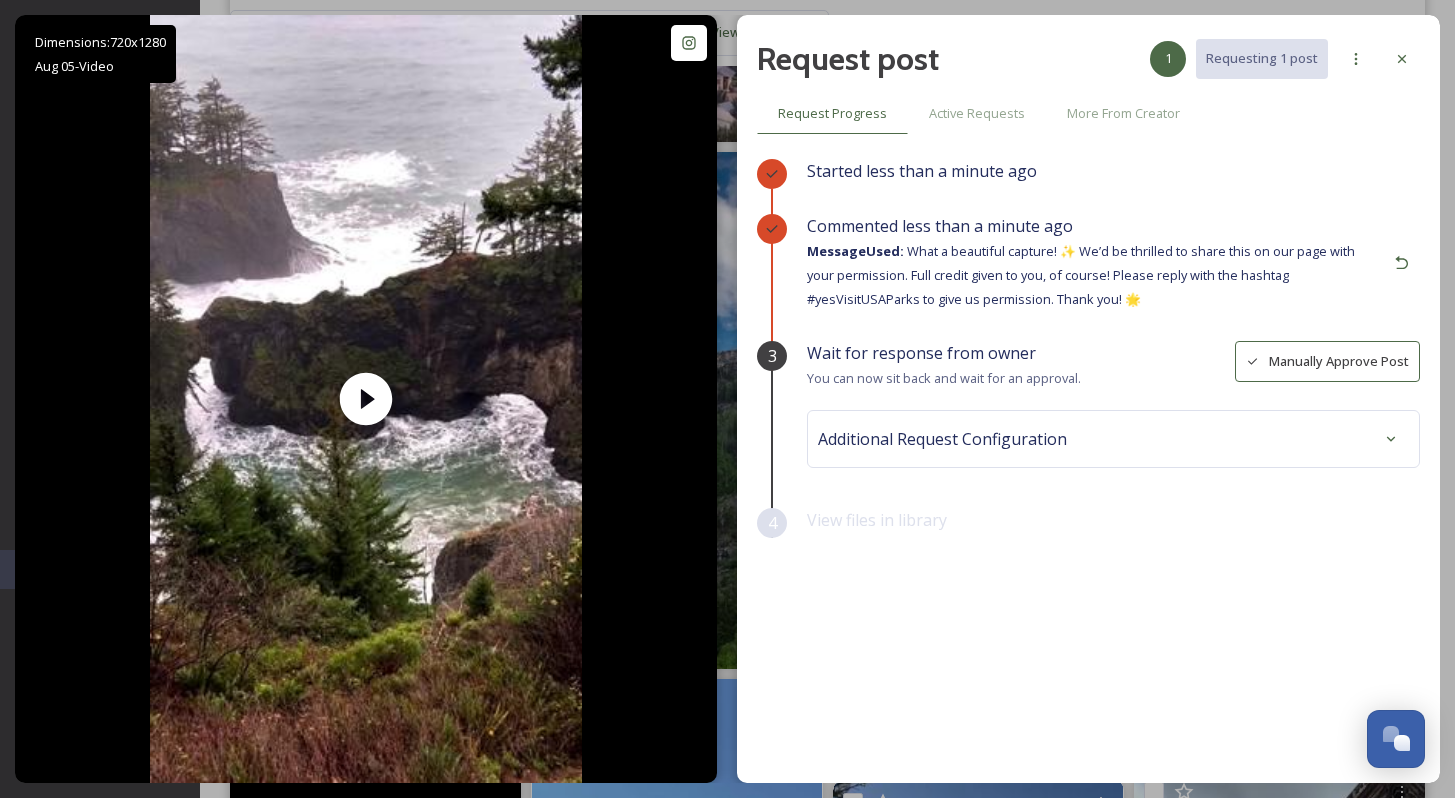 click on "Request post 1 Requesting 1 post" at bounding box center (1088, 59) 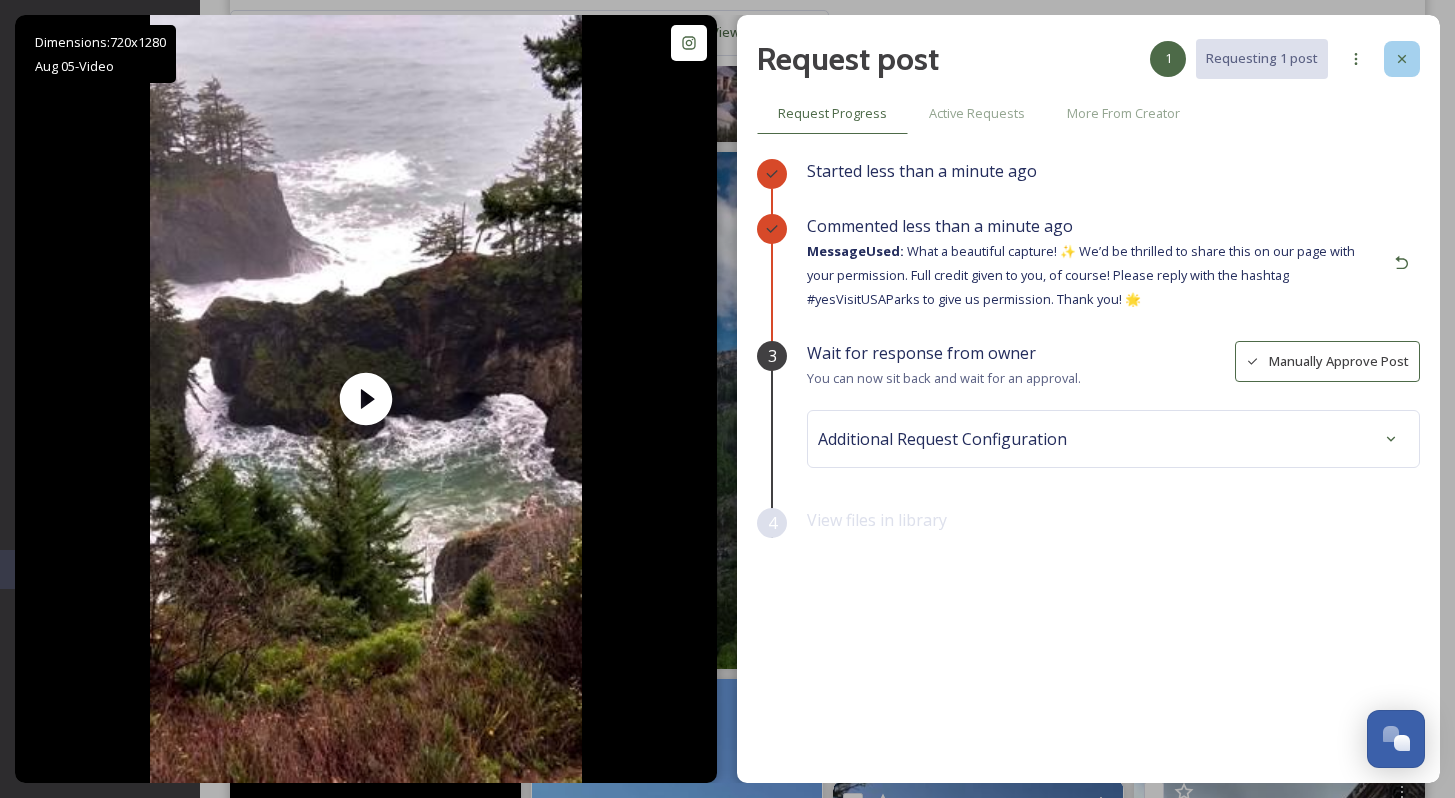 click at bounding box center [1402, 59] 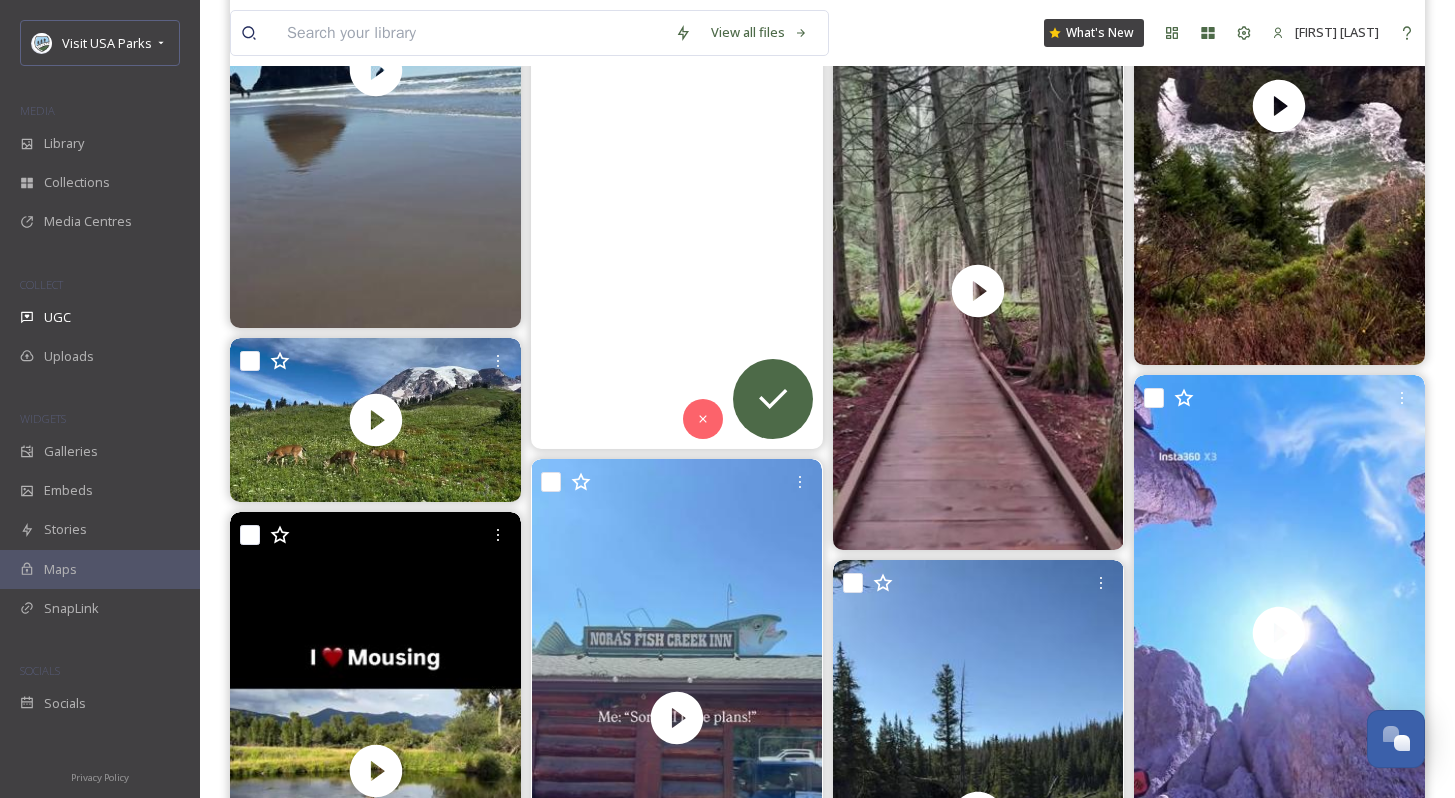 scroll, scrollTop: 23170, scrollLeft: 0, axis: vertical 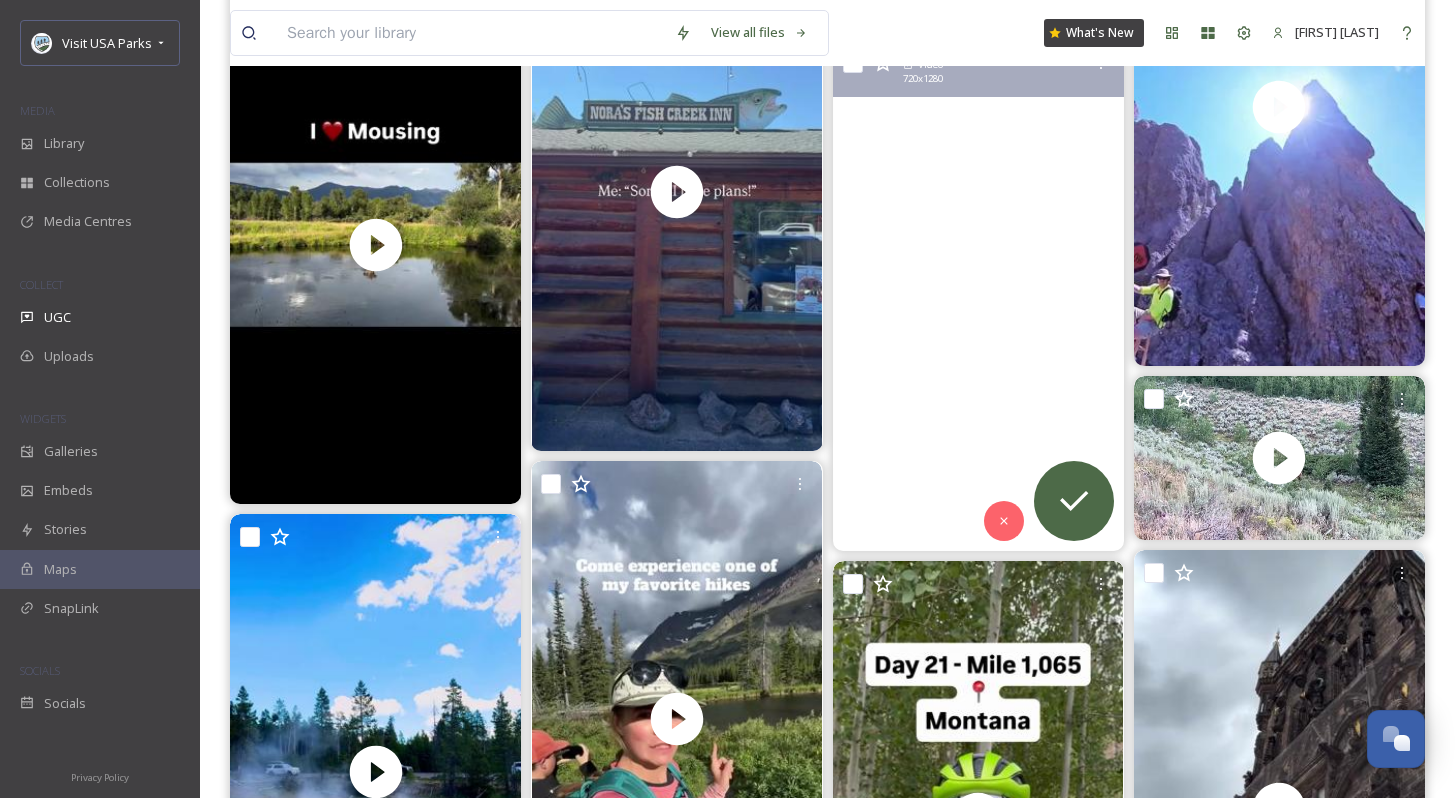 click at bounding box center (978, 292) 